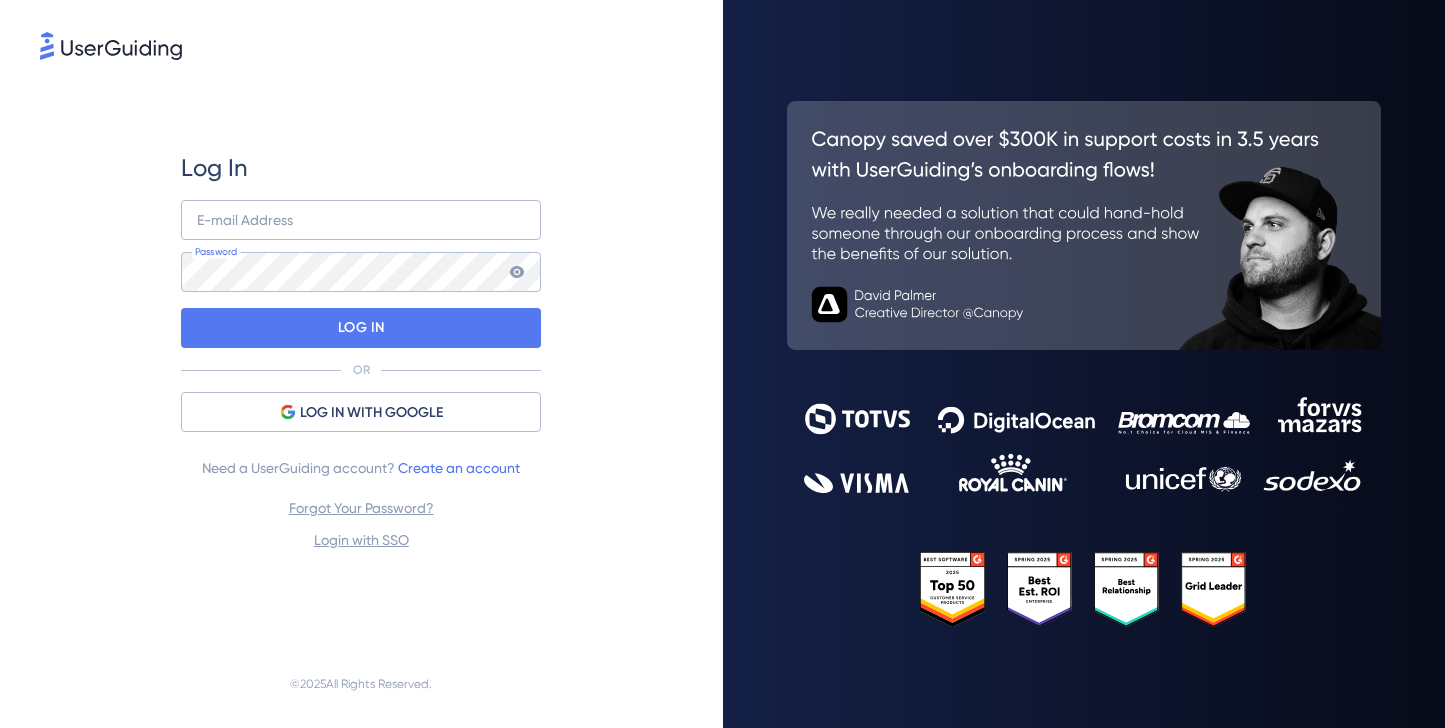 scroll, scrollTop: 0, scrollLeft: 0, axis: both 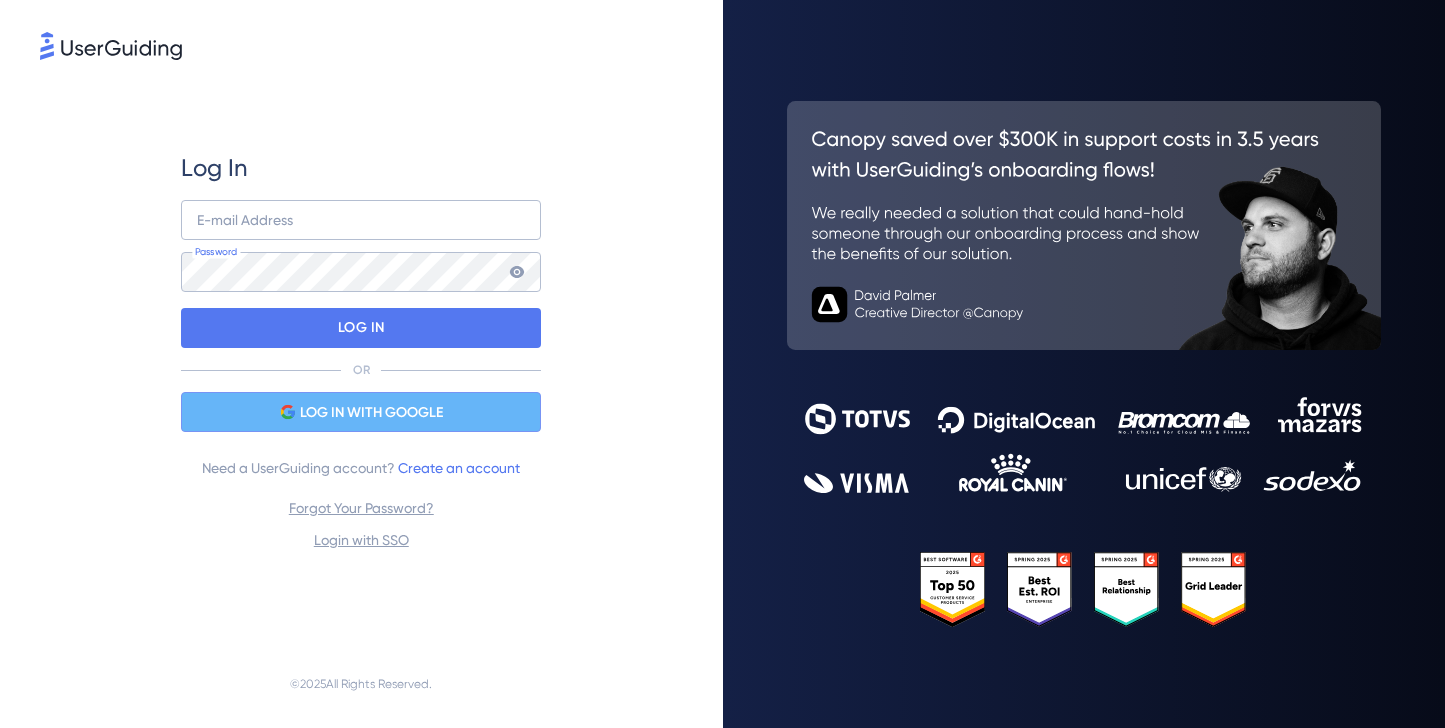 click on "LOG IN WITH GOOGLE" at bounding box center (371, 413) 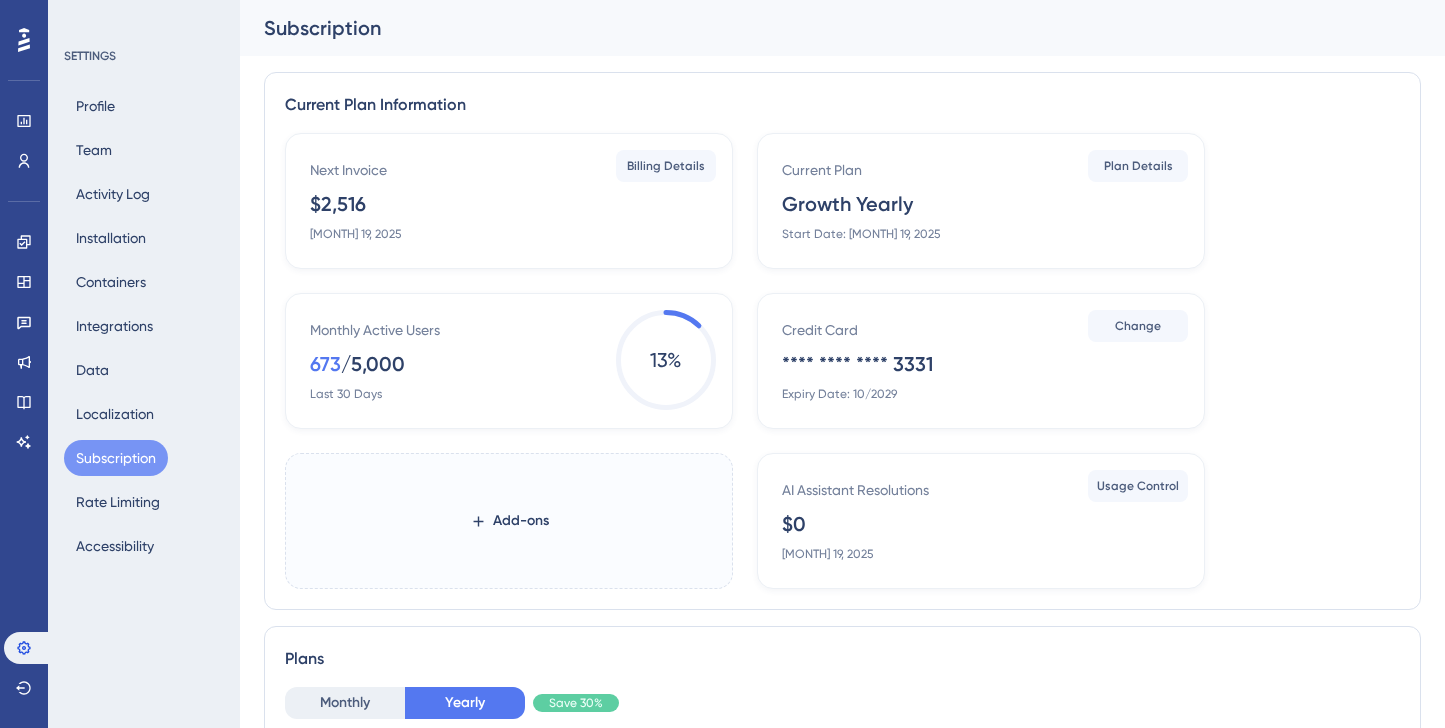 scroll, scrollTop: 0, scrollLeft: 0, axis: both 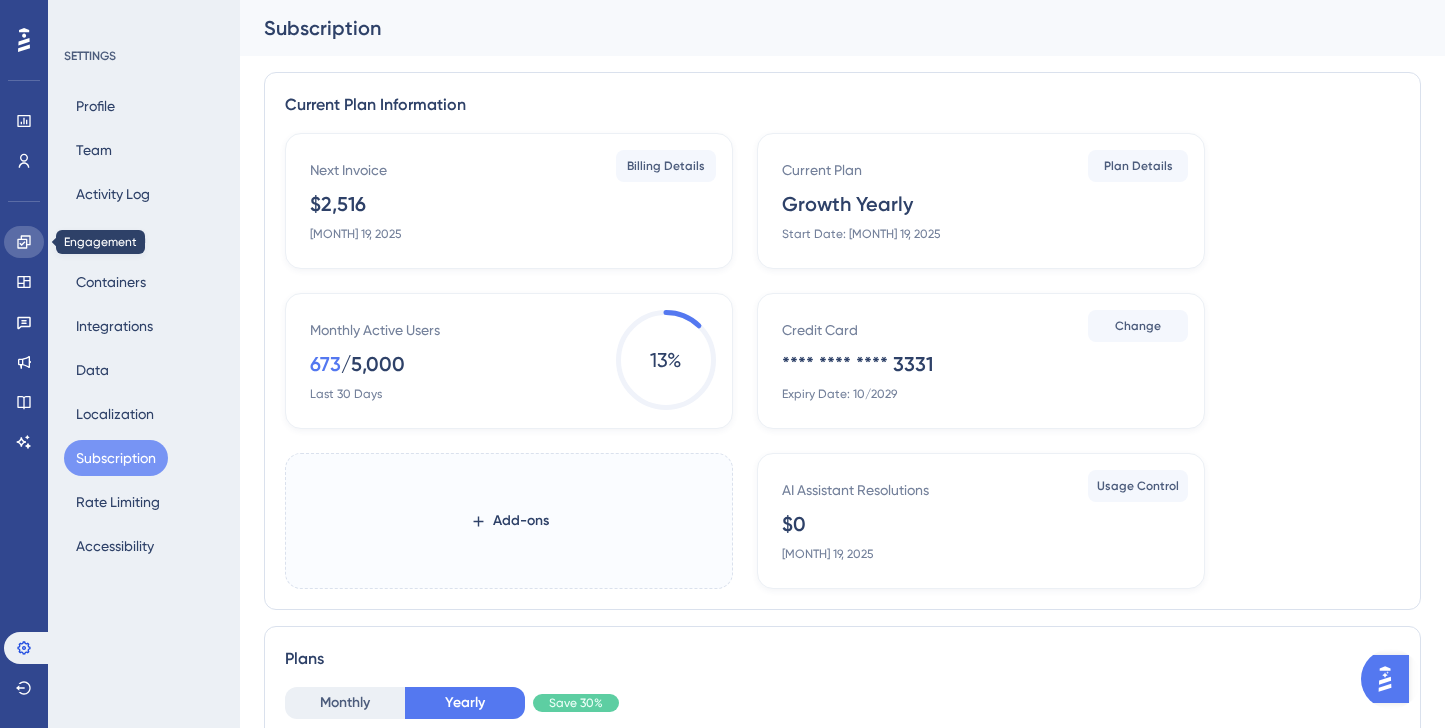 click 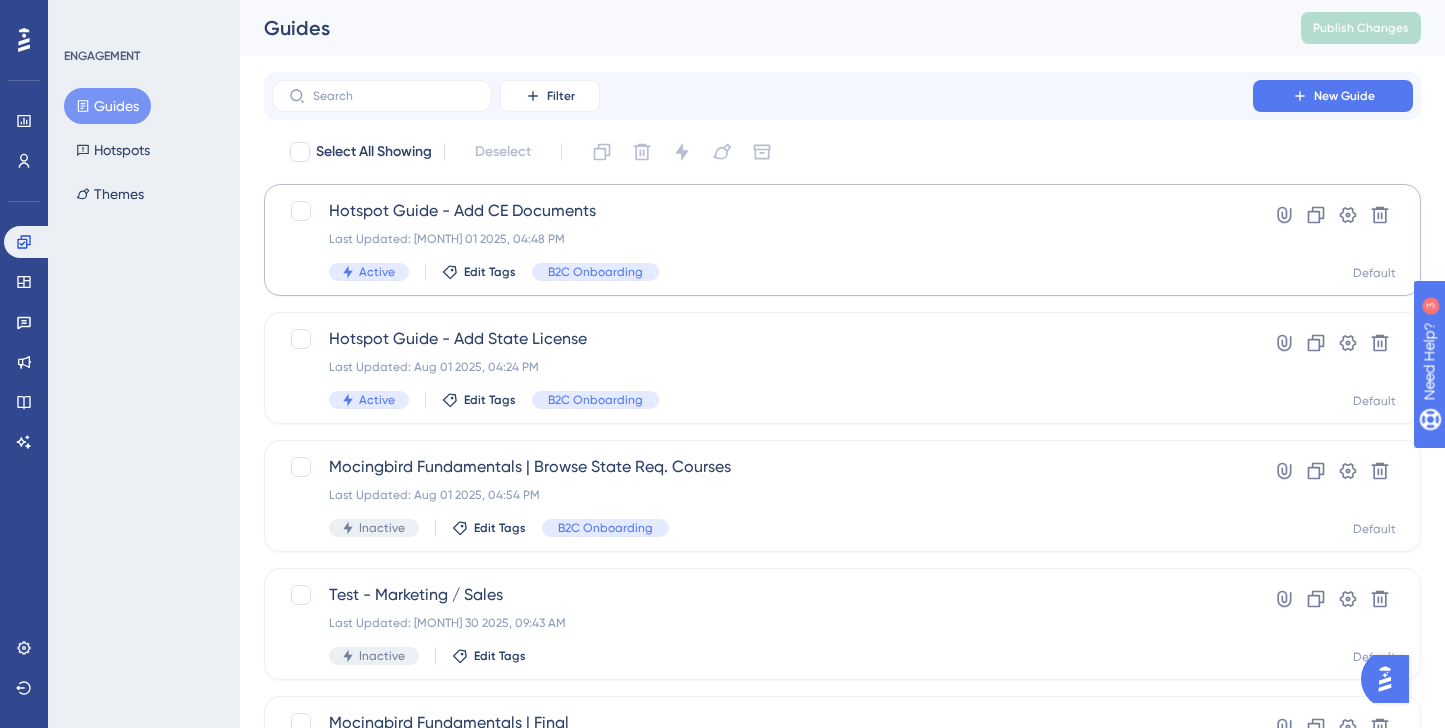 scroll, scrollTop: 0, scrollLeft: 0, axis: both 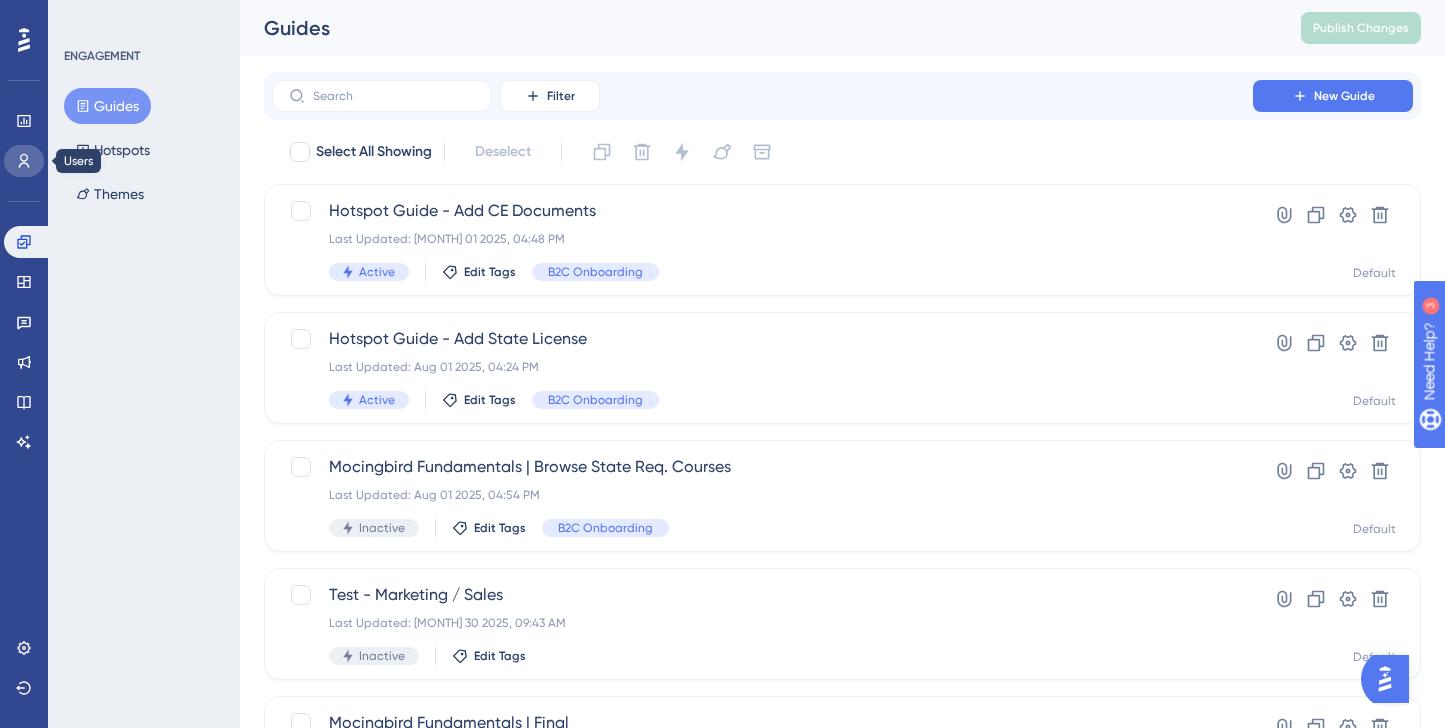click 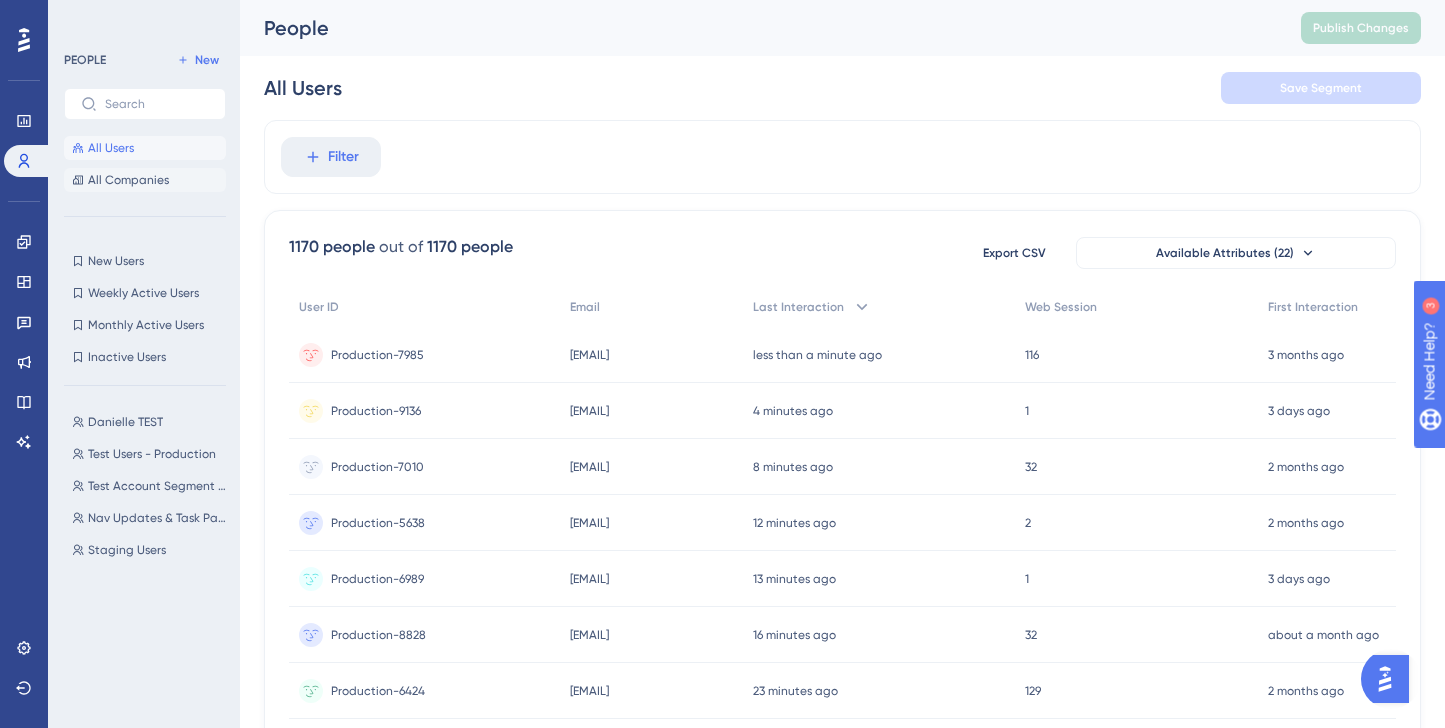 click on "All Companies" at bounding box center [128, 180] 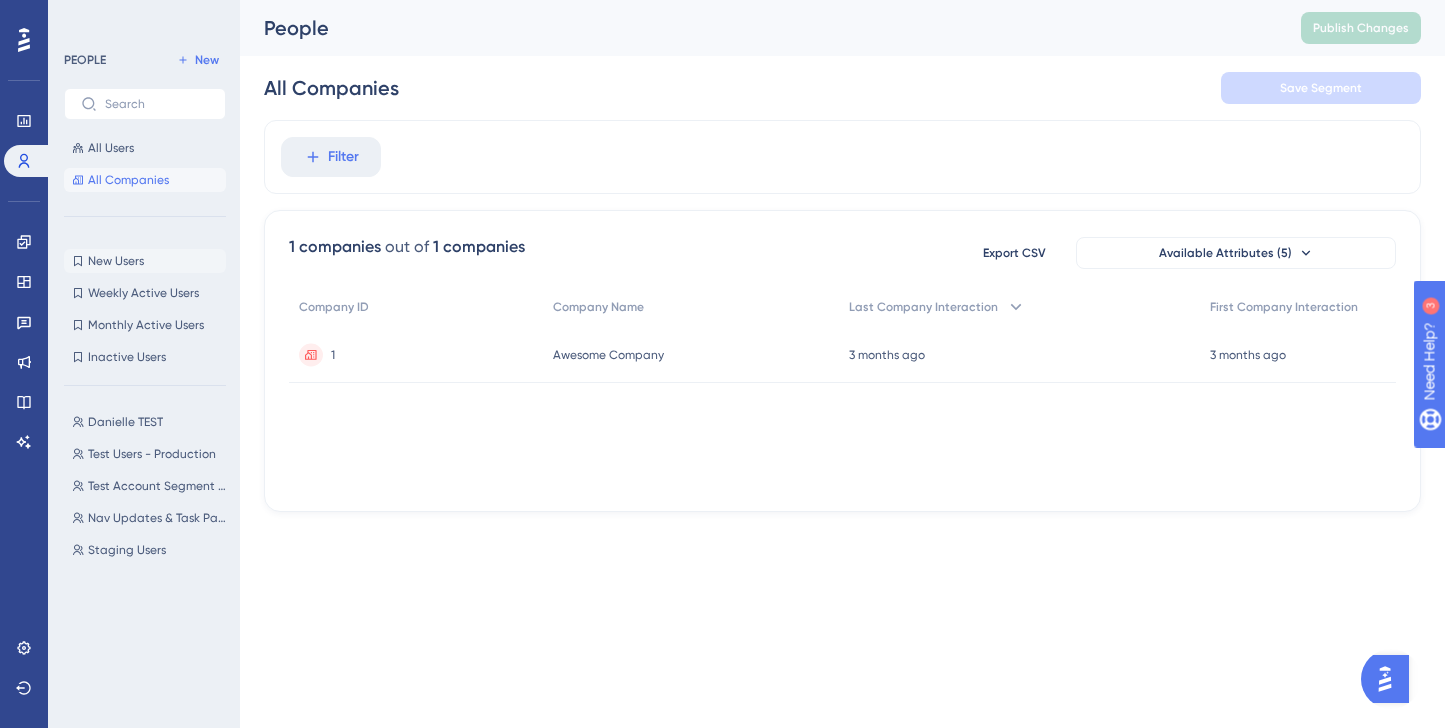 click on "New Users" at bounding box center [116, 261] 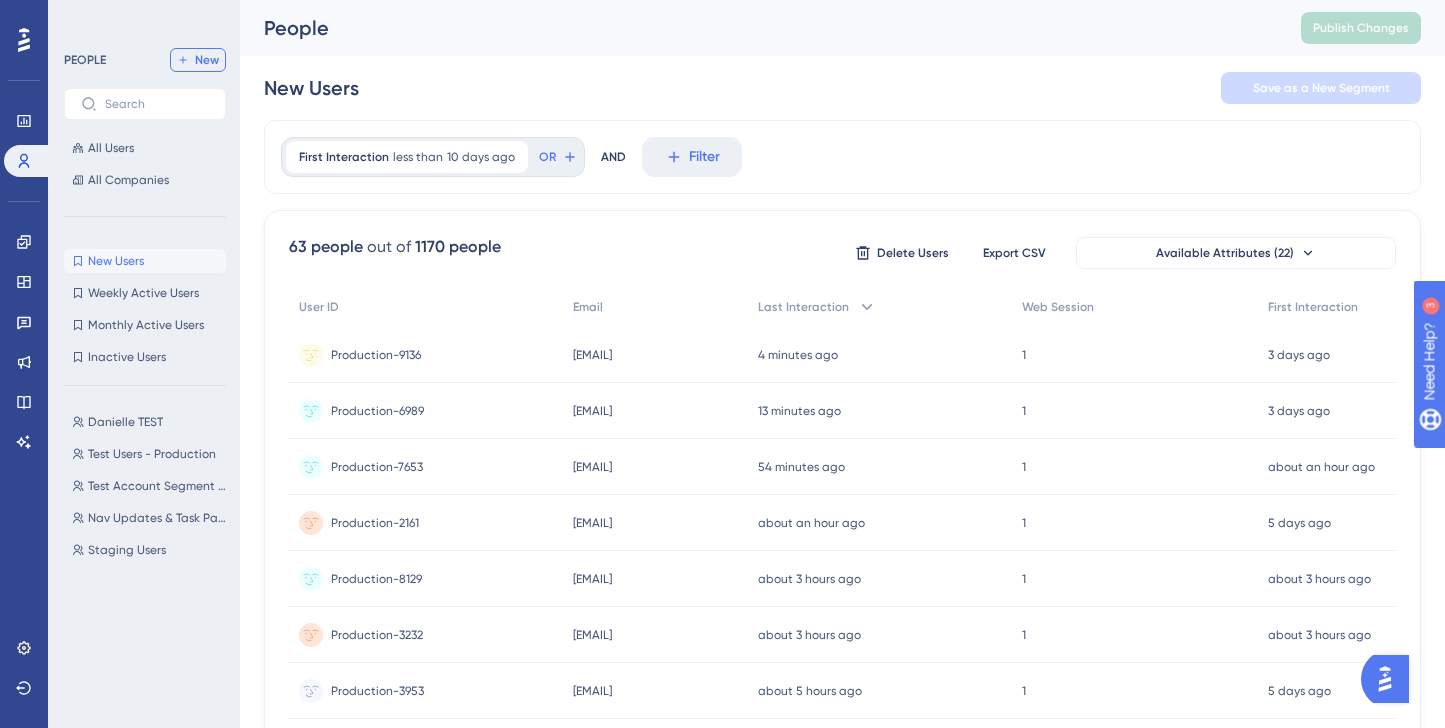 click on "New" at bounding box center (207, 60) 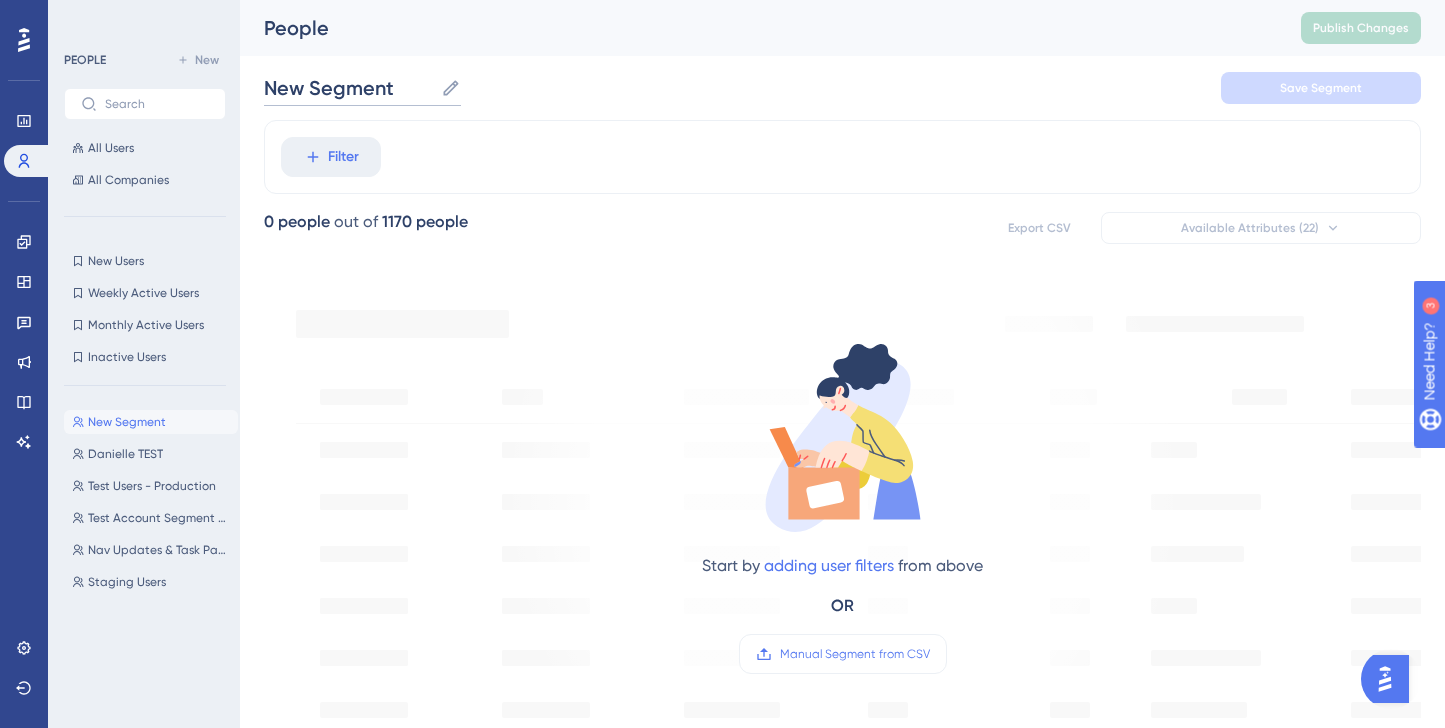 click on "New Segment" at bounding box center [348, 88] 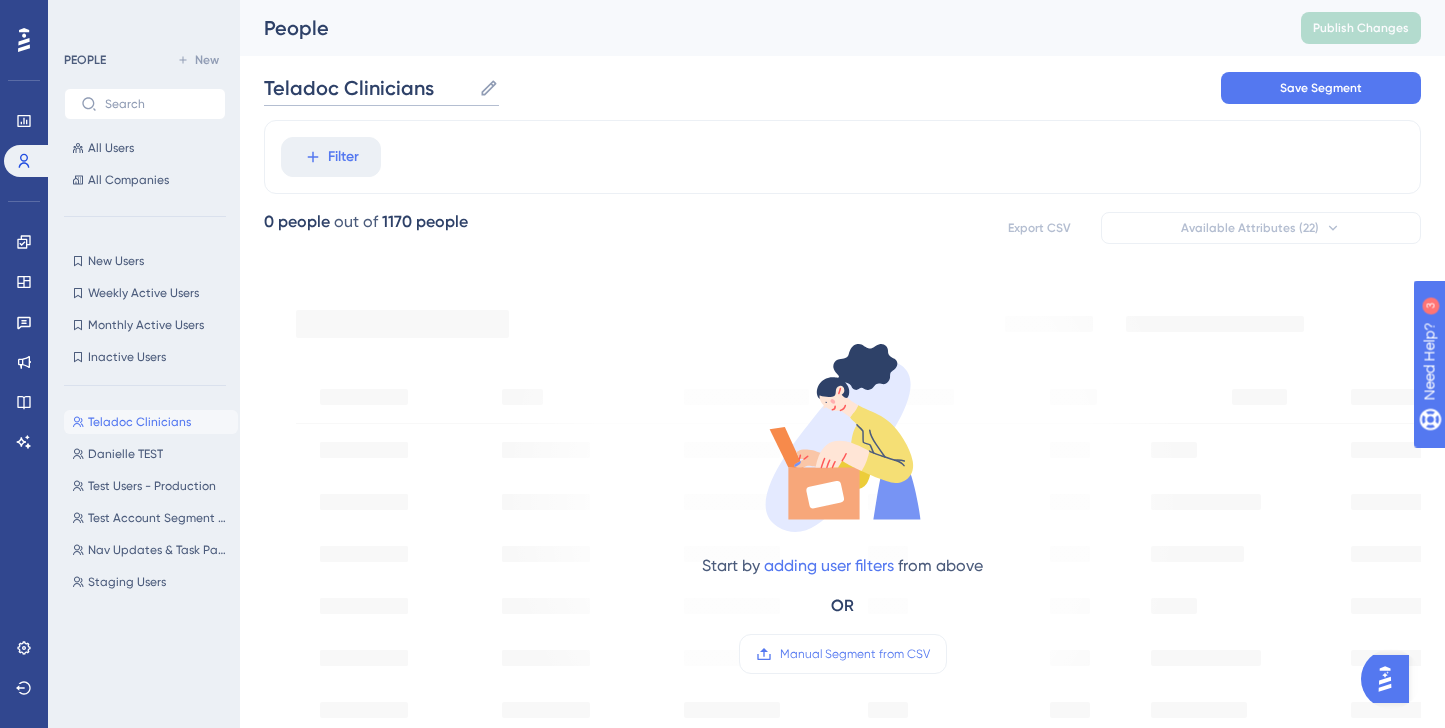 click on "Teladoc Clinicians" at bounding box center [367, 88] 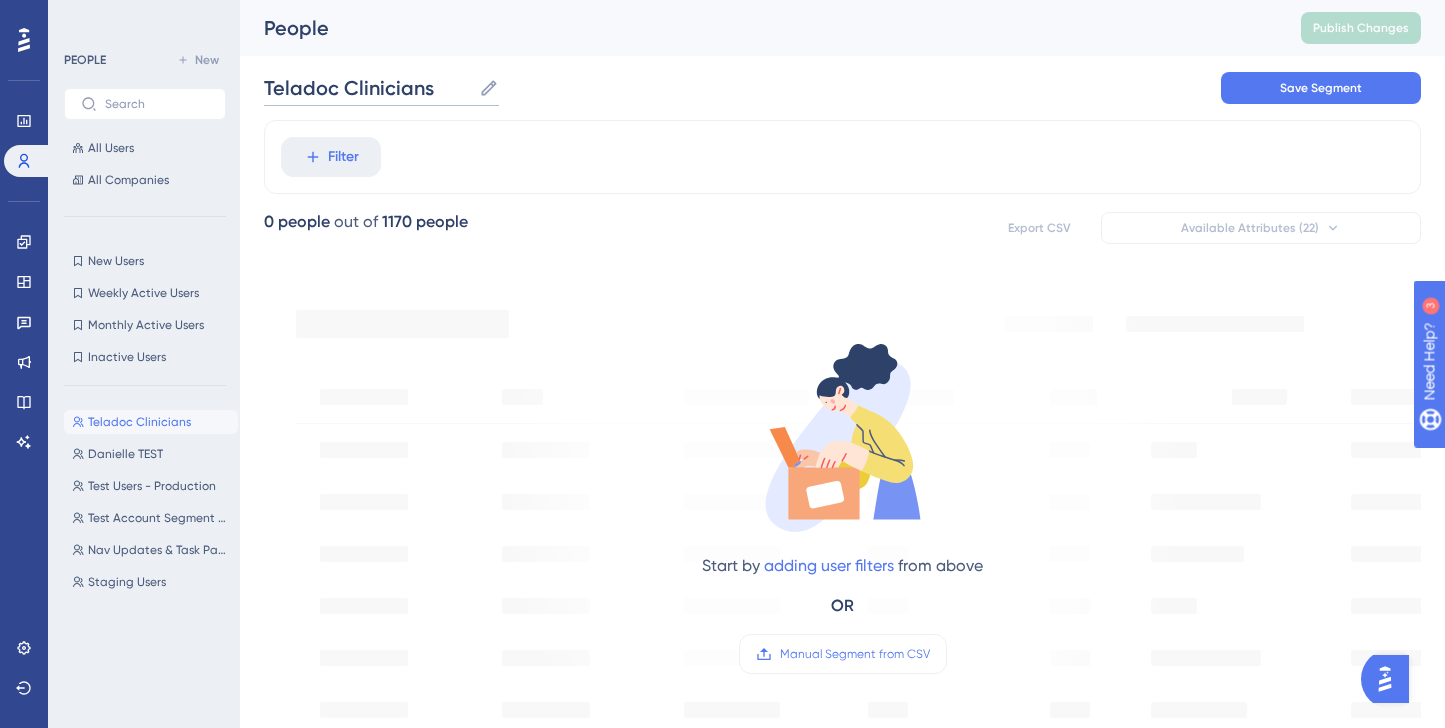 type on "Teladoc Clinicians" 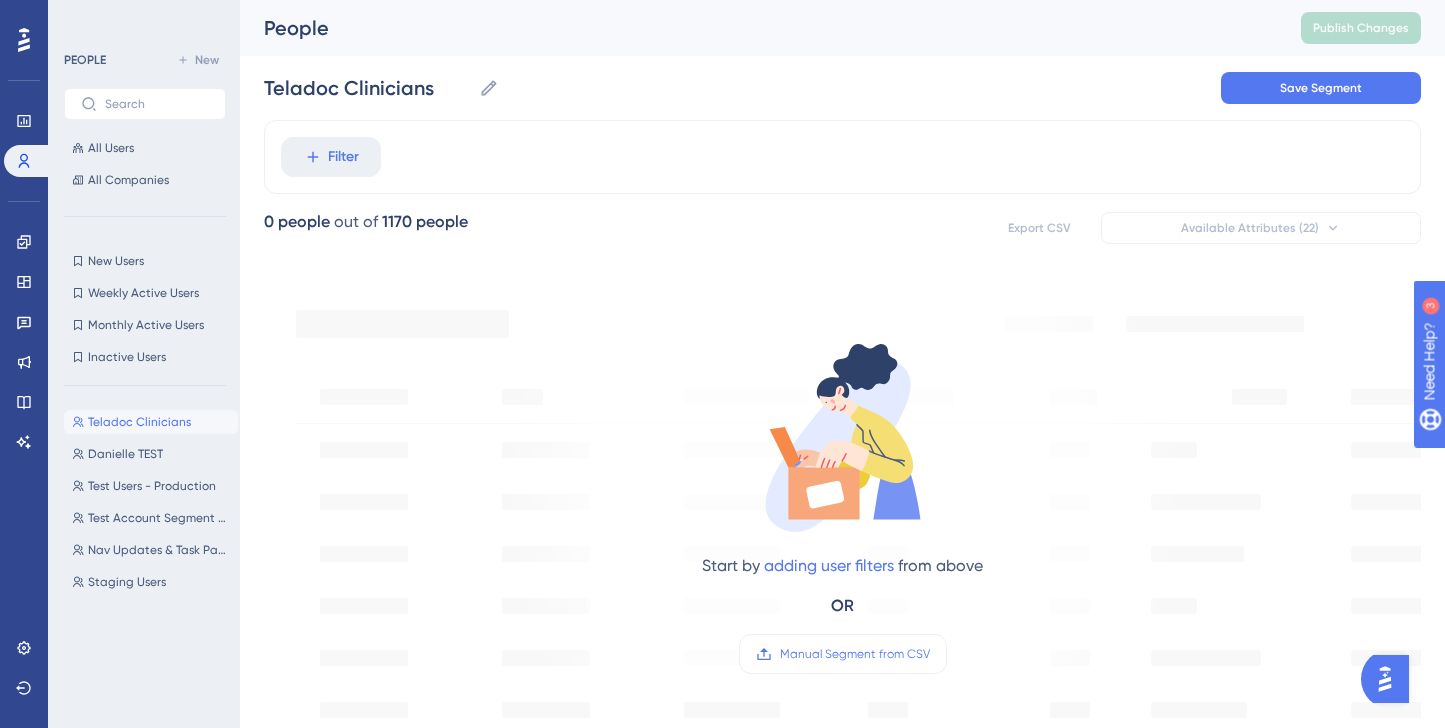 click on "Filter" at bounding box center [842, 157] 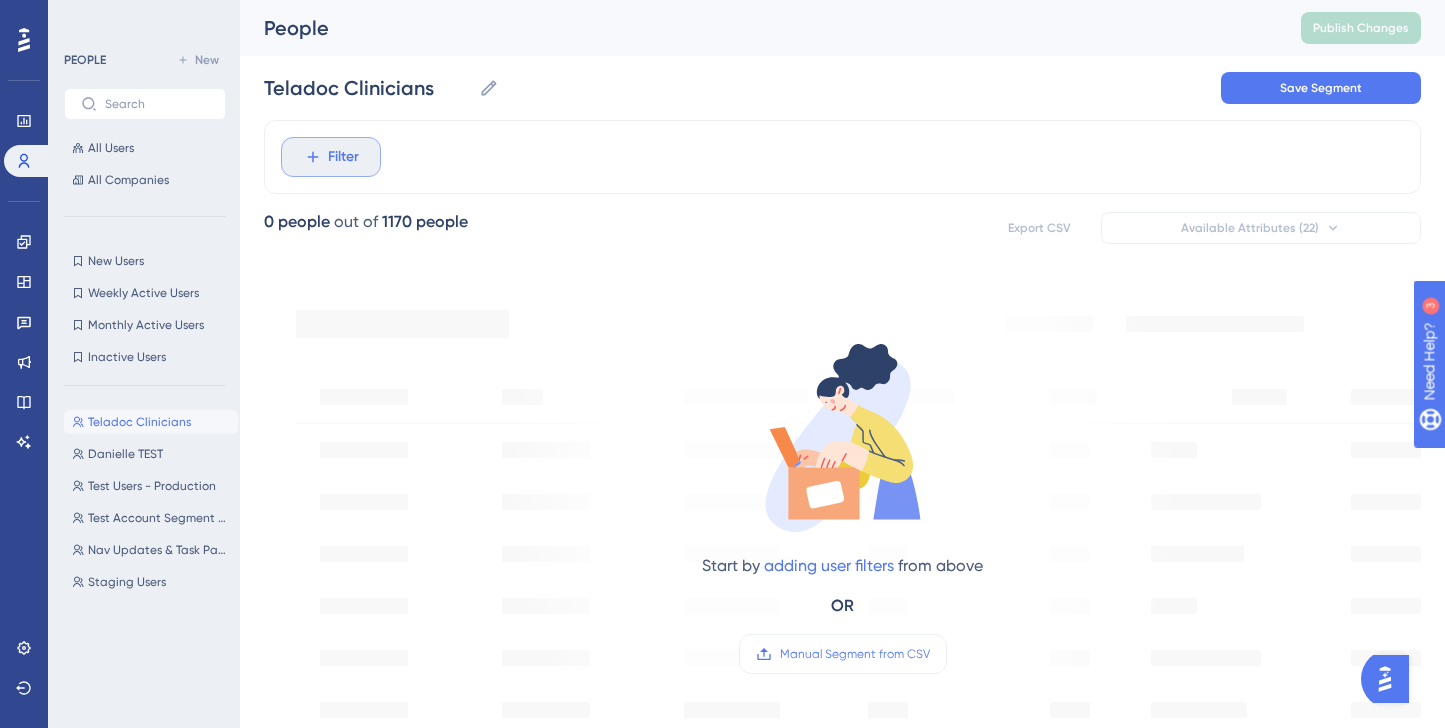 click on "Filter" at bounding box center (331, 157) 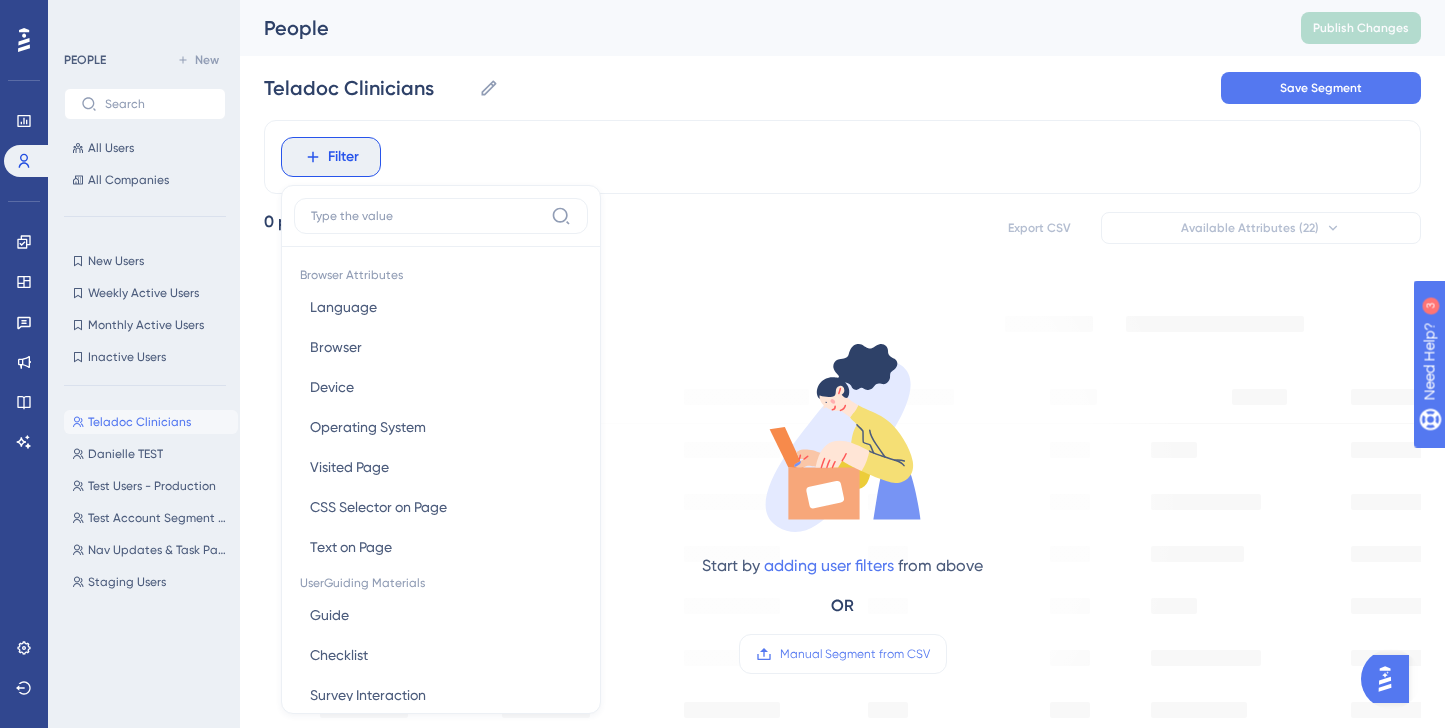 scroll, scrollTop: 85, scrollLeft: 0, axis: vertical 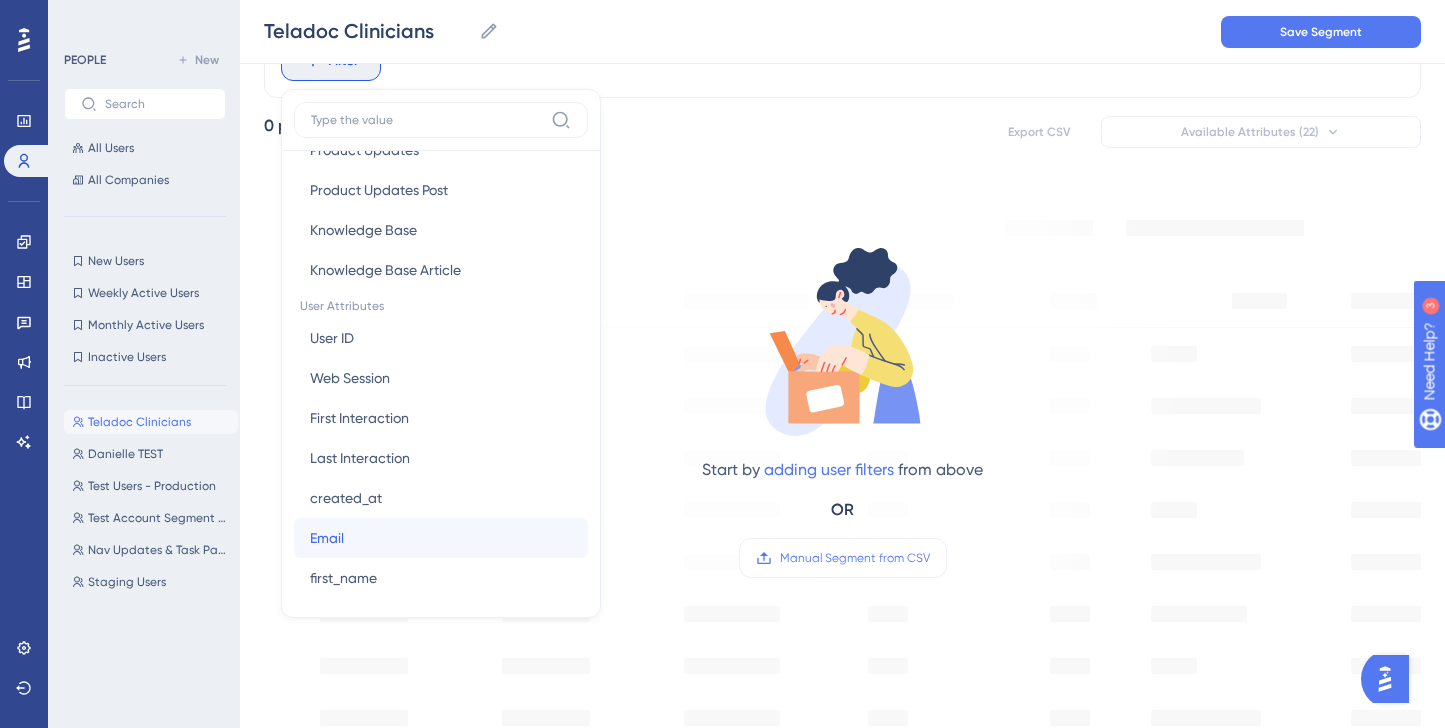 click on "Email" at bounding box center (327, 538) 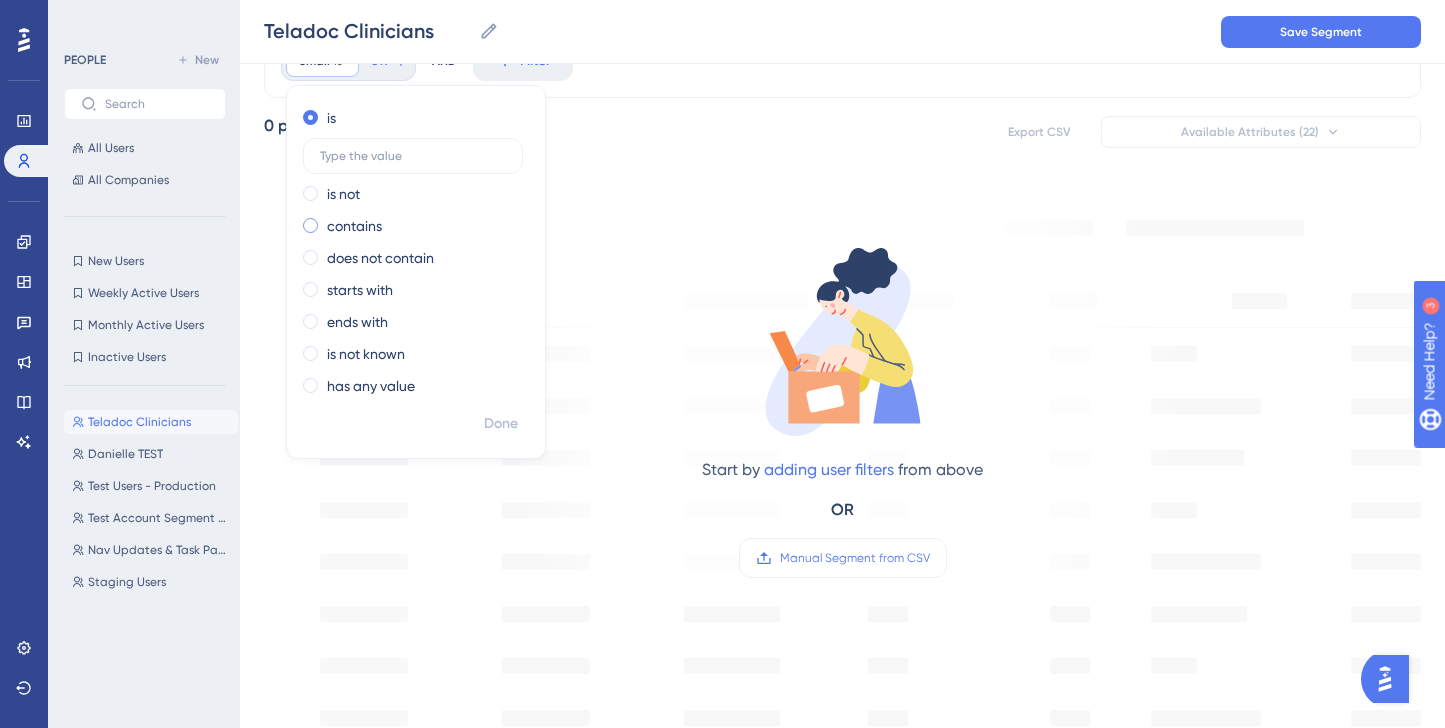 click on "contains" at bounding box center [354, 226] 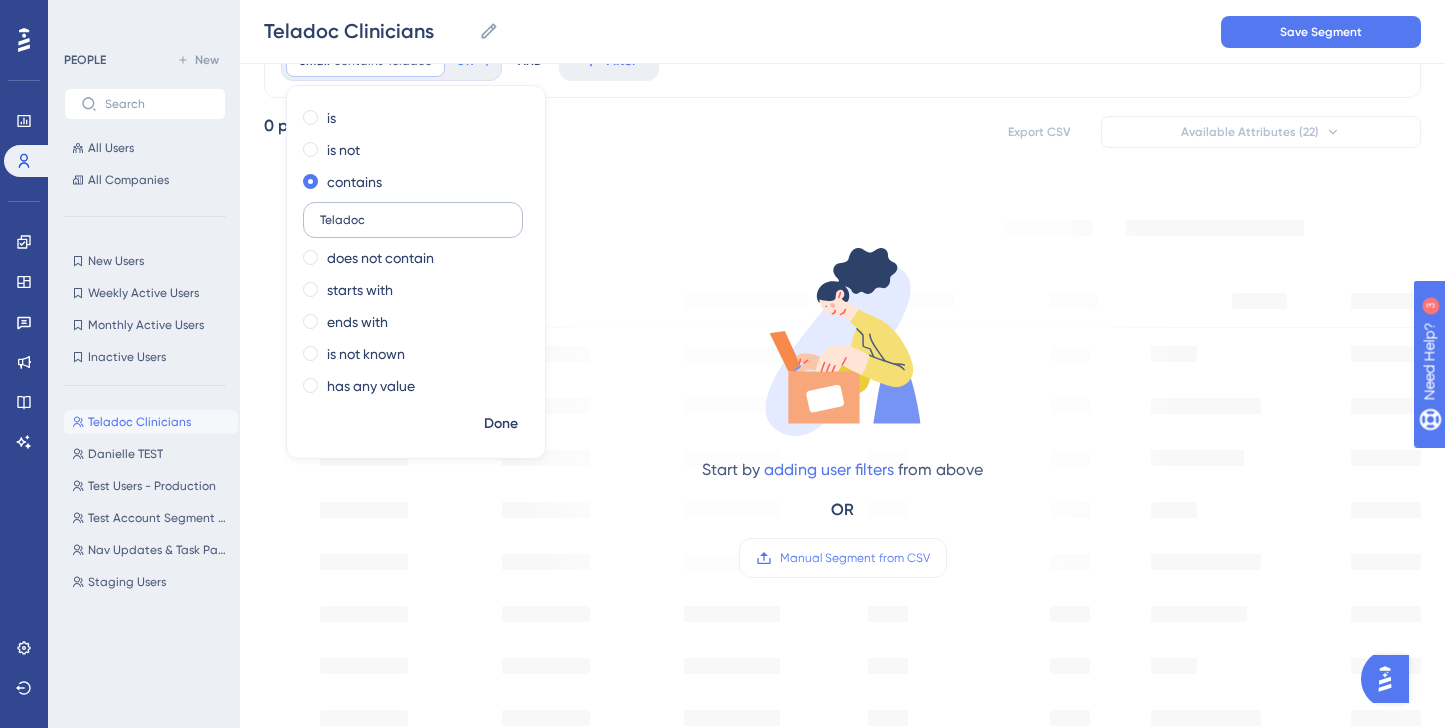 type on "Teladoc" 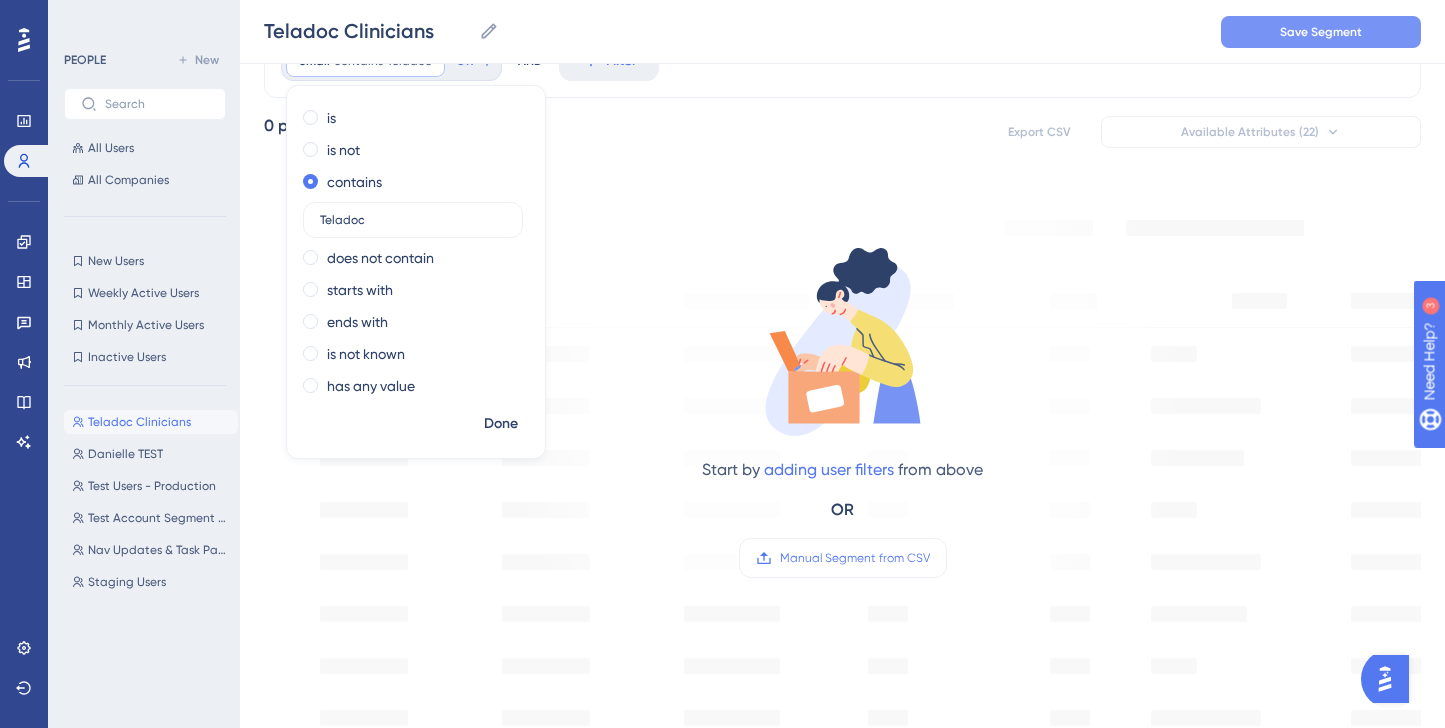 click on "Save Segment" at bounding box center [1321, 32] 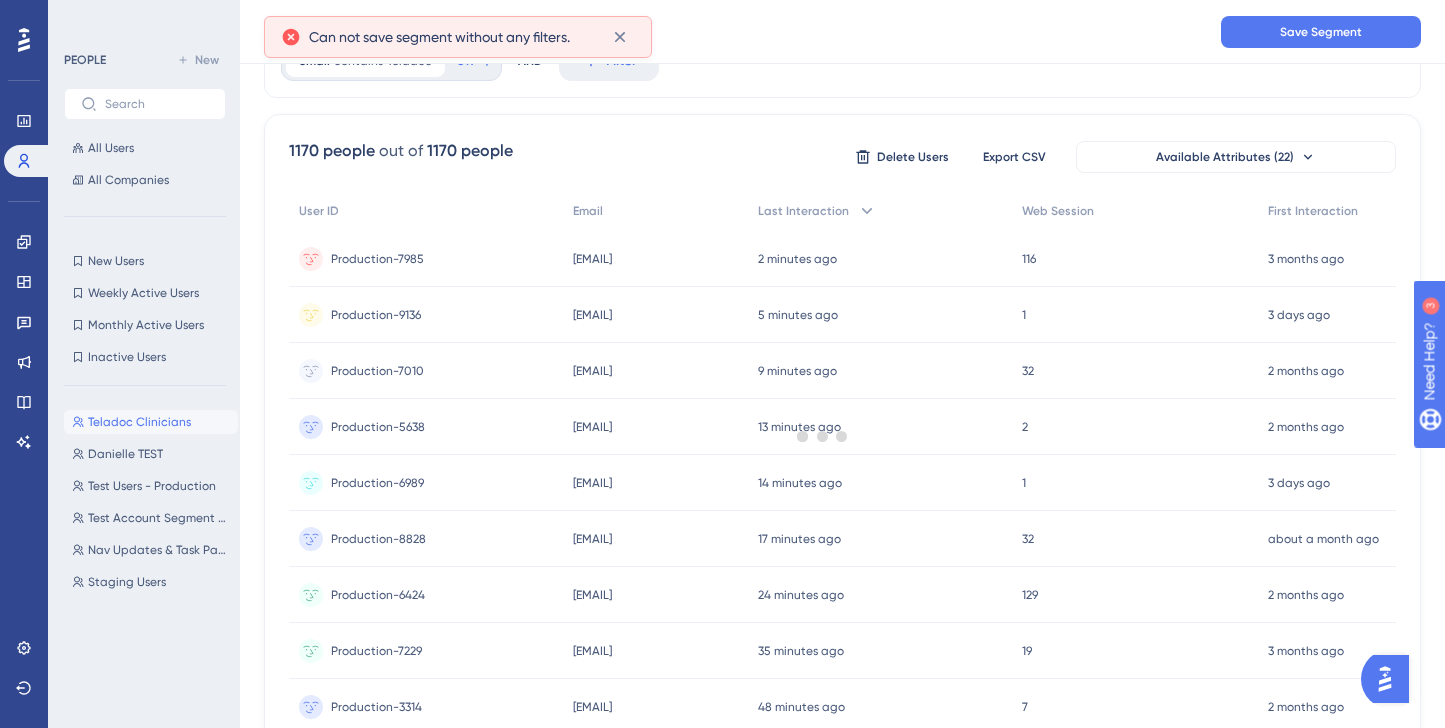 scroll, scrollTop: 0, scrollLeft: 0, axis: both 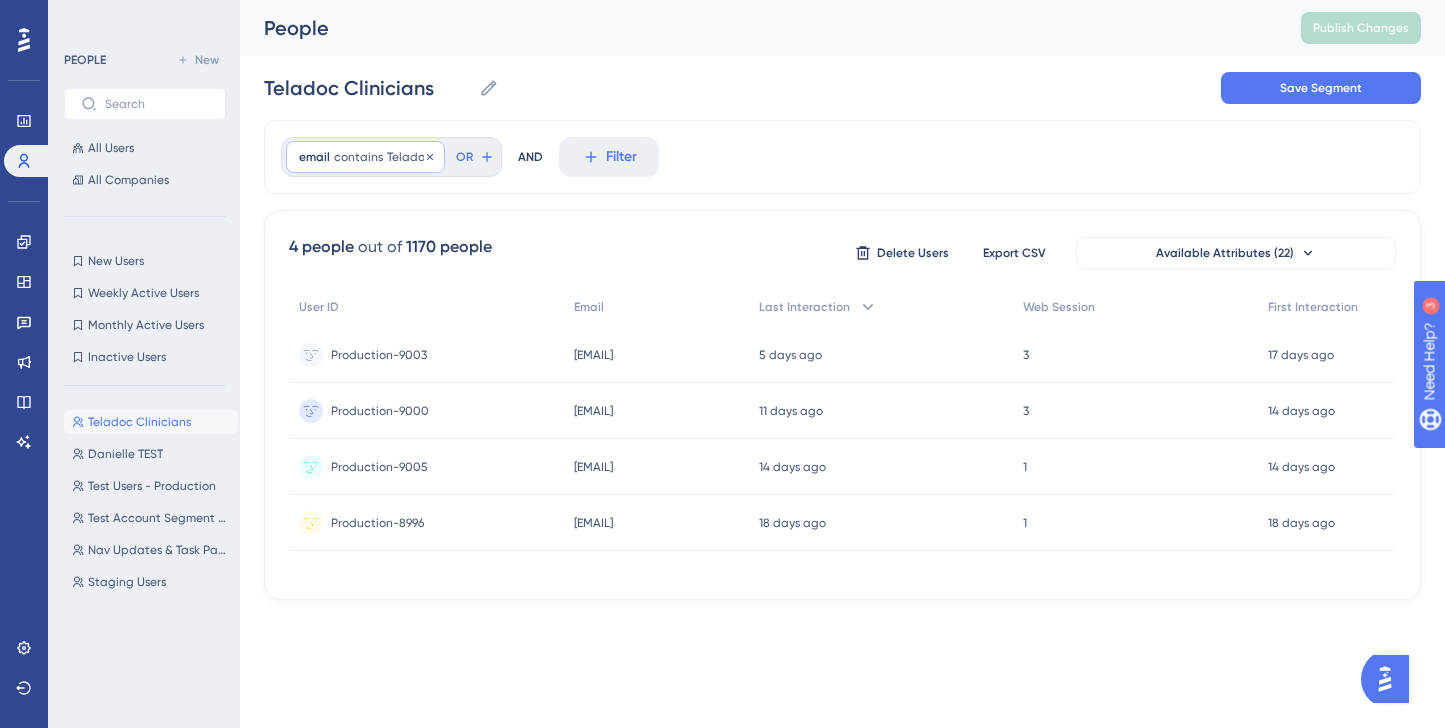 click on "email contains Teladoc Teladoc Remove" at bounding box center (365, 157) 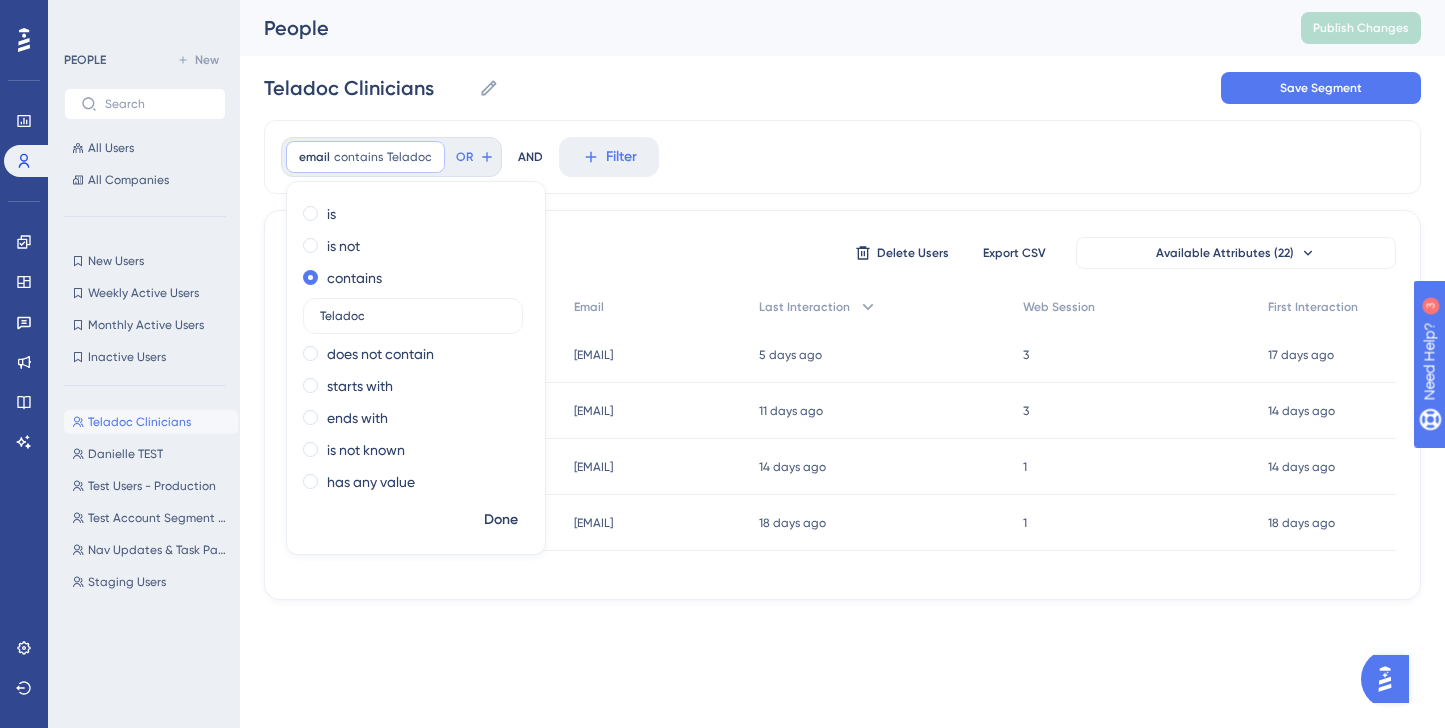click on "email contains Teladoc Teladoc Remove is is not contains Teladoc does not contain starts with ends with is not known has any value Done OR AND Filter 4   people out of 1170   people Delete Users Export CSV Available Attributes (22) User ID Email Last Interaction Web Session First Interaction Production-9003 Production-9003 pbernozzi@teladochealth.com pbernozzi@teladochealth.com 5 days ago 30 Jul 2025, 16:17 3 3 17 days ago 18 Jul 2025, 12:18 Production-9000 Production-9000 erica.tanner@teladochealth.com erica.tanner@teladochealth.com 11 days ago 24 Jul 2025, 11:36 3 3 14 days ago 21 Jul 2025, 08:31 Production-9005 Production-9005 cpagliarini@teladochealth.com cpagliarini@teladochealth.com 14 days ago 21 Jul 2025, 10:53 1 1 14 days ago 21 Jul 2025, 10:41 Production-8996 Production-8996 alexandra.vitanza@teladochealth.com alexandra.vitanza@teladochealth.com 18 days ago 17 Jul 2025, 13:38 1 1 18 days ago 17 Jul 2025, 13:37" at bounding box center [842, 360] 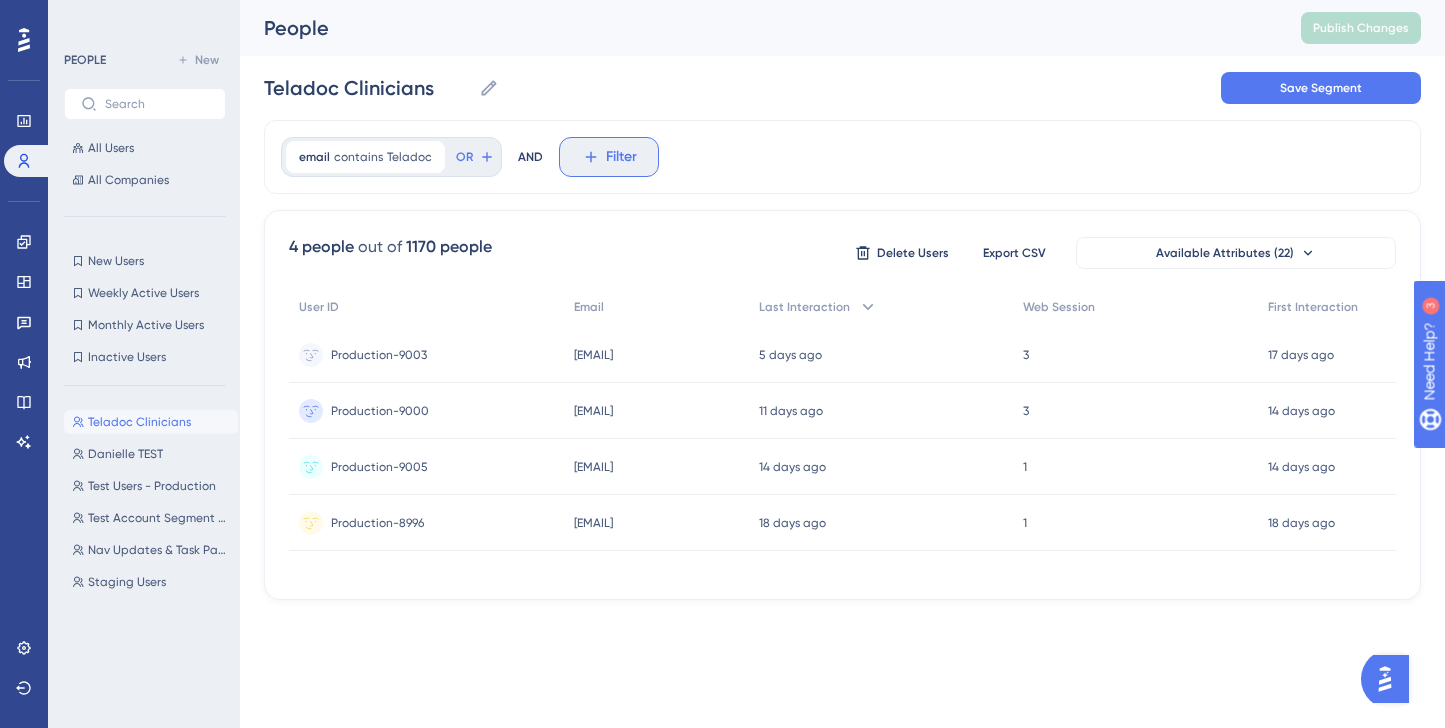click on "Filter" at bounding box center (621, 157) 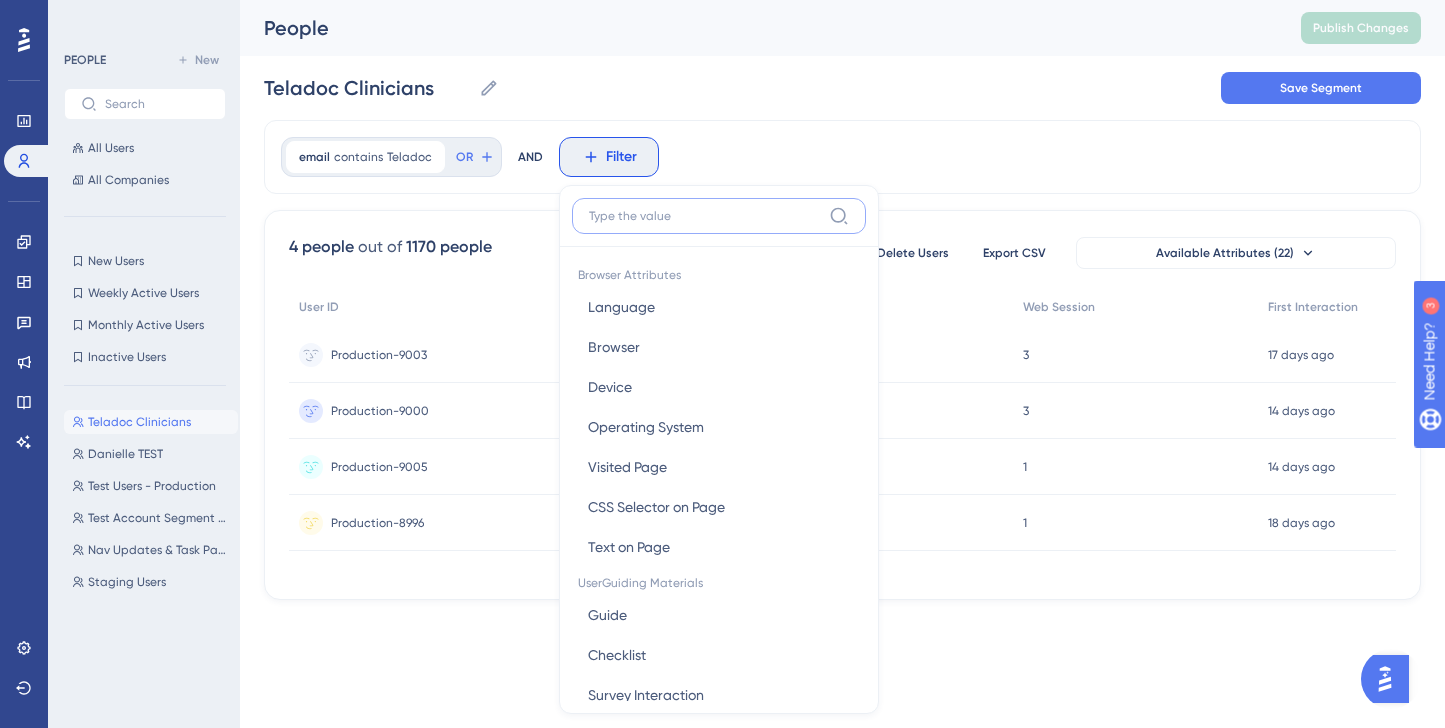 scroll, scrollTop: 85, scrollLeft: 0, axis: vertical 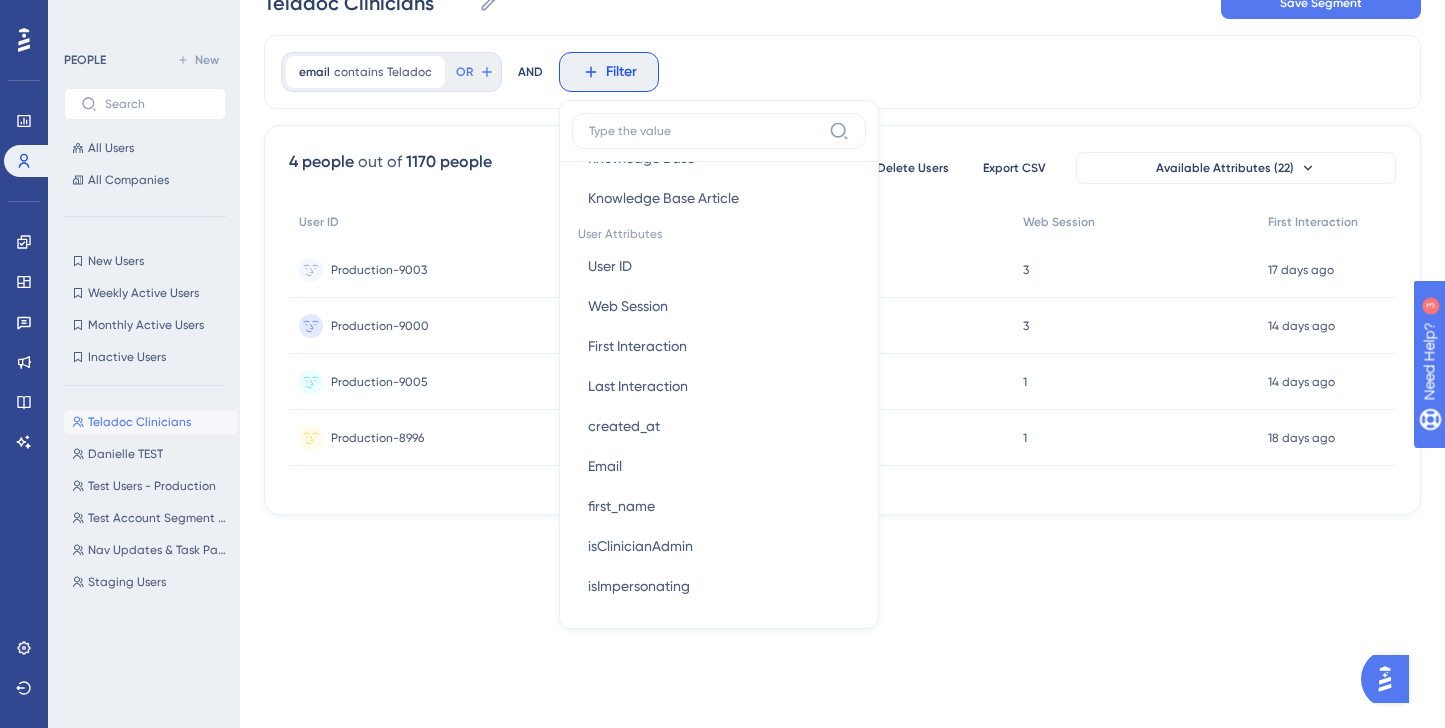click on "Performance Users Engagement Widgets Feedback Product Updates Knowledge Base AI Assistant Settings Logout PEOPLE New All Users All Companies New Users New Users Weekly Active Users Weekly Active Users Monthly Active Users Monthly Active Users Inactive Users Inactive Users Teladoc Clinicians Teladoc Clinicians Danielle TEST Danielle TEST Test Users - Production Test Users - Production Test Account Segment 7/22/25 Test Account Segment 7/22/25 Nav Updates & Task Page Updates July 2025 Nav Updates & Task Page Updates July 2025 Staging Users Staging Users People Publish Changes Teladoc Clinicians Teladoc Clinicians Save Segment email contains Teladoc Teladoc Remove OR AND Filter Browser Attributes Language Language Browser Browser Device Device Operating System Operating System Visited Page Visited Page CSS Selector on Page CSS Selector on Page Text on Page Text on Page UserGuiding Materials Guide Guide Checklist Checklist Survey Interaction Survey Interaction Survey Answer Survey Answer Hotspot Interaction Goal 4" at bounding box center [722, 247] 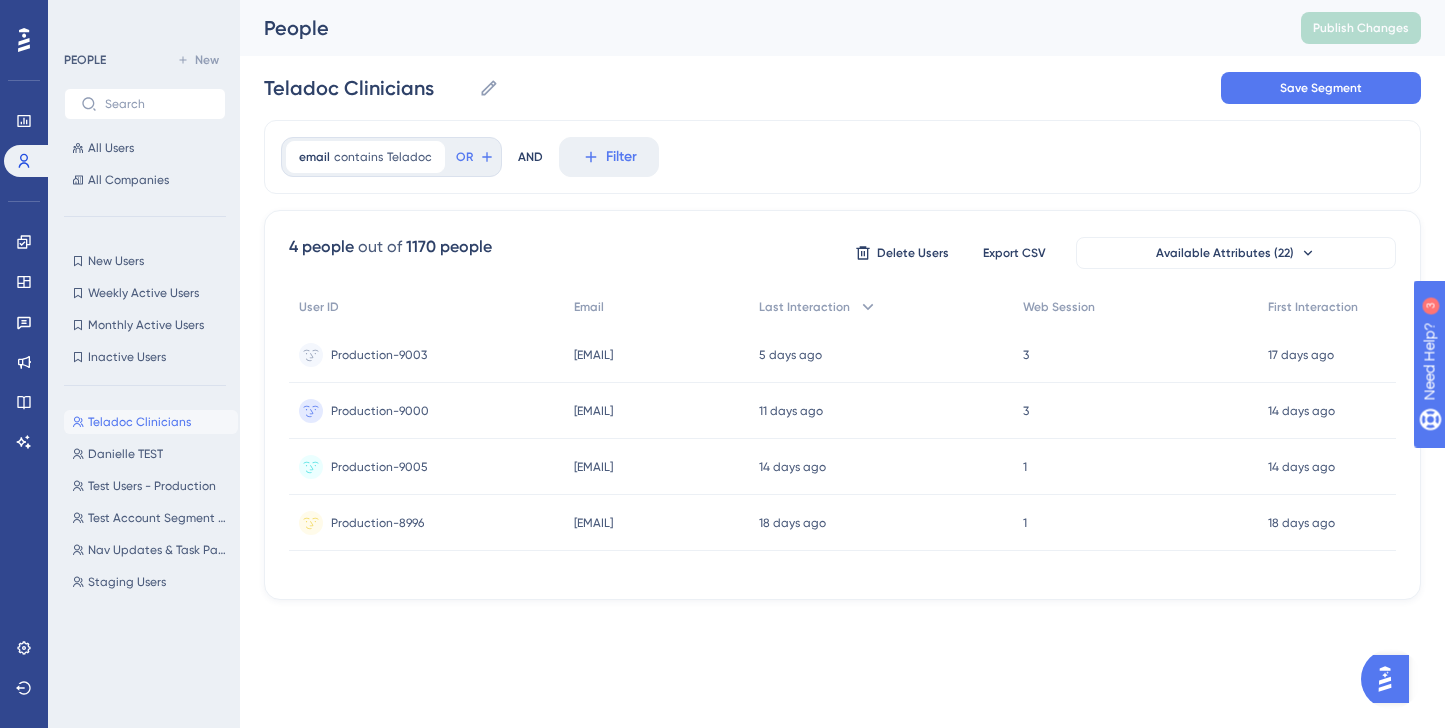 scroll, scrollTop: 0, scrollLeft: 0, axis: both 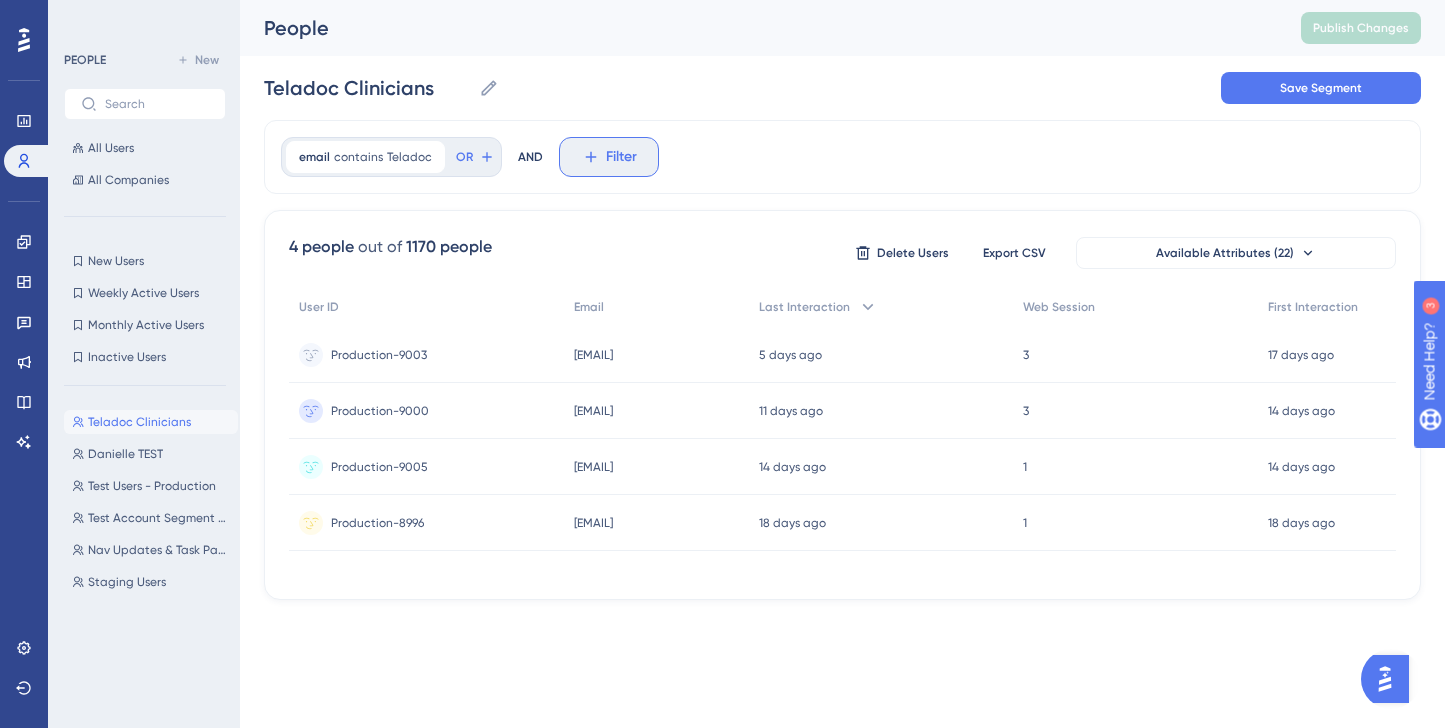 click on "Filter" at bounding box center [621, 157] 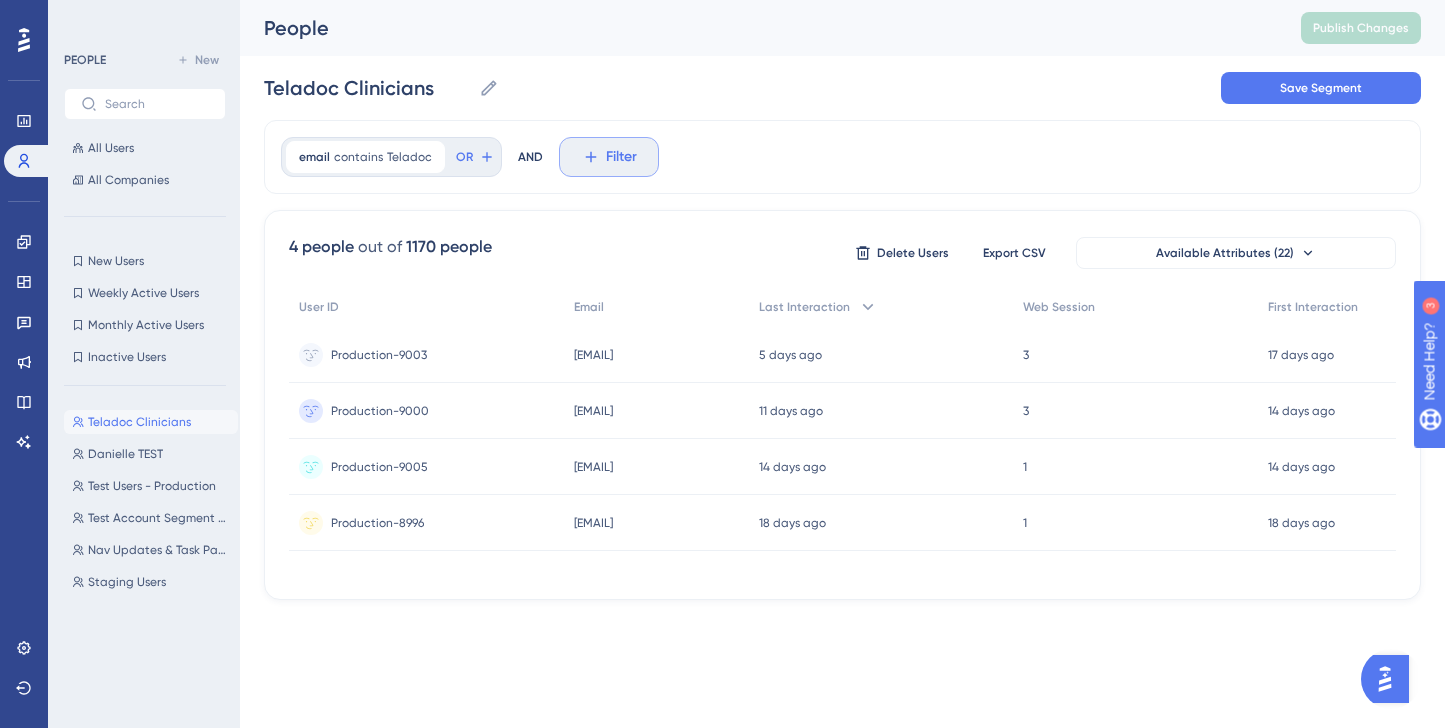 scroll, scrollTop: 85, scrollLeft: 0, axis: vertical 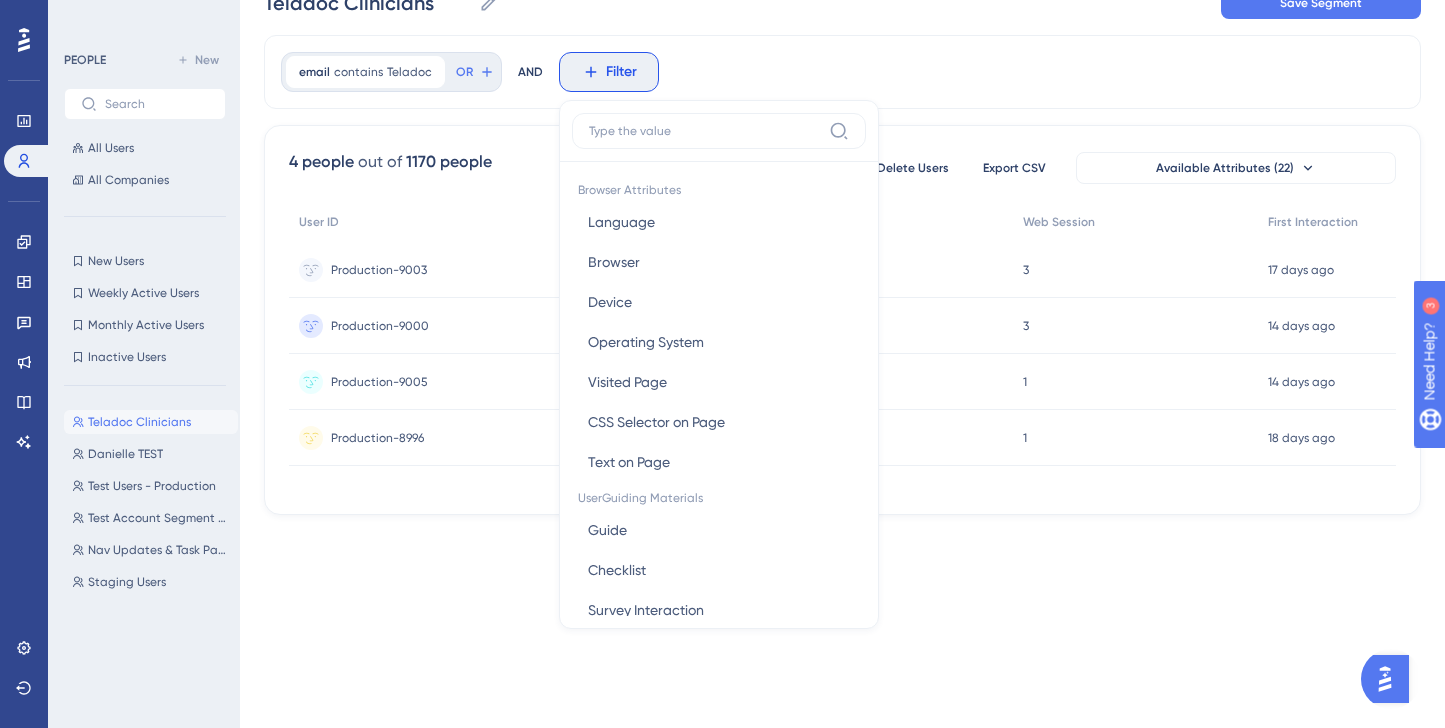 click on "email contains Teladoc Teladoc Remove OR AND Filter Browser Attributes Language Language Browser Browser Device Device Operating System Operating System Visited Page Visited Page CSS Selector on Page CSS Selector on Page Text on Page Text on Page UserGuiding Materials Guide Guide Checklist Checklist Survey Interaction Survey Interaction Survey Answer Survey Answer Hotspot Interaction Hotspot Interaction Custom Button Interaction Custom Button Interaction Goal Goal AI Assistant AI Assistant Resource Center Interaction Resource Center Interaction Resource Center Tab Resource Center Tab Product Updates Product Updates Product Updates Post Product Updates Post Knowledge Base Knowledge Base Knowledge Base Article Knowledge Base Article User Attributes User ID User ID Web Session Web Session First Interaction First Interaction Last Interaction Last Interaction created_at created_at Email Email first_name first_name isClinicianAdmin isClinicianAdmin isImpersonating isImpersonating isSuperAdmin isSuperAdmin isTrial" at bounding box center [842, 72] 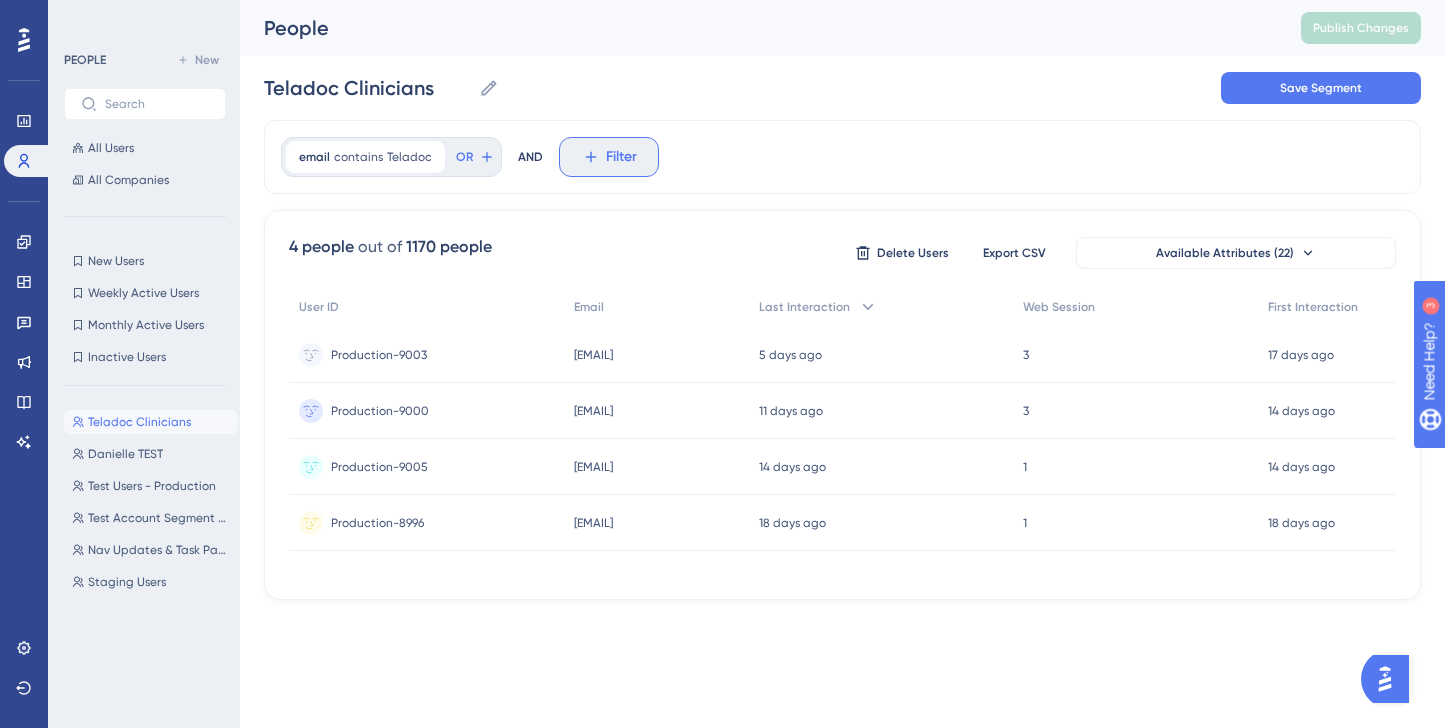 click on "Filter" at bounding box center [621, 157] 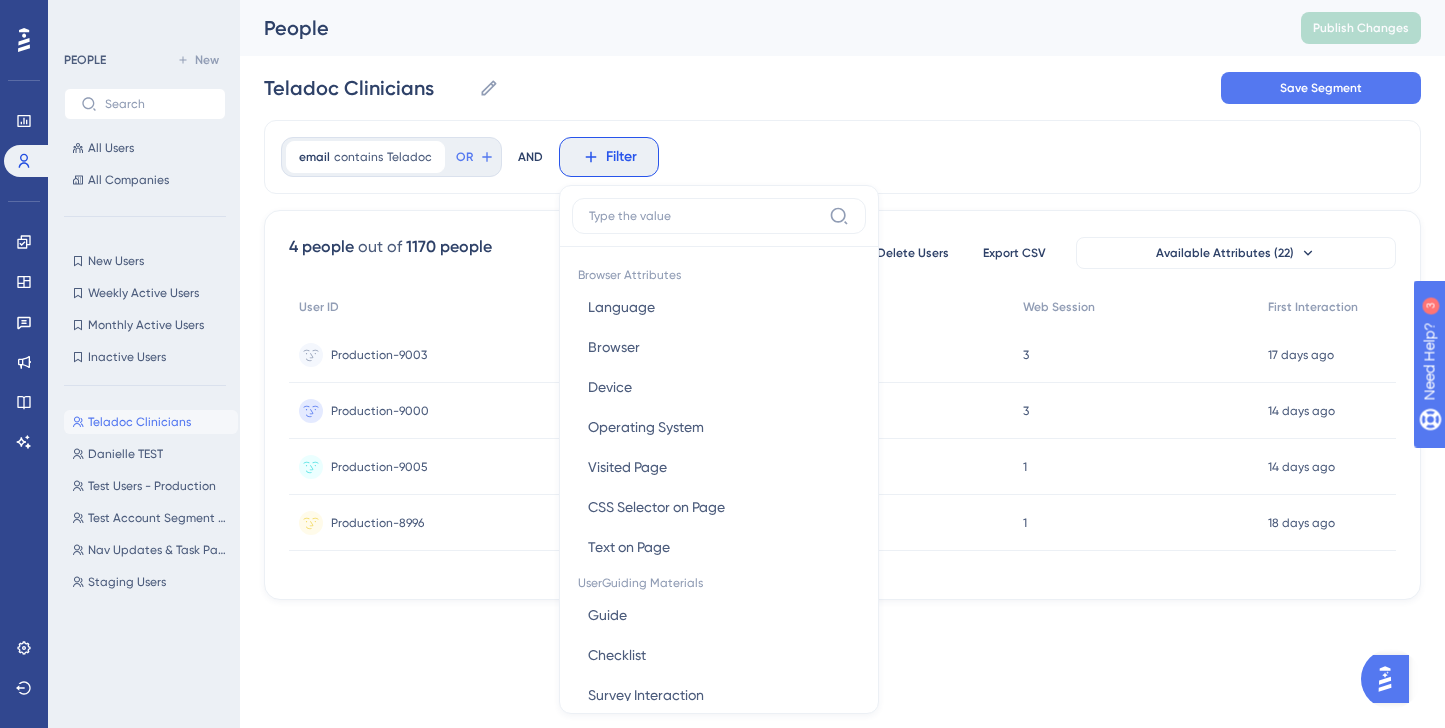 scroll, scrollTop: 85, scrollLeft: 0, axis: vertical 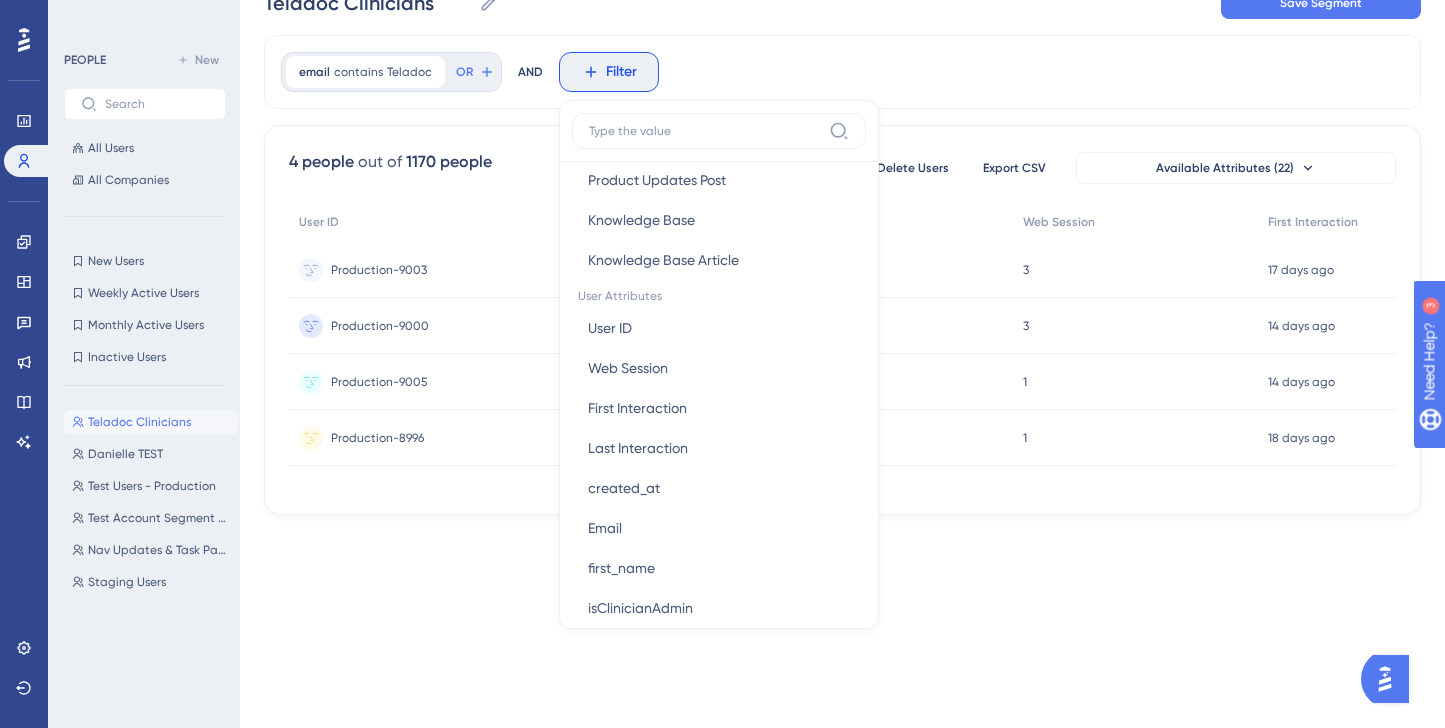 click on "email contains Teladoc Teladoc Remove OR AND Filter Browser Attributes Language Language Browser Browser Device Device Operating System Operating System Visited Page Visited Page CSS Selector on Page CSS Selector on Page Text on Page Text on Page UserGuiding Materials Guide Guide Checklist Checklist Survey Interaction Survey Interaction Survey Answer Survey Answer Hotspot Interaction Hotspot Interaction Custom Button Interaction Custom Button Interaction Goal Goal AI Assistant AI Assistant Resource Center Interaction Resource Center Interaction Resource Center Tab Resource Center Tab Product Updates Product Updates Product Updates Post Product Updates Post Knowledge Base Knowledge Base Knowledge Base Article Knowledge Base Article User Attributes User ID User ID Web Session Web Session First Interaction First Interaction Last Interaction Last Interaction created_at created_at Email Email first_name first_name isClinicianAdmin isClinicianAdmin isImpersonating isImpersonating isSuperAdmin isSuperAdmin isTrial" at bounding box center (842, 72) 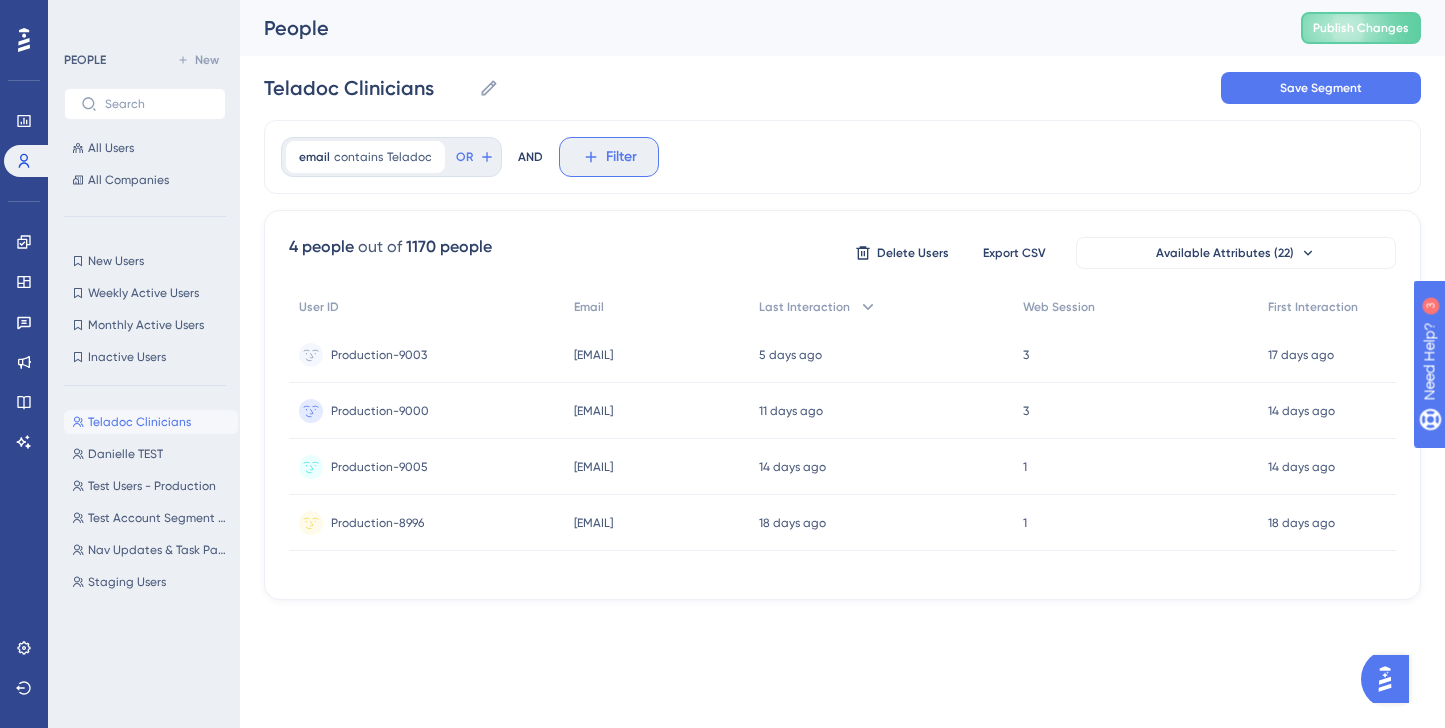 click on "Filter" at bounding box center (621, 157) 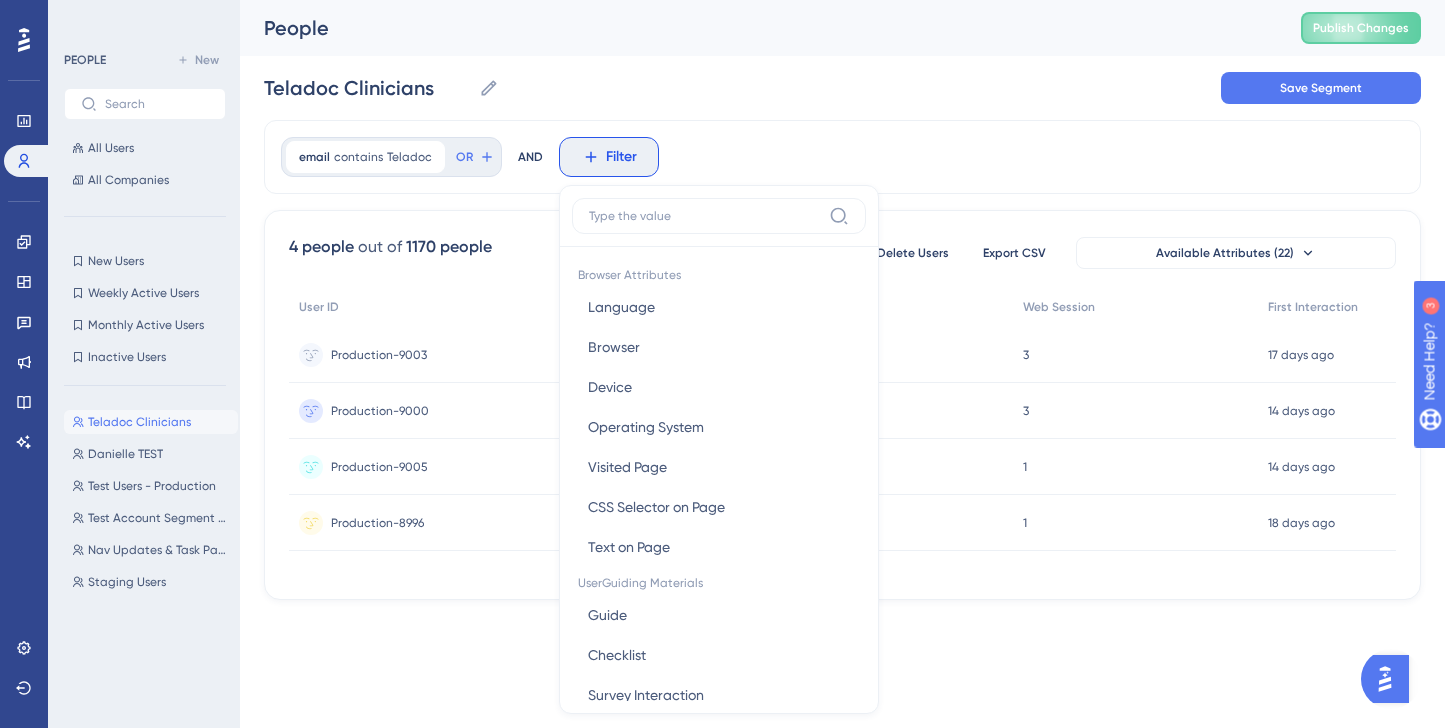 scroll, scrollTop: 80, scrollLeft: 0, axis: vertical 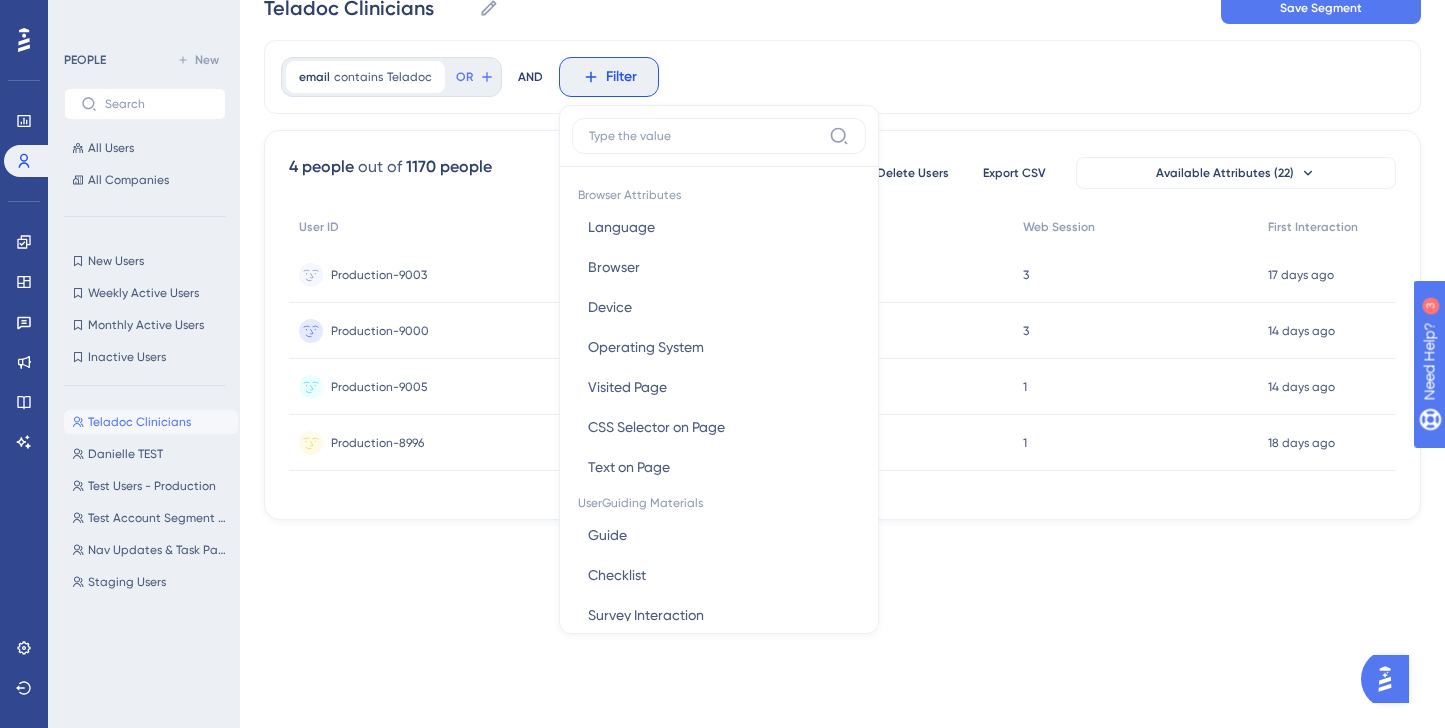 click on "email contains Teladoc Teladoc Remove OR AND Filter Browser Attributes Language Language Browser Browser Device Device Operating System Operating System Visited Page Visited Page CSS Selector on Page CSS Selector on Page Text on Page Text on Page UserGuiding Materials Guide Guide Checklist Checklist Survey Interaction Survey Interaction Survey Answer Survey Answer Hotspot Interaction Hotspot Interaction Custom Button Interaction Custom Button Interaction Goal Goal AI Assistant AI Assistant Resource Center Interaction Resource Center Interaction Resource Center Tab Resource Center Tab Product Updates Product Updates Product Updates Post Product Updates Post Knowledge Base Knowledge Base Knowledge Base Article Knowledge Base Article User Attributes User ID User ID Web Session Web Session First Interaction First Interaction Last Interaction Last Interaction created_at created_at Email Email first_name first_name isClinicianAdmin isClinicianAdmin isImpersonating isImpersonating isSuperAdmin isSuperAdmin isTrial" at bounding box center [842, 77] 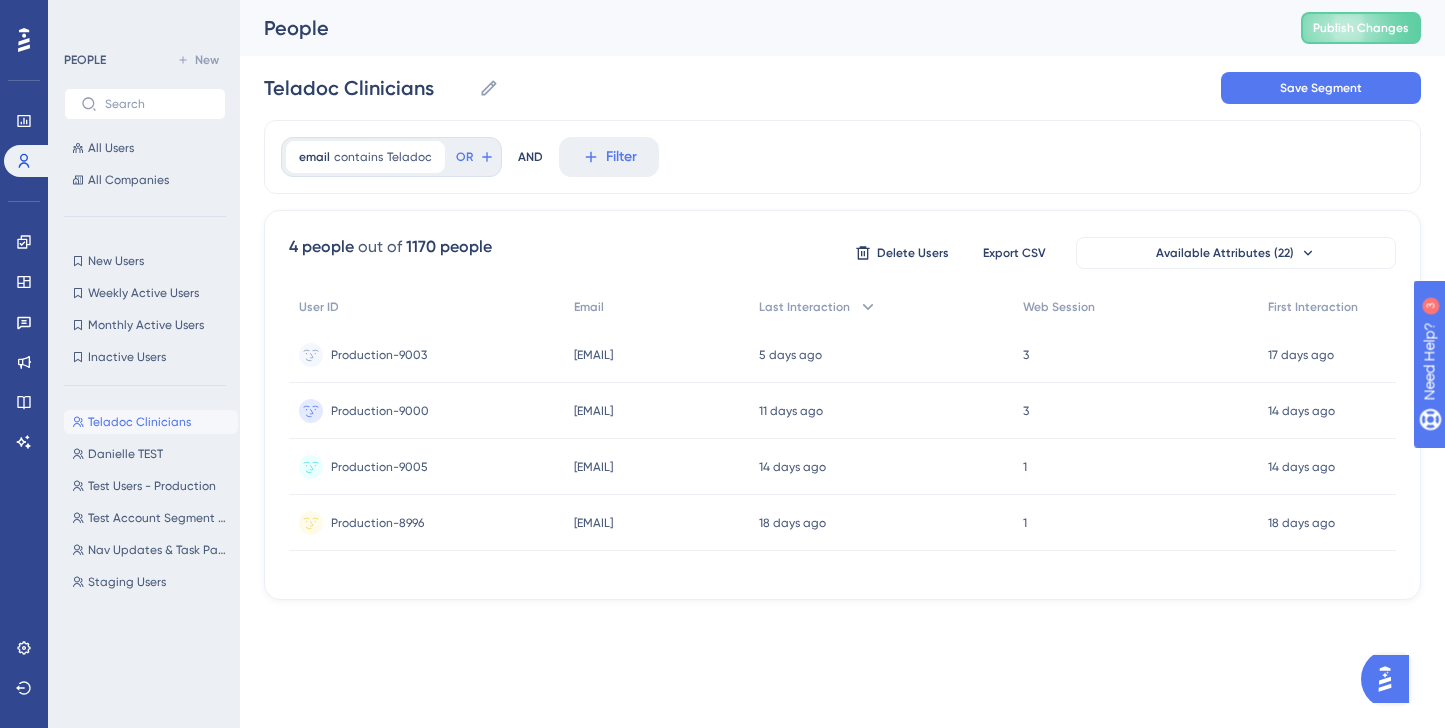 scroll, scrollTop: 0, scrollLeft: 0, axis: both 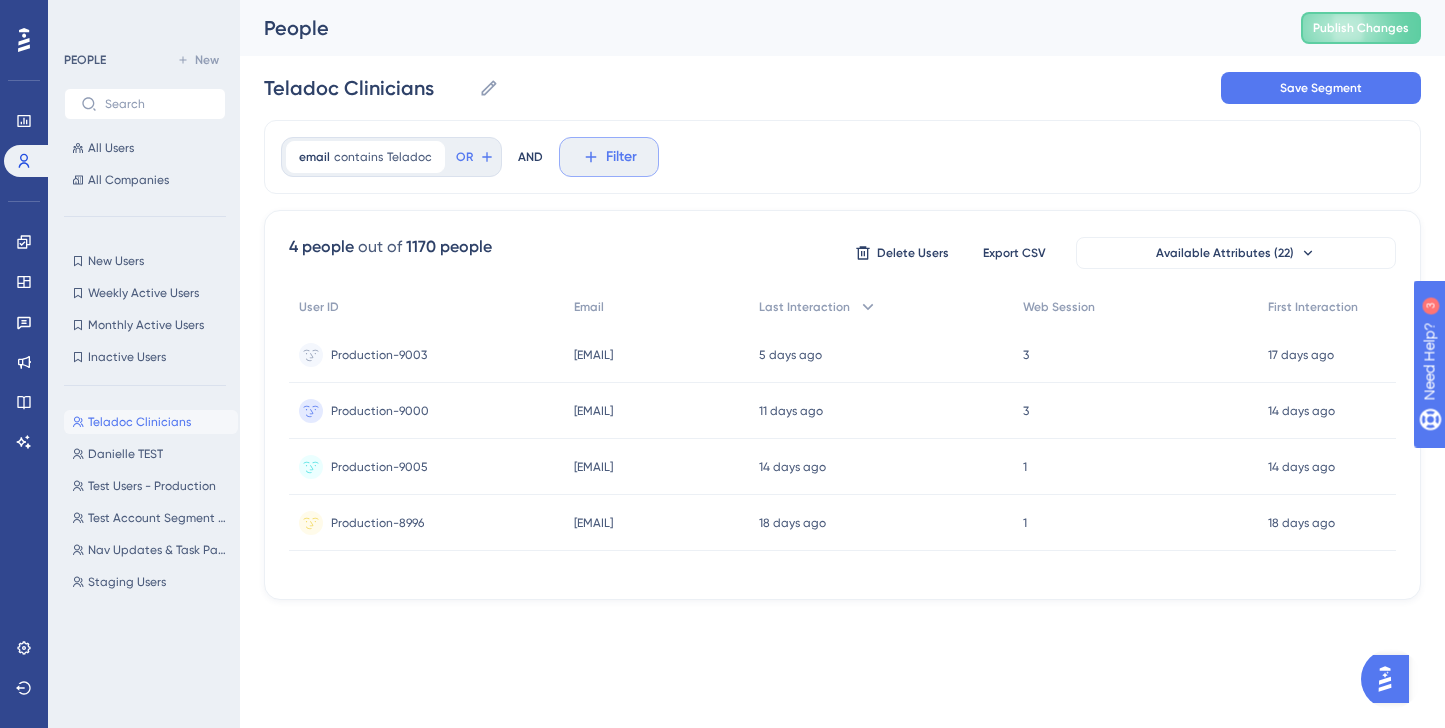 click on "Filter" at bounding box center [621, 157] 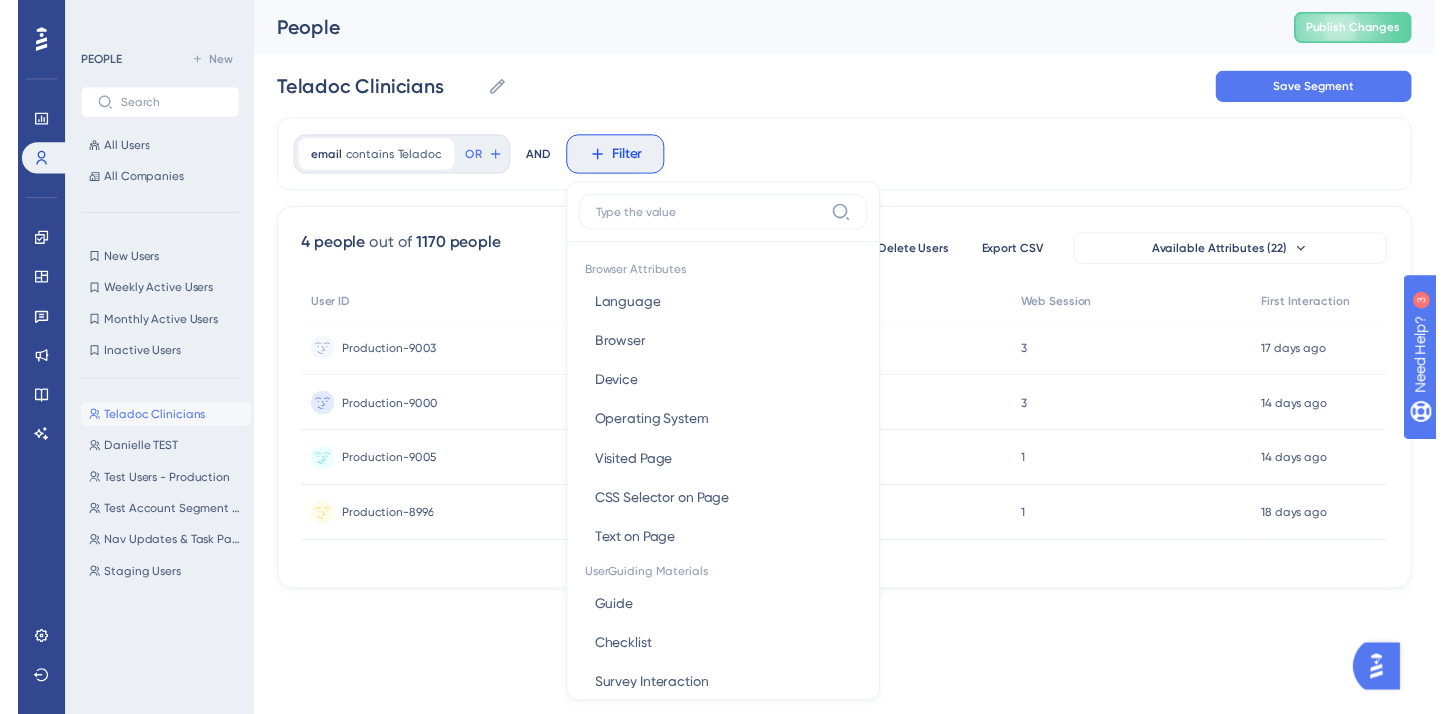 scroll, scrollTop: 81, scrollLeft: 0, axis: vertical 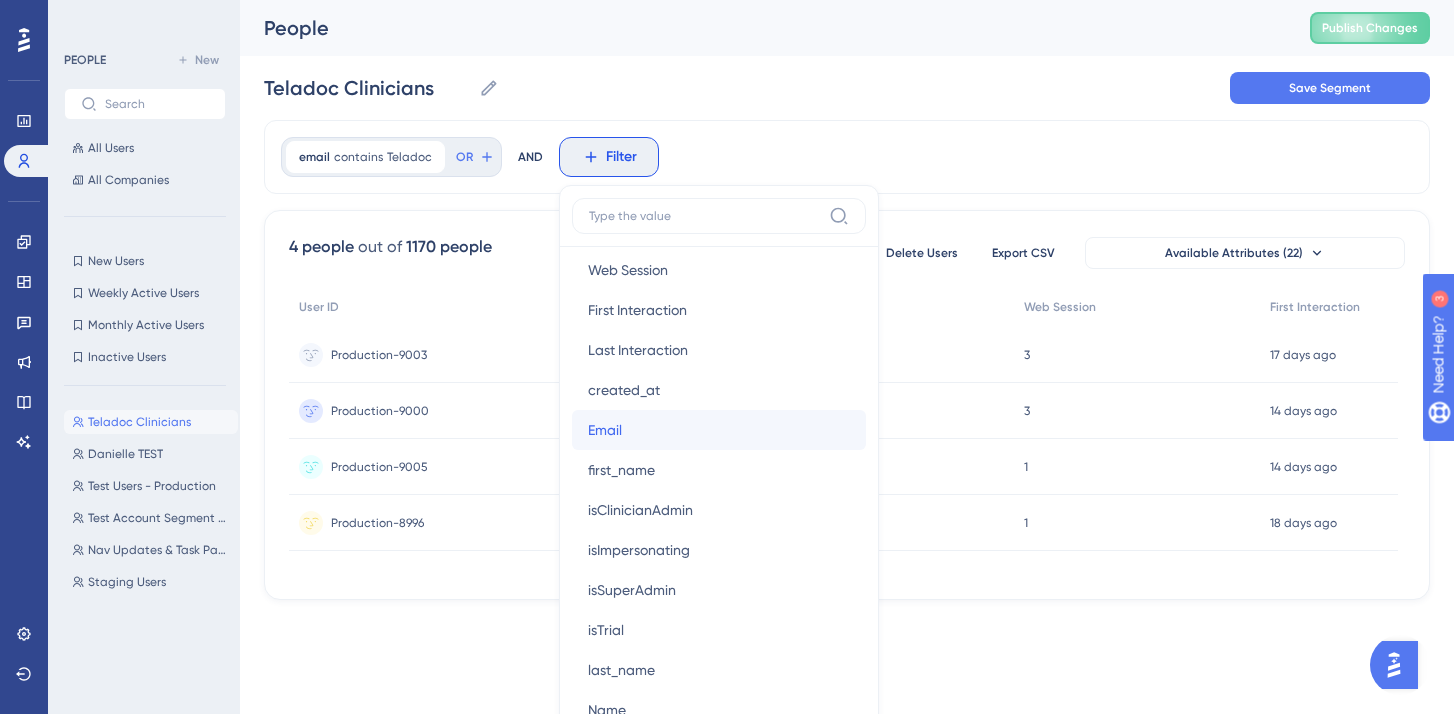 click on "Email Email" at bounding box center (719, 430) 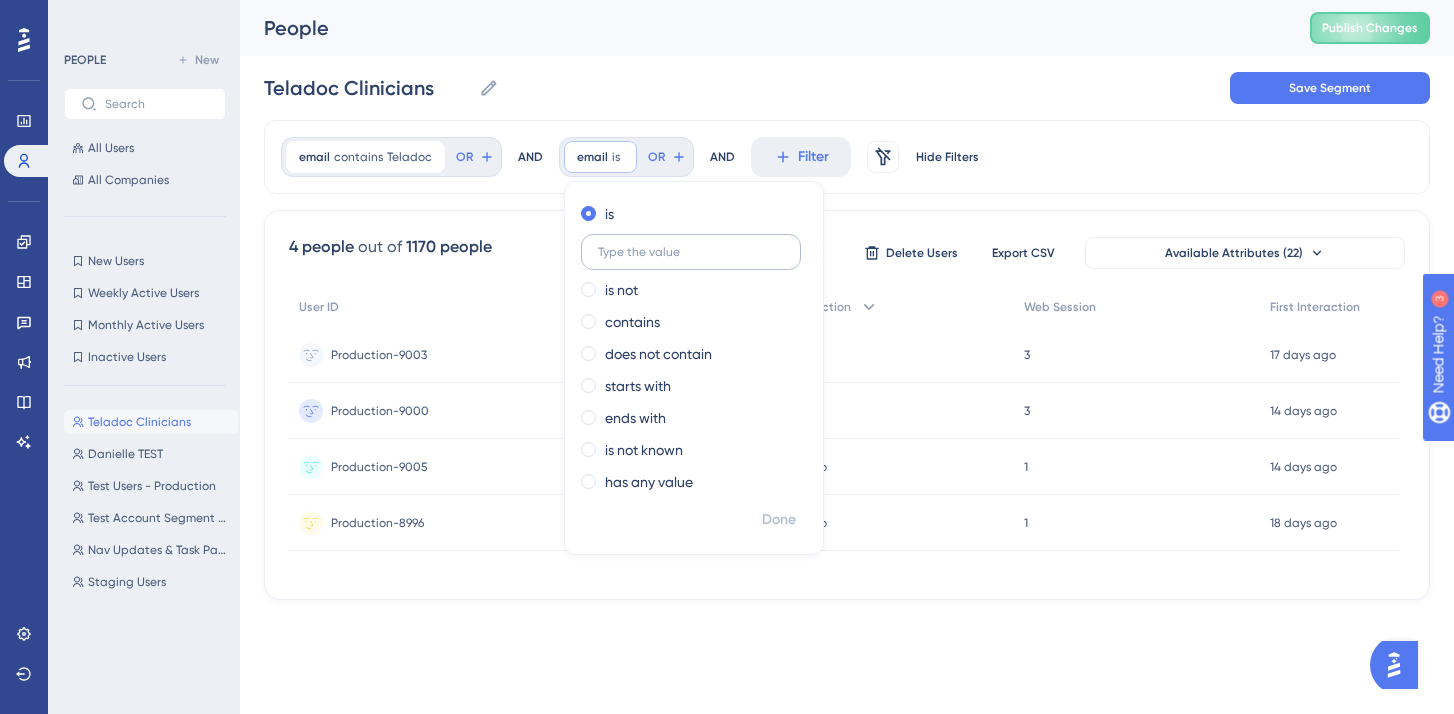click at bounding box center [691, 252] 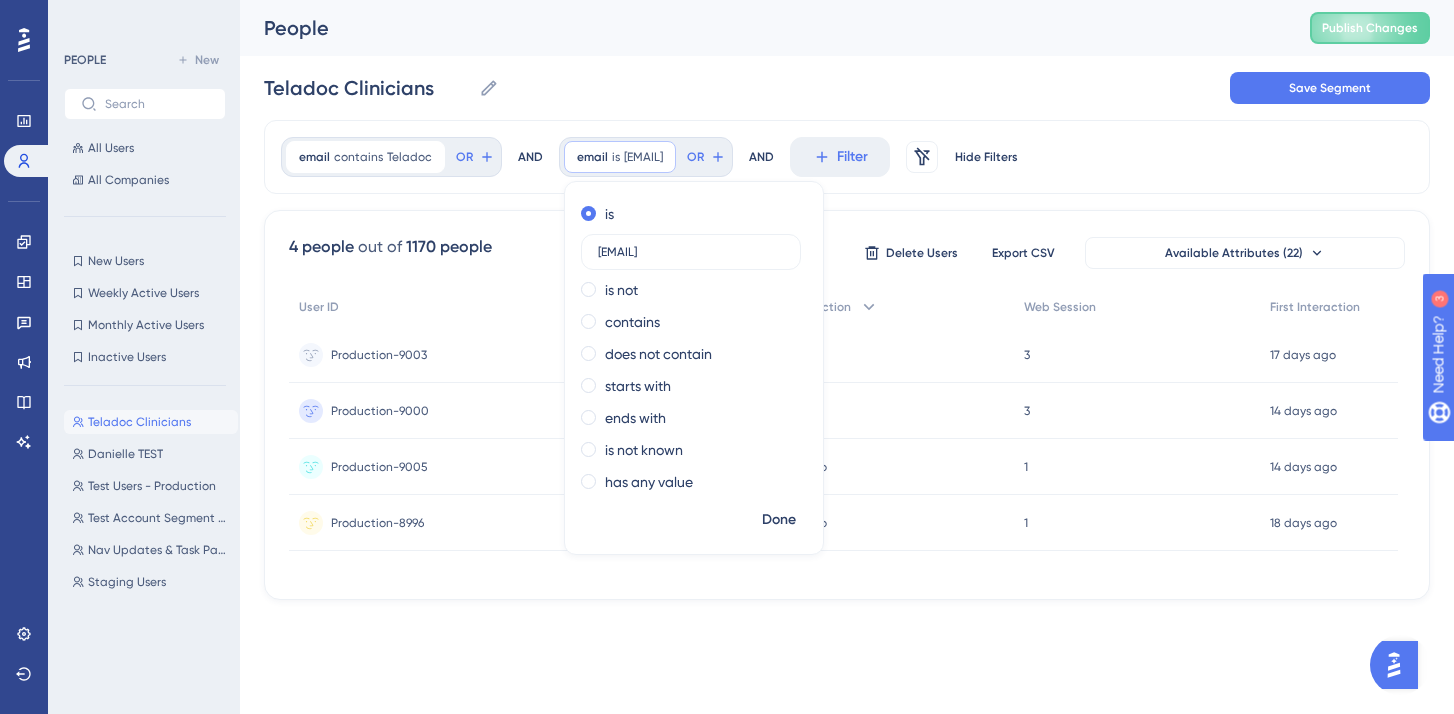 type on "[EMAIL]" 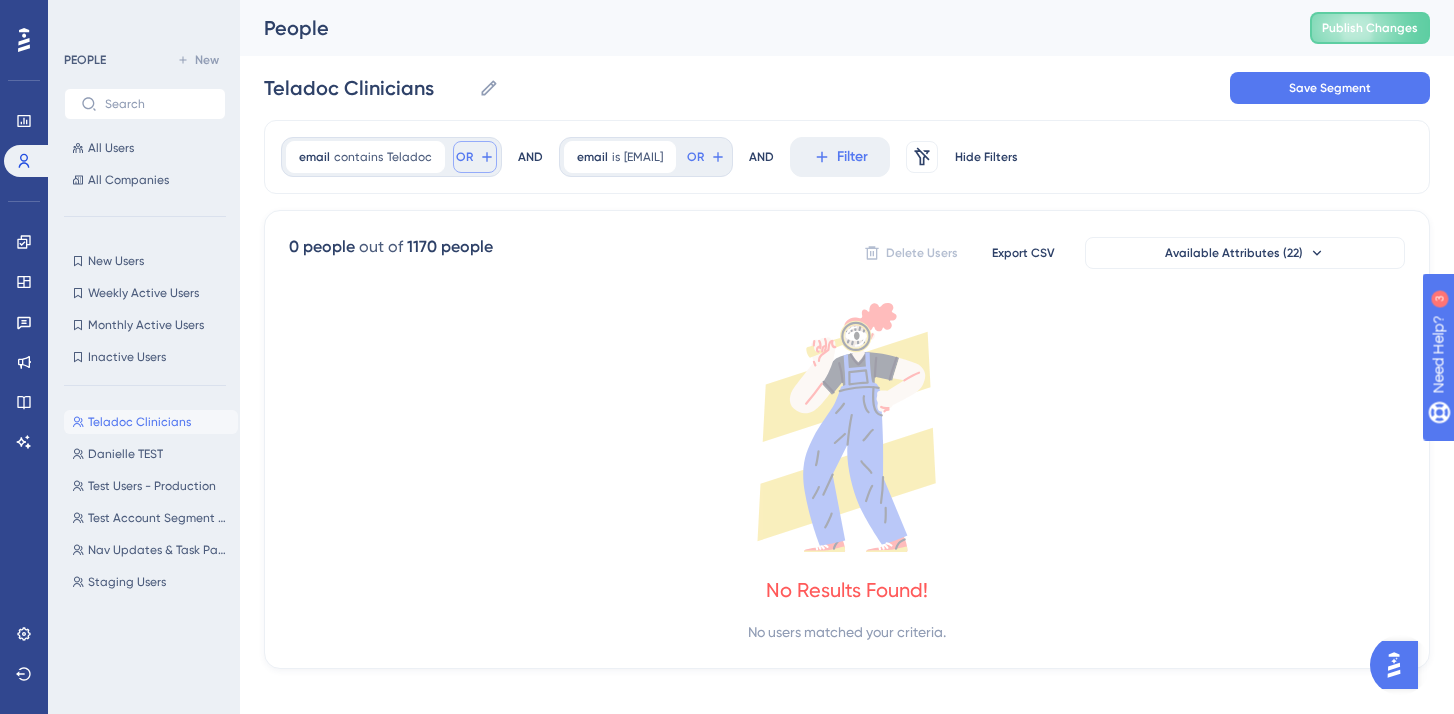 click on "OR" at bounding box center [464, 157] 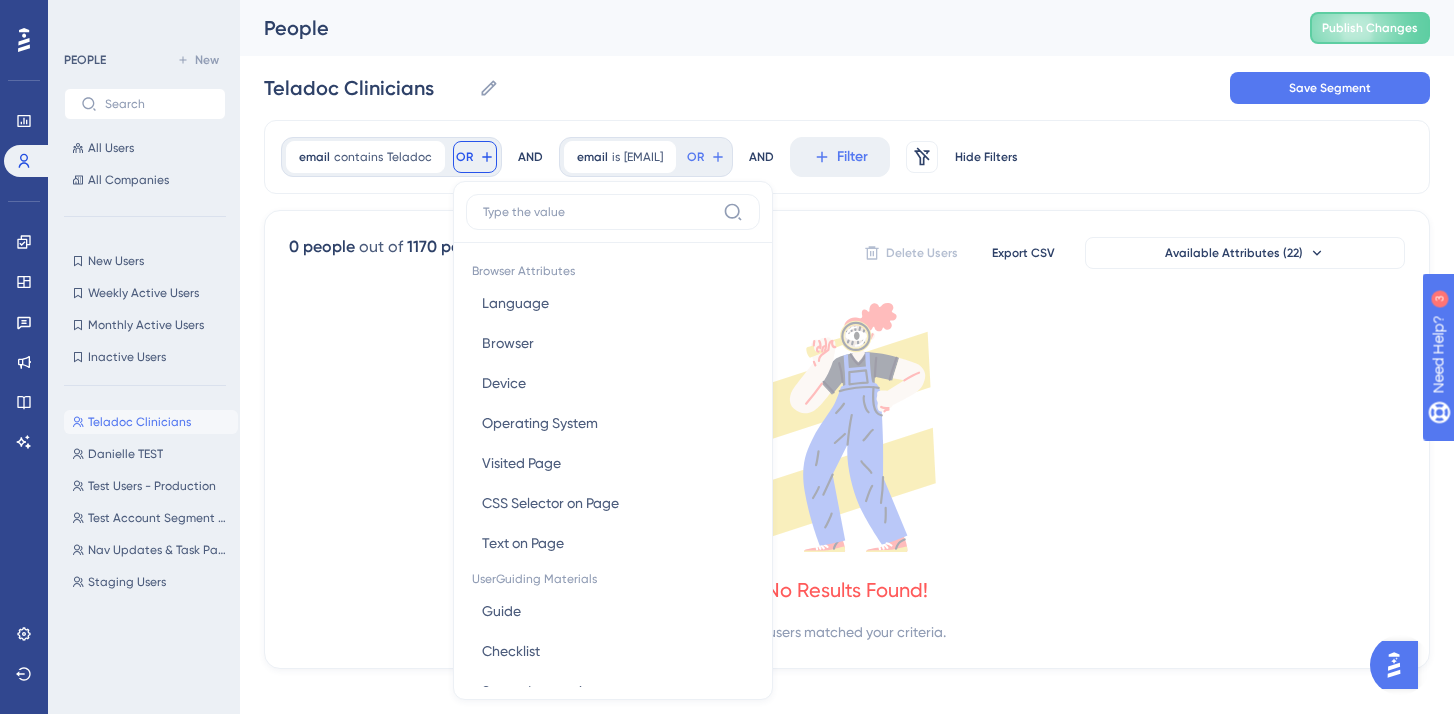scroll, scrollTop: 83, scrollLeft: 0, axis: vertical 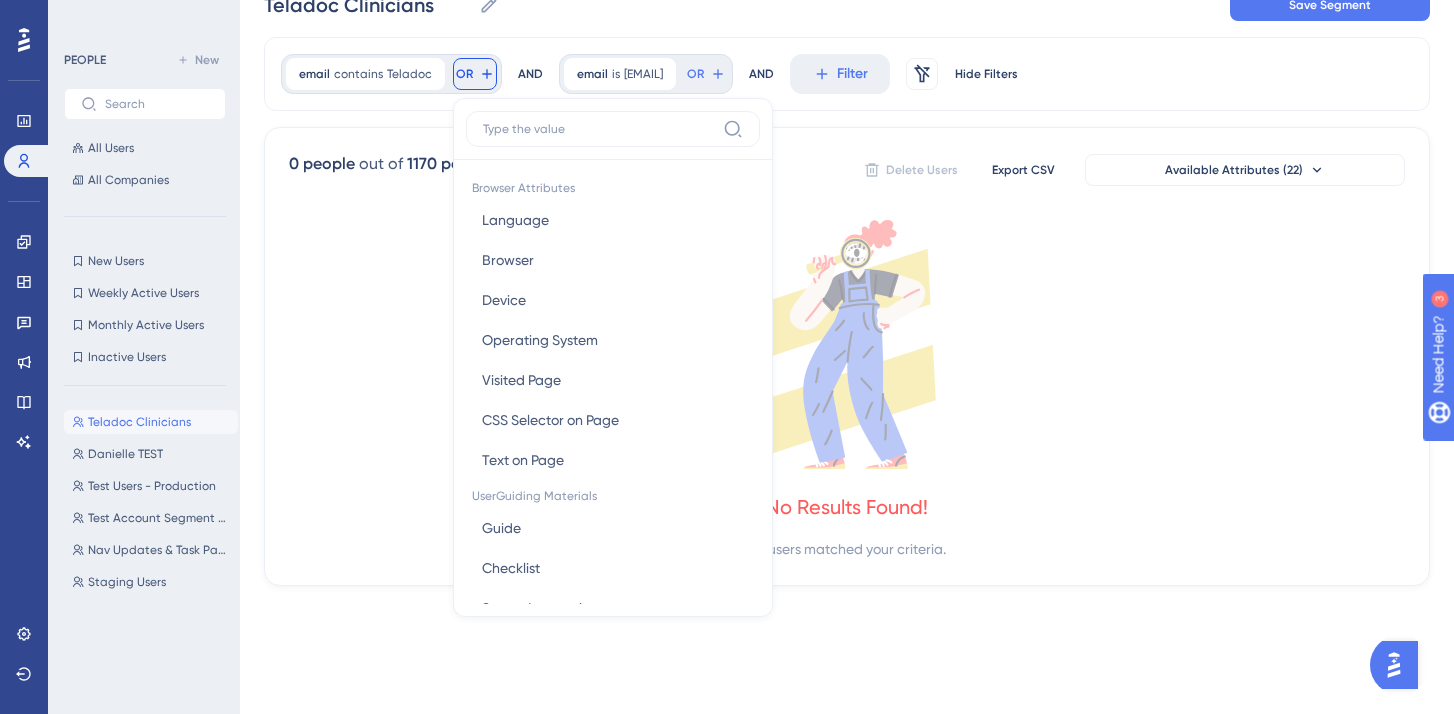 click on "Teladoc Clinicians Teladoc Clinicians Save Segment" at bounding box center [847, 5] 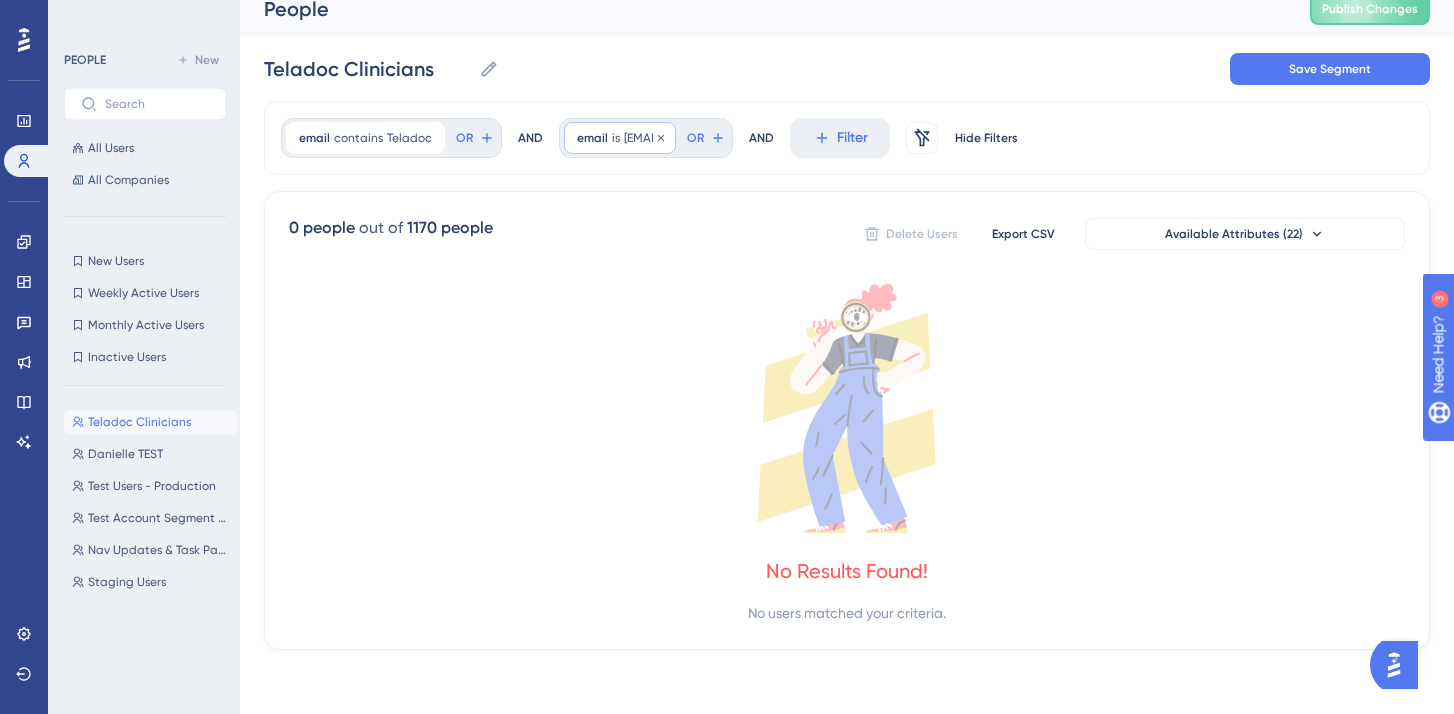 click on "[EMAIL]" at bounding box center (643, 138) 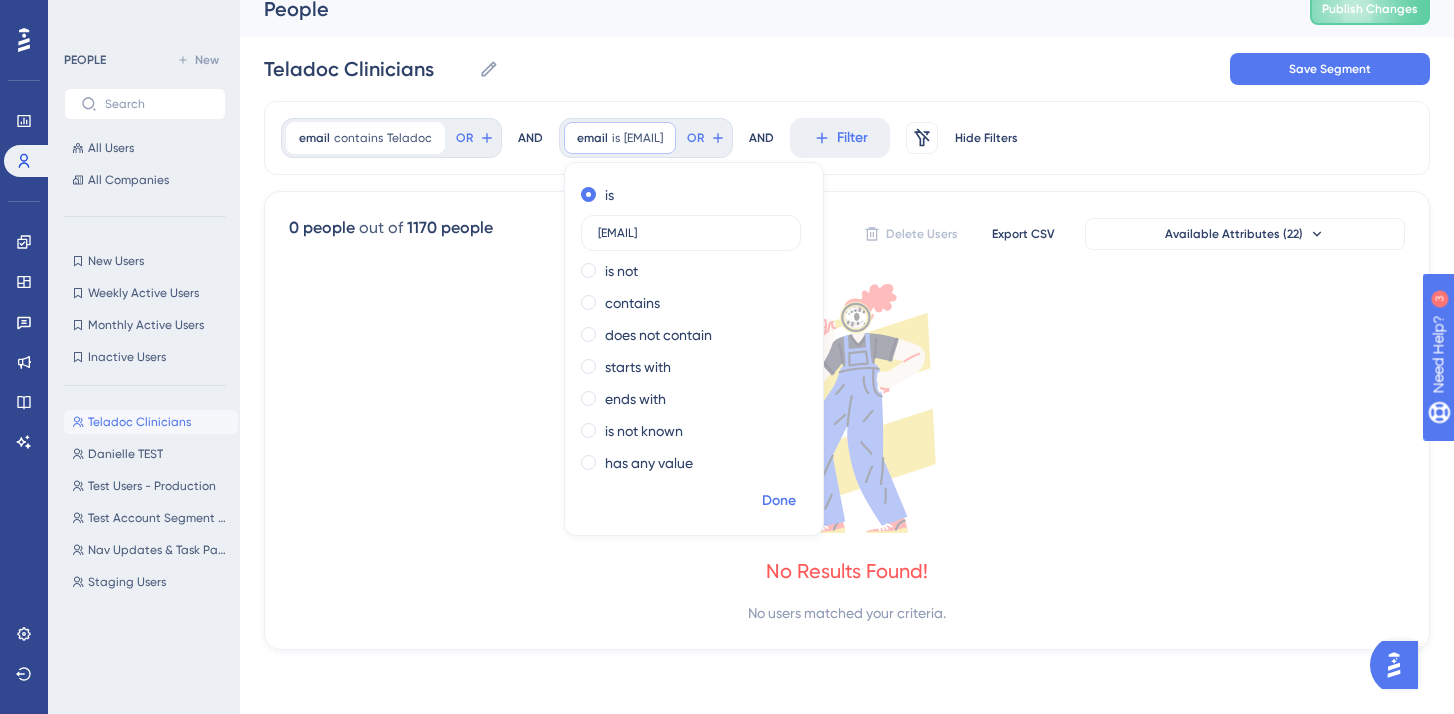 click on "Done" at bounding box center (779, 501) 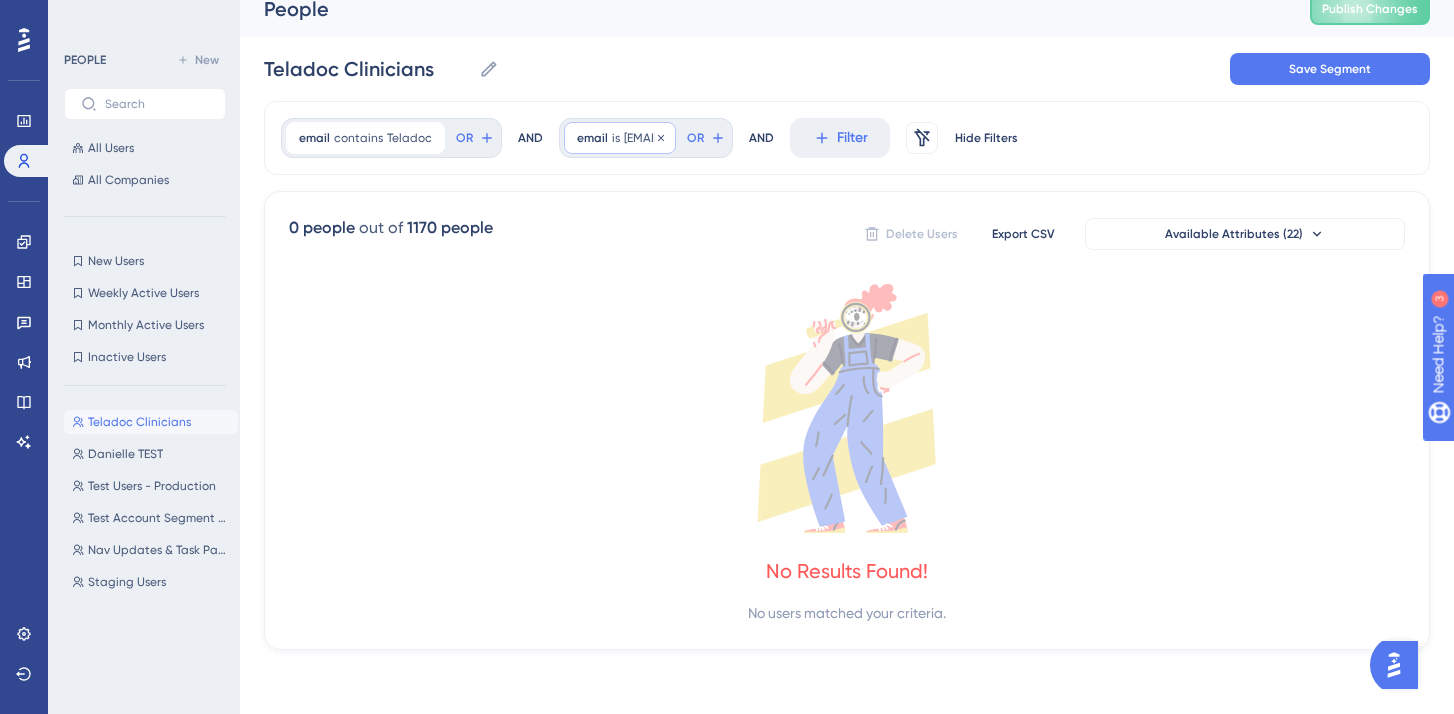 click on "email is laurenmoberle@gmail.com laurenmoberle@gmail.com Remove" at bounding box center (620, 138) 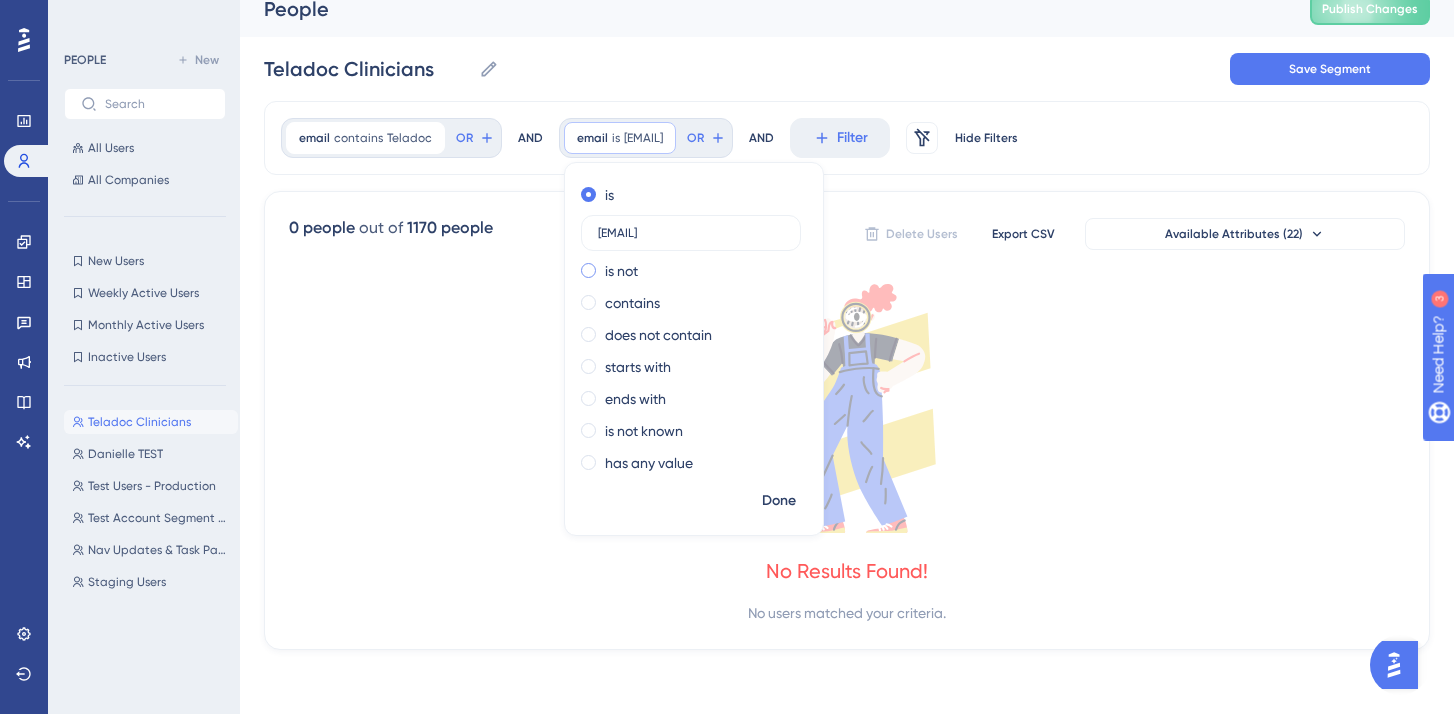 scroll, scrollTop: 0, scrollLeft: 0, axis: both 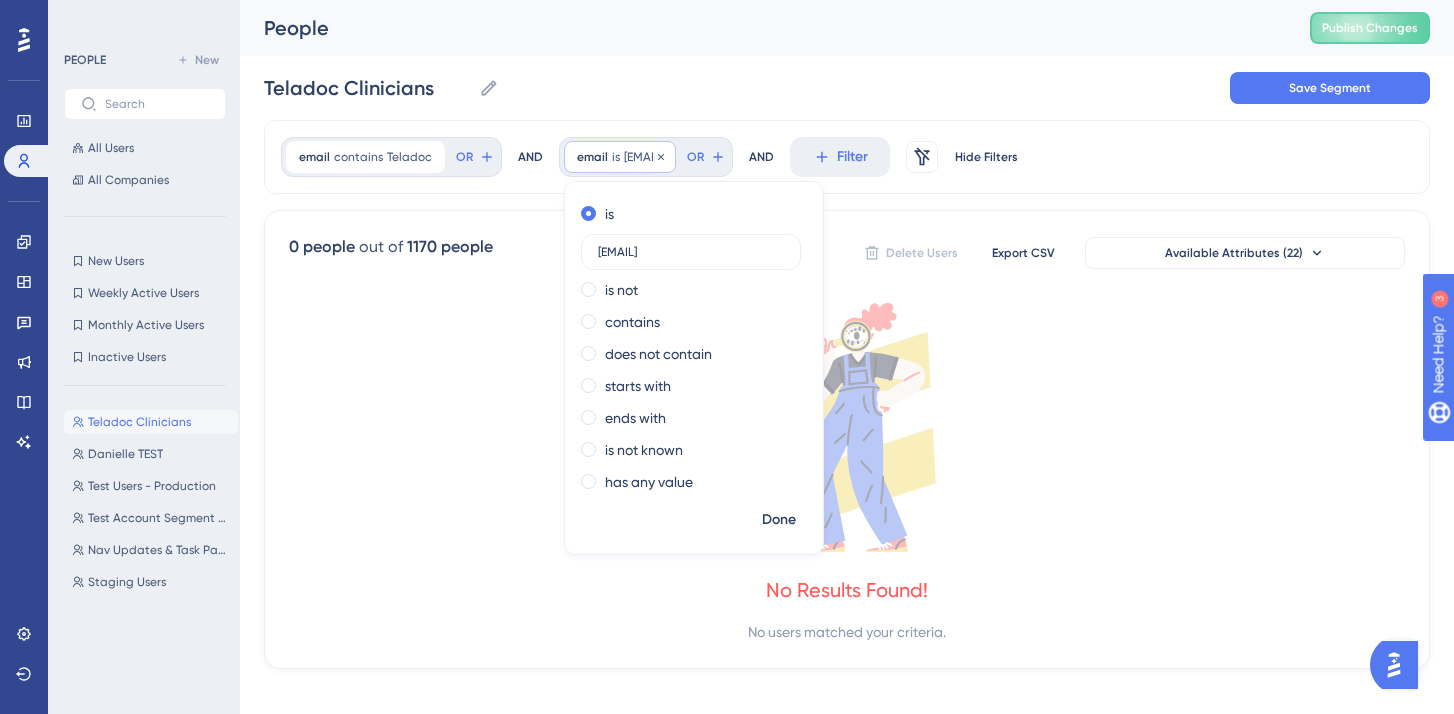 click on "[EMAIL]" at bounding box center [643, 157] 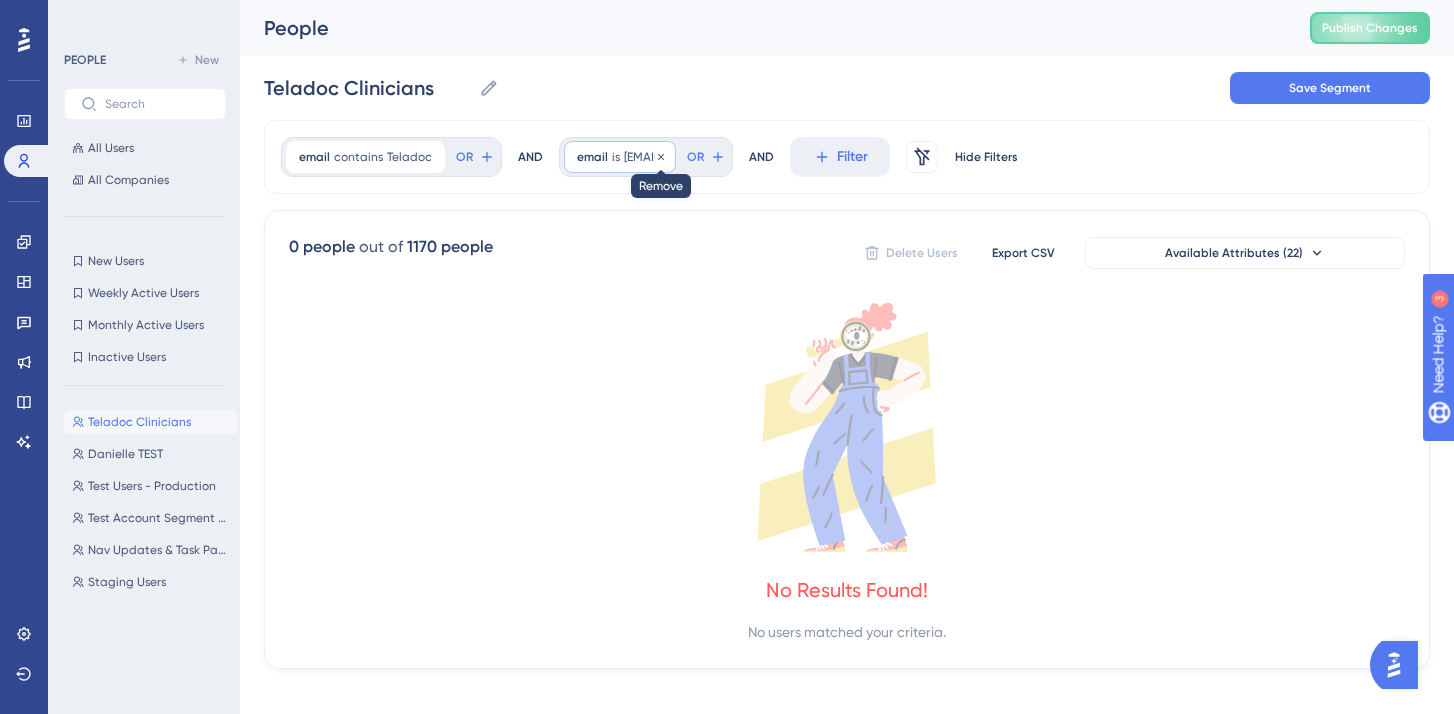 click 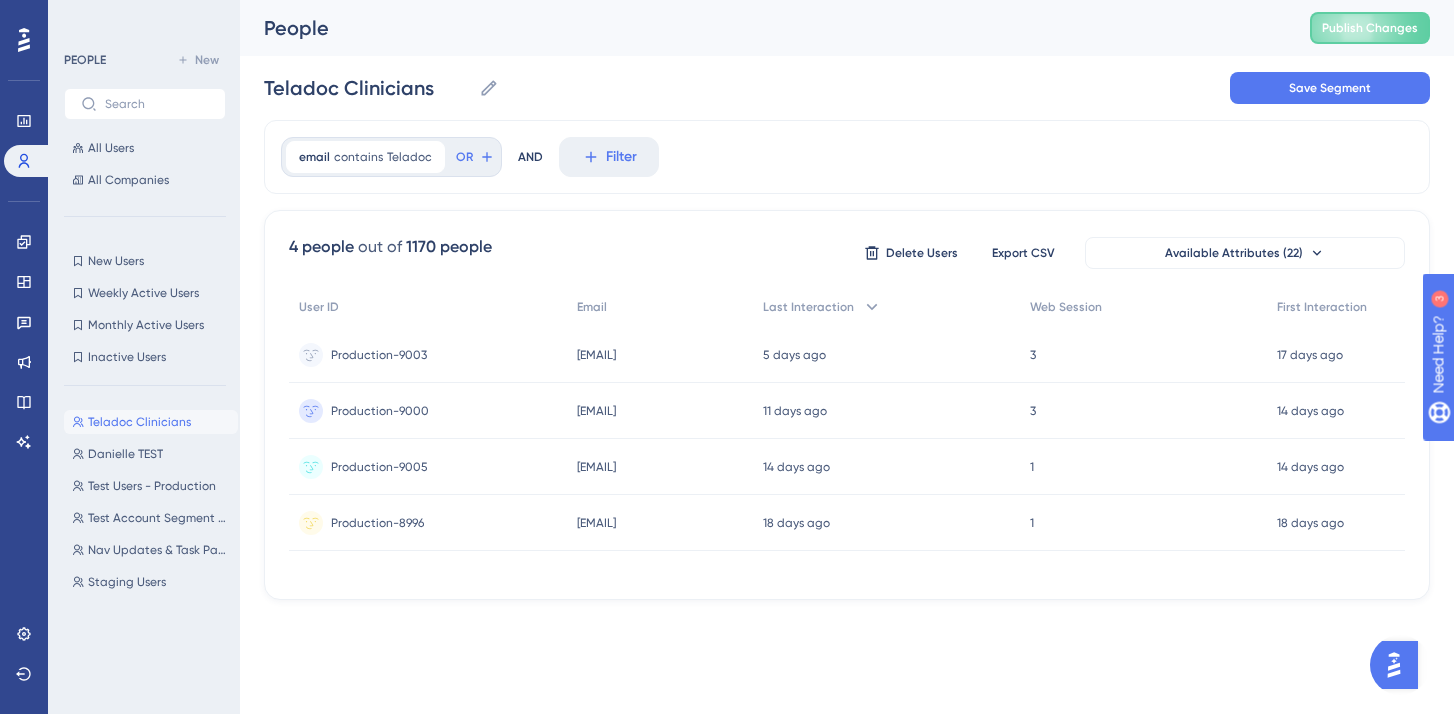 click on "Teladoc Clinicians Teladoc Clinicians Save Segment" at bounding box center [847, 88] 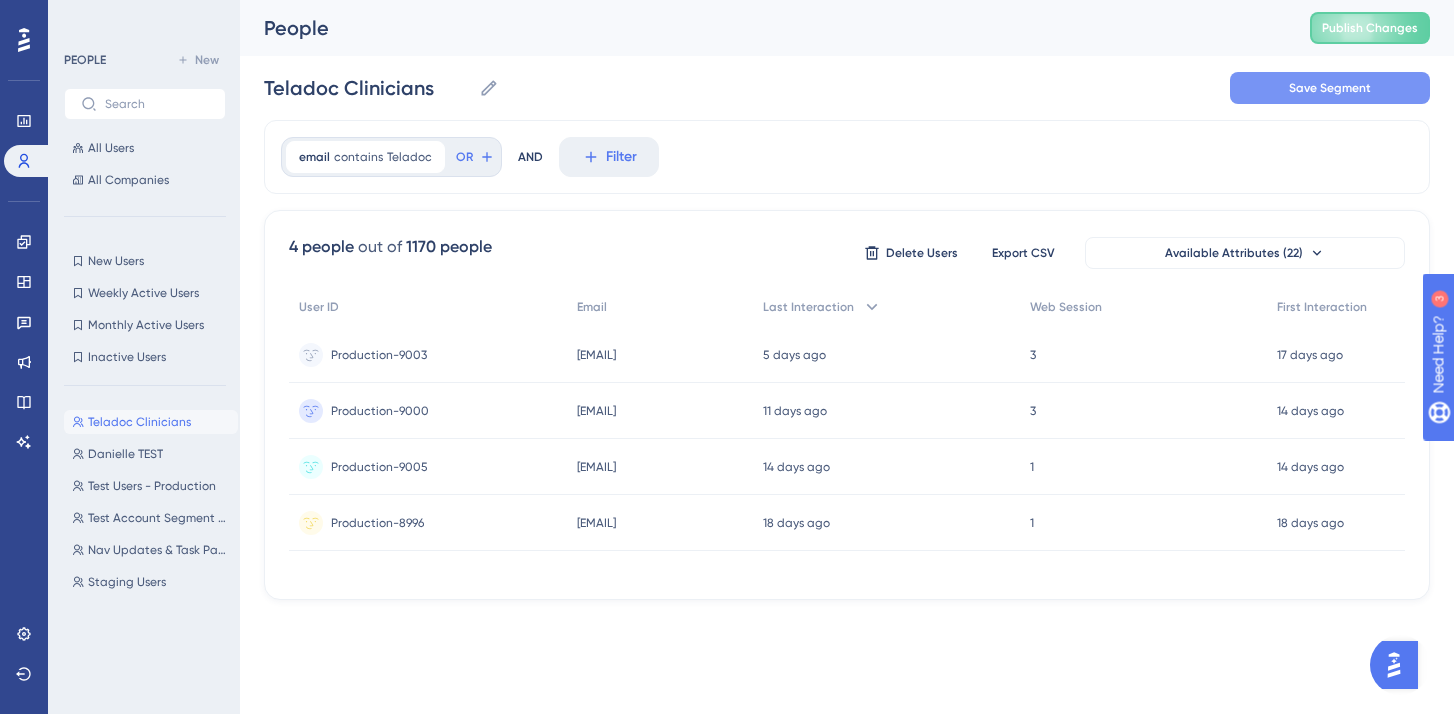 click on "Save Segment" at bounding box center [1330, 88] 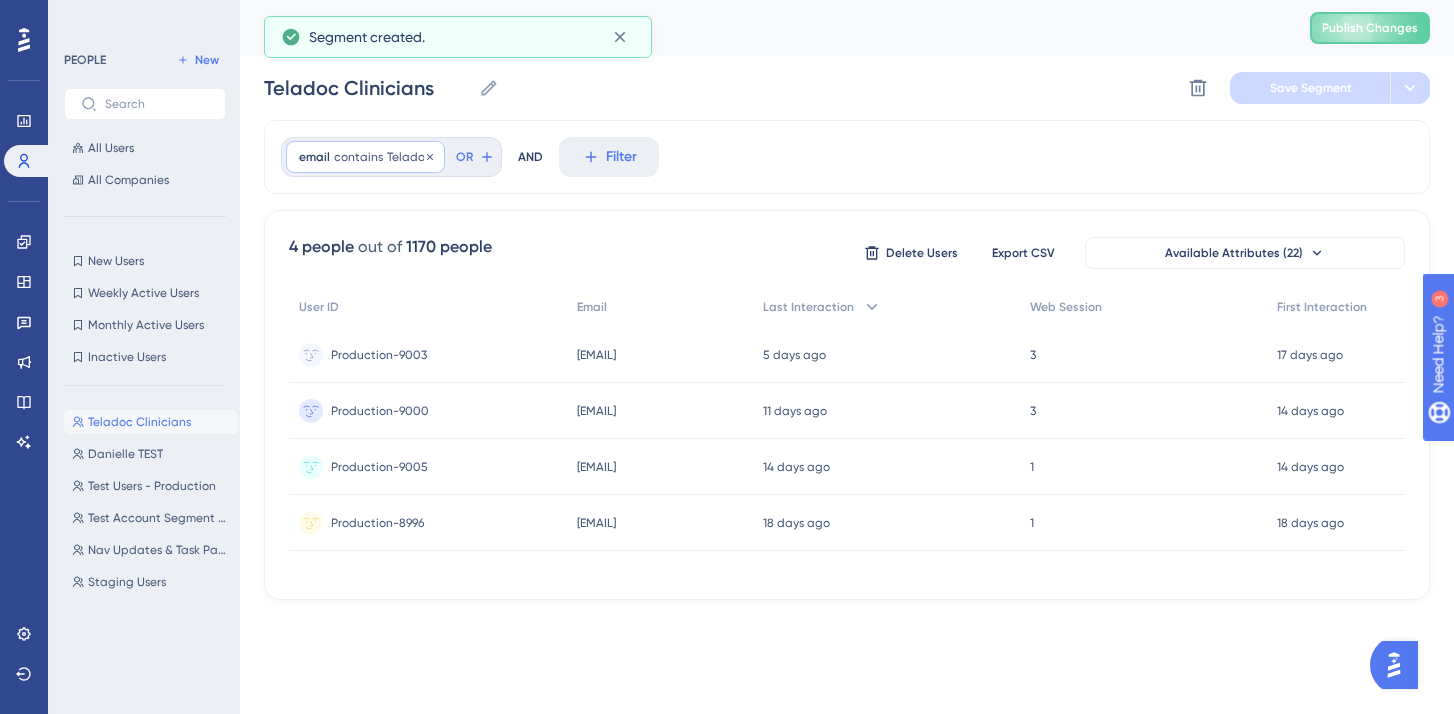 click on "Teladoc" at bounding box center (409, 157) 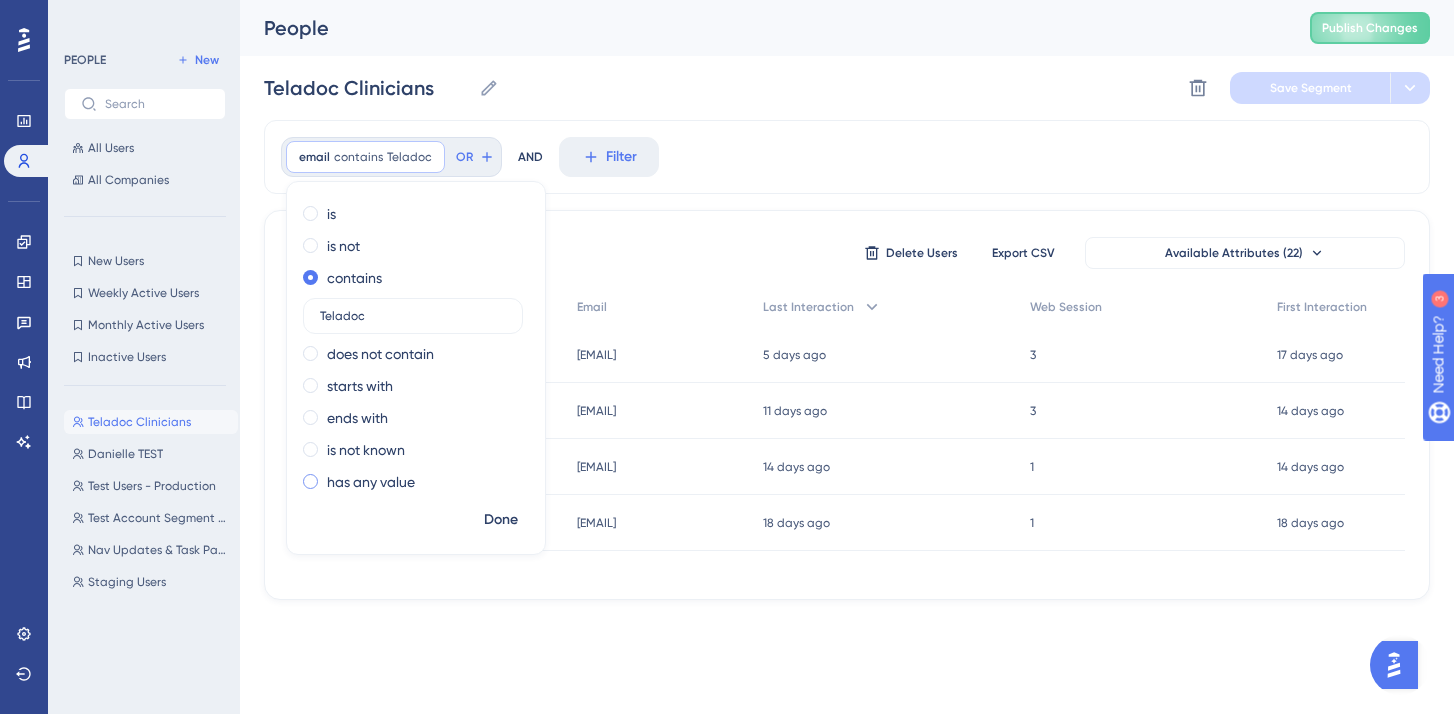 click on "has any value" at bounding box center (371, 482) 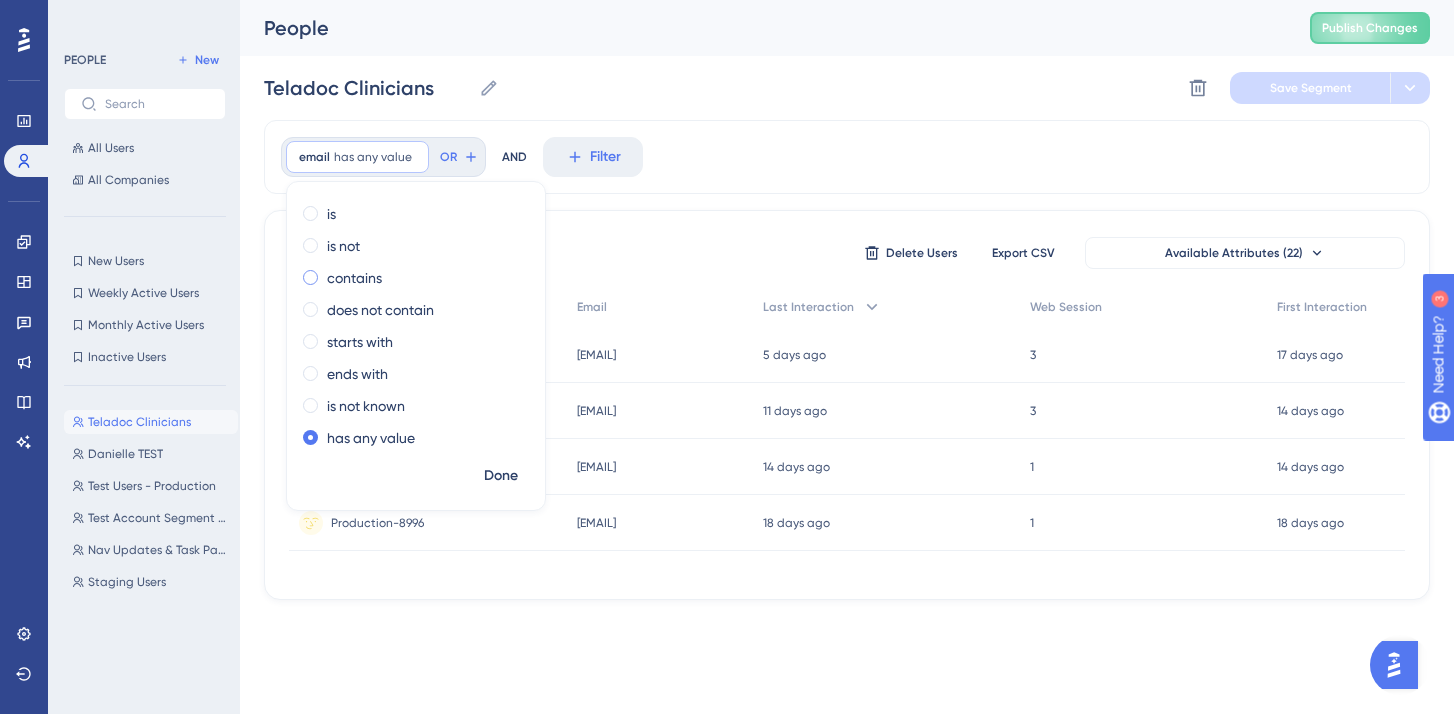click on "contains" at bounding box center [354, 278] 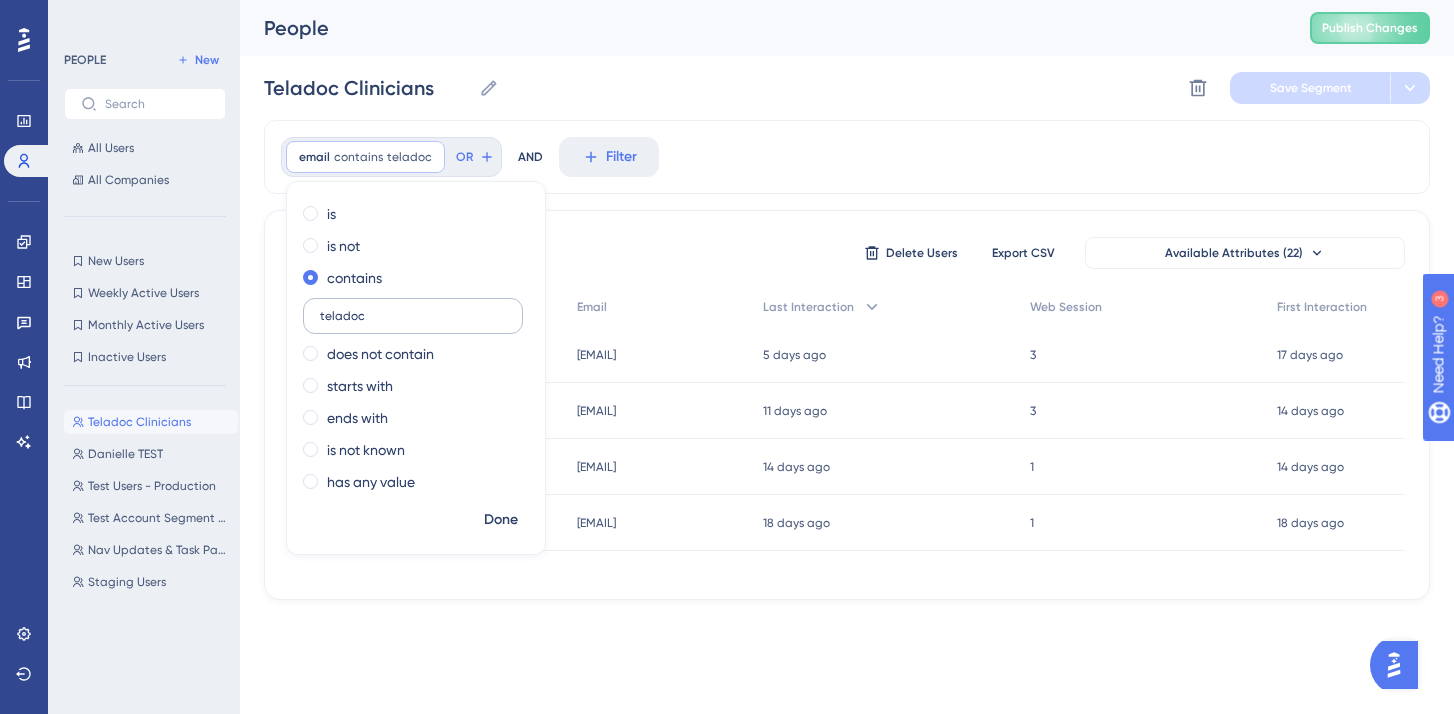 type on "teladoc" 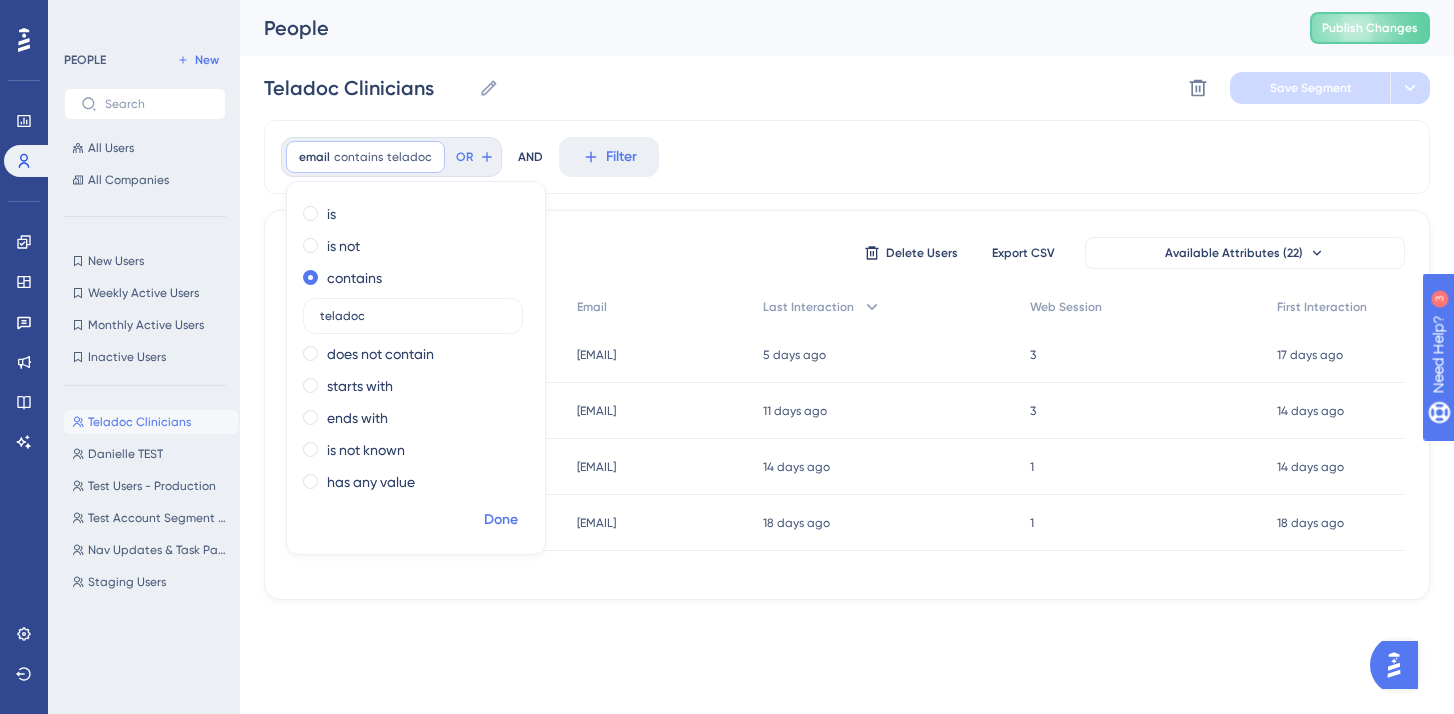 click on "Done" at bounding box center (501, 520) 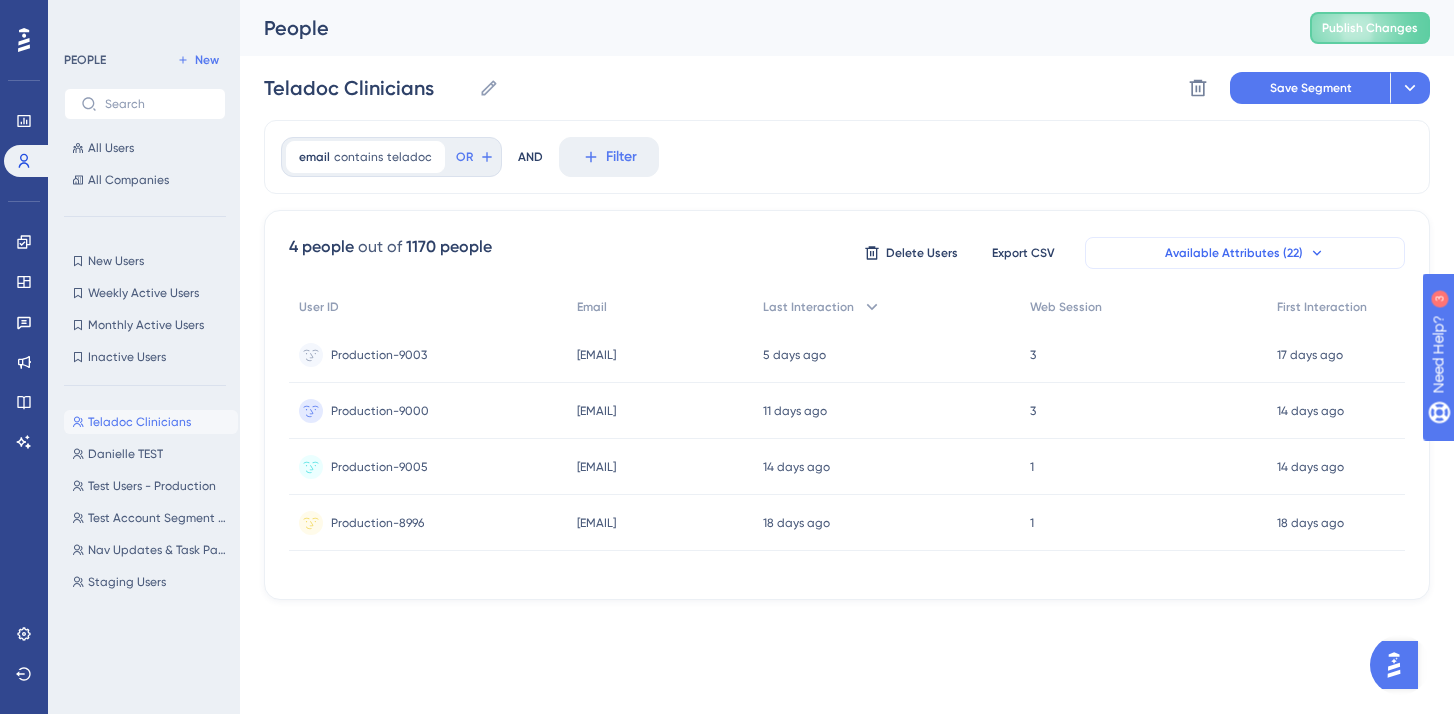 click on "Available Attributes (22)" at bounding box center (1245, 253) 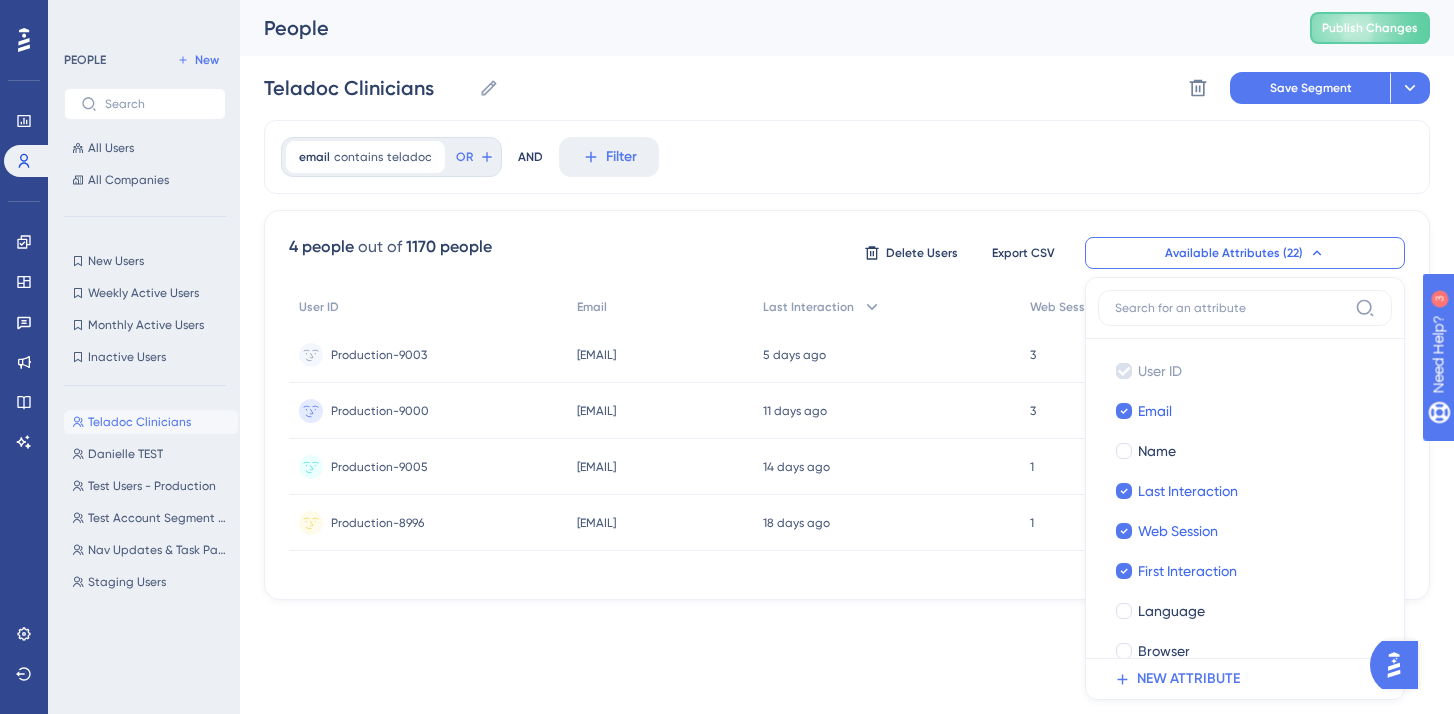 scroll, scrollTop: 131, scrollLeft: 0, axis: vertical 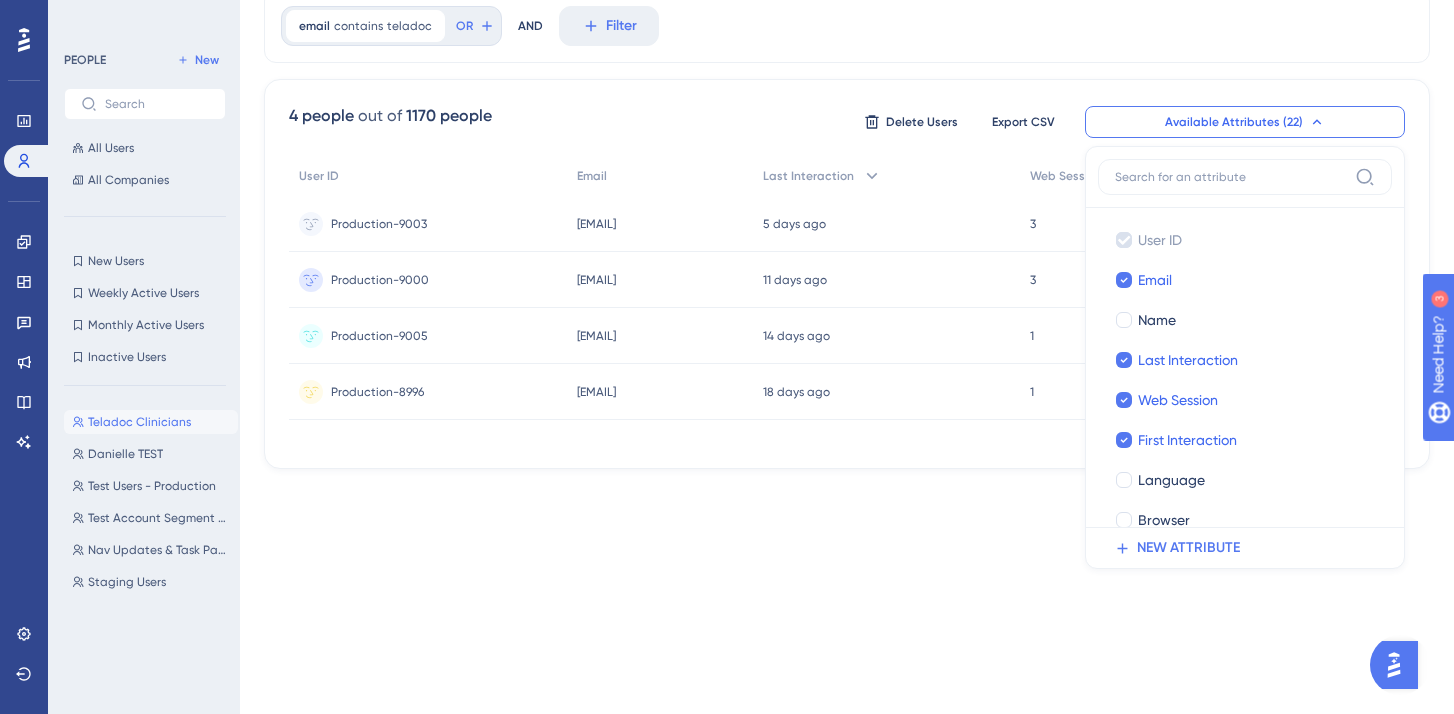 click on "email contains teladoc teladoc Remove OR AND Filter" at bounding box center [847, 26] 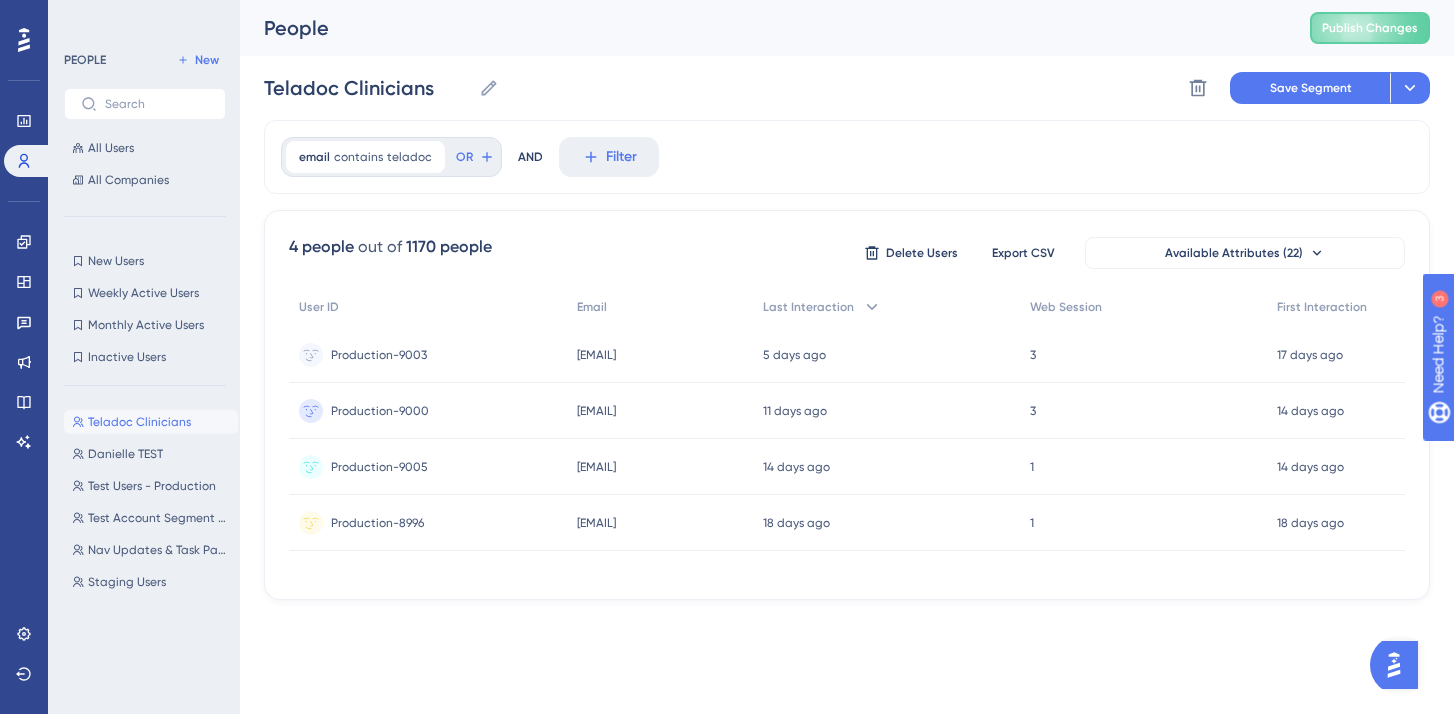 scroll, scrollTop: 0, scrollLeft: 0, axis: both 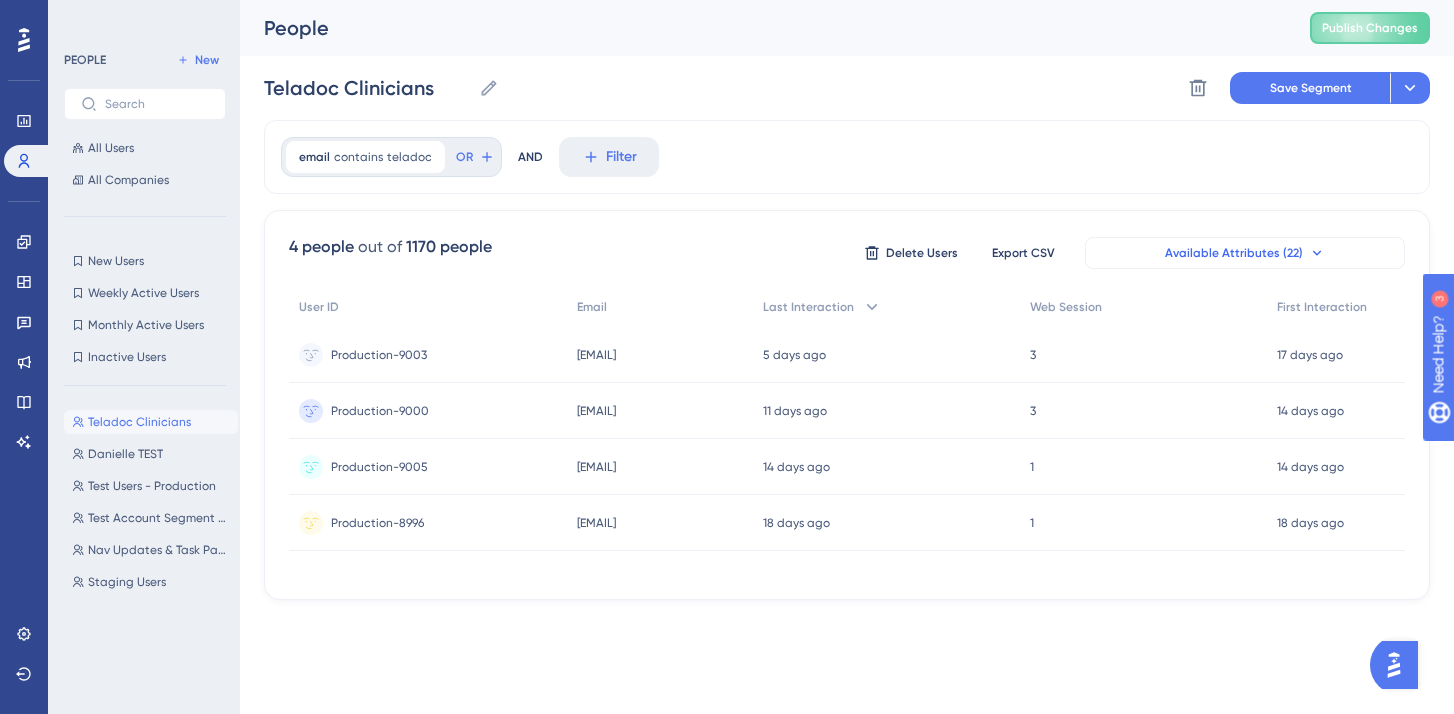 click on "Available Attributes (22)" at bounding box center (1234, 253) 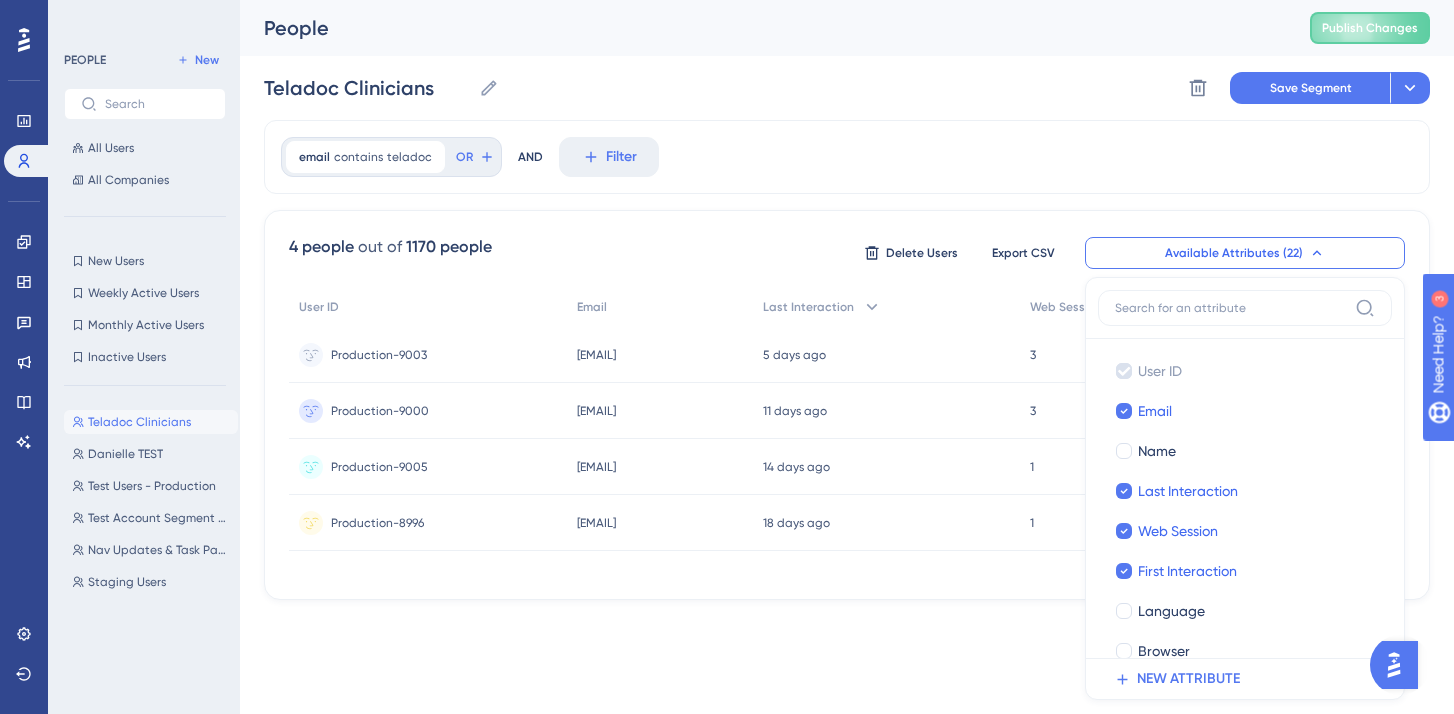 scroll, scrollTop: 128, scrollLeft: 0, axis: vertical 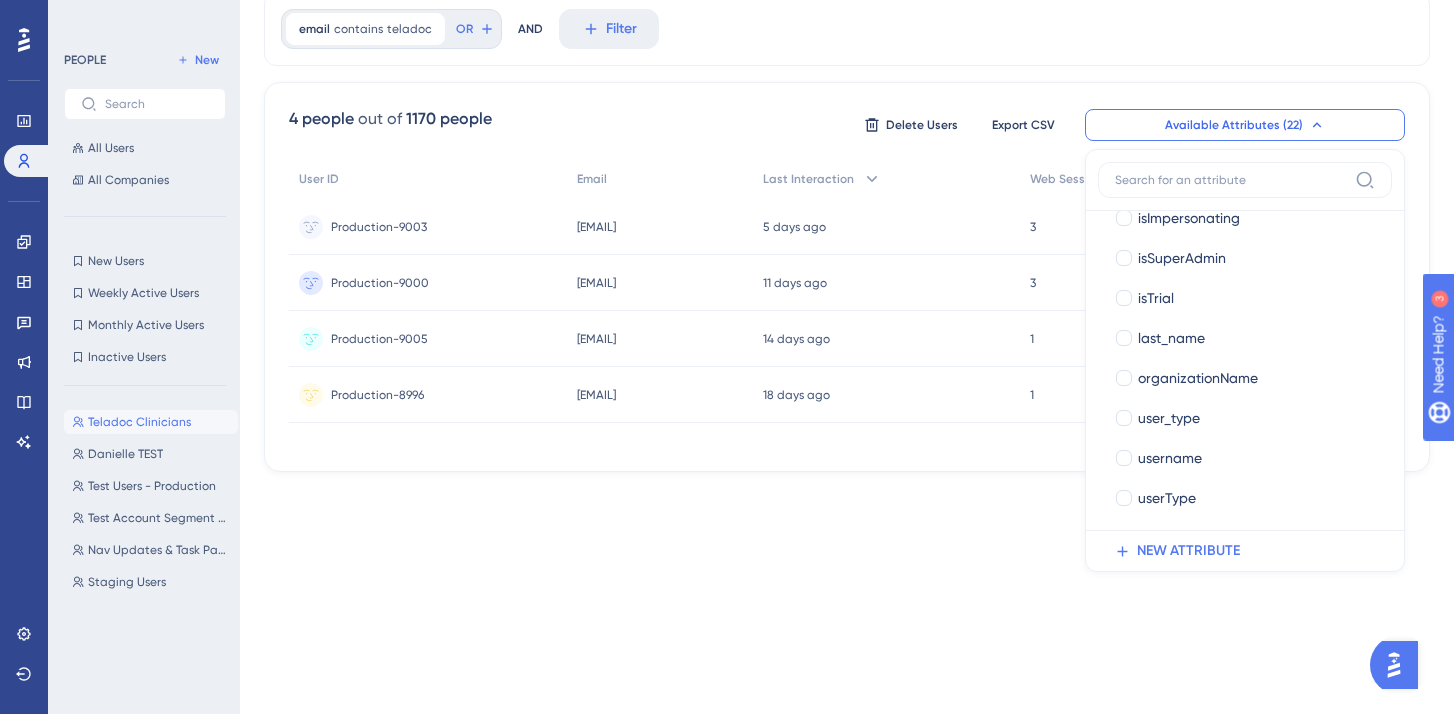 click on "email contains teladoc teladoc Remove OR AND Filter" at bounding box center (847, 29) 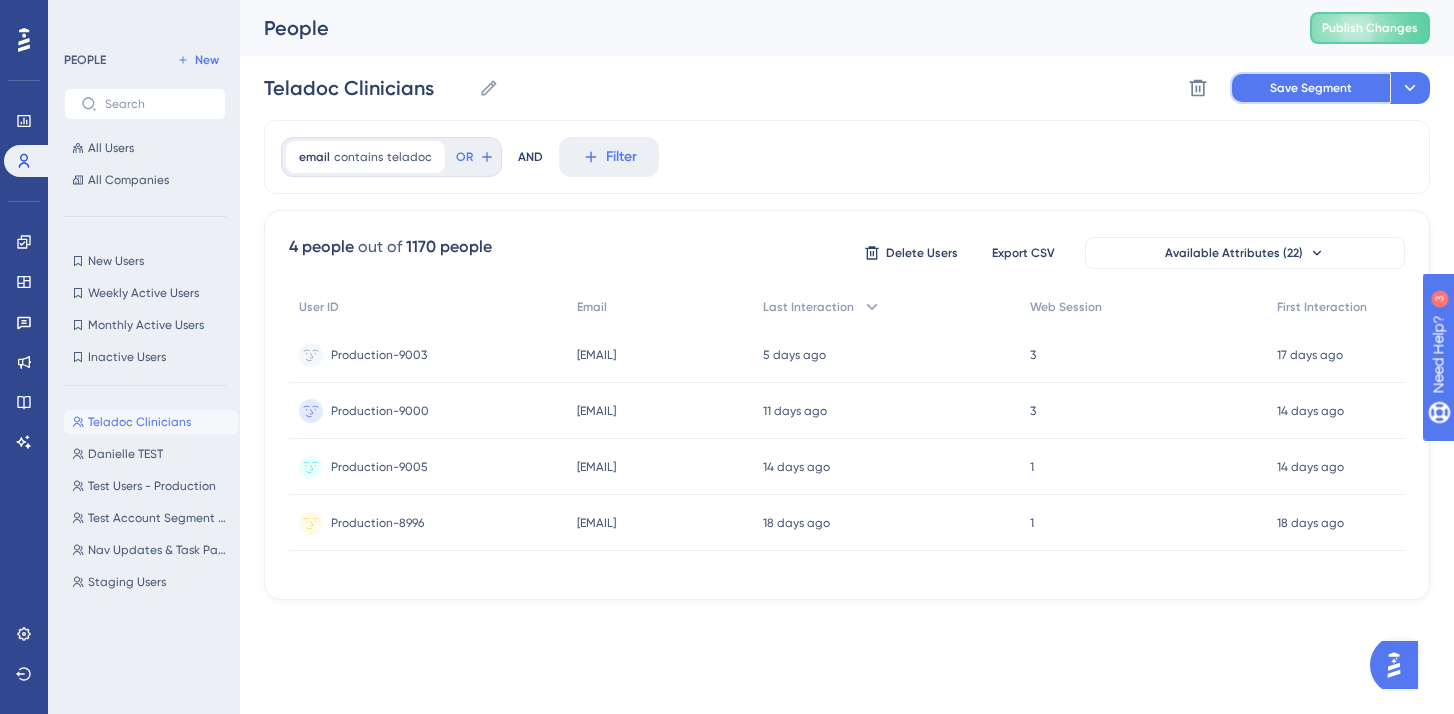 click on "Save Segment" at bounding box center (1311, 88) 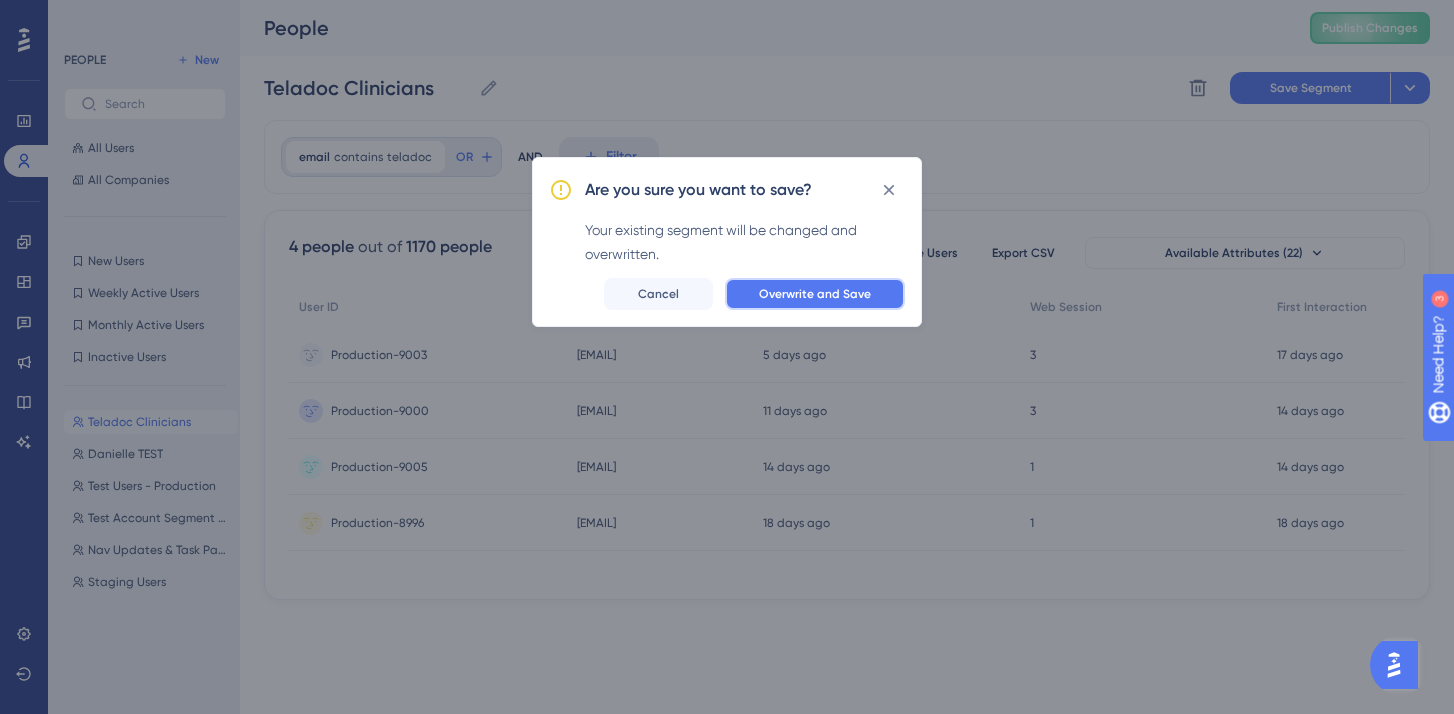 click on "Overwrite and Save" at bounding box center (815, 294) 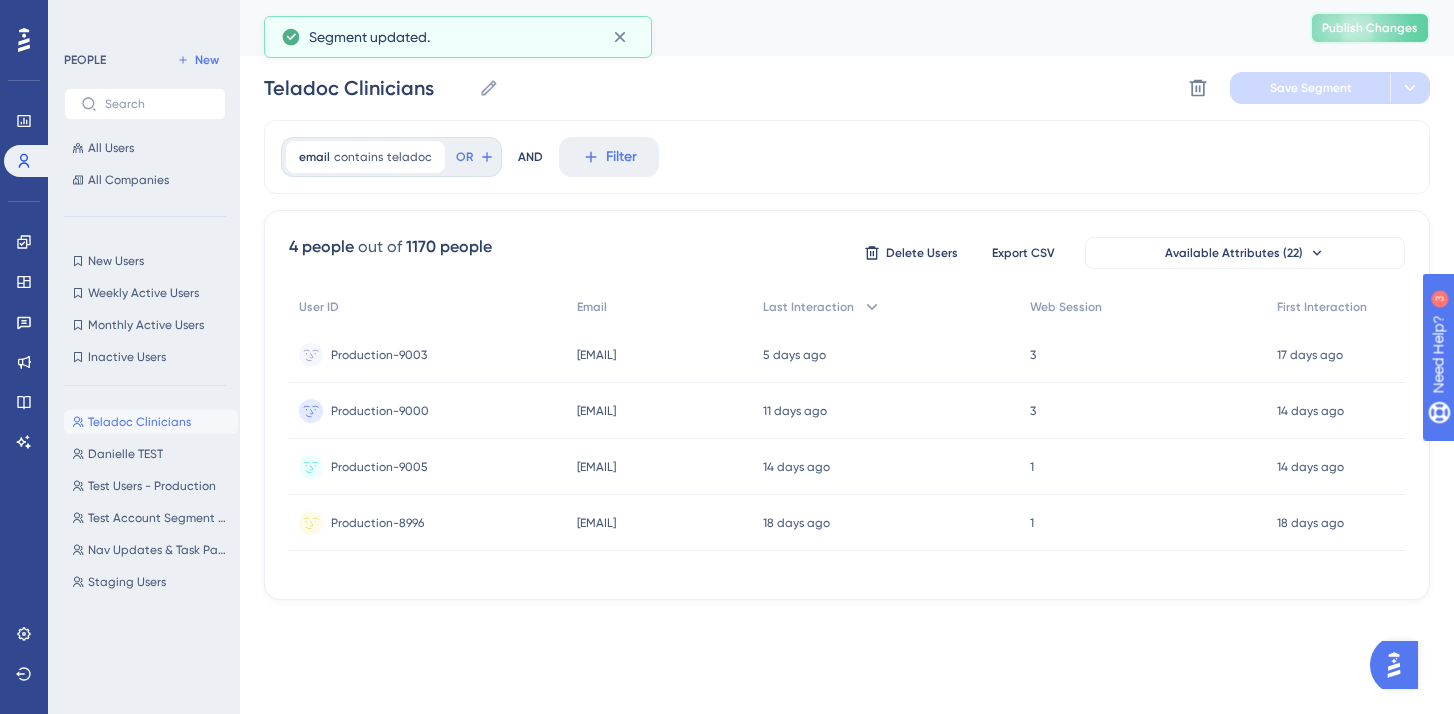 click on "Publish Changes" at bounding box center (1370, 28) 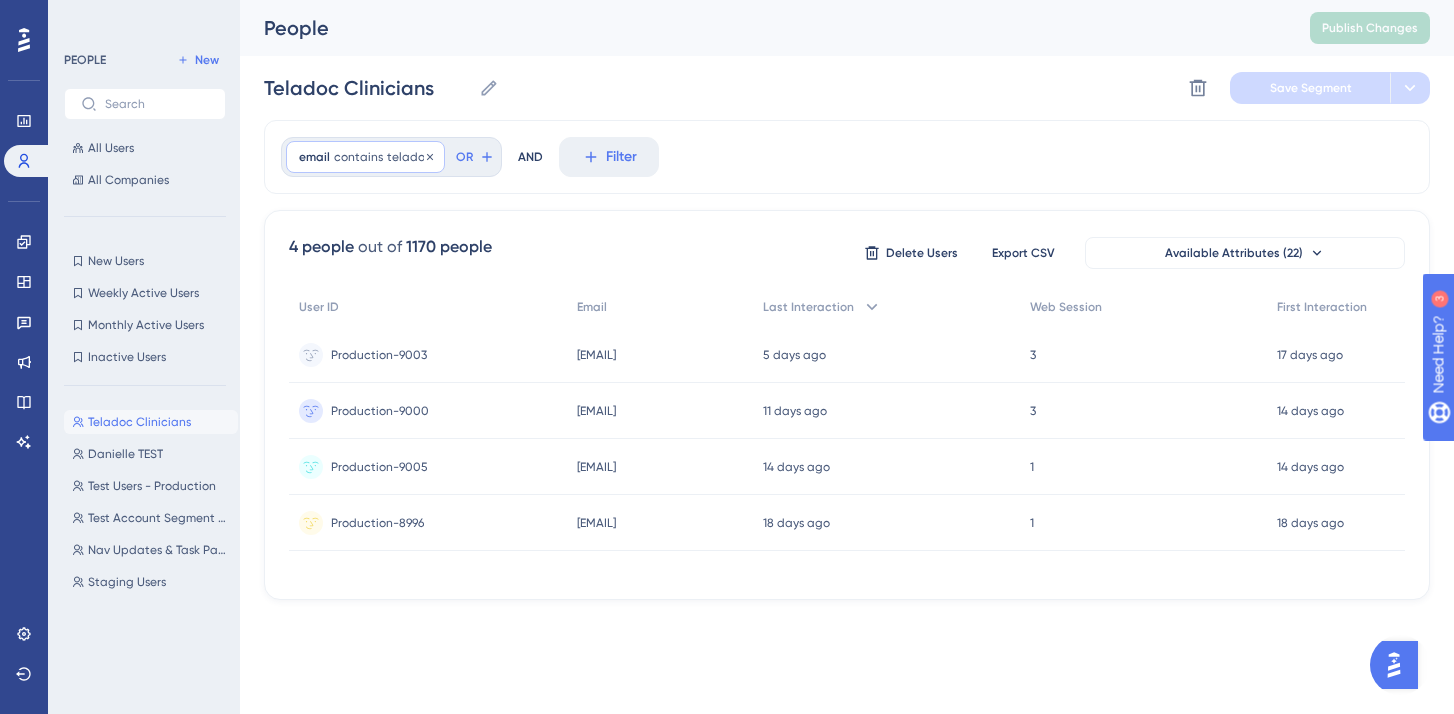 click on "teladoc" at bounding box center (409, 157) 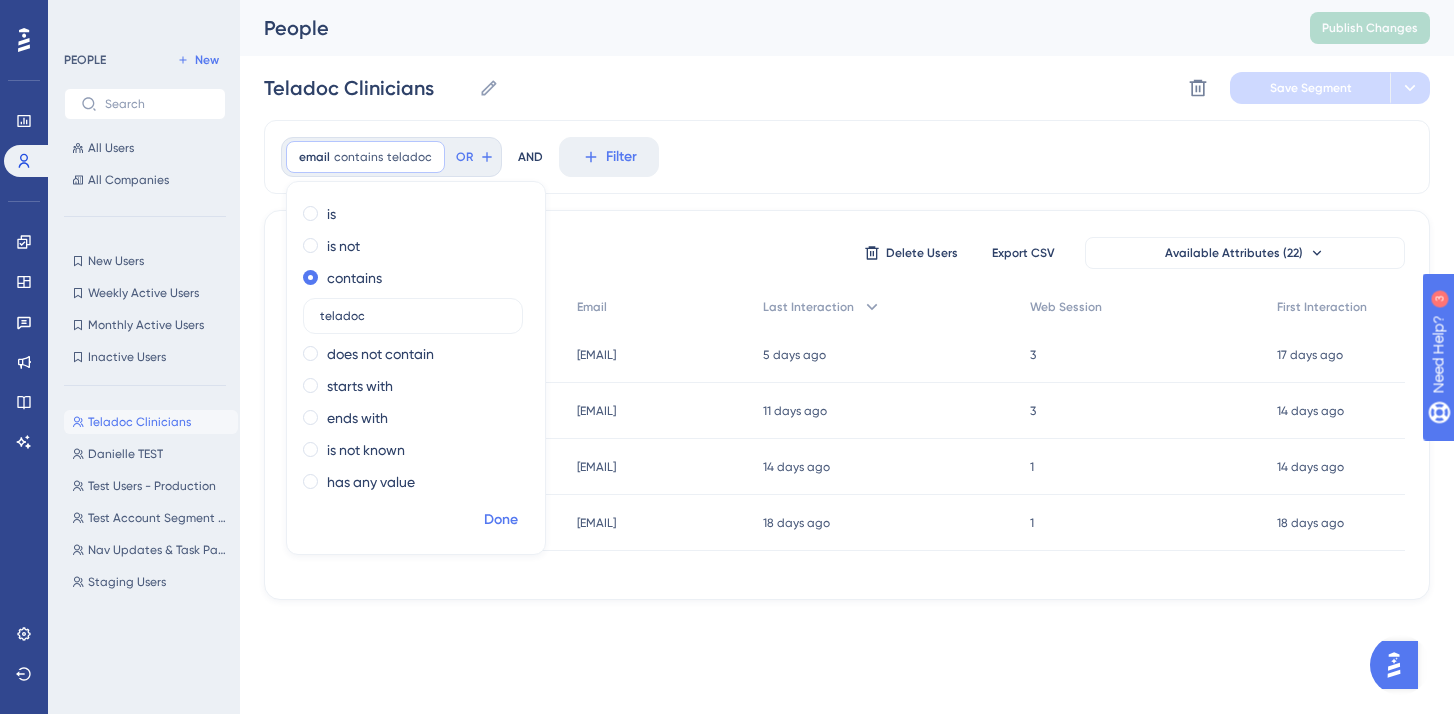 click on "Done" at bounding box center [501, 520] 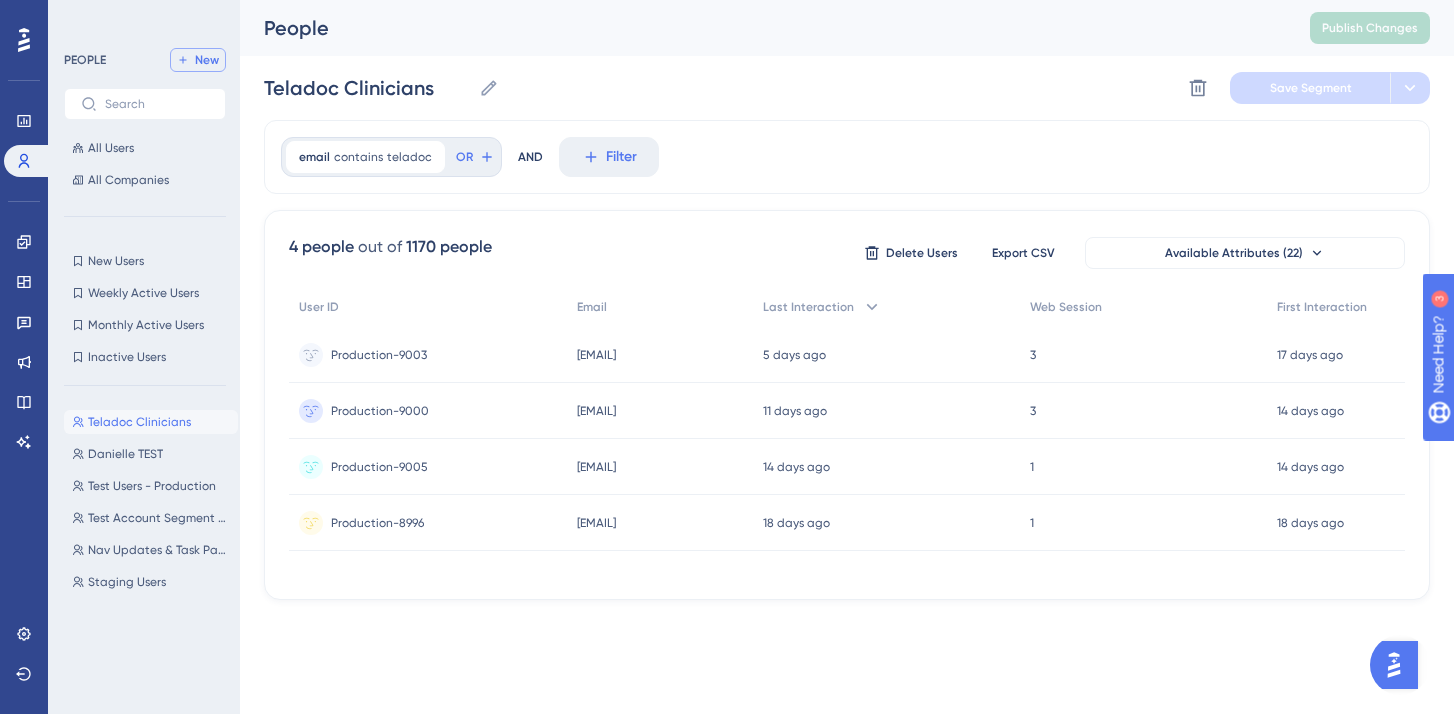 click on "New" at bounding box center (207, 60) 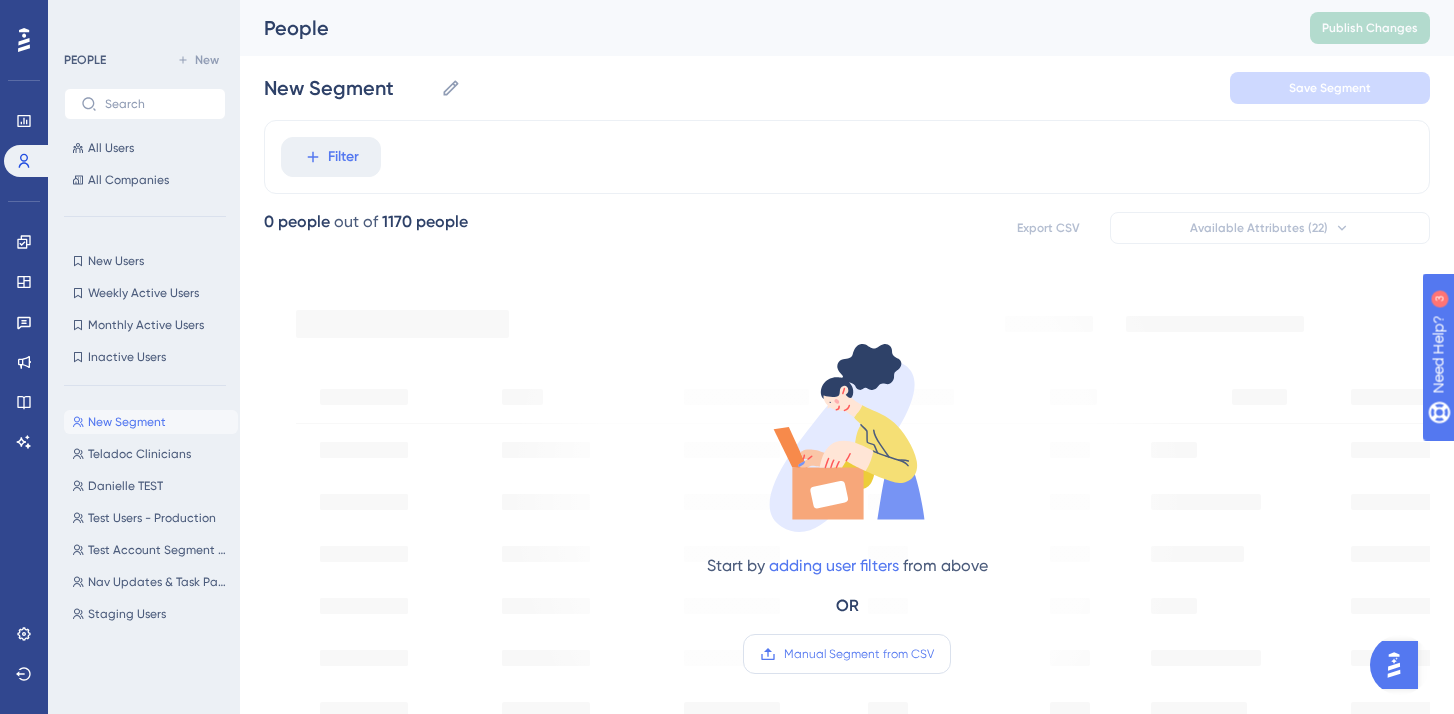 click on "Manual Segment from CSV" at bounding box center [859, 654] 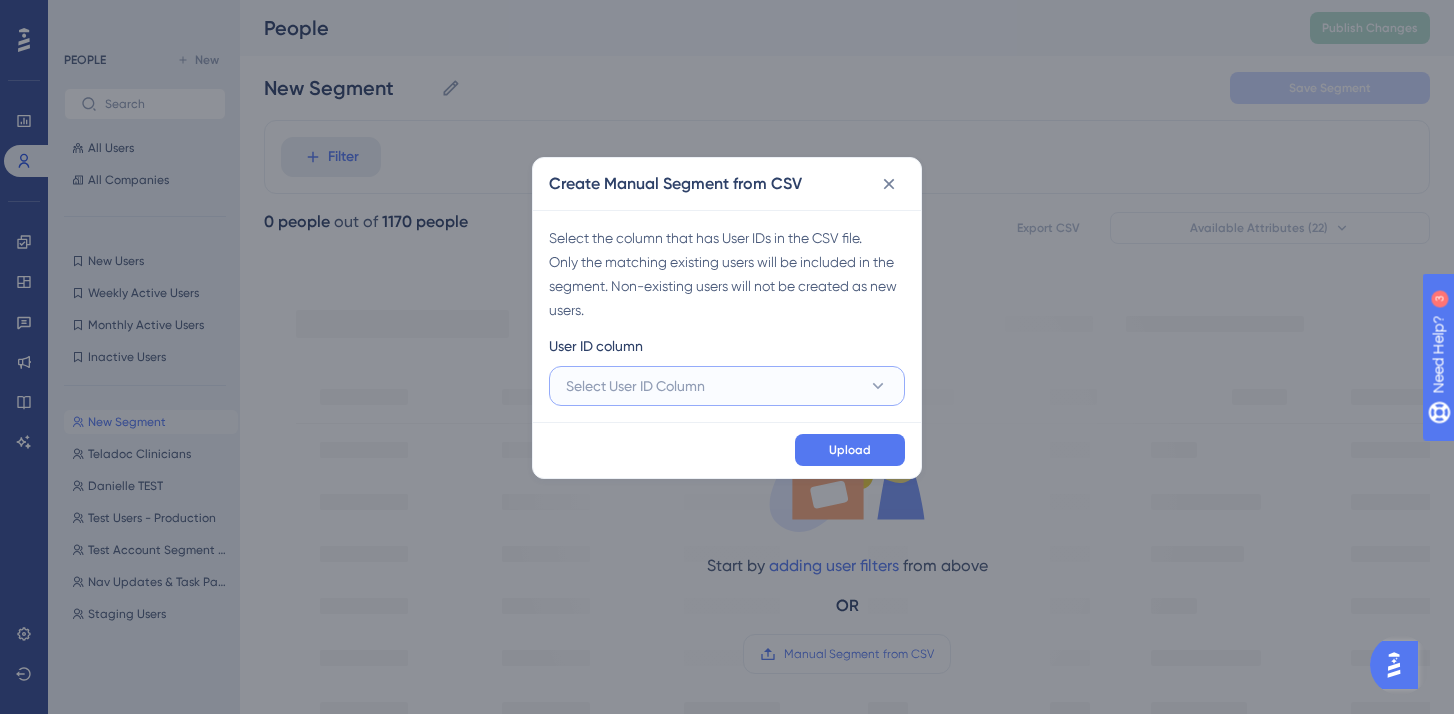 click on "Select User ID Column" at bounding box center [727, 386] 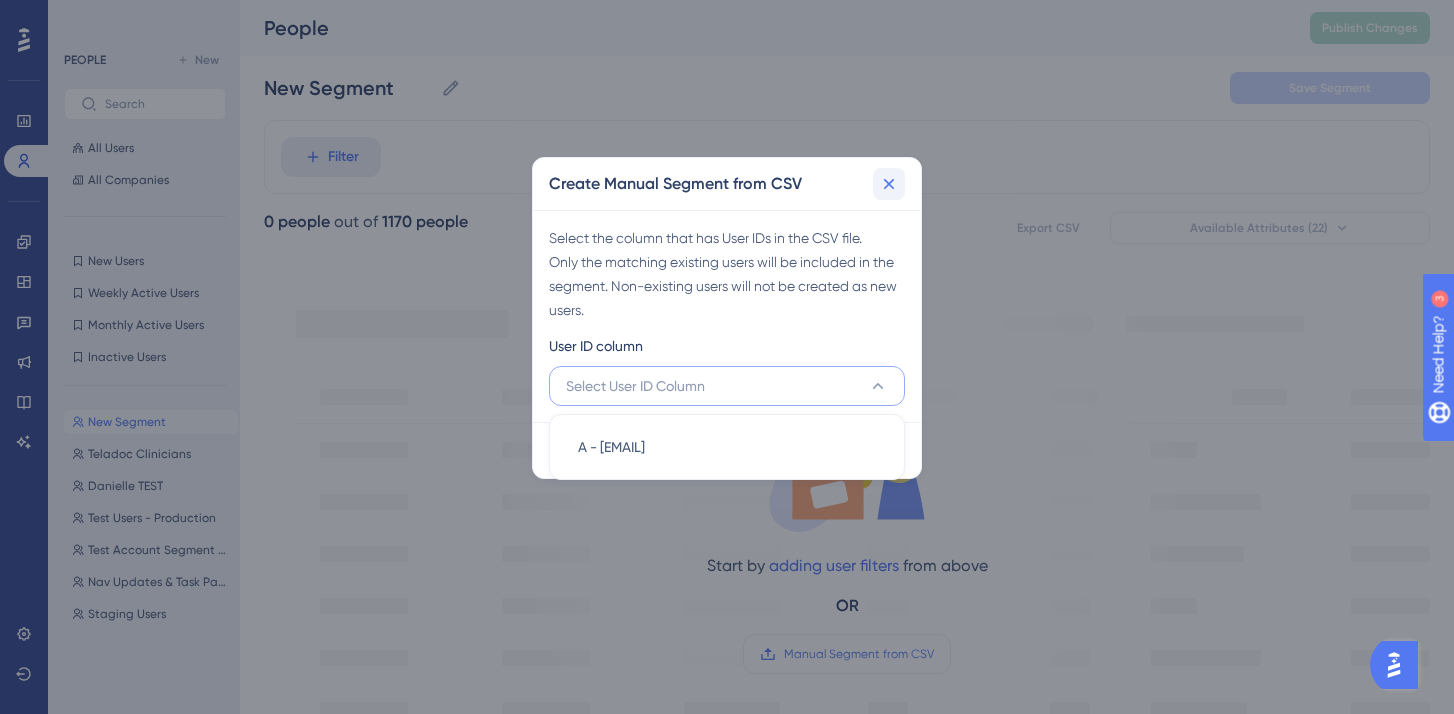 click 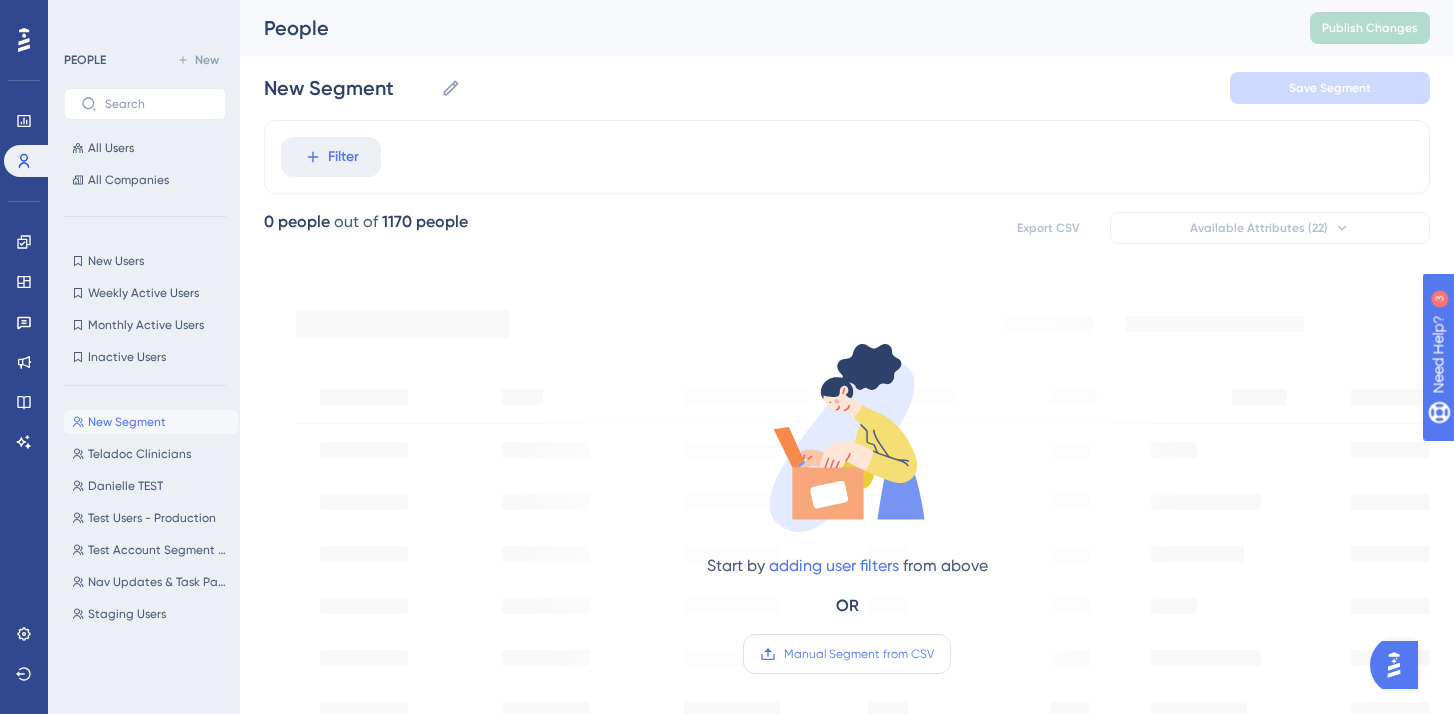 click on "Manual Segment from CSV" at bounding box center (847, 654) 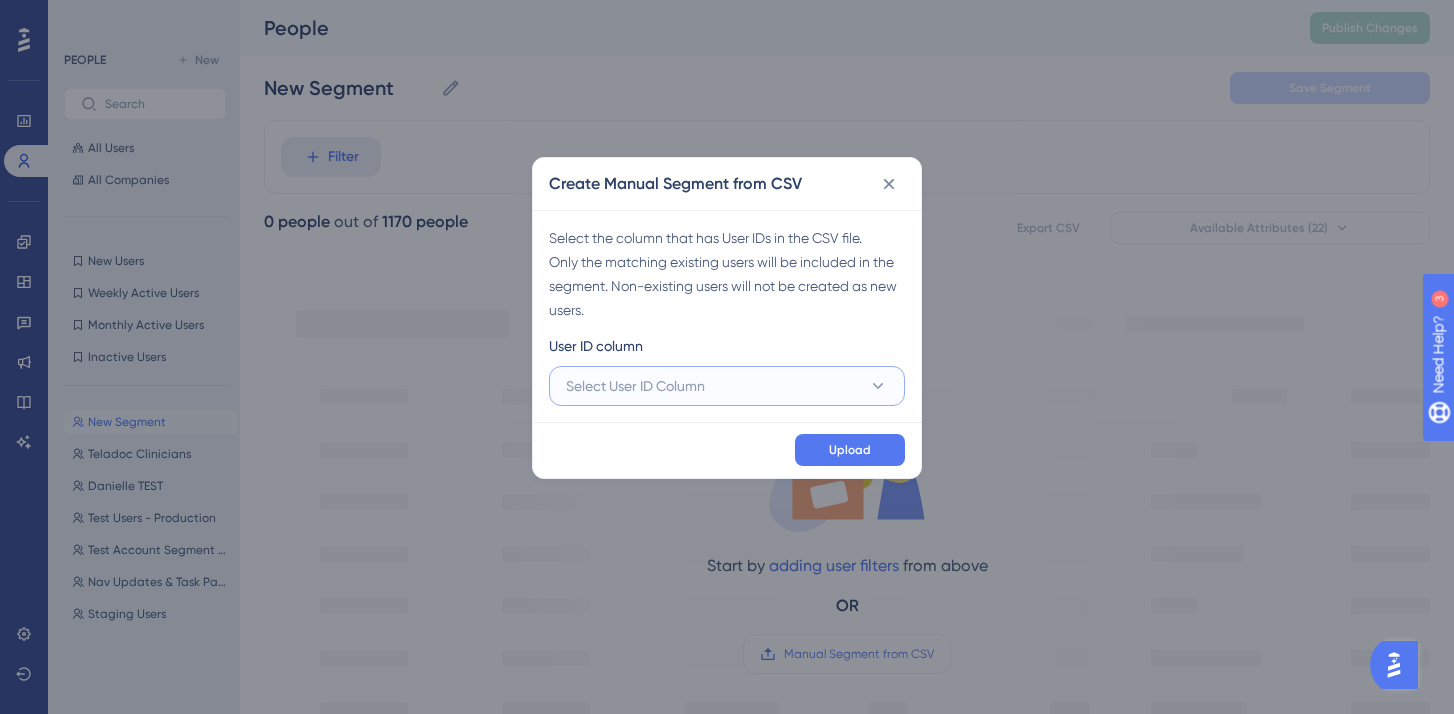 click on "Select User ID Column" at bounding box center (727, 386) 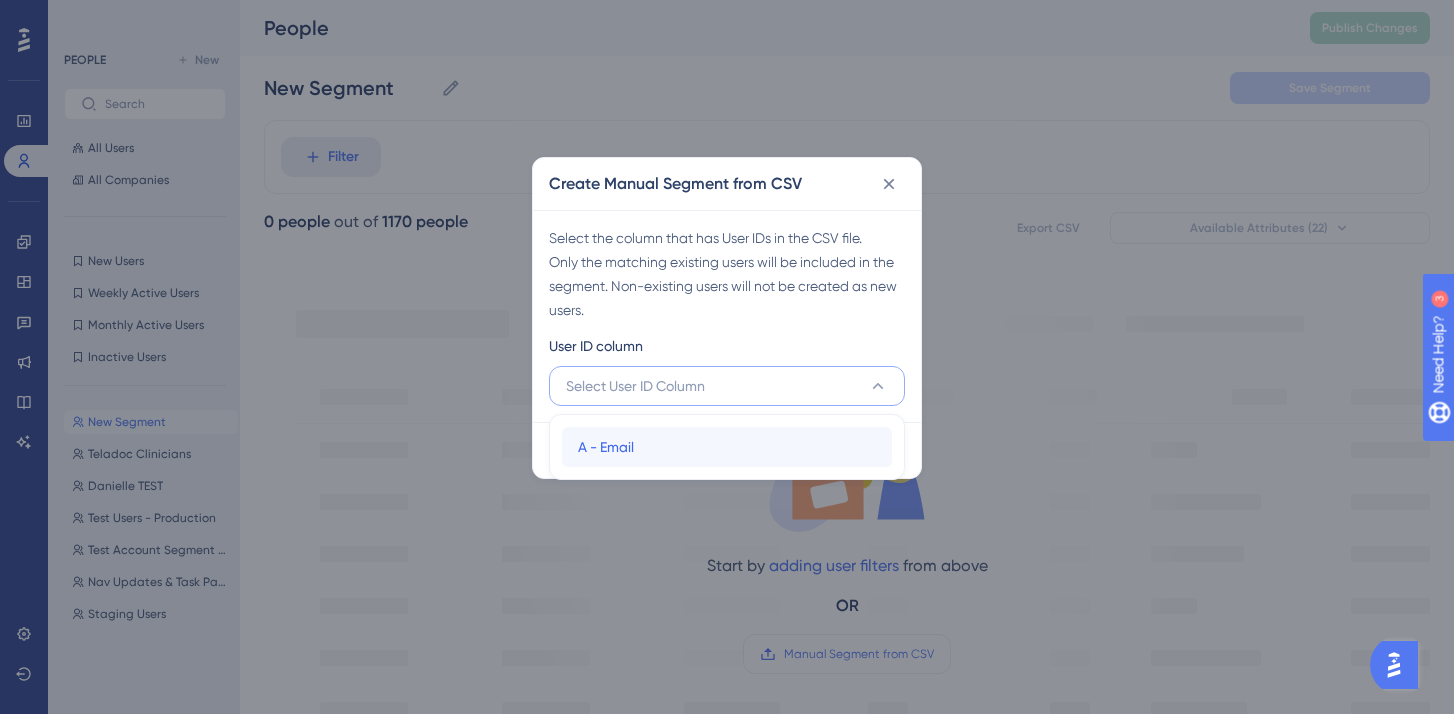 click on "A - [EMAIL]" at bounding box center (727, 447) 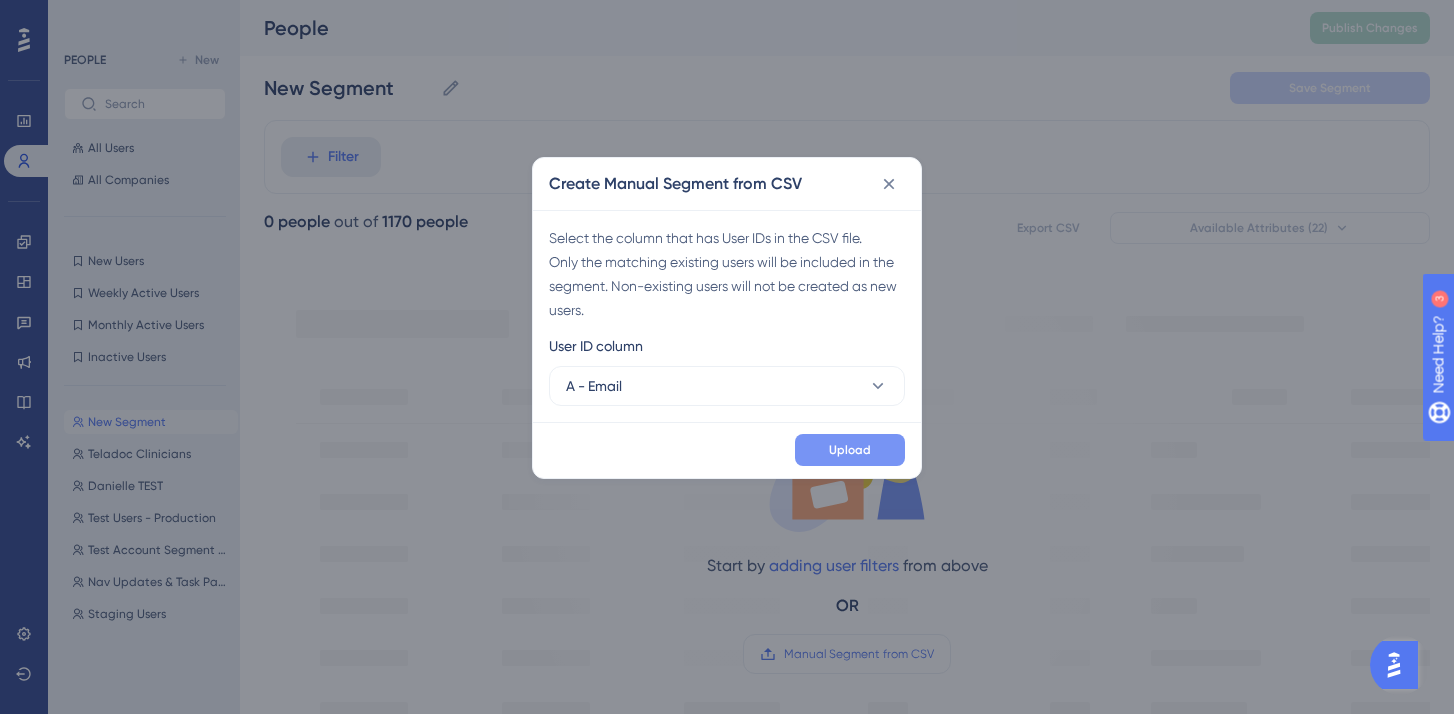 click on "Upload" at bounding box center (850, 450) 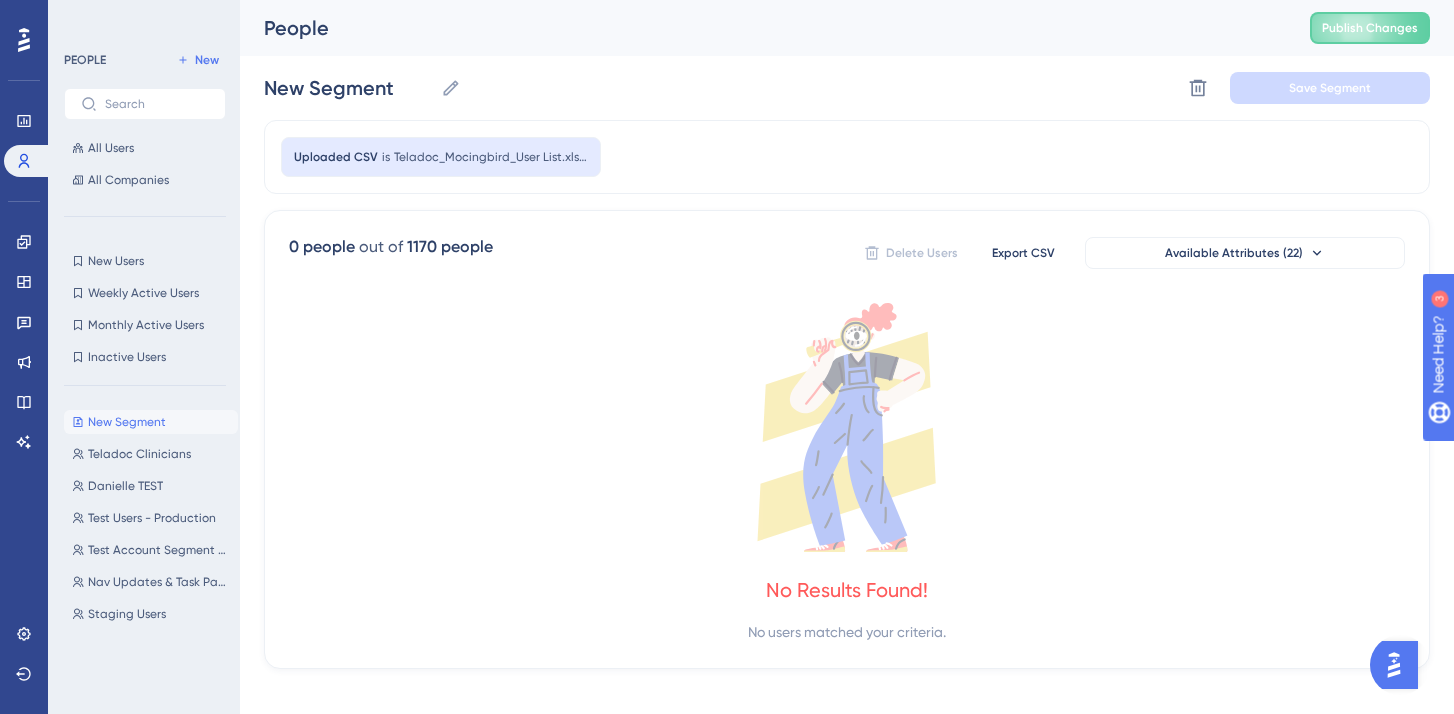 click on "Teladoc_Mocingbird_User List.xlsx - Sheet2 (1)" at bounding box center (491, 157) 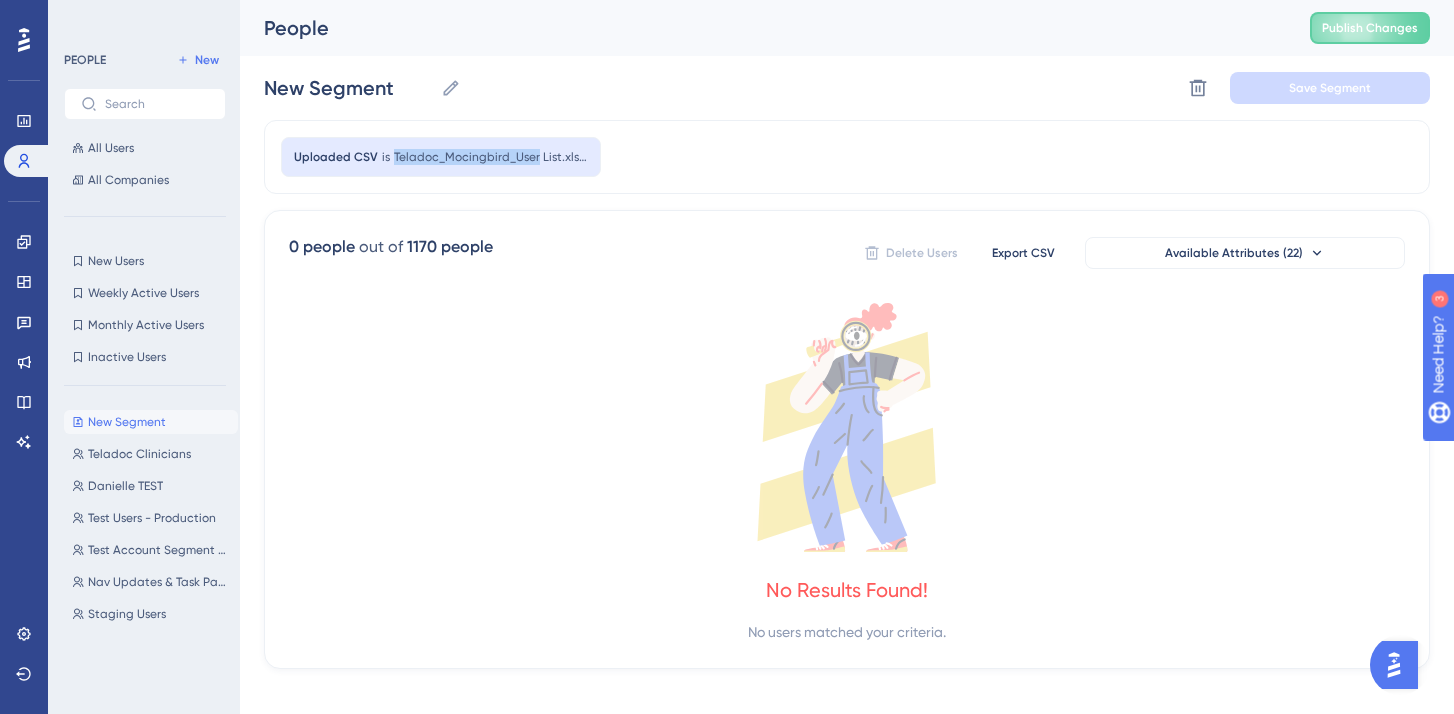 click on "Teladoc_Mocingbird_User List.xlsx - Sheet2 (1)" at bounding box center [491, 157] 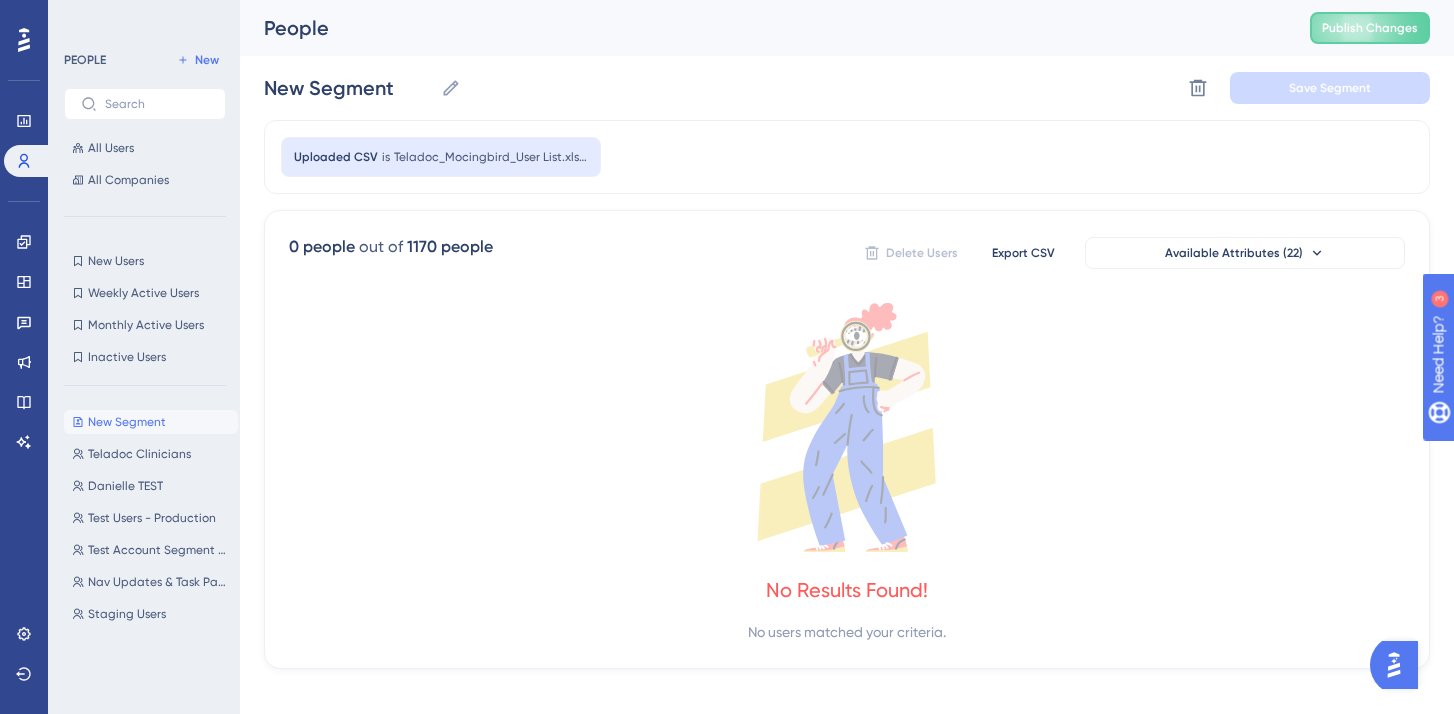 click on "No Results Found! No users matched your criteria." at bounding box center (847, 473) 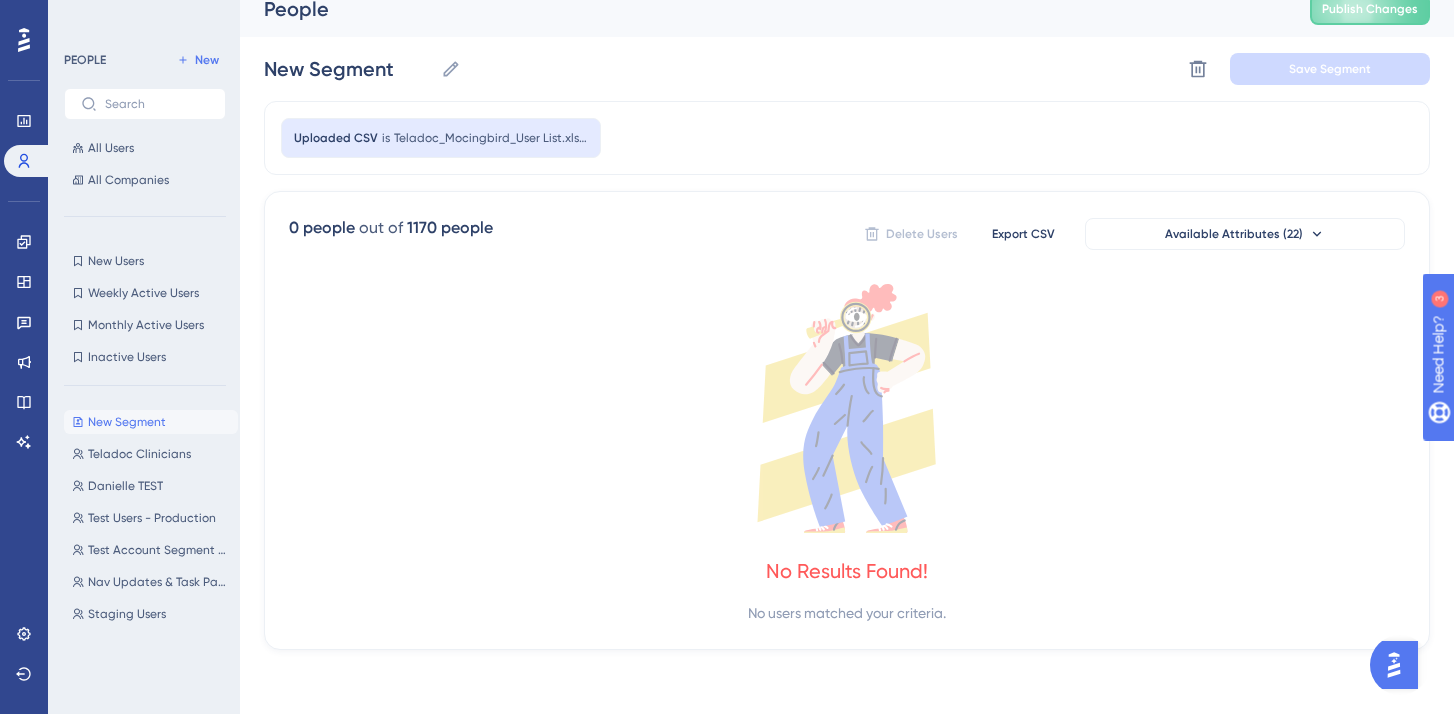 scroll, scrollTop: 0, scrollLeft: 0, axis: both 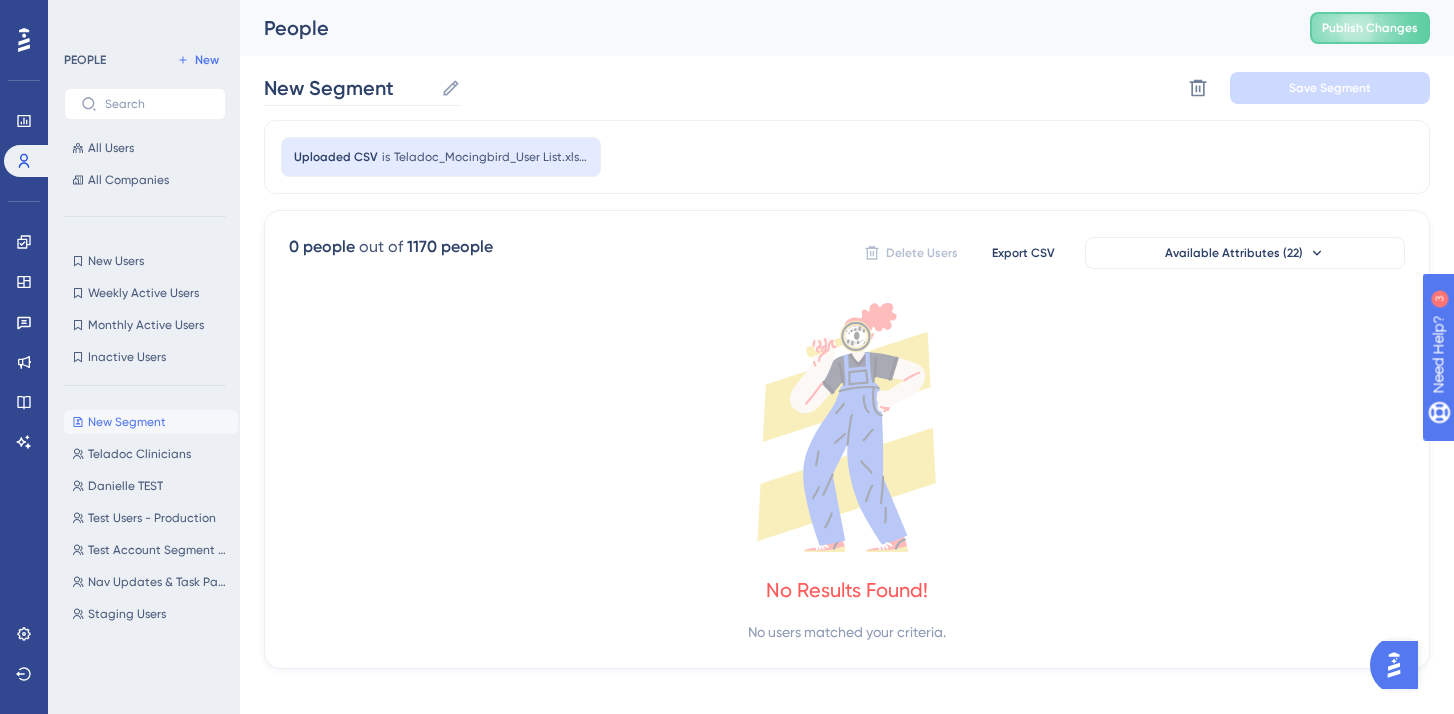 click 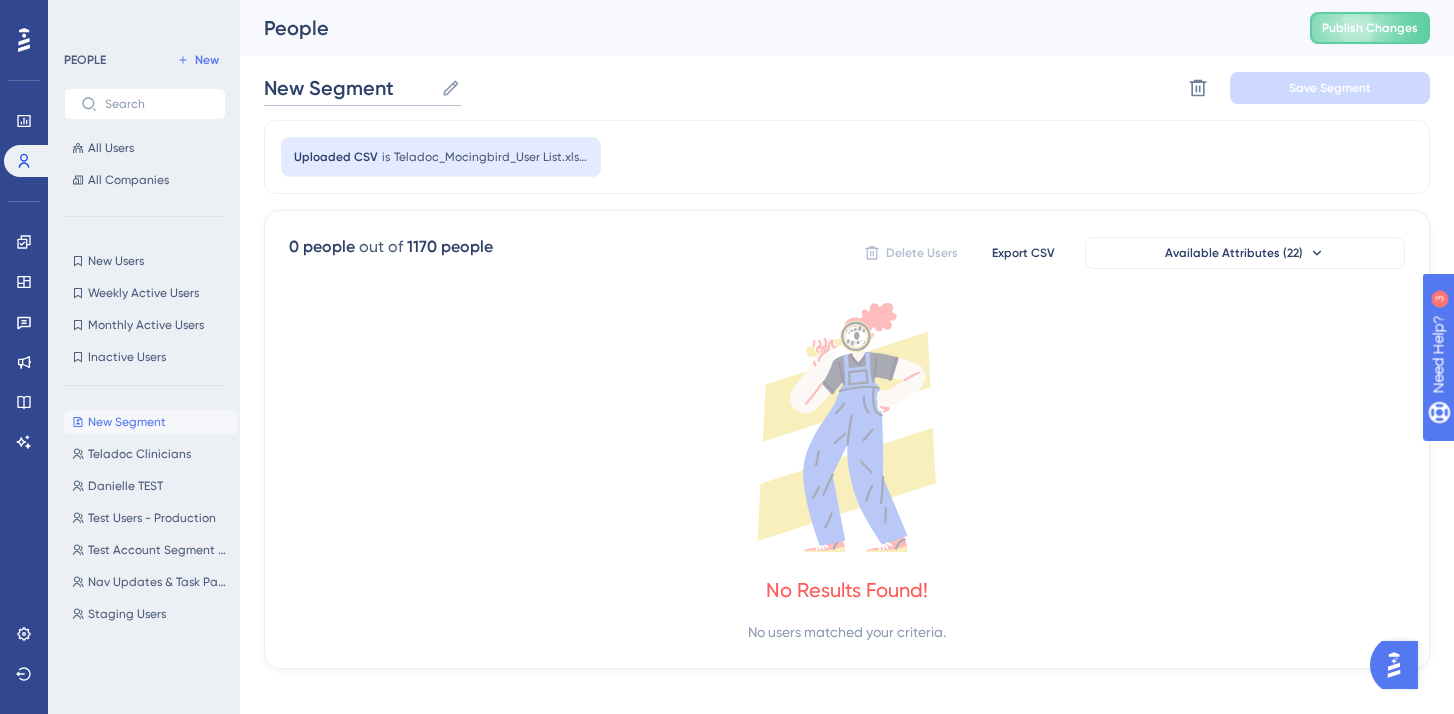 click on "New Segment" at bounding box center (348, 88) 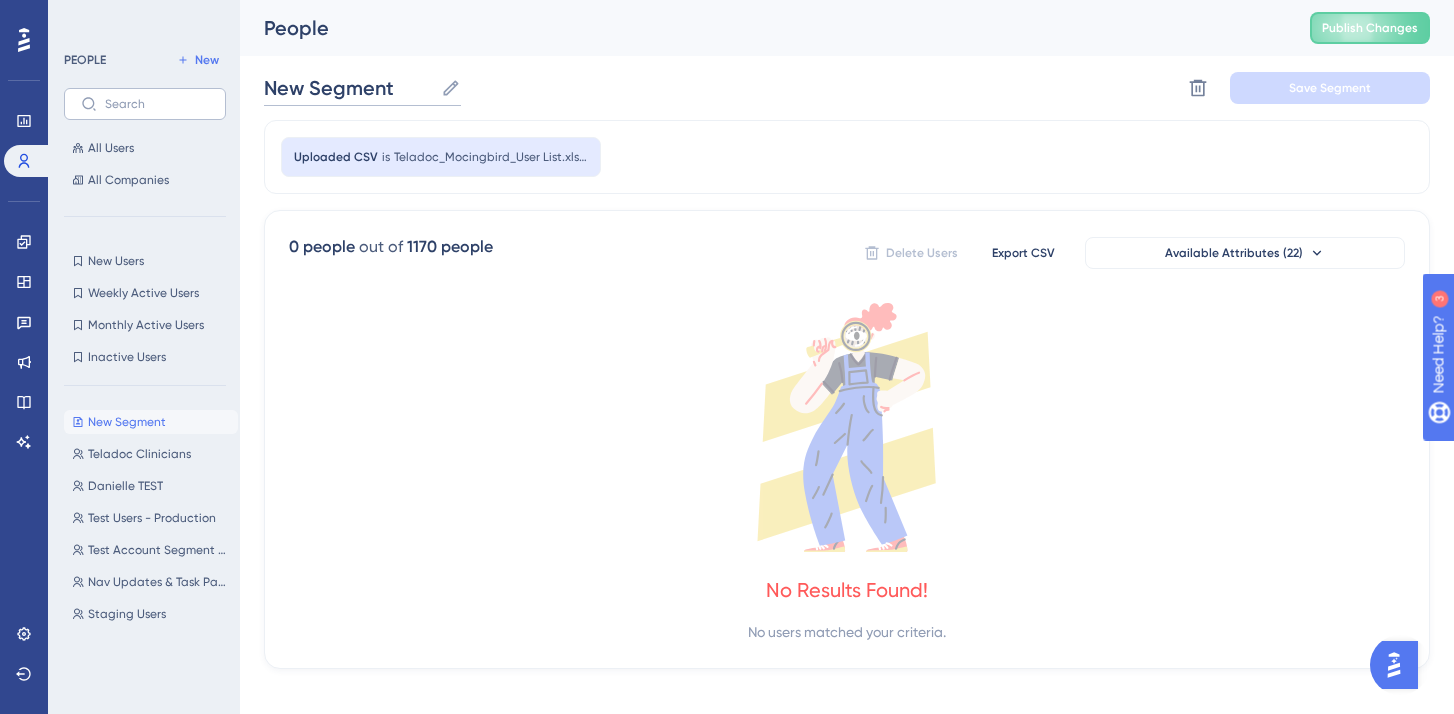 drag, startPoint x: 413, startPoint y: 93, endPoint x: 147, endPoint y: 97, distance: 266.03006 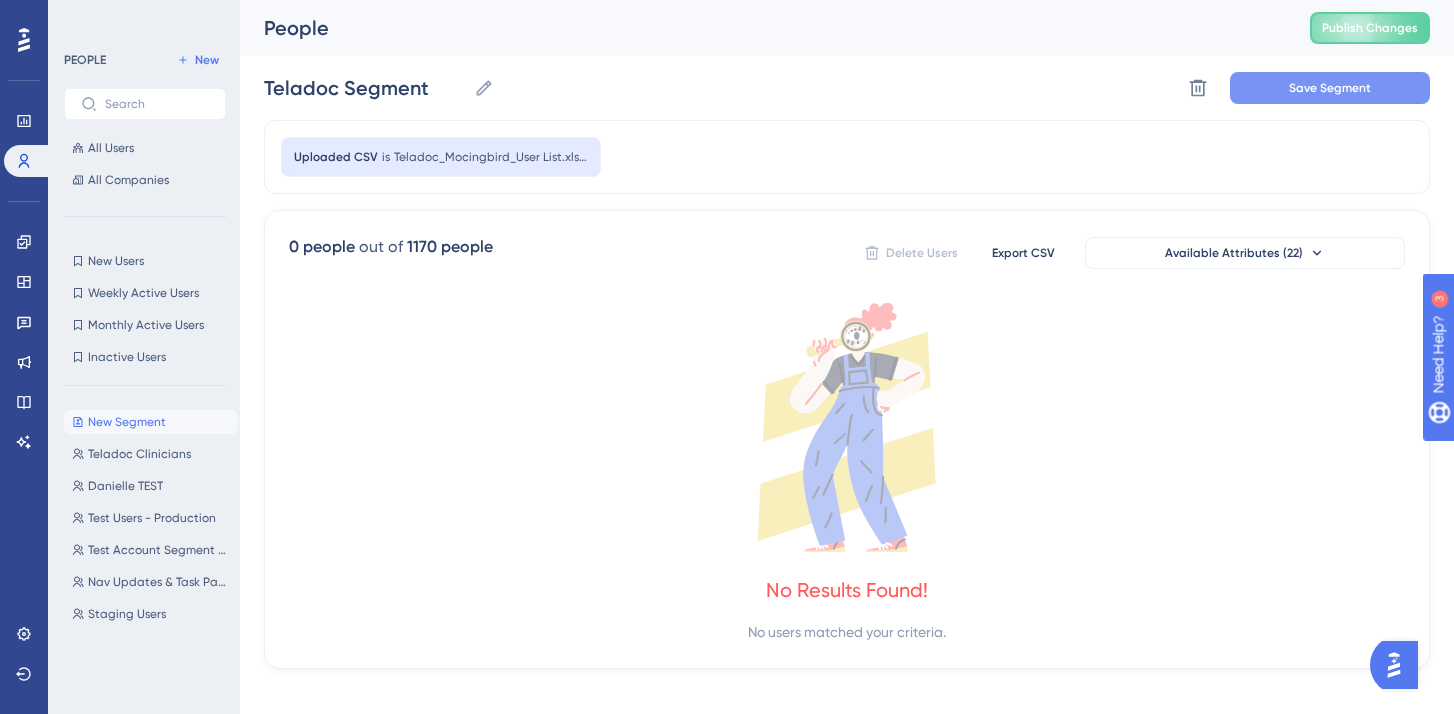 click on "Save Segment" at bounding box center (1330, 88) 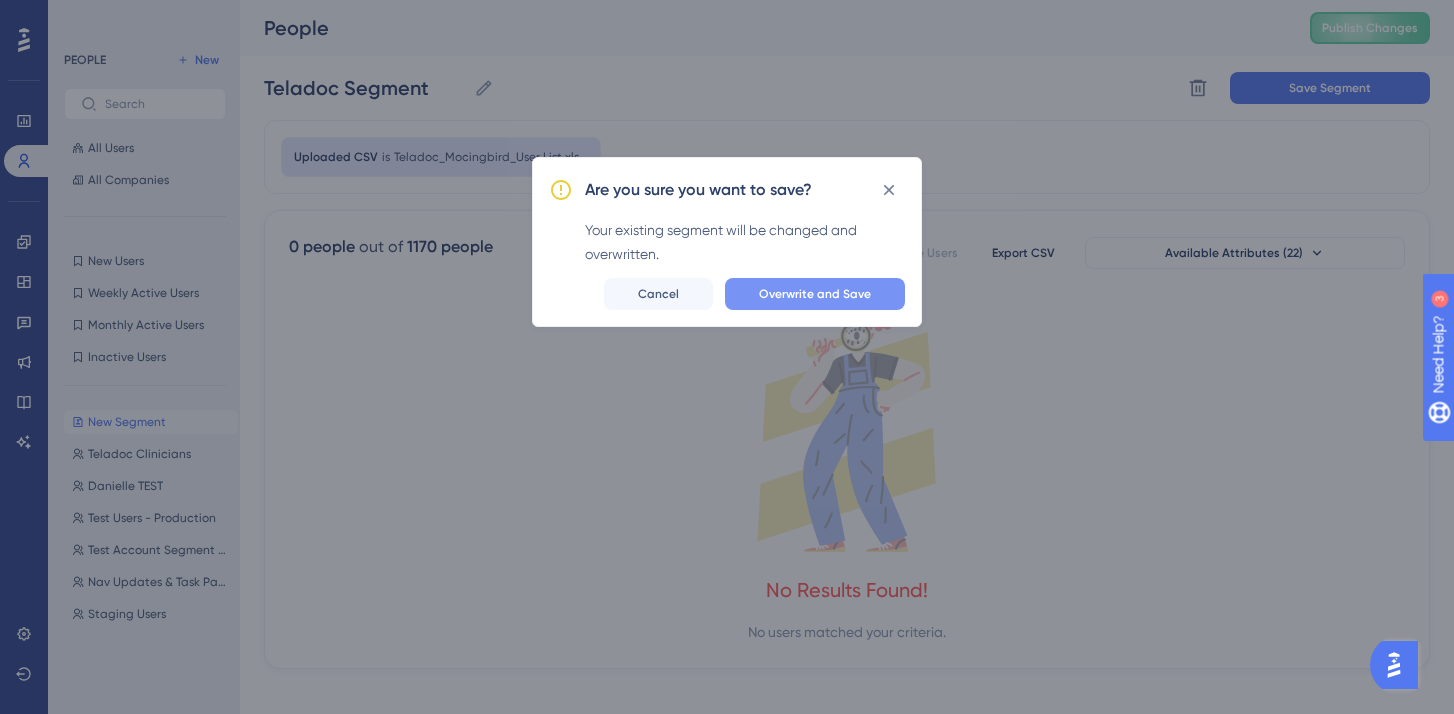 click on "Overwrite and Save" at bounding box center [815, 294] 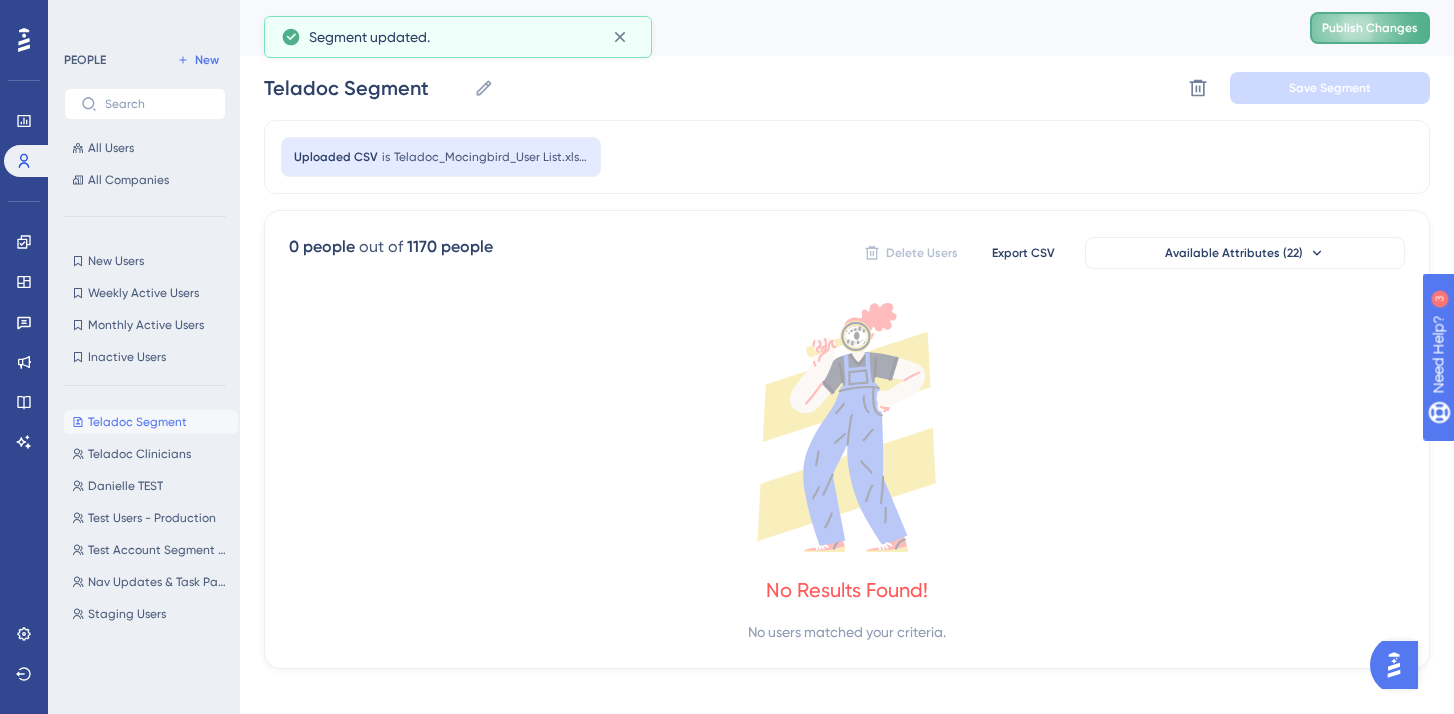 click on "Publish Changes" at bounding box center [1370, 28] 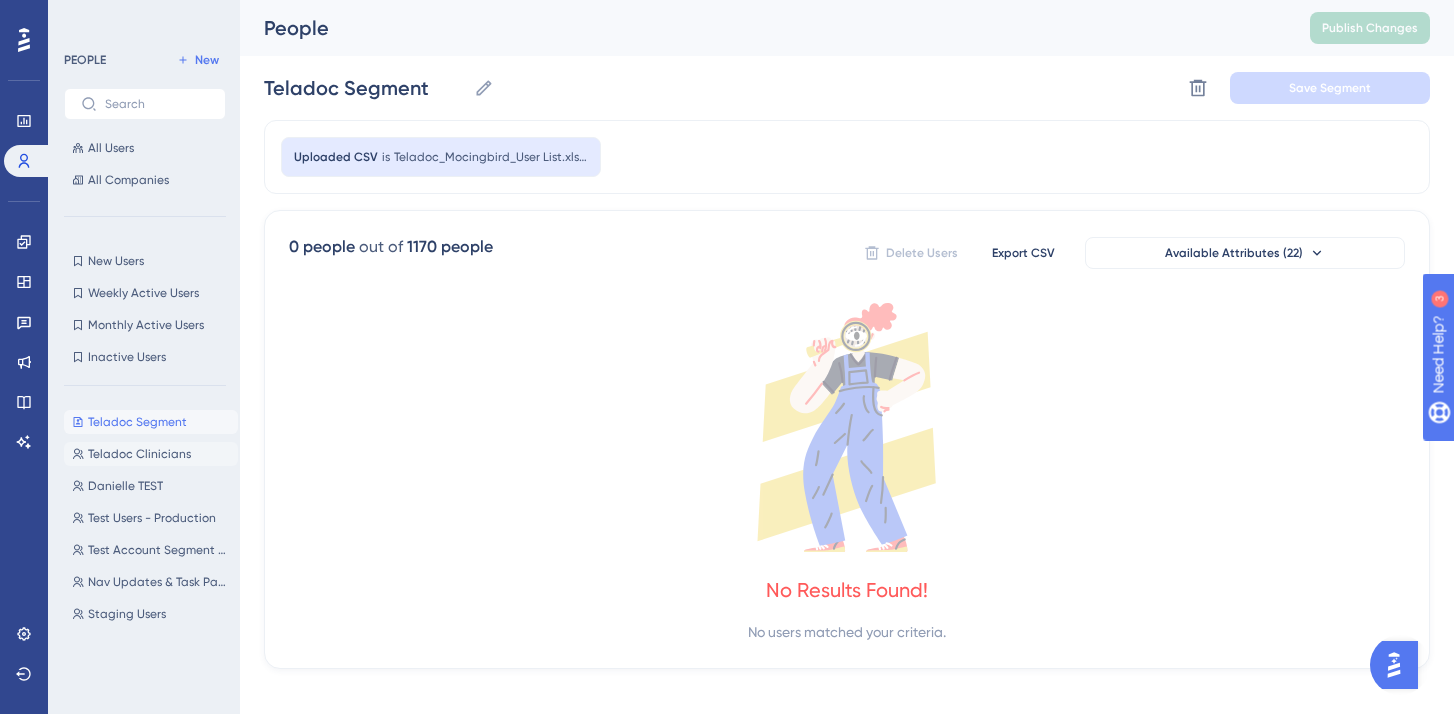 click on "Teladoc Clinicians" at bounding box center [139, 454] 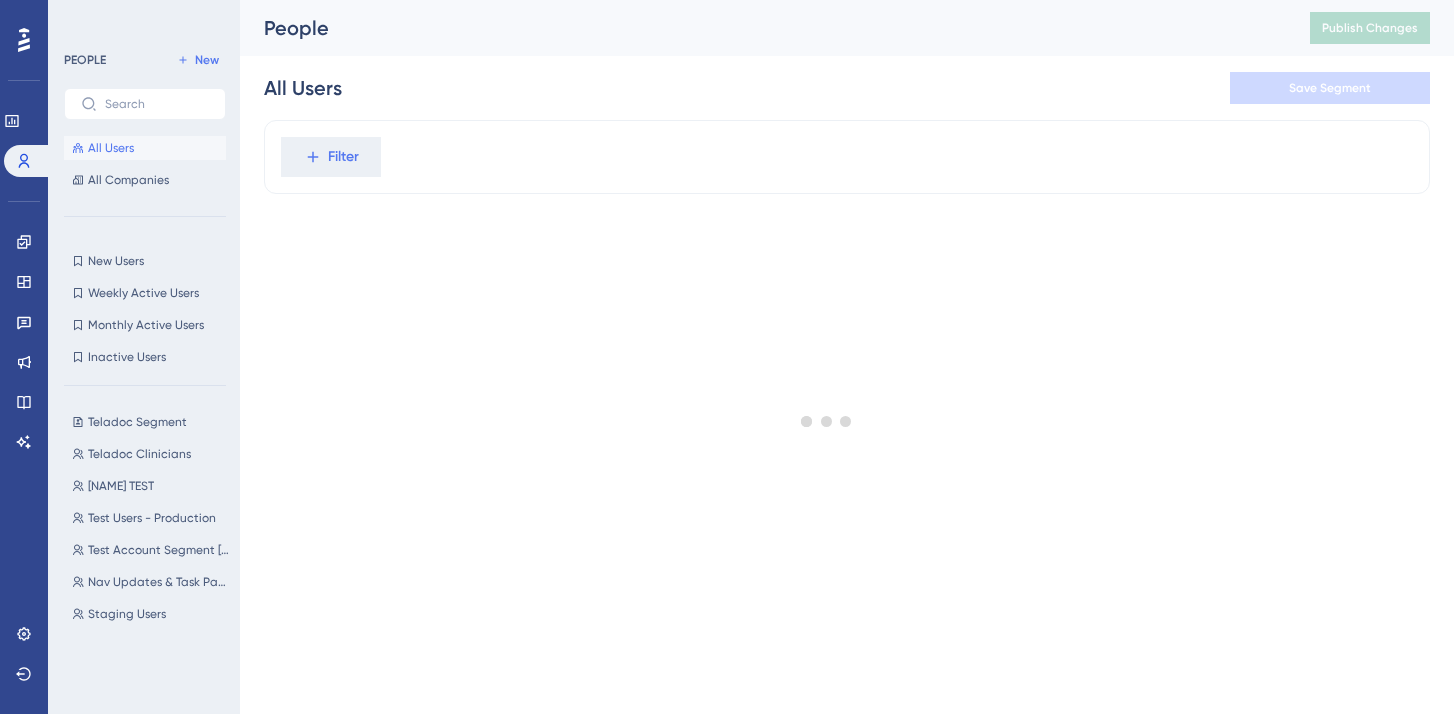 scroll, scrollTop: 0, scrollLeft: 0, axis: both 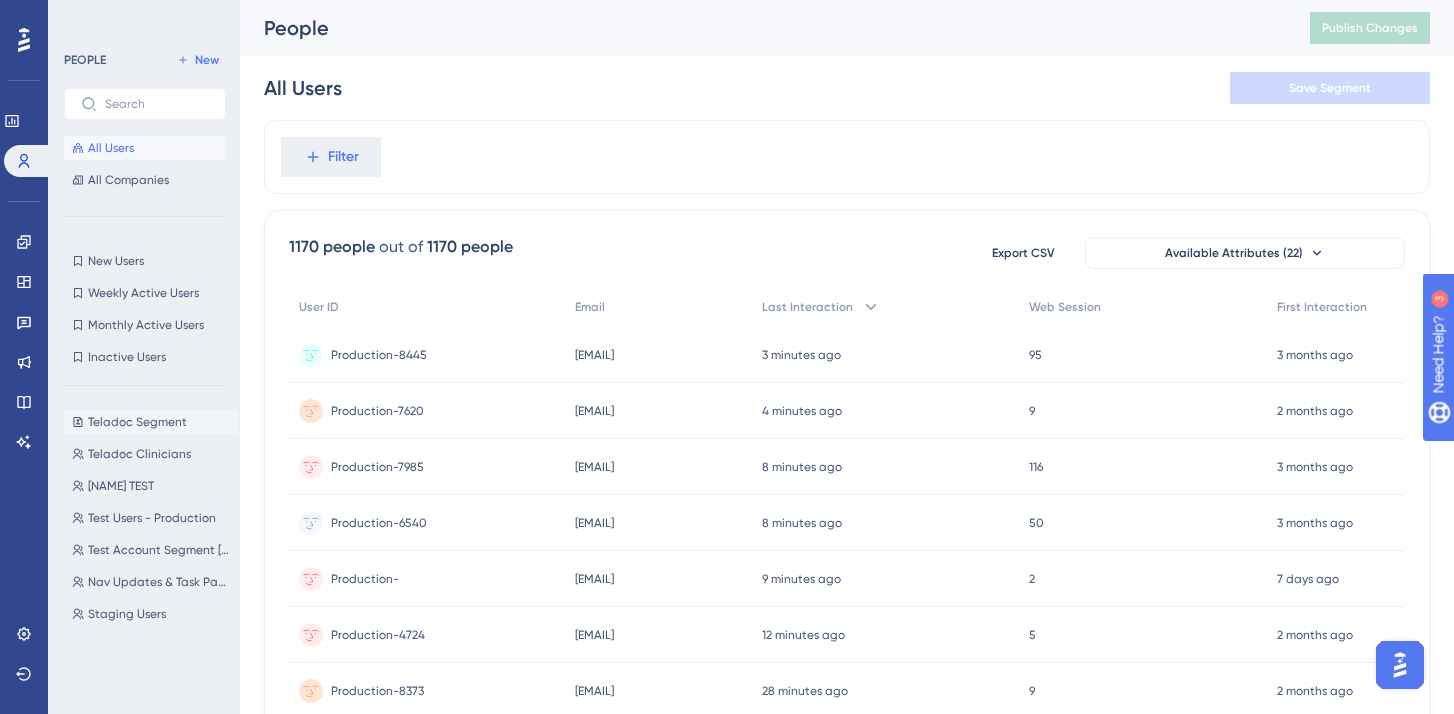 click on "Teladoc Segment" at bounding box center [137, 422] 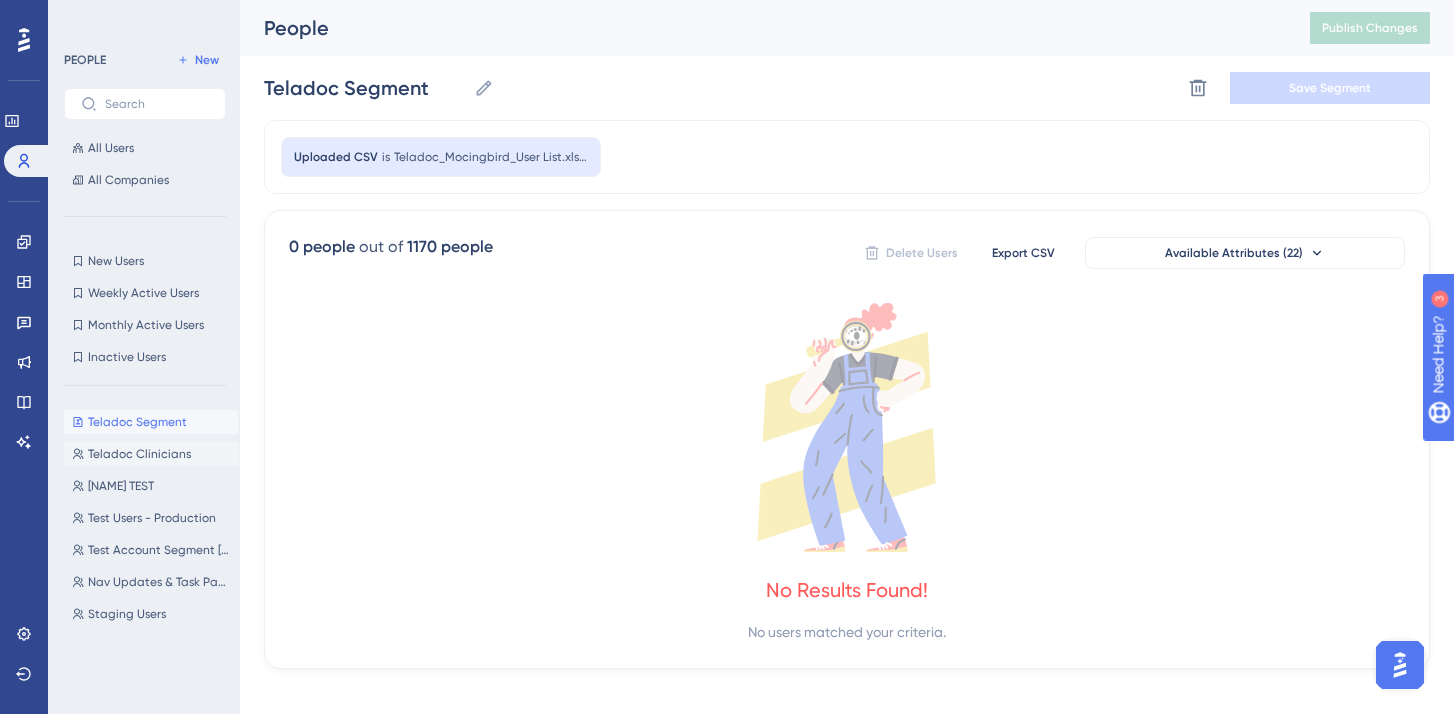 click on "Teladoc Clinicians" at bounding box center [139, 454] 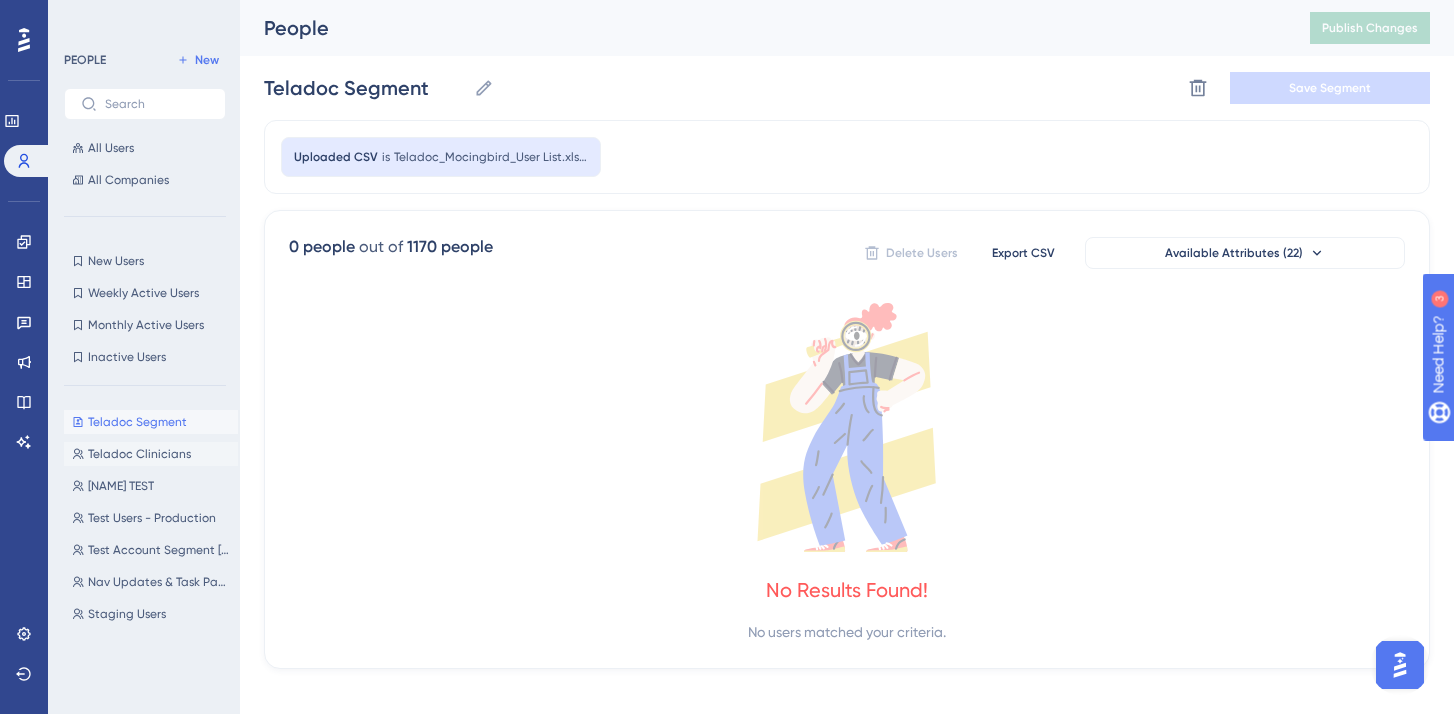 type on "Teladoc Clinicians" 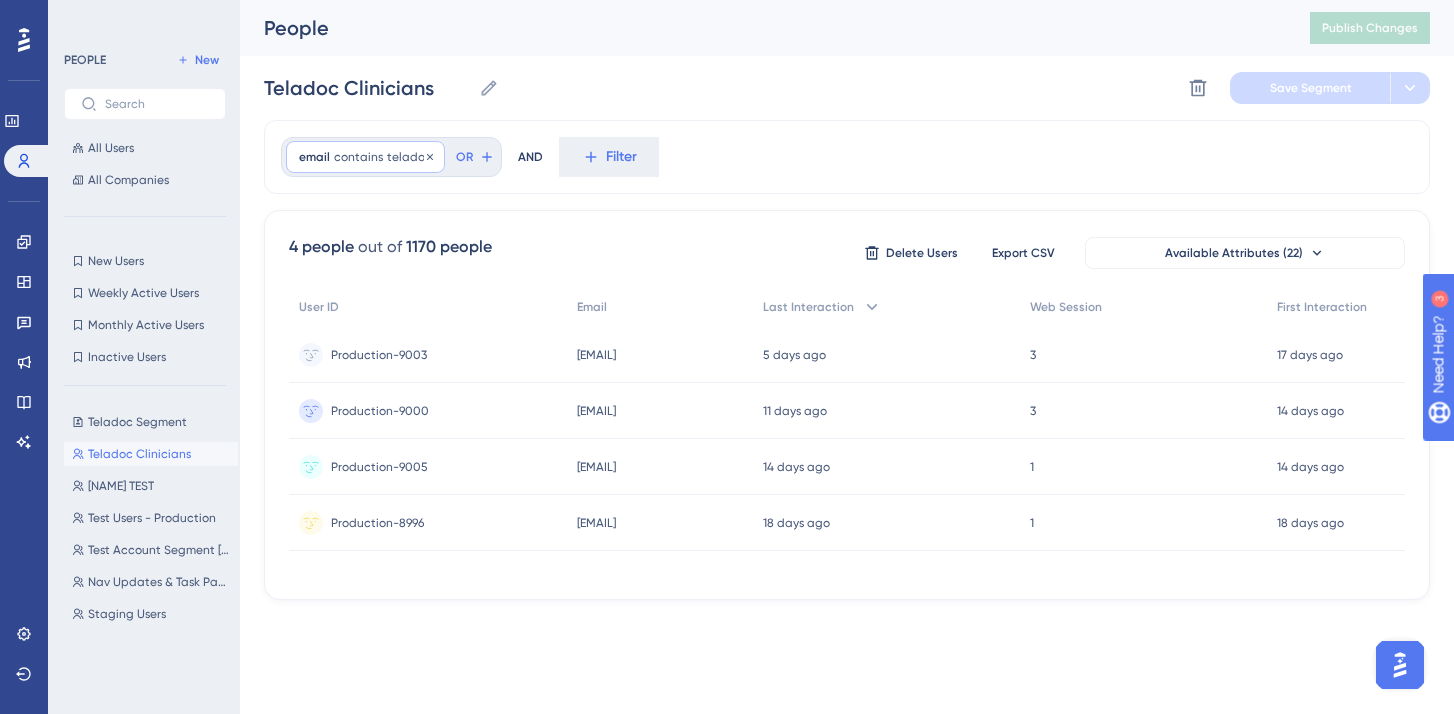 click on "email contains teladoc teladoc Remove" at bounding box center (365, 157) 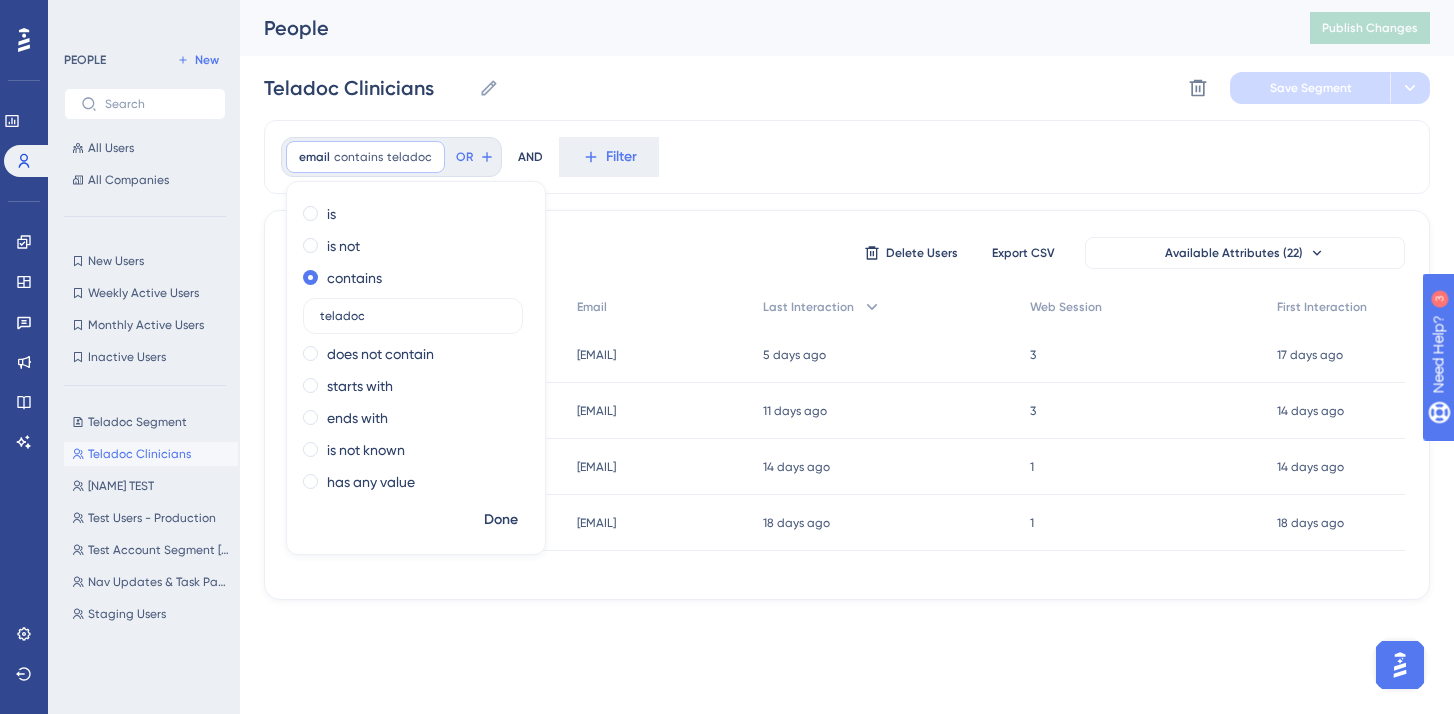 click on "Teladoc Clinicians Teladoc Clinicians Delete Segment Save Segment" at bounding box center (847, 88) 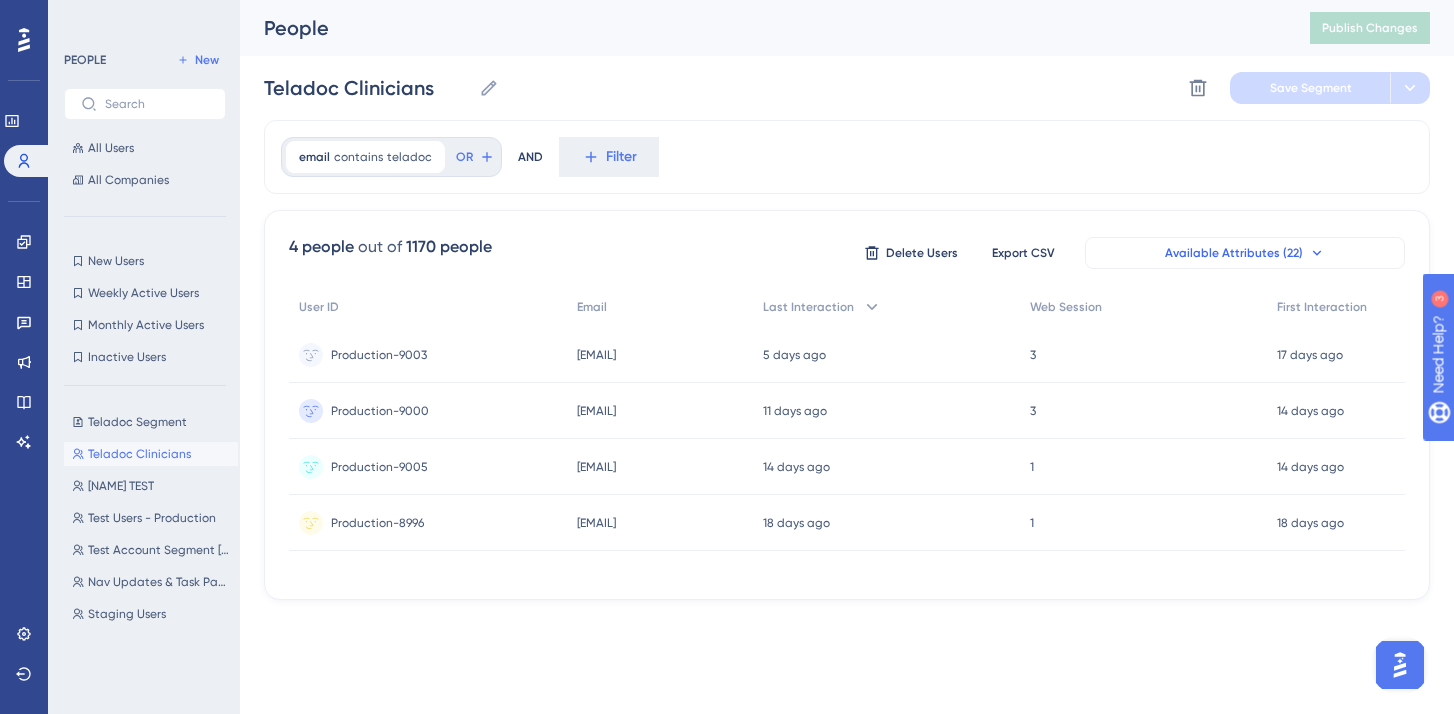 click on "Available Attributes (22)" at bounding box center (1234, 253) 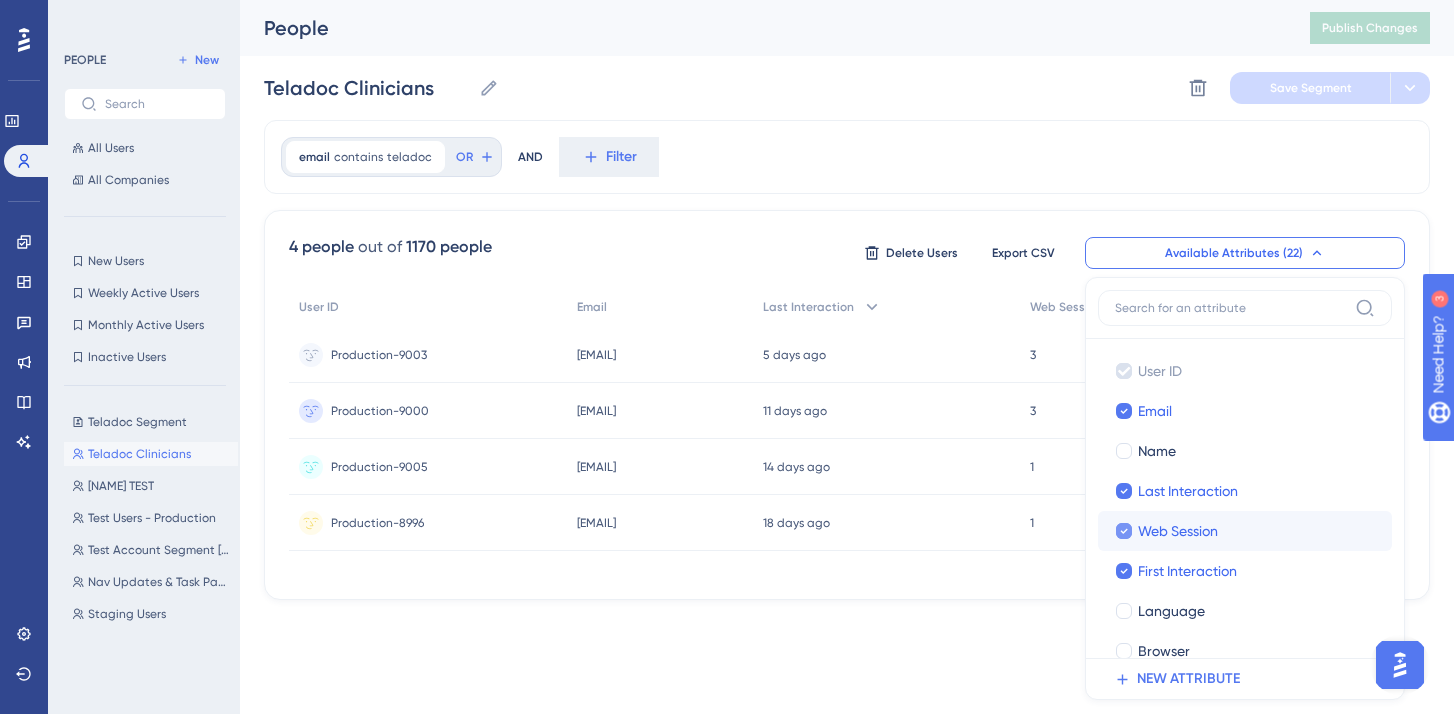 scroll, scrollTop: 131, scrollLeft: 0, axis: vertical 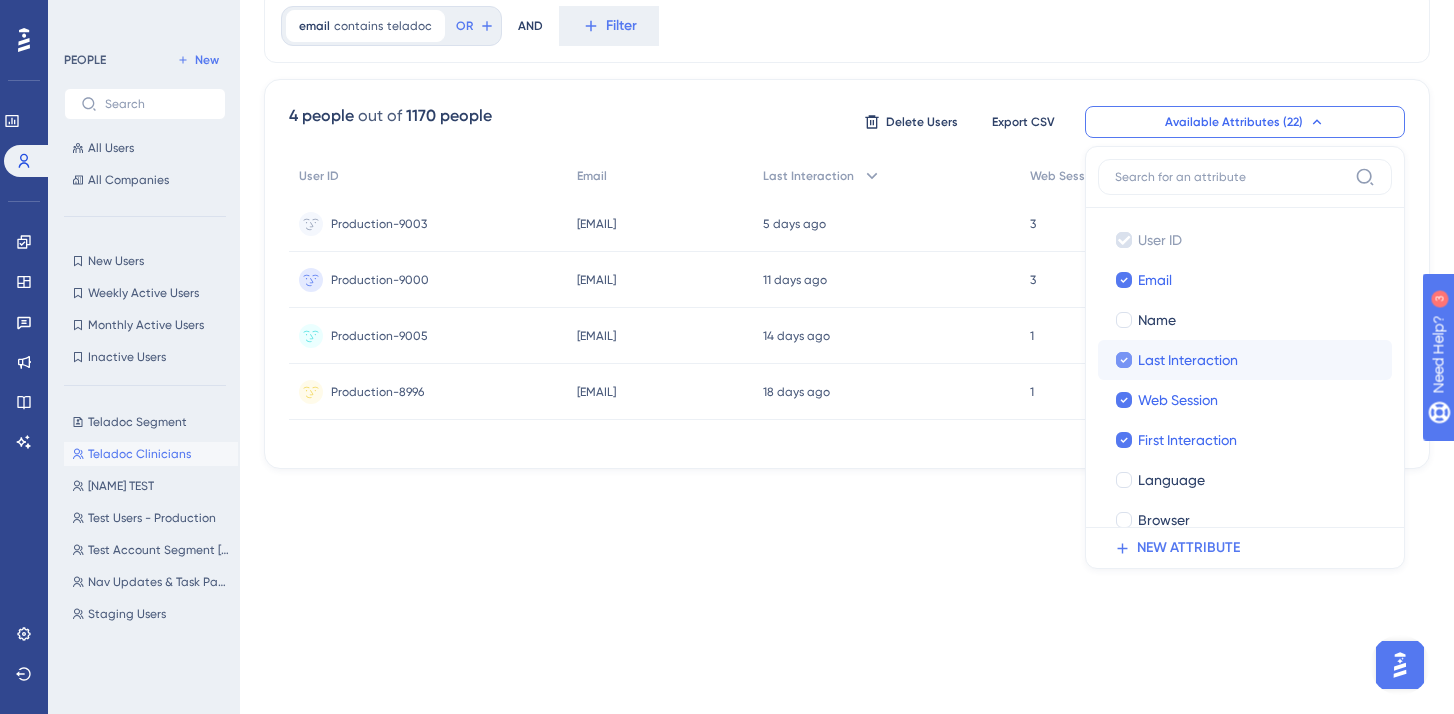 click on "Last Interaction" at bounding box center (1188, 360) 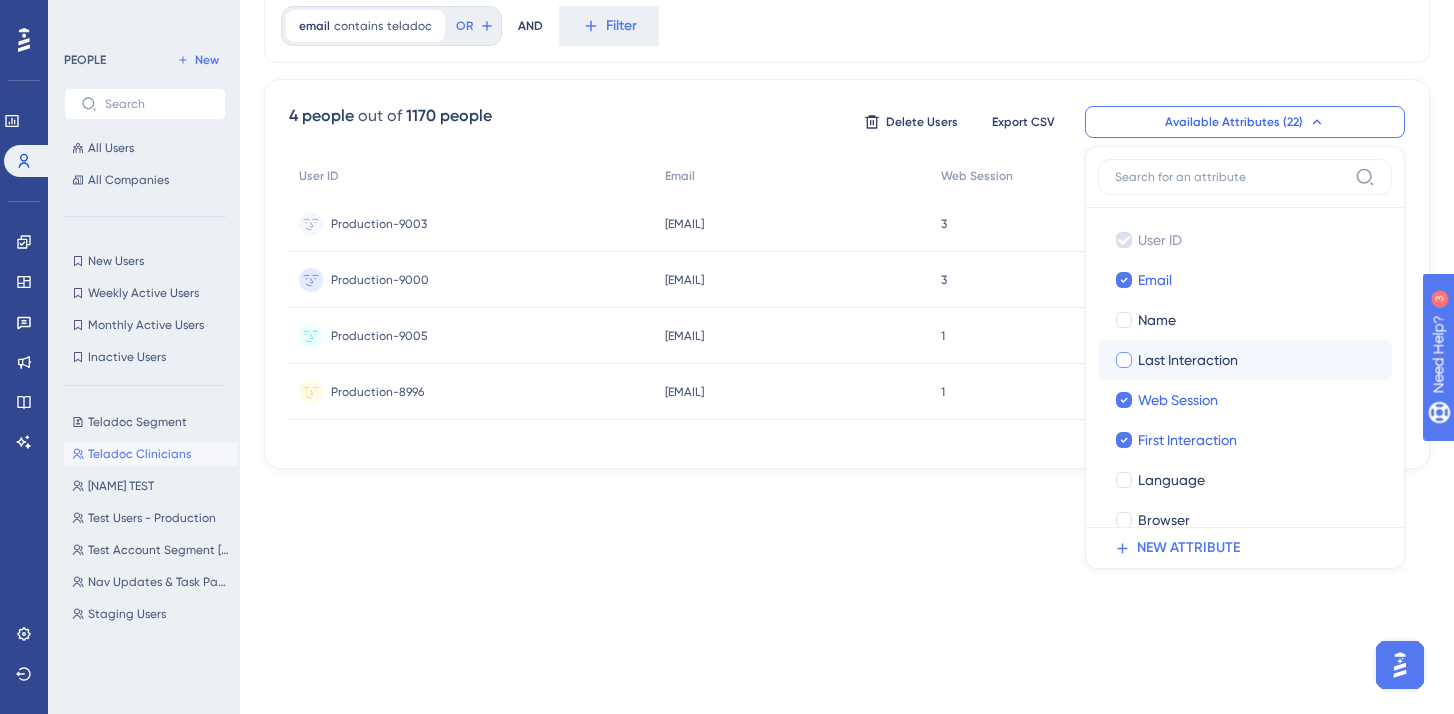 click on "Last Interaction" at bounding box center [1188, 360] 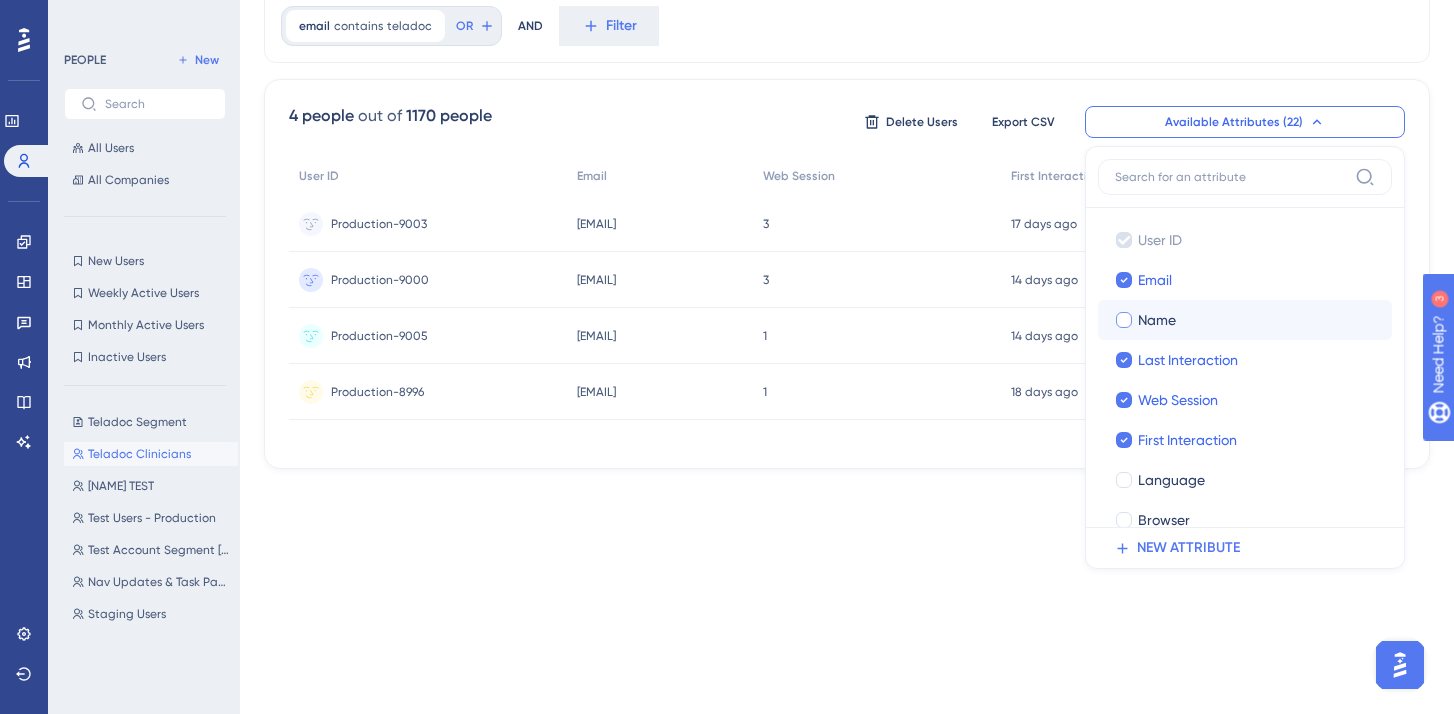 click on "Name" at bounding box center (1157, 320) 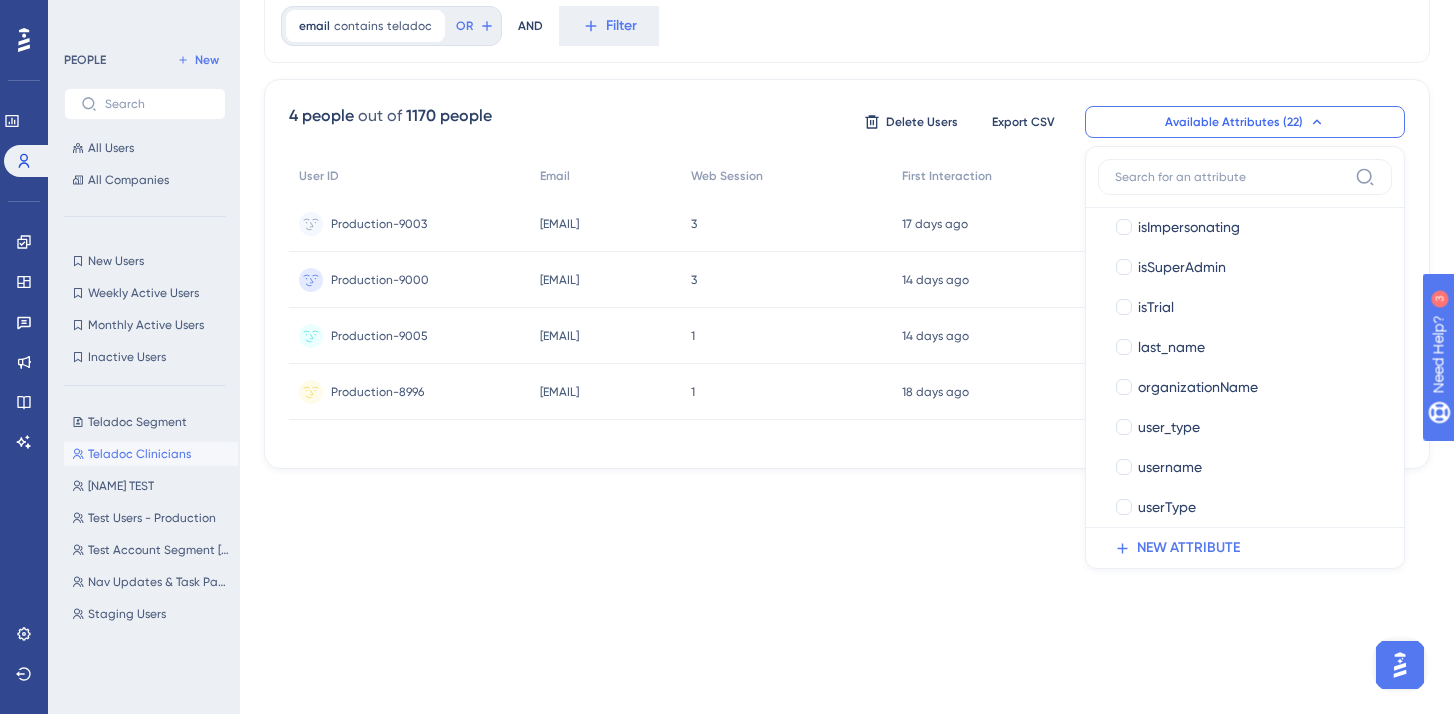 scroll, scrollTop: 585, scrollLeft: 0, axis: vertical 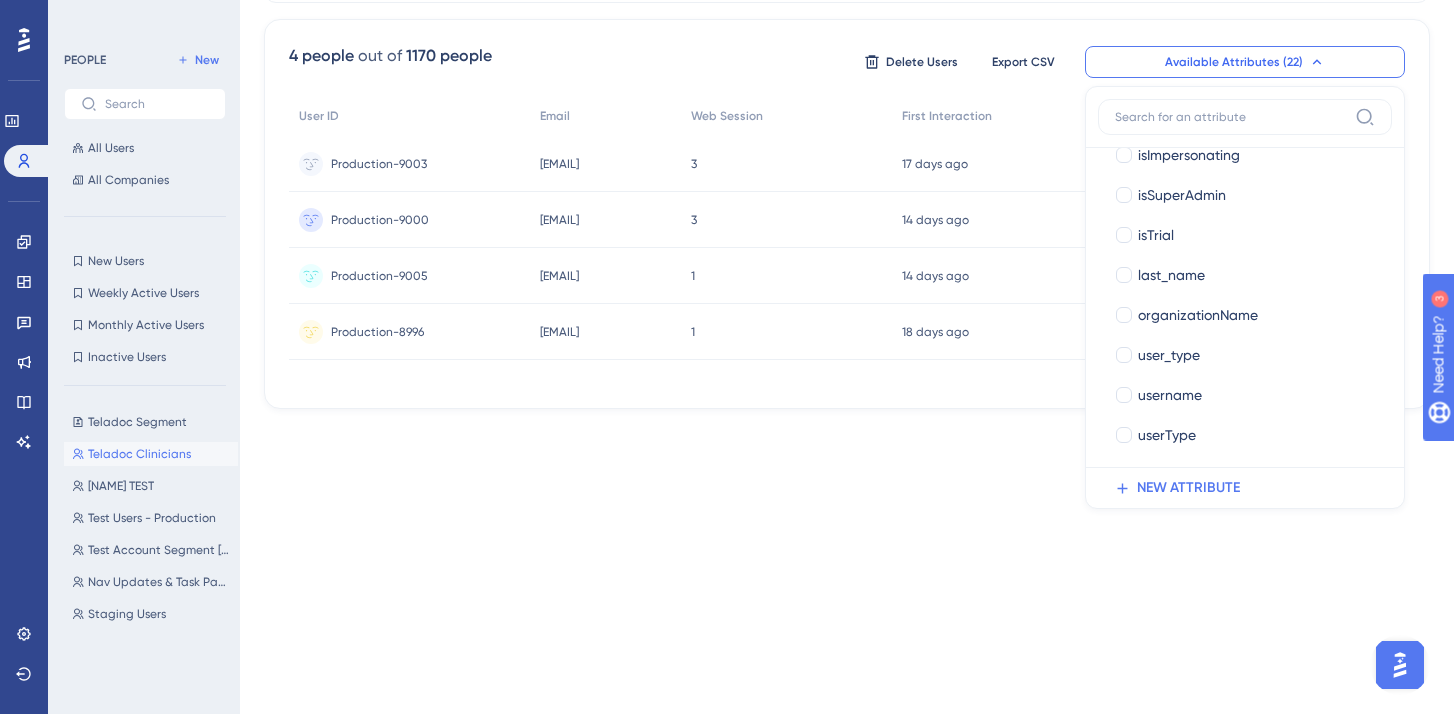 click on "... Email Email Name Name Last Interaction Last Interaction Web Session Web Session First Interaction First Interaction Language Language Browser 3" at bounding box center [727, -191] 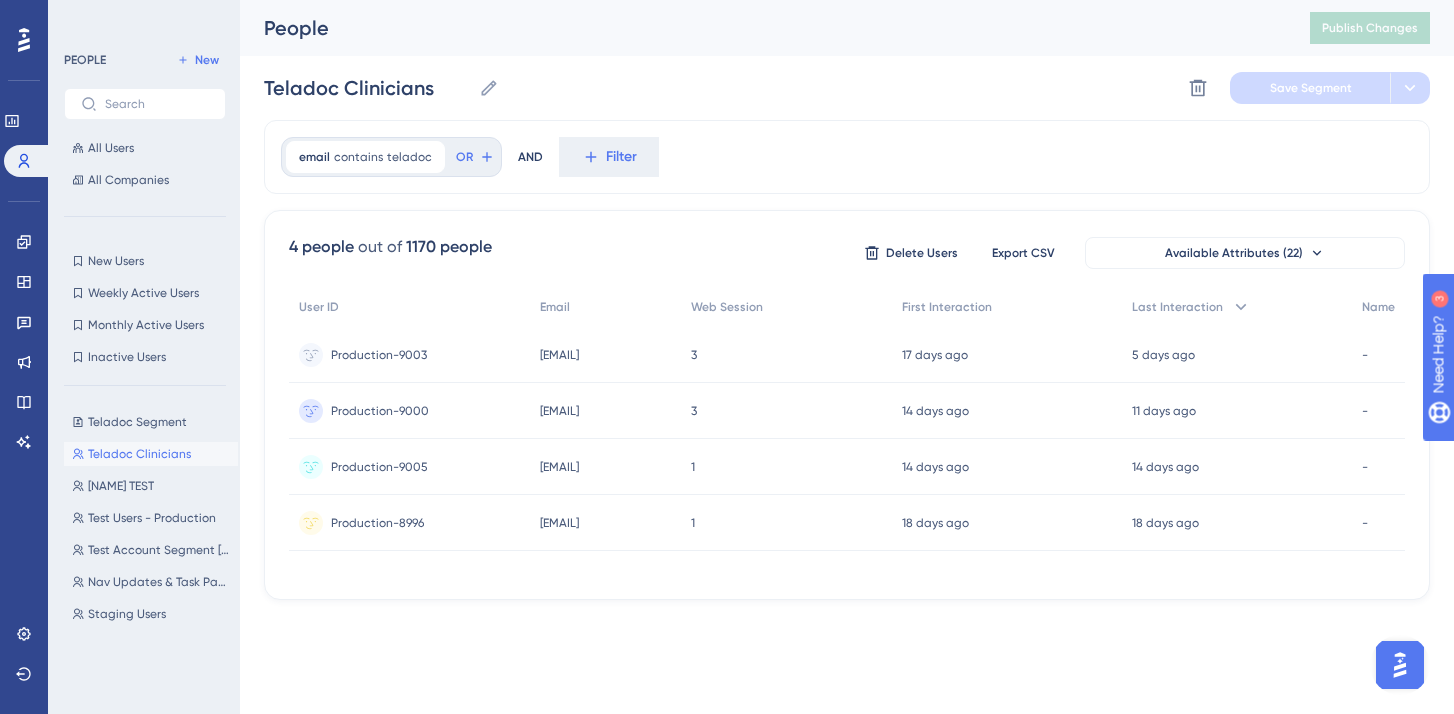 scroll, scrollTop: 0, scrollLeft: 0, axis: both 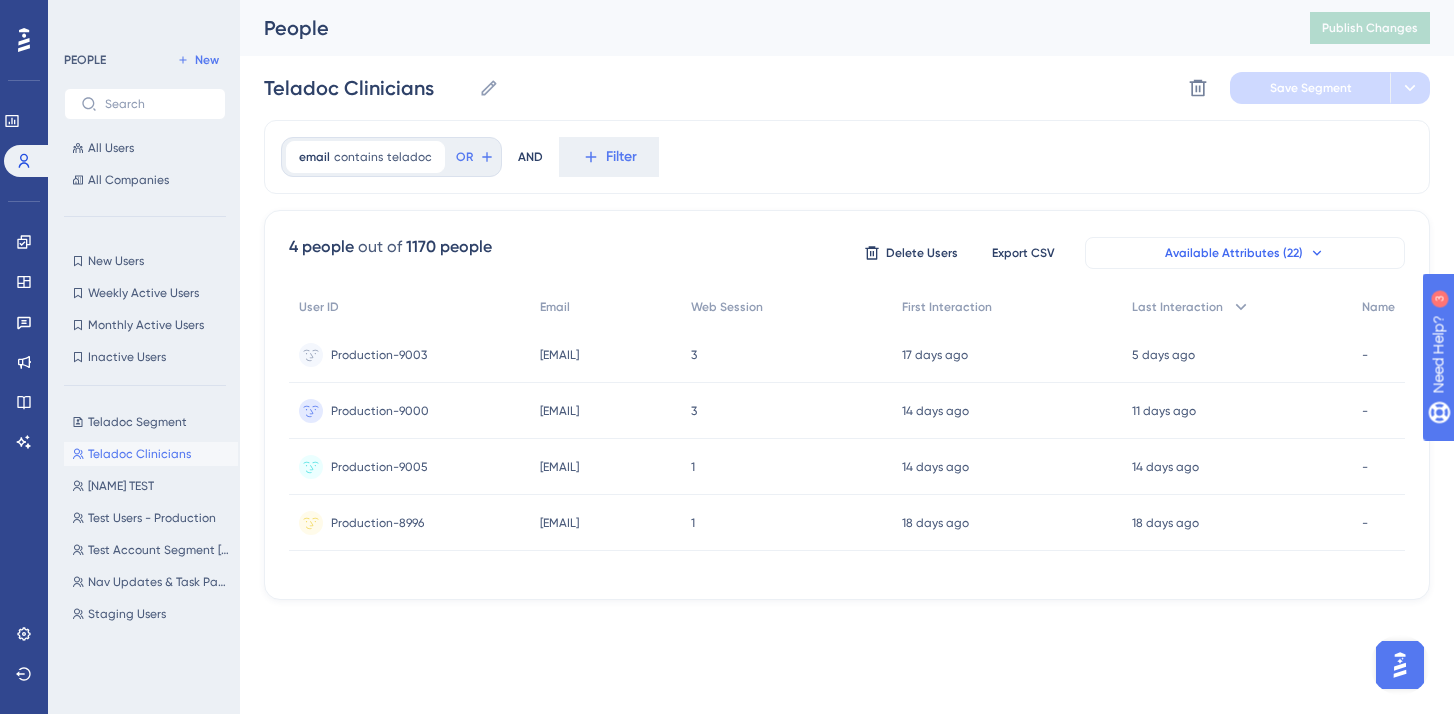 click on "Available Attributes (22)" at bounding box center (1234, 253) 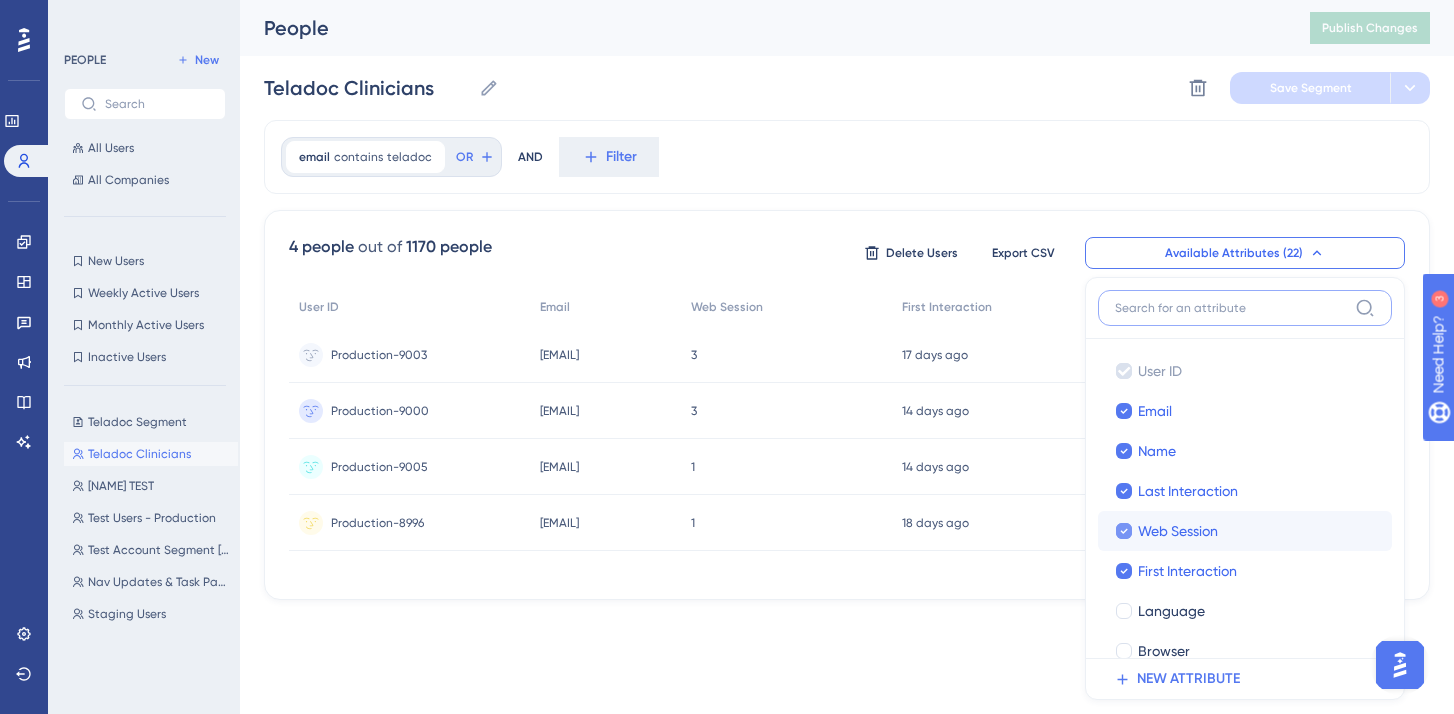 scroll, scrollTop: 131, scrollLeft: 0, axis: vertical 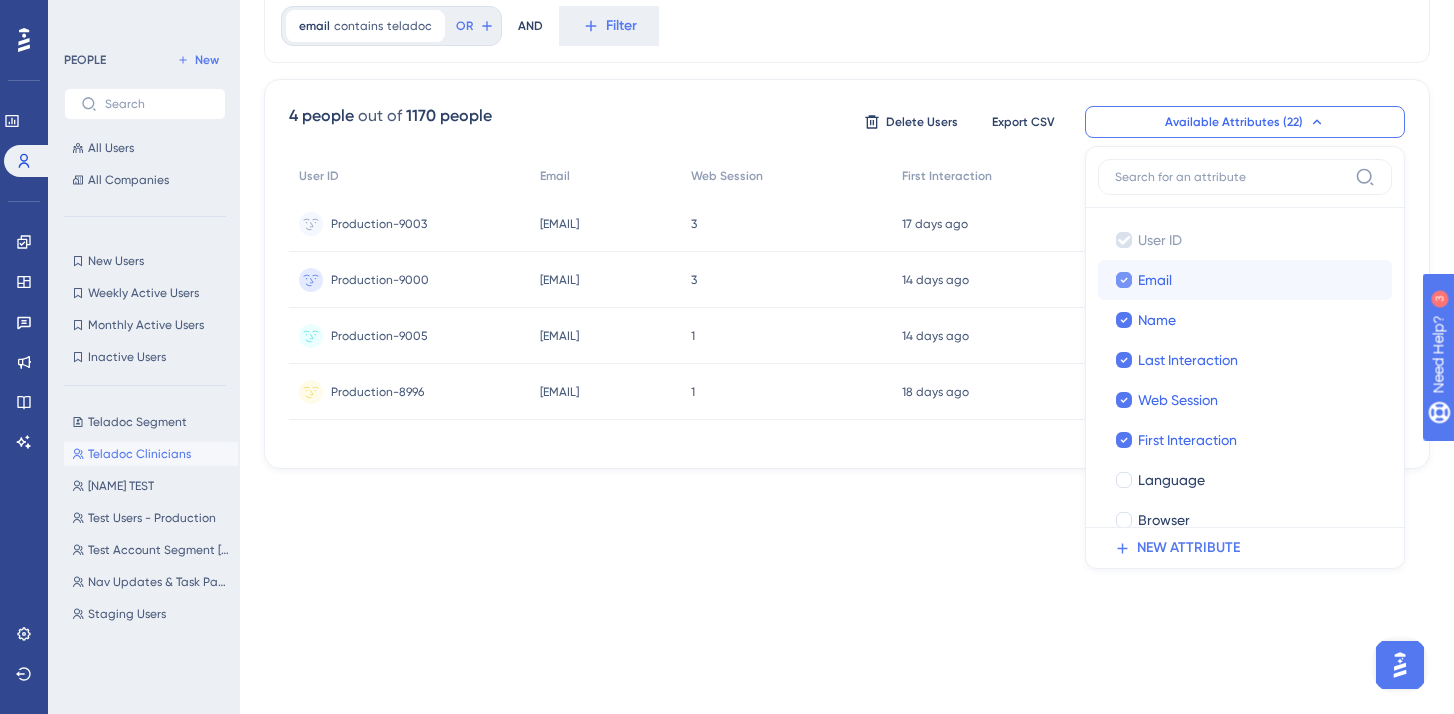 click on "Email" at bounding box center (1155, 280) 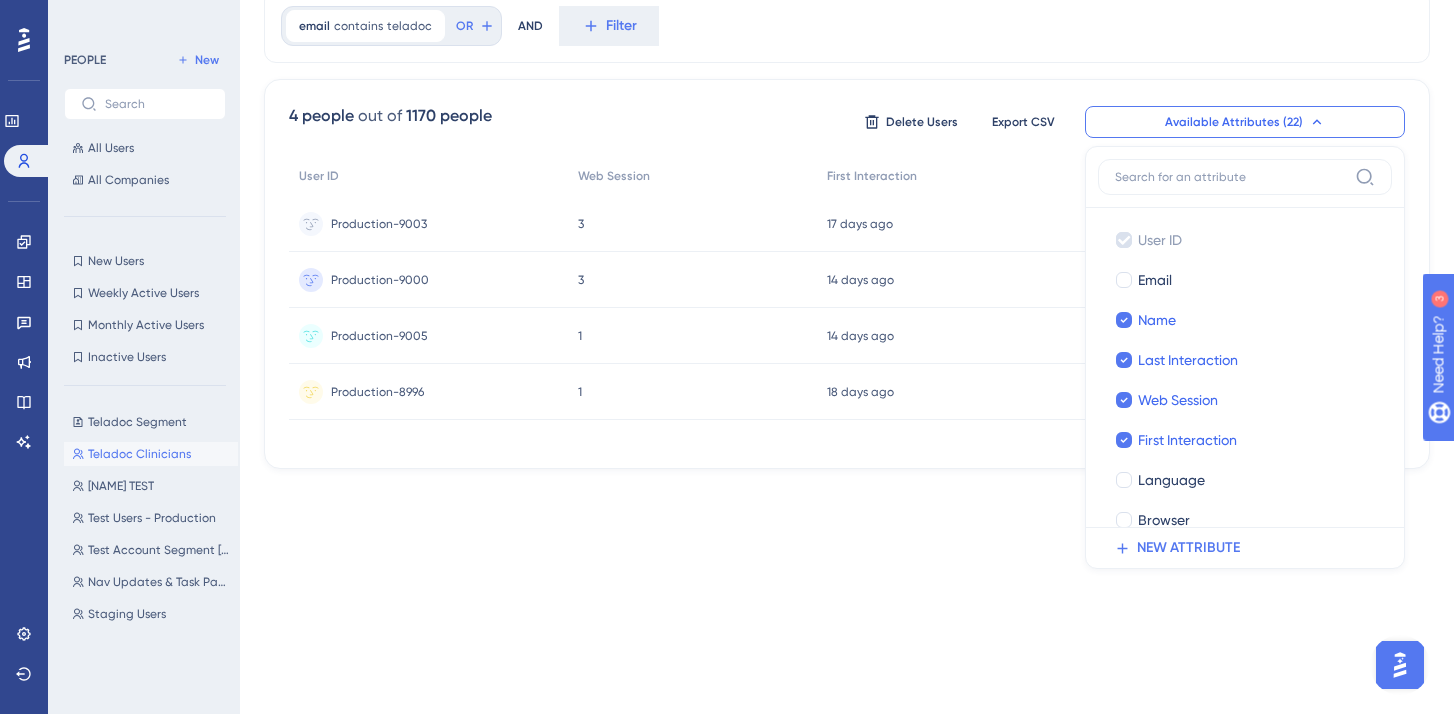 click on "... Email Email Name Name Last Interaction Last Interaction Web Session Web Session First Interaction First Interaction Language Language Browser 3" at bounding box center [727, -131] 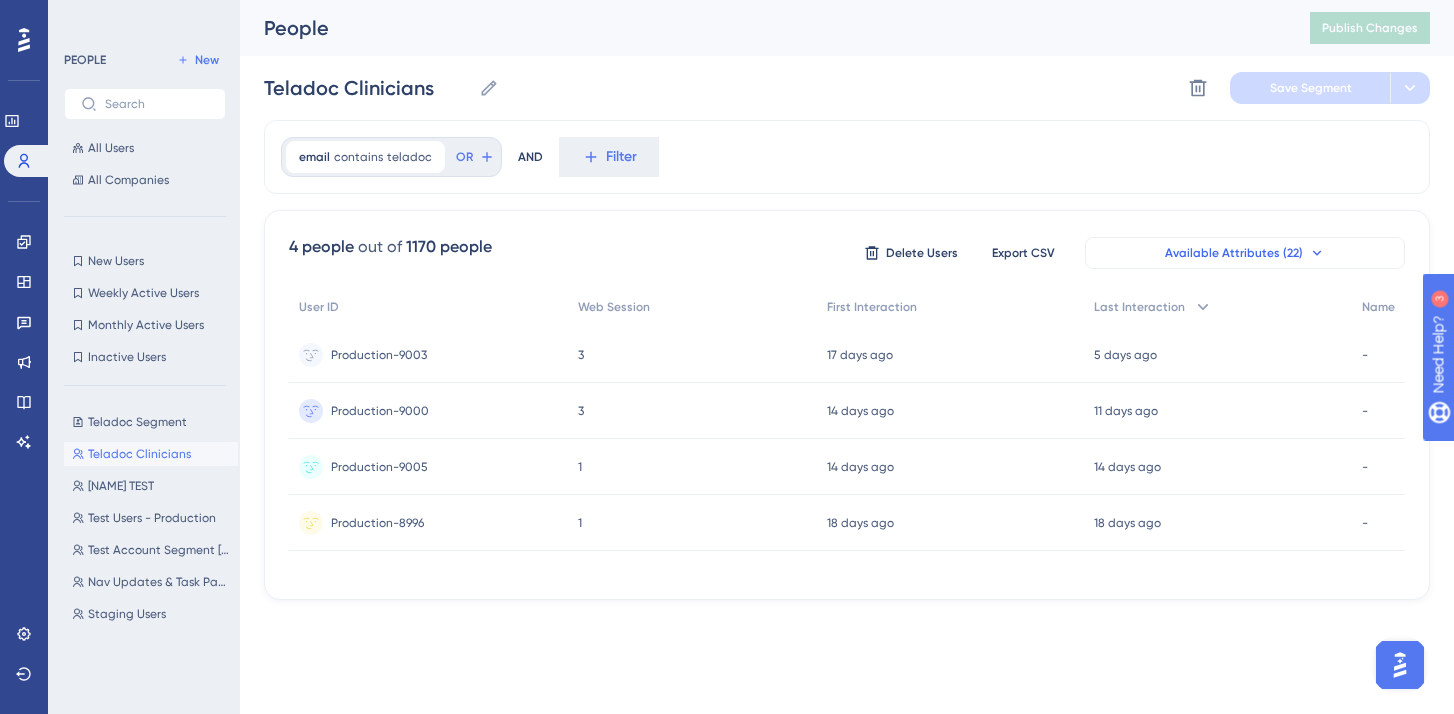 click on "Available Attributes (22)" at bounding box center [1234, 253] 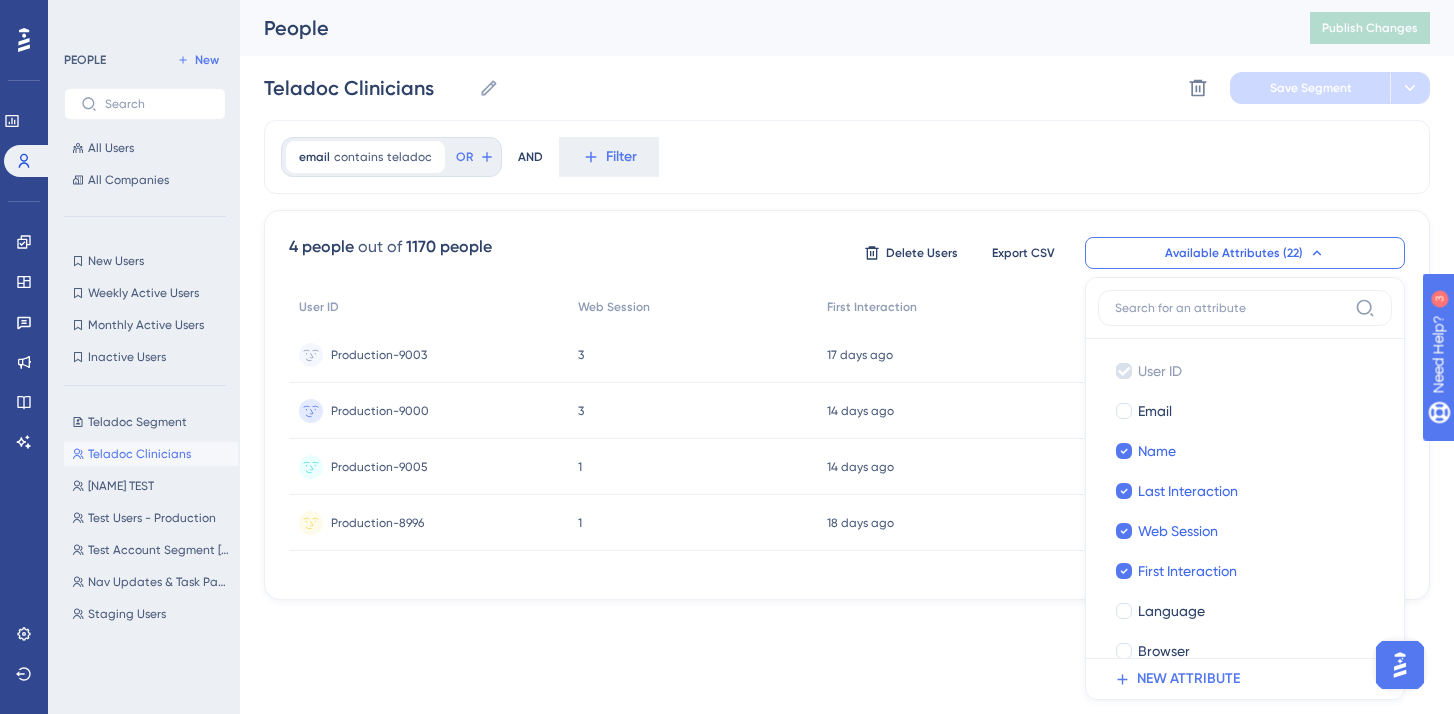 scroll, scrollTop: 131, scrollLeft: 0, axis: vertical 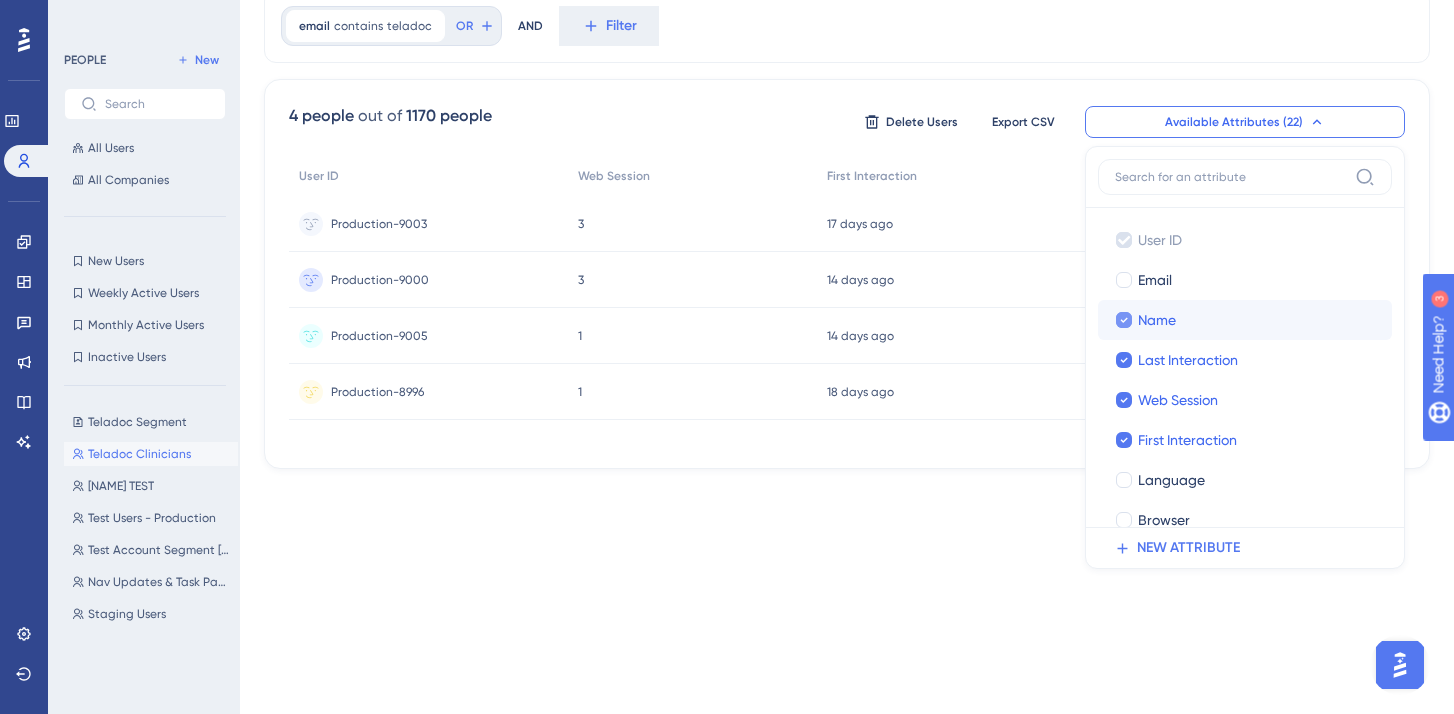 click at bounding box center (1124, 320) 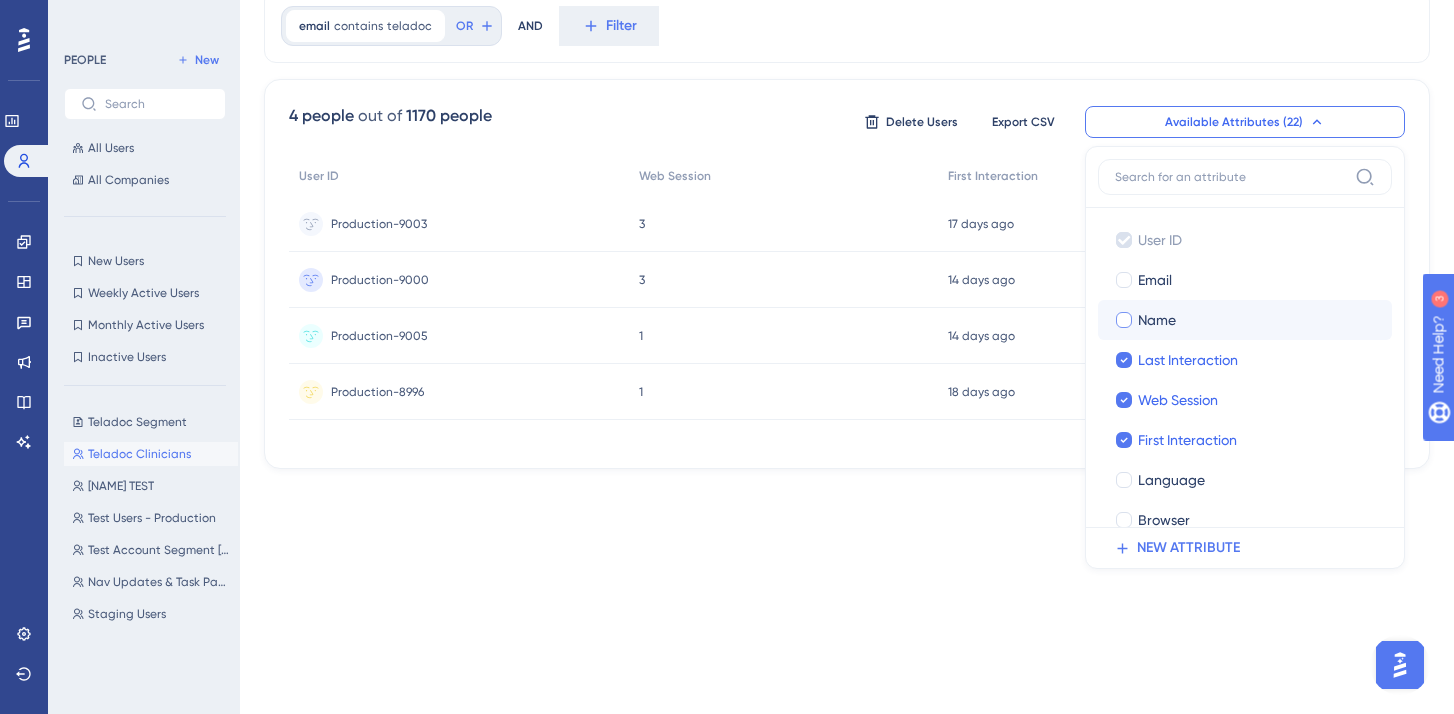 click on "... Email Email Name Name Last Interaction Last Interaction Web Session Web Session First Interaction First Interaction Language Language Browser 3" at bounding box center [727, -131] 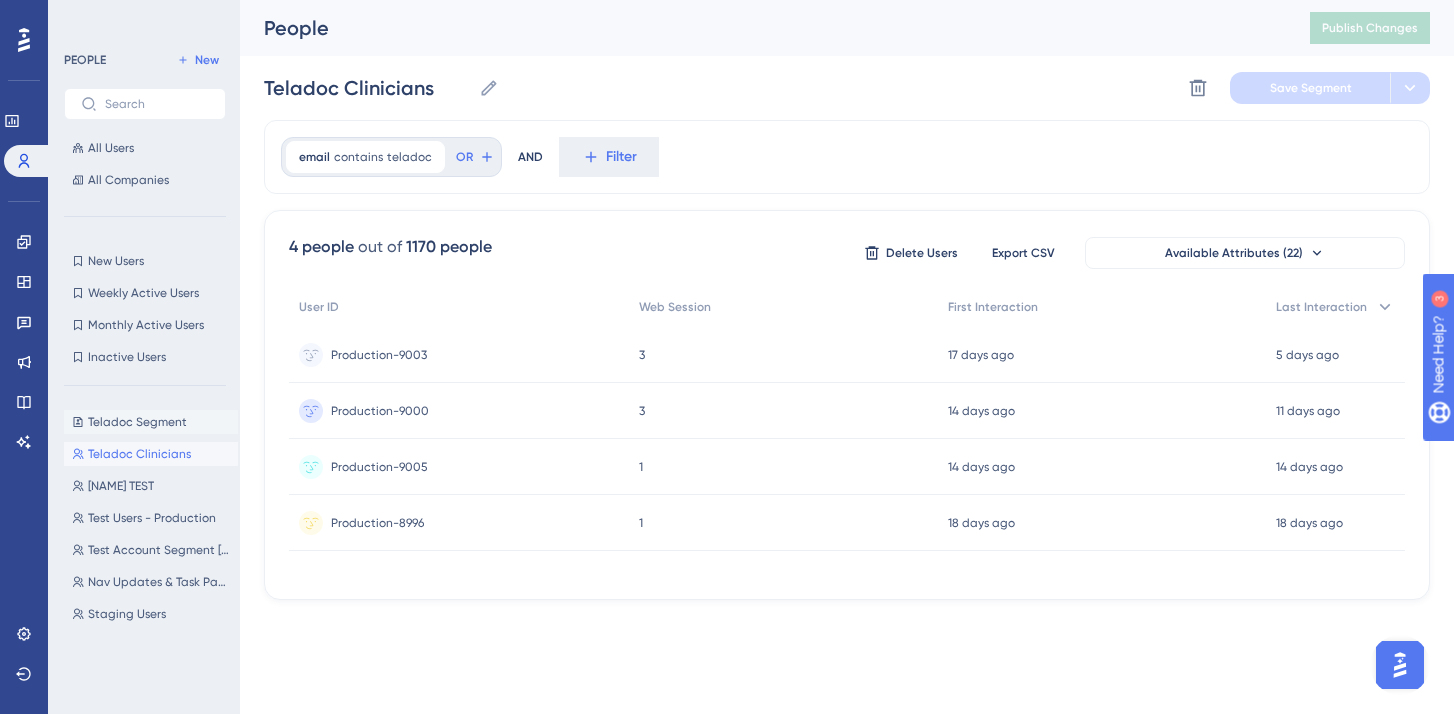 click on "Teladoc Segment" at bounding box center [137, 422] 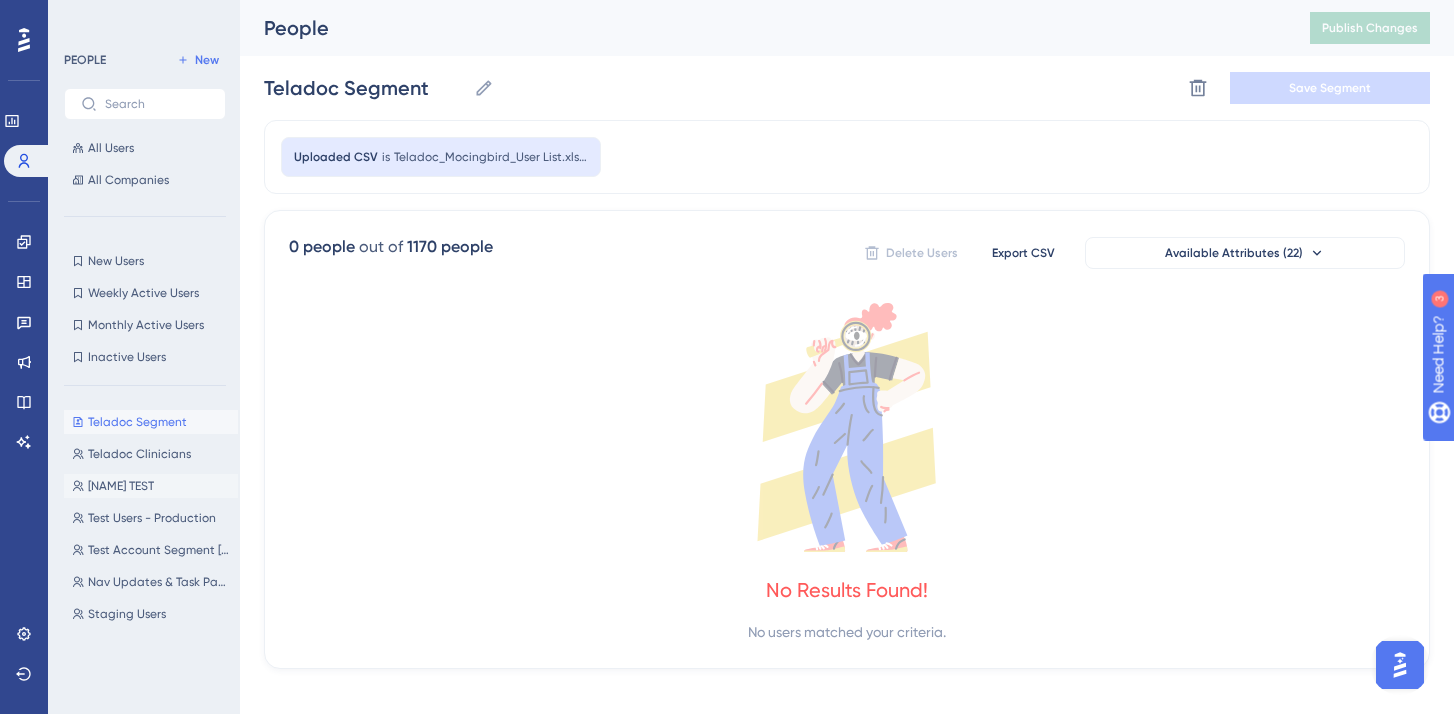 click on "[NAME] TEST" at bounding box center [121, 486] 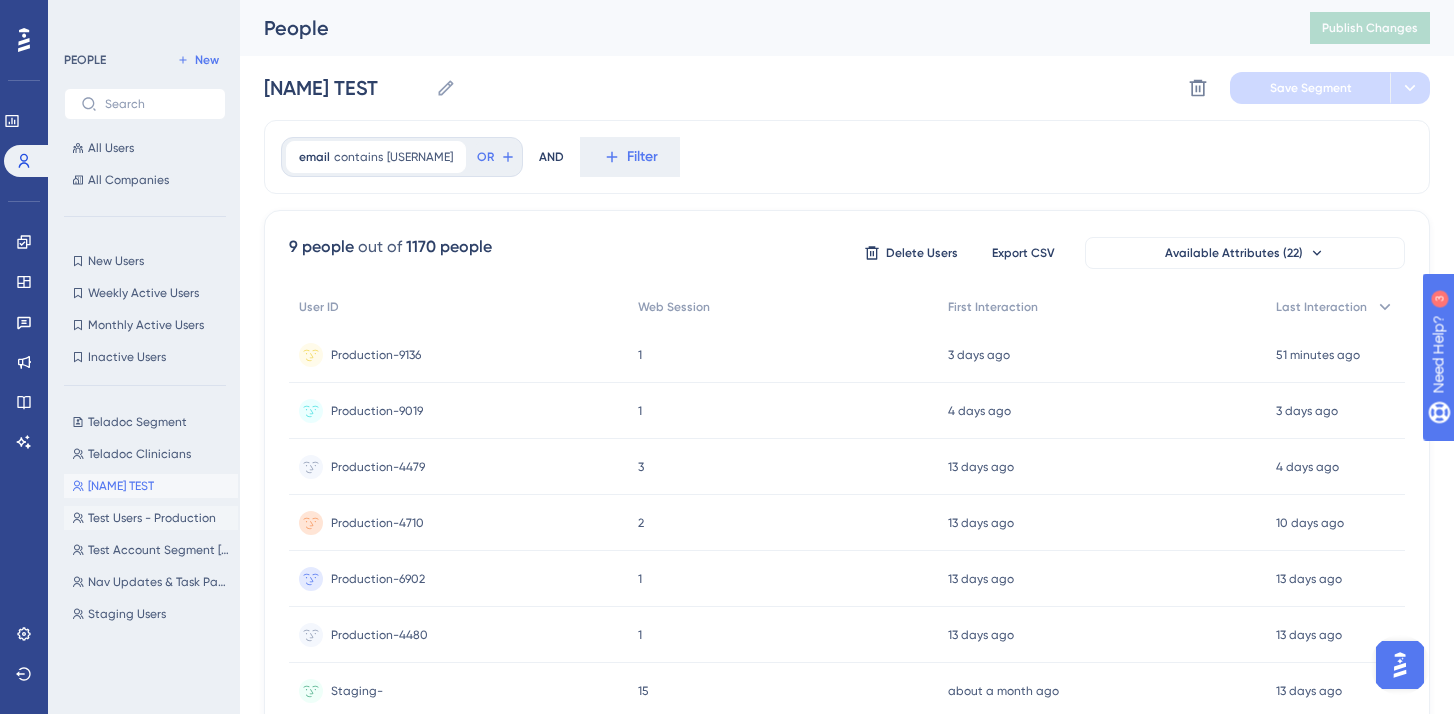 click on "Test Users - Production" at bounding box center [152, 518] 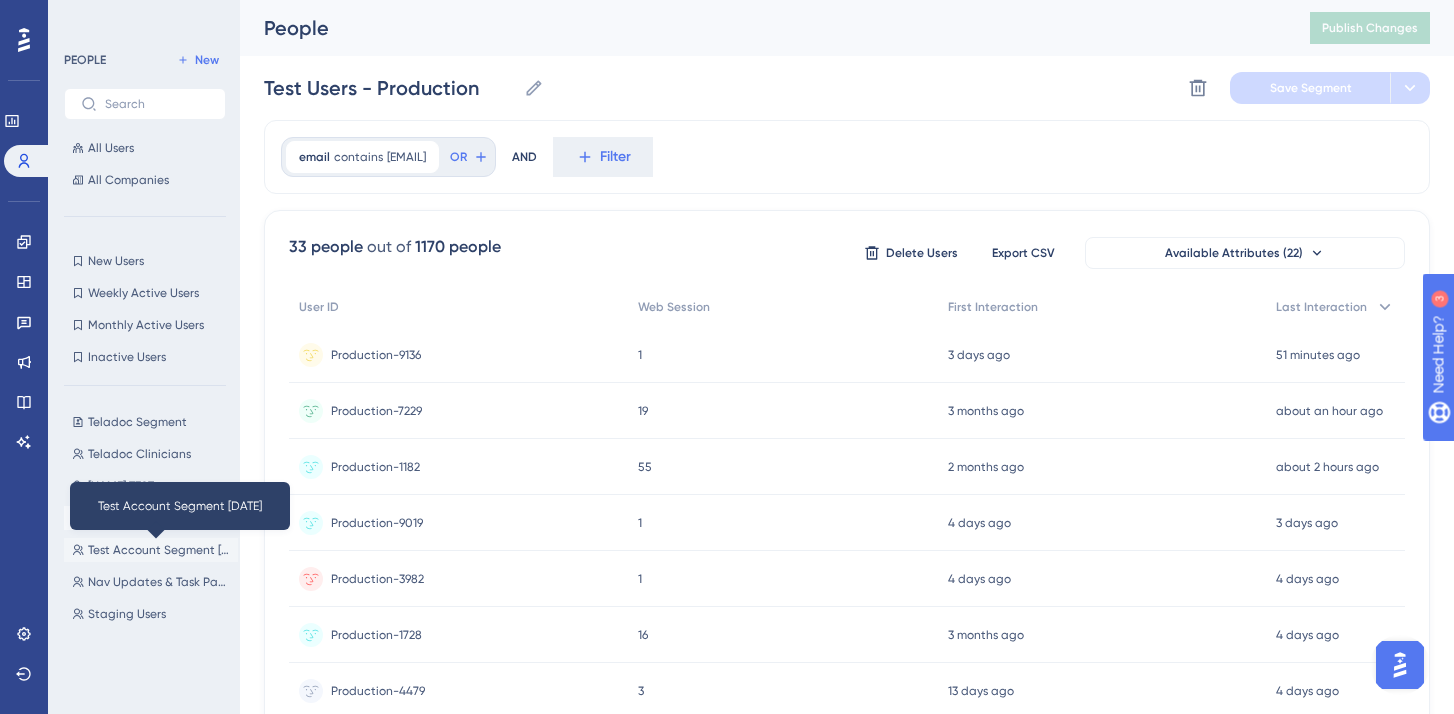 click on "Test Account Segment [DATE]" at bounding box center [159, 550] 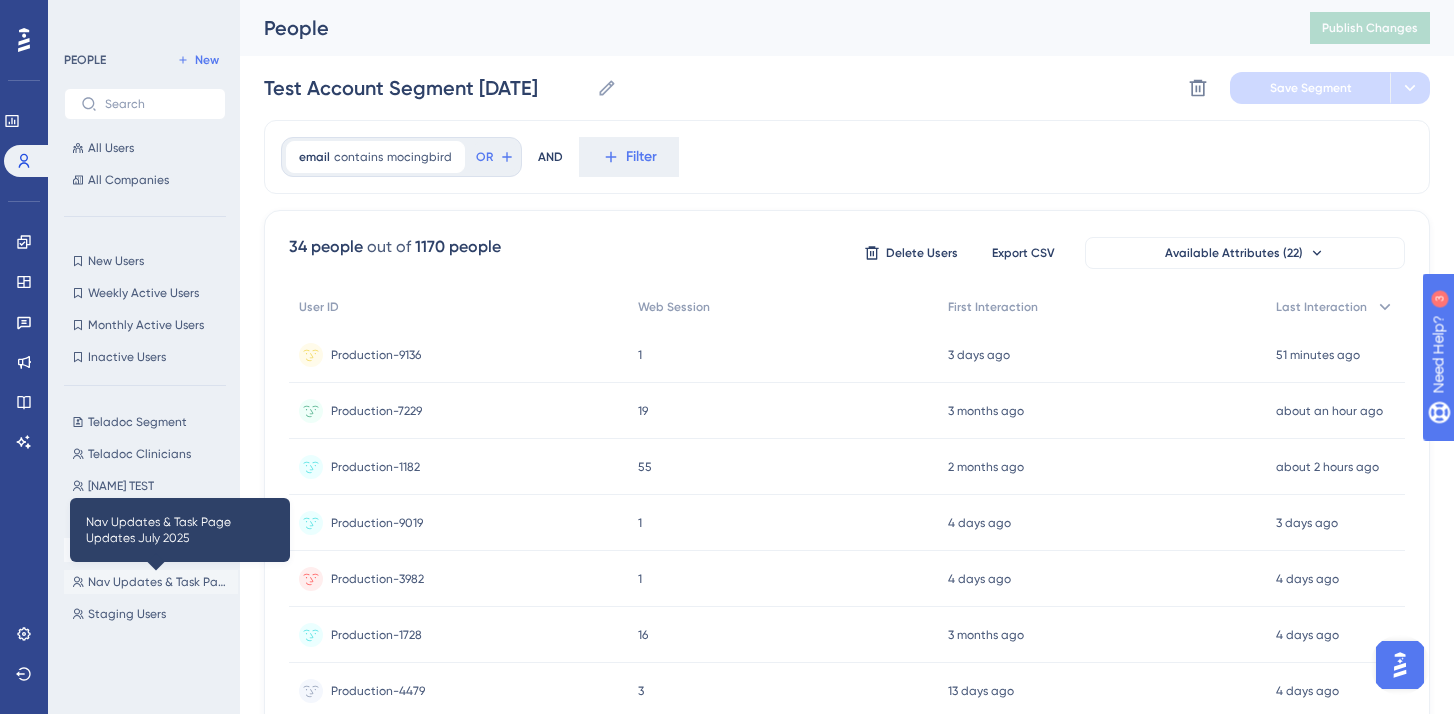 click on "Nav Updates & Task Page Updates July 2025" at bounding box center [159, 582] 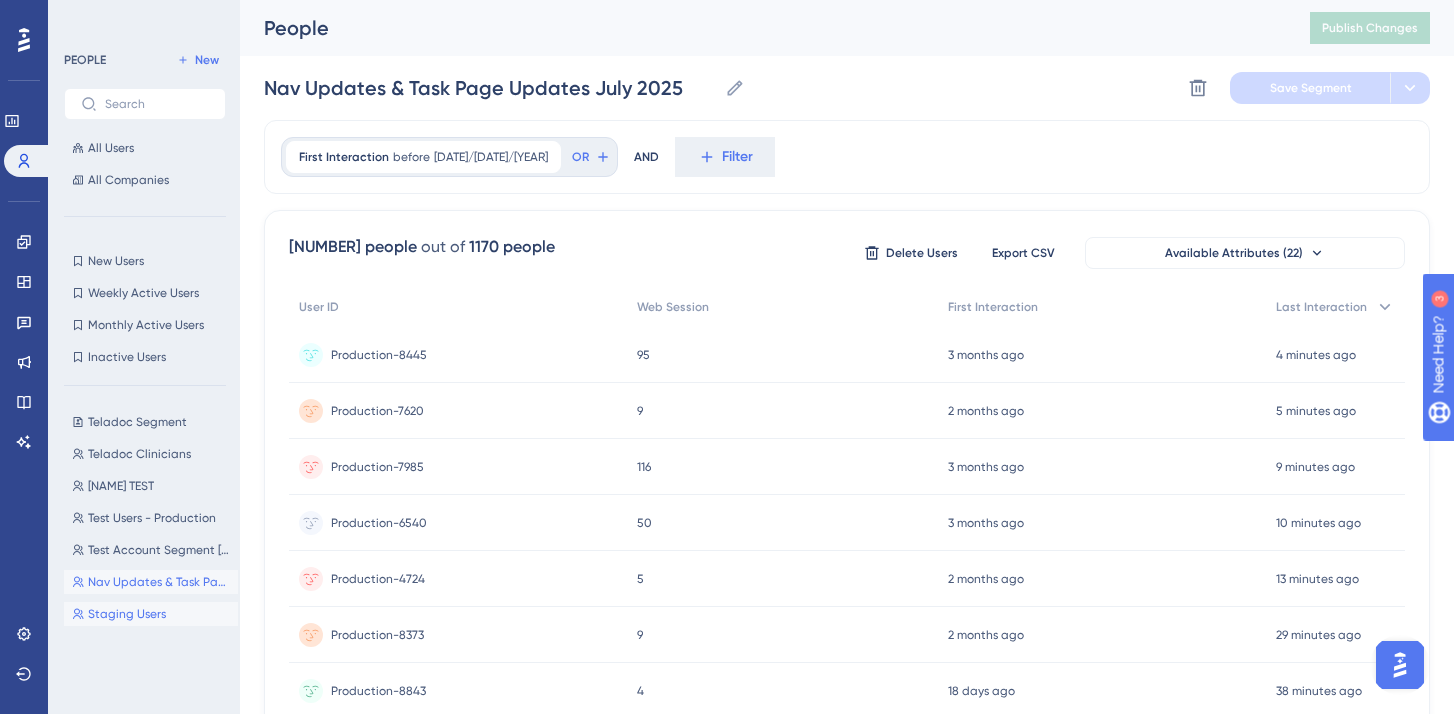 click on "Staging Users" at bounding box center [127, 614] 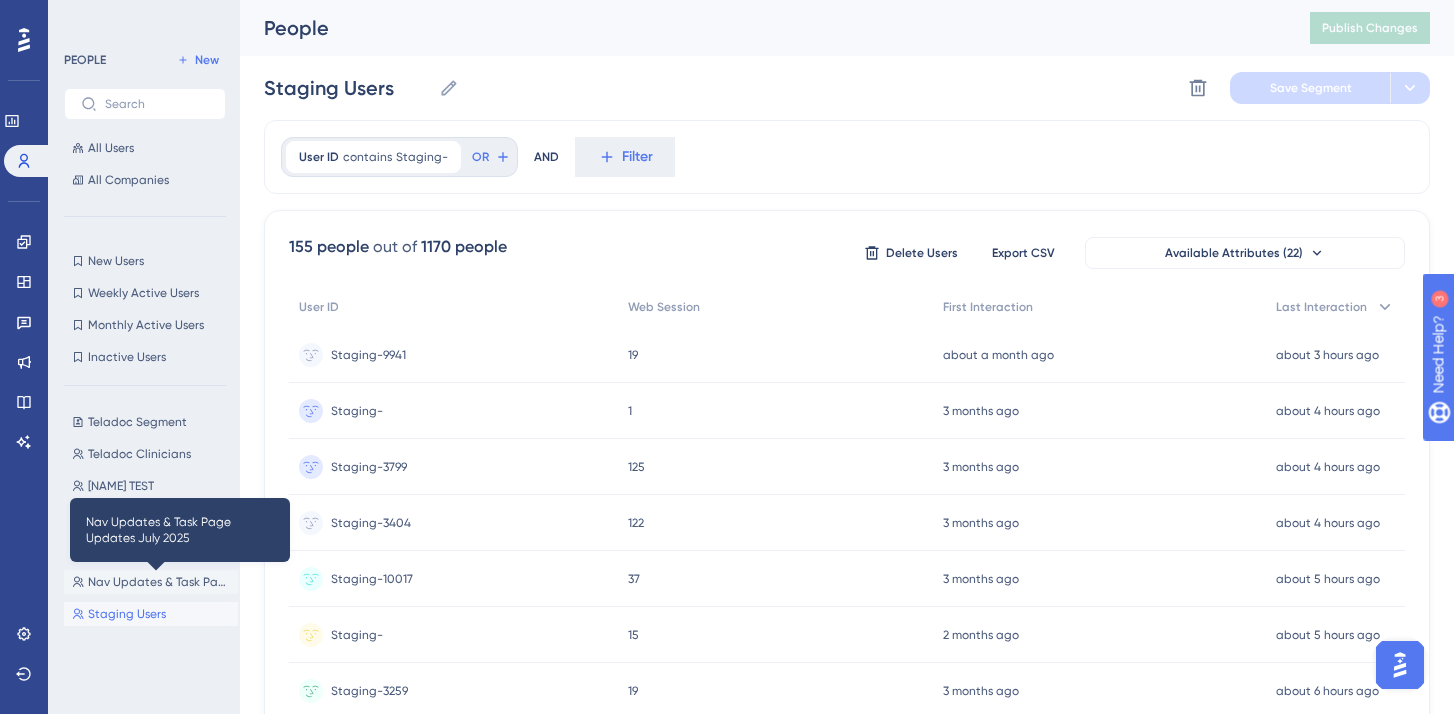 click on "Nav Updates & Task Page Updates July 2025" at bounding box center (159, 582) 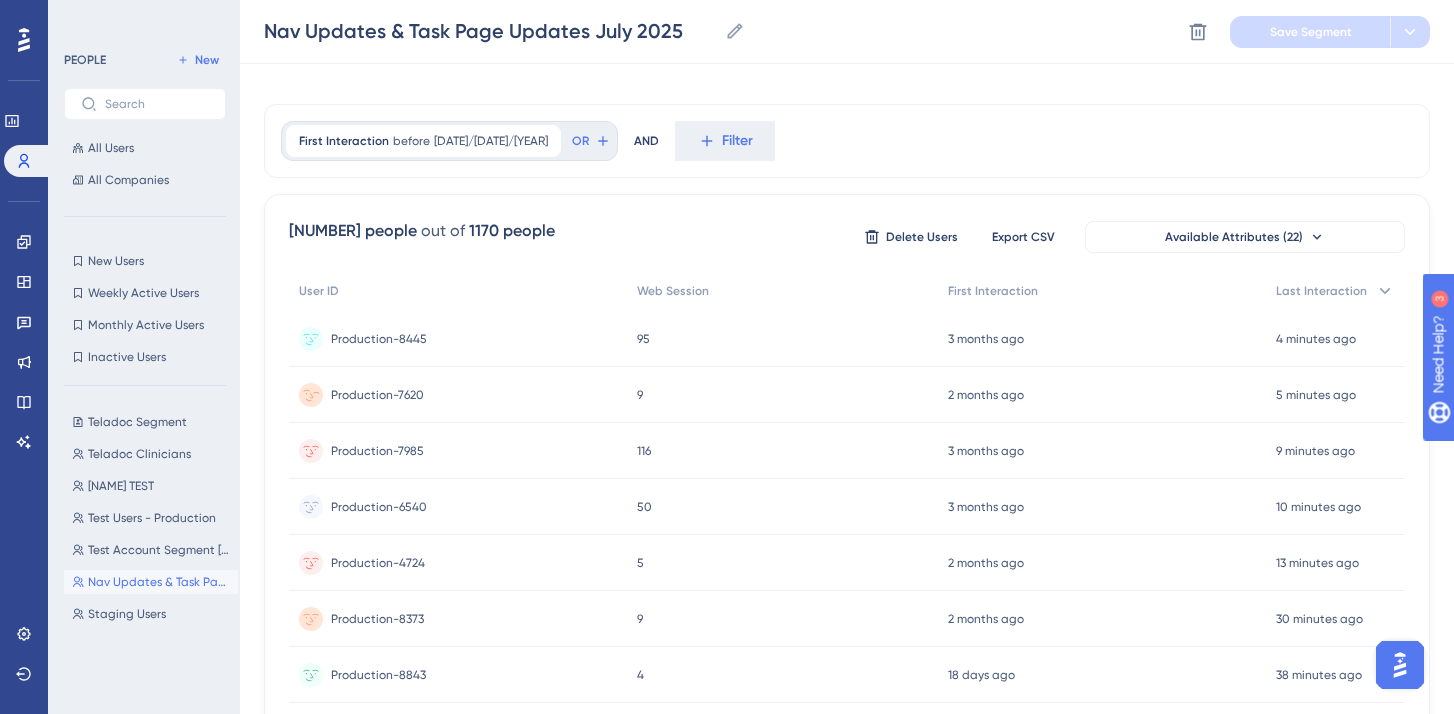 scroll, scrollTop: 0, scrollLeft: 0, axis: both 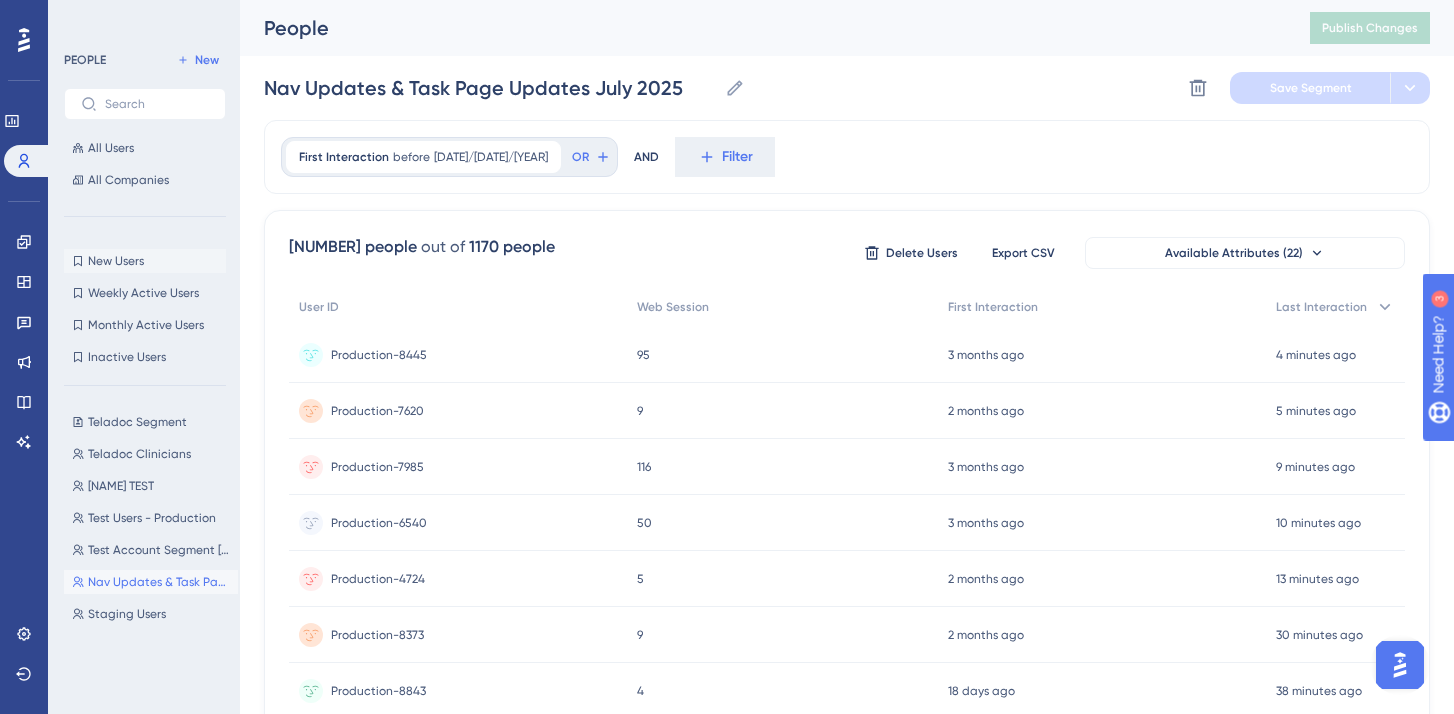 click on "New Users" at bounding box center [116, 261] 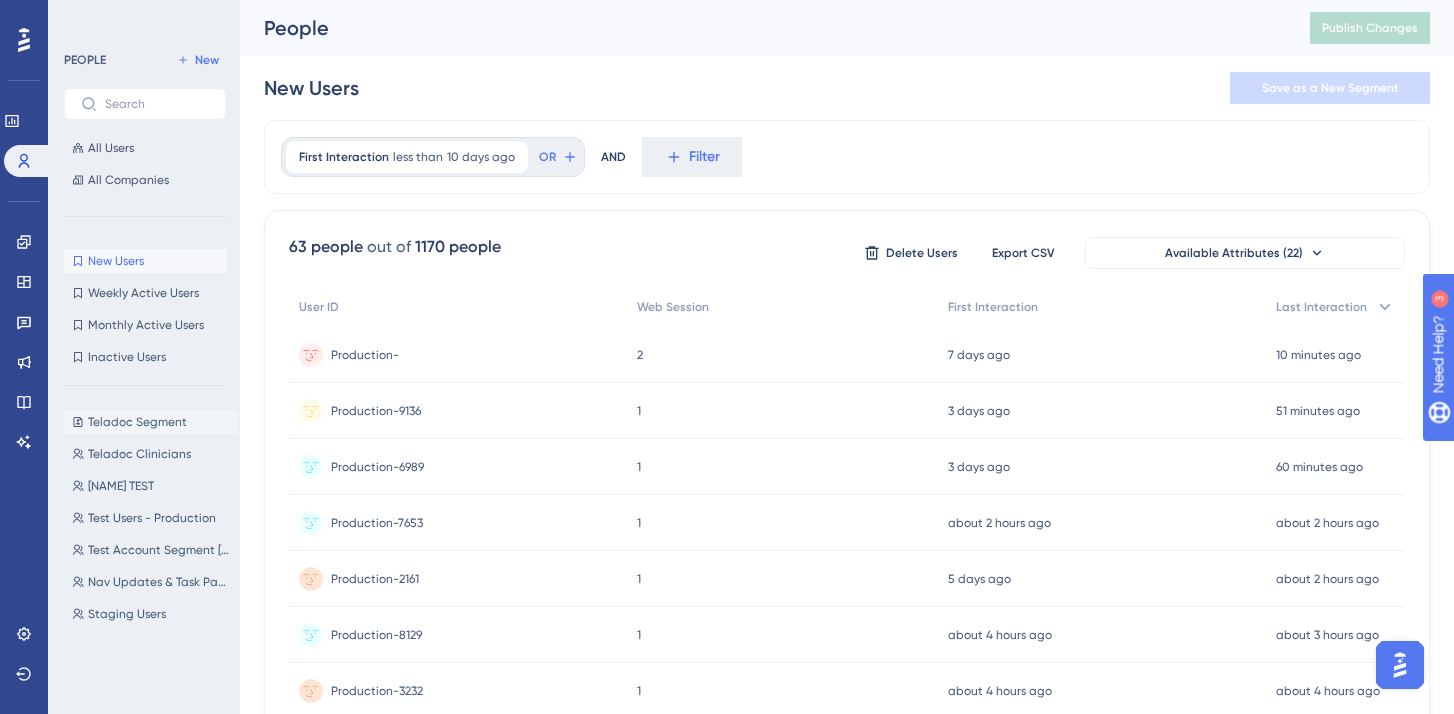 click on "Teladoc Segment" at bounding box center [137, 422] 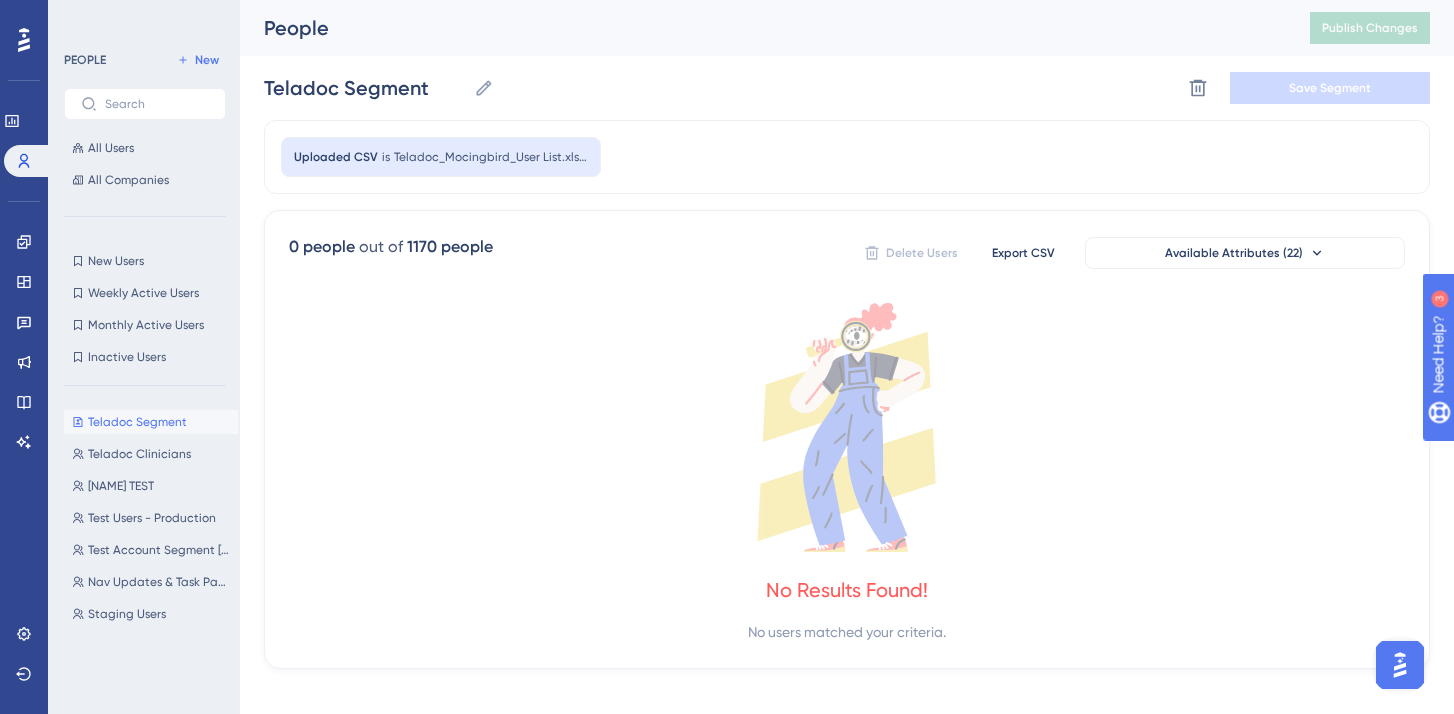 click on "Uploaded CSV is Teladoc_Mocingbird_User List.xlsx - Sheet2 (1)" at bounding box center (441, 157) 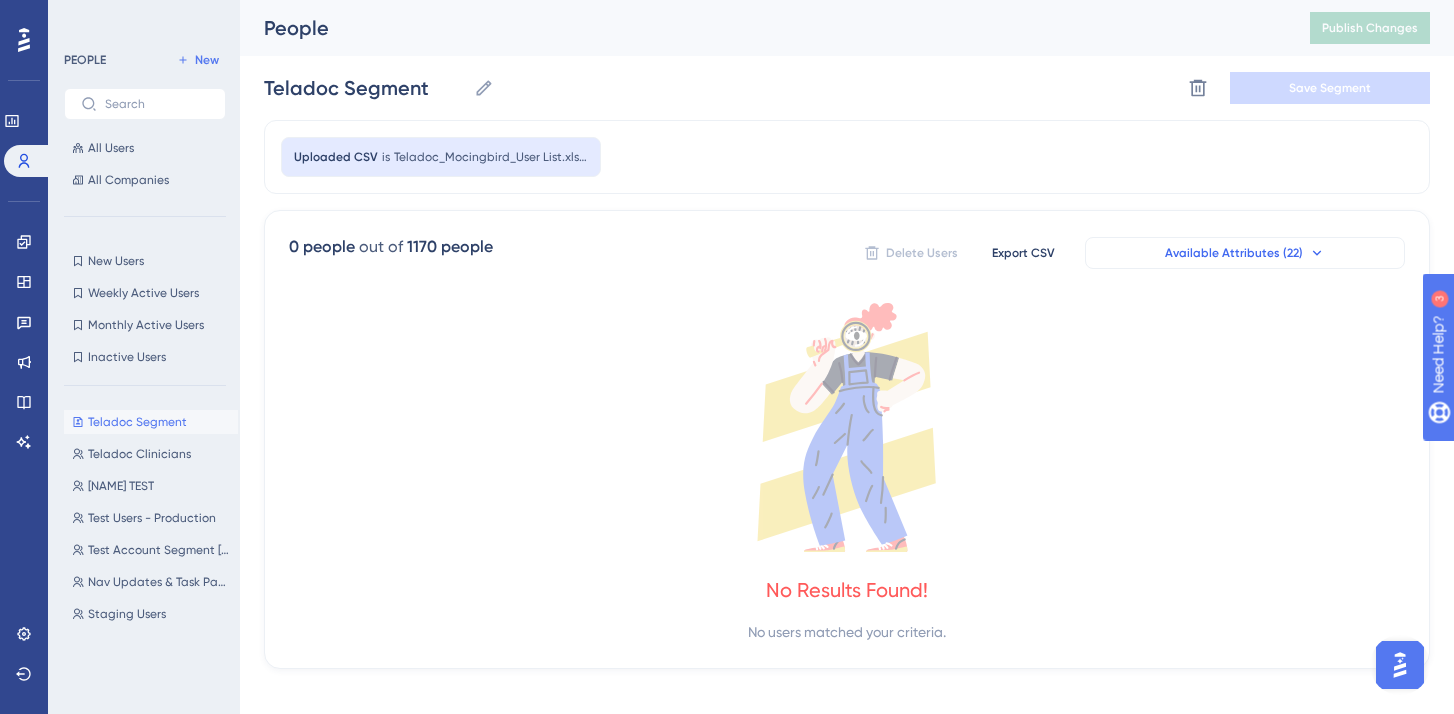 click on "Available Attributes (22)" at bounding box center (1234, 253) 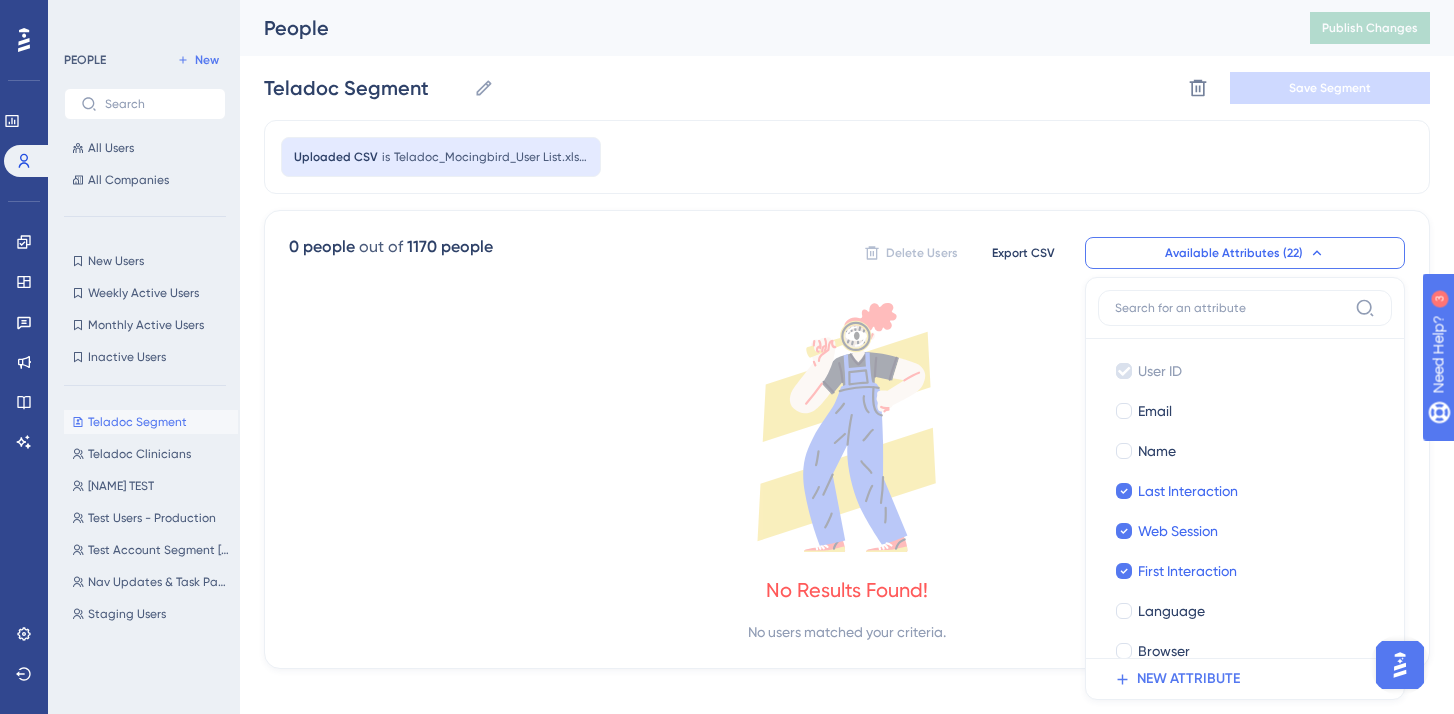 scroll, scrollTop: 128, scrollLeft: 0, axis: vertical 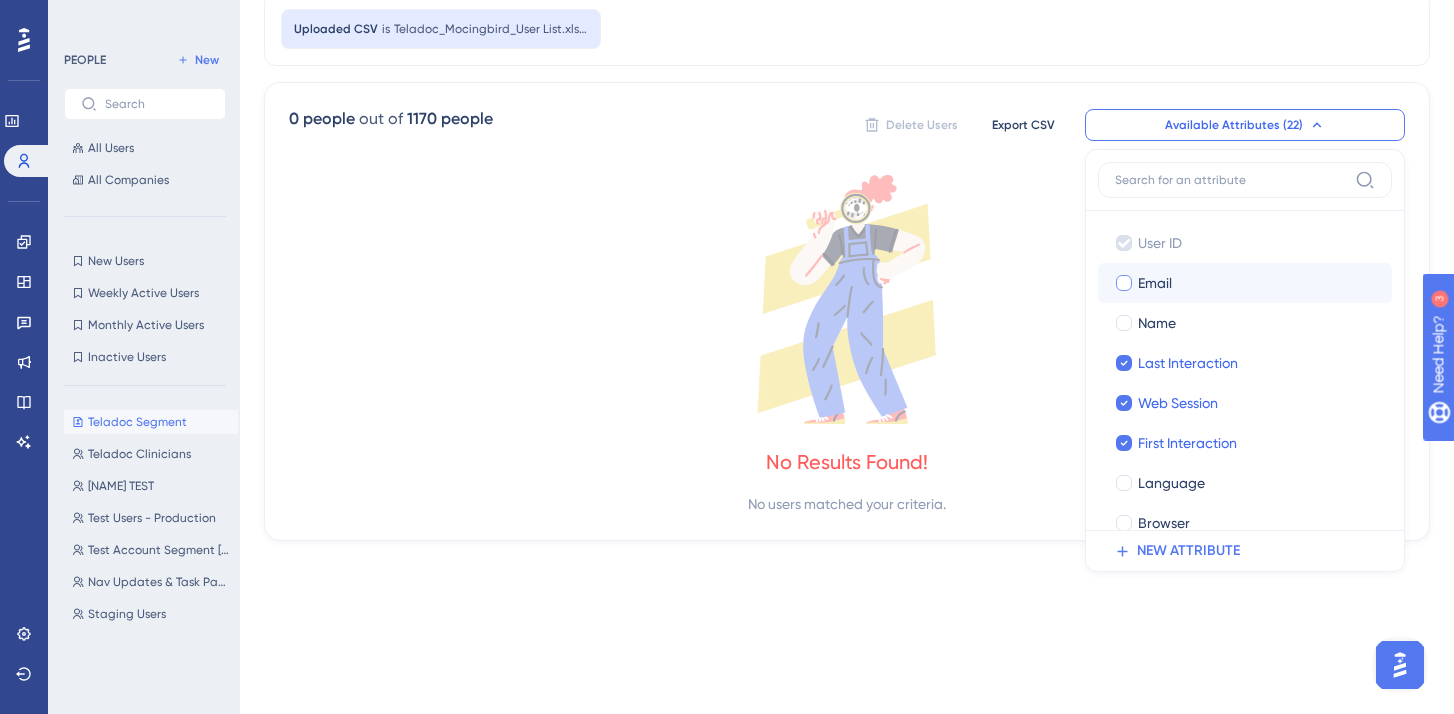 click on "Email" at bounding box center (1155, 283) 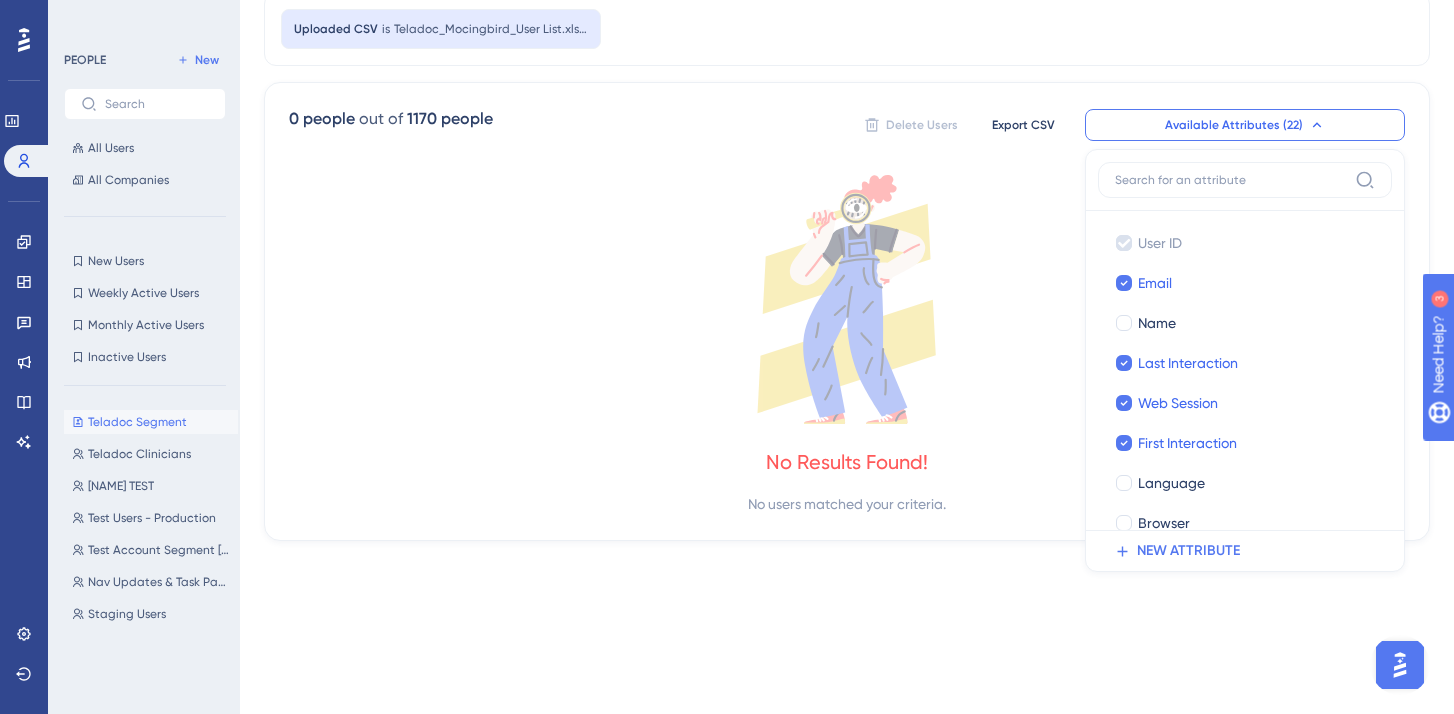 click on "All Users All Companies New Users New Users Weekly Active Users Weekly Active Users Monthly Active Users Monthly Active Users Inactive Users Inactive Users Teladoc Segment Teladoc Segment Teladoc Clinicians Teladoc Clinicians [NAME] [NAME] Test Users - Production Test Users - Production Test Account Segment [DATE] Test Account Segment [DATE] Nav Updates & Task Page Updates July [YEAR] Nav Updates & Task Page Updates July [YEAR] Staging Users Staging Users Teladoc Segment Teladoc Segment Delete Segment Save Segment Uploaded CSV is Teladoc_Mocingbird_User List.xlsx - Sheet2 (1) [NUMBER] people out of [NUMBER] people Delete Users Export CSV Available Attributes ([NUMBER]) User ID User ID Email Email Name Name Last Interaction Last Interaction Web Session Web Session First Interaction First Interaction Language Language" at bounding box center [727, -128] 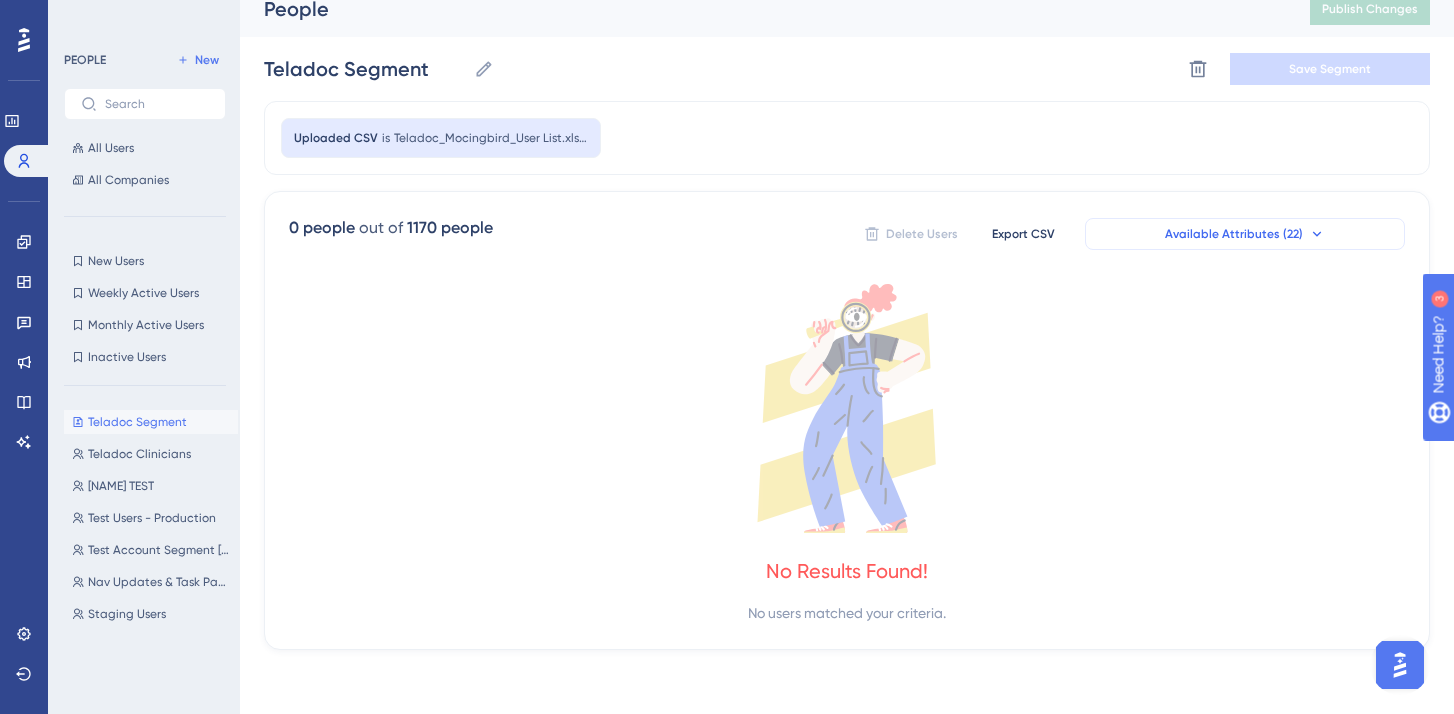 click on "Available Attributes (22)" at bounding box center [1234, 234] 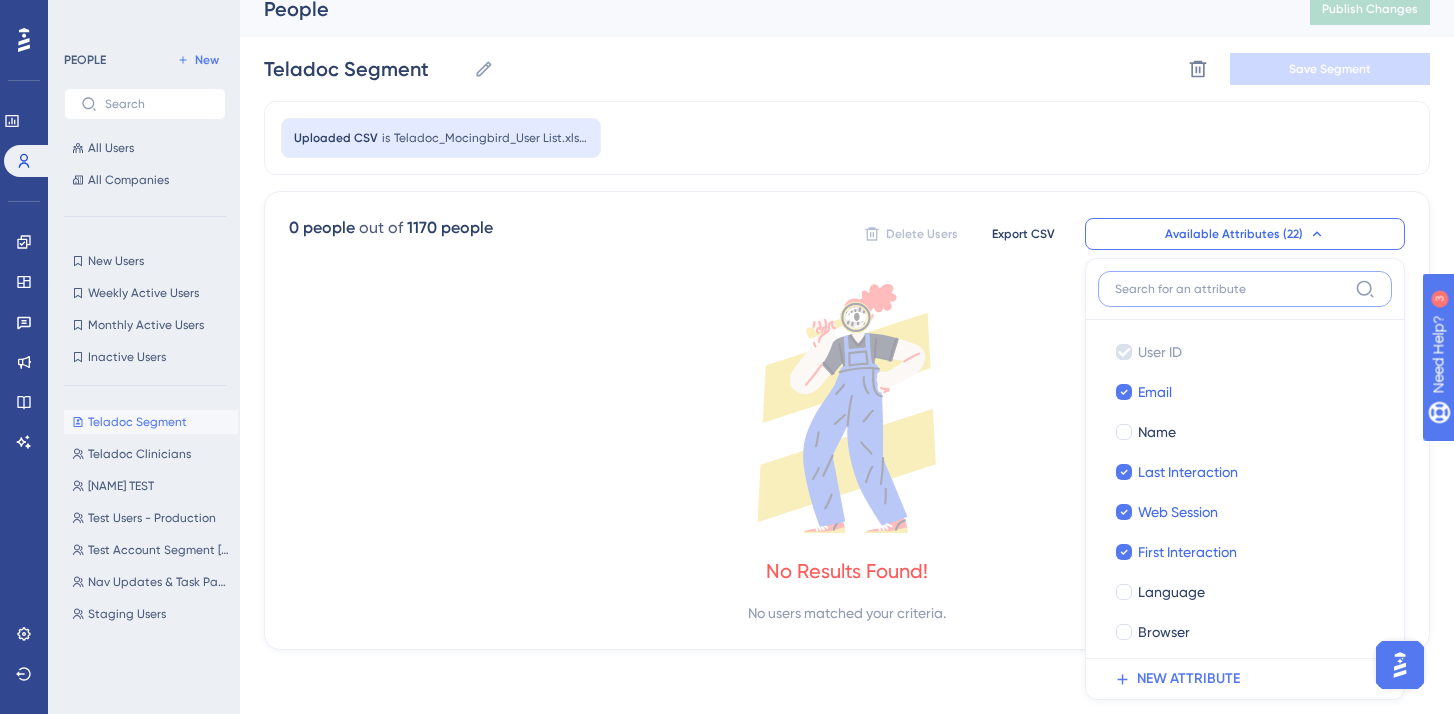 scroll, scrollTop: 141, scrollLeft: 0, axis: vertical 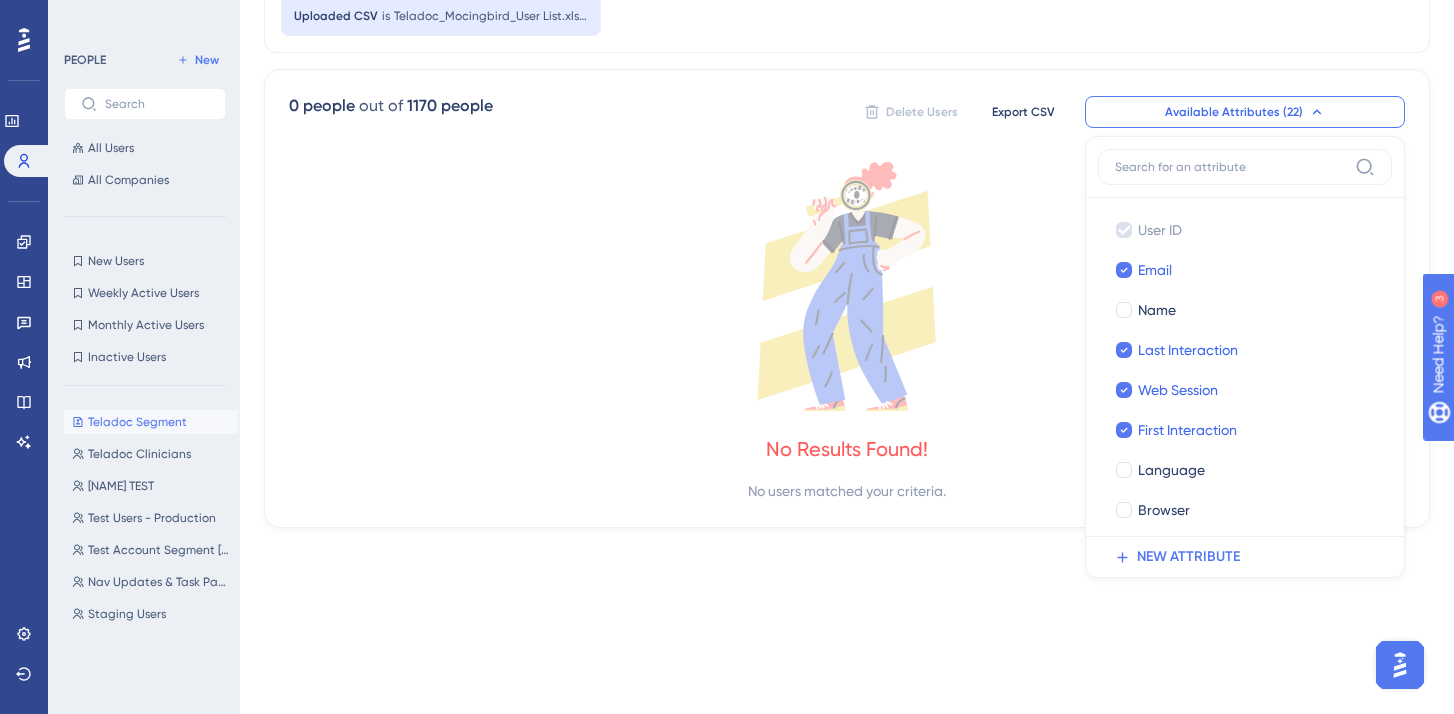 click on "All Users All Companies New Users New Users Weekly Active Users Weekly Active Users Monthly Active Users Monthly Active Users Inactive Users Inactive Users Teladoc Segment Teladoc Segment Teladoc Clinicians Teladoc Clinicians [NAME] [NAME] Test Users - Production Test Users - Production Test Account Segment [DATE] Test Account Segment [DATE] Nav Updates & Task Page Updates July [YEAR] Nav Updates & Task Page Updates July [YEAR] Staging Users Staging Users Teladoc Segment Teladoc Segment Delete Segment Save Segment Uploaded CSV is Teladoc_Mocingbird_User List.xlsx - Sheet2 (1) [NUMBER] people out of [NUMBER] people Delete Users Export CSV Available Attributes ([NUMBER]) User ID User ID Email Email Name Name Last Interaction Last Interaction Web Session Web Session First Interaction First Interaction Language Language" at bounding box center [727, -141] 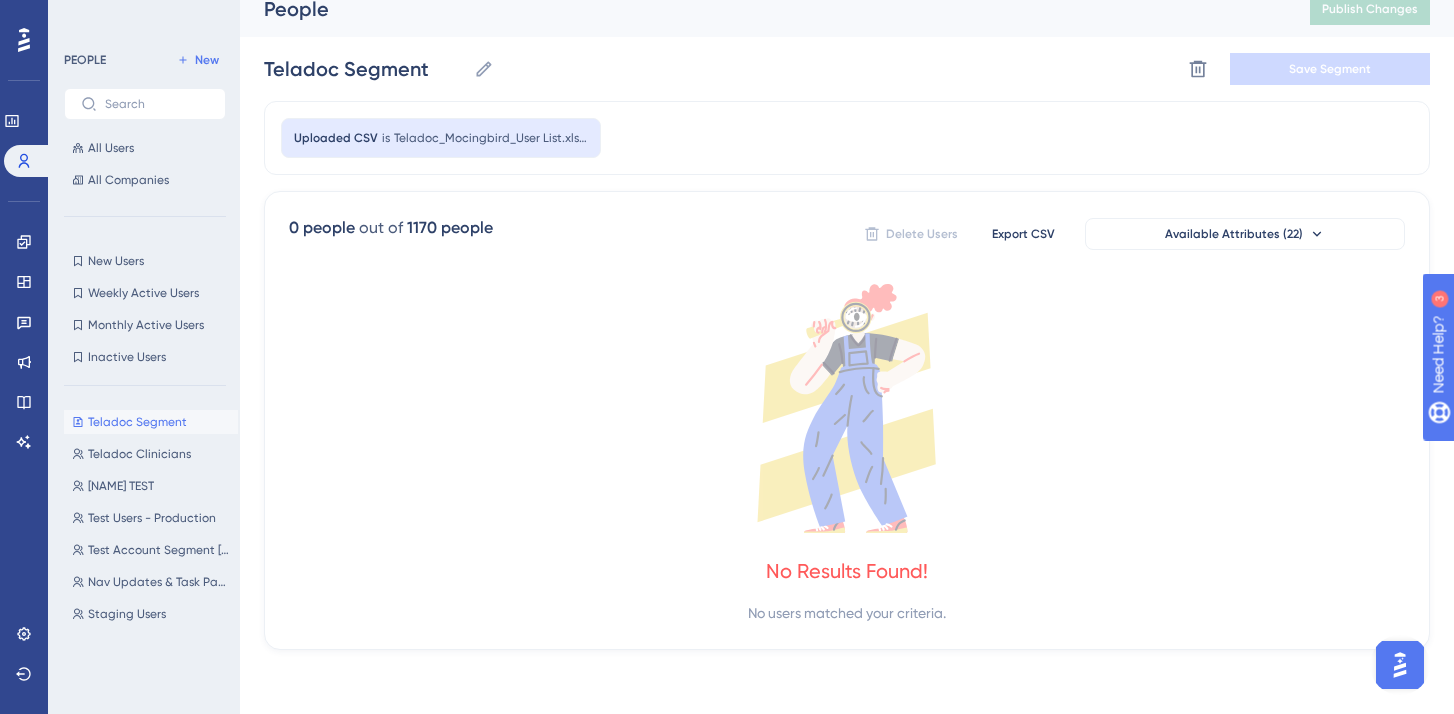 scroll, scrollTop: 19, scrollLeft: 0, axis: vertical 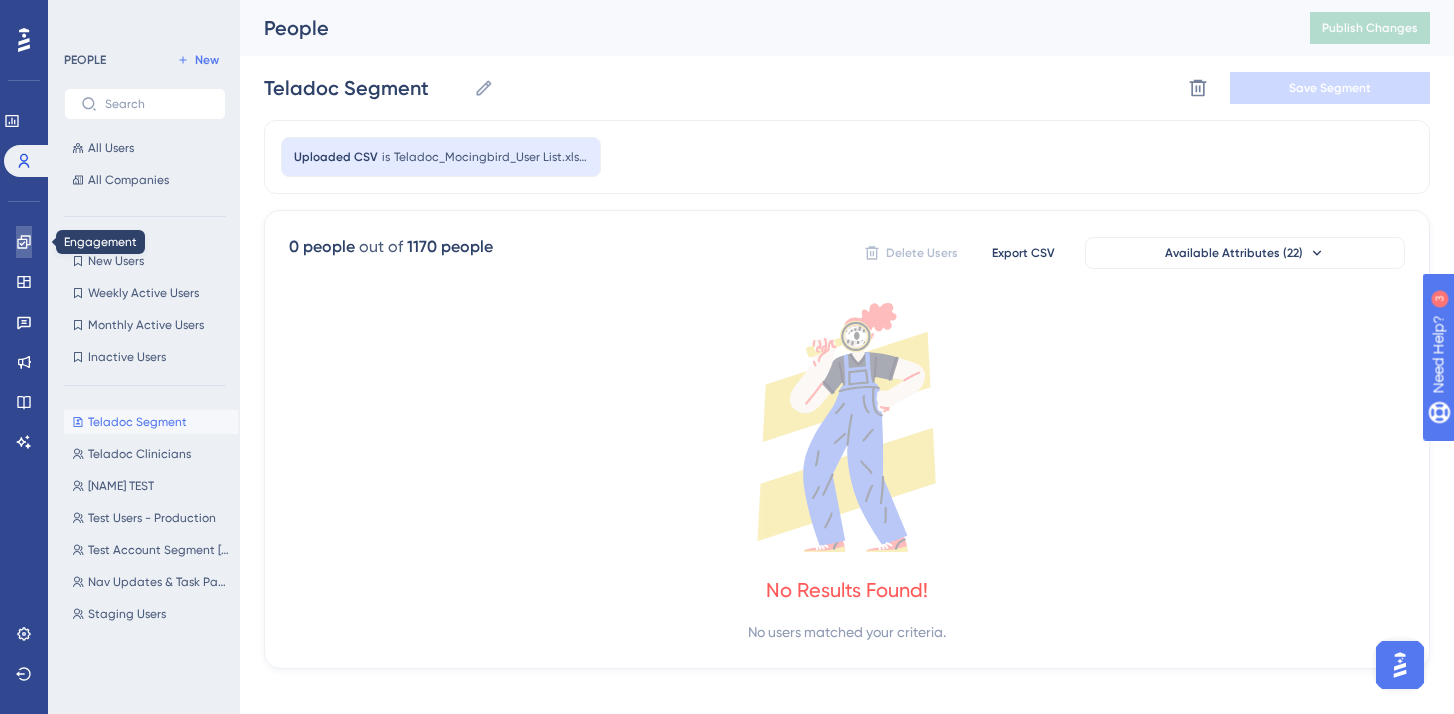 click 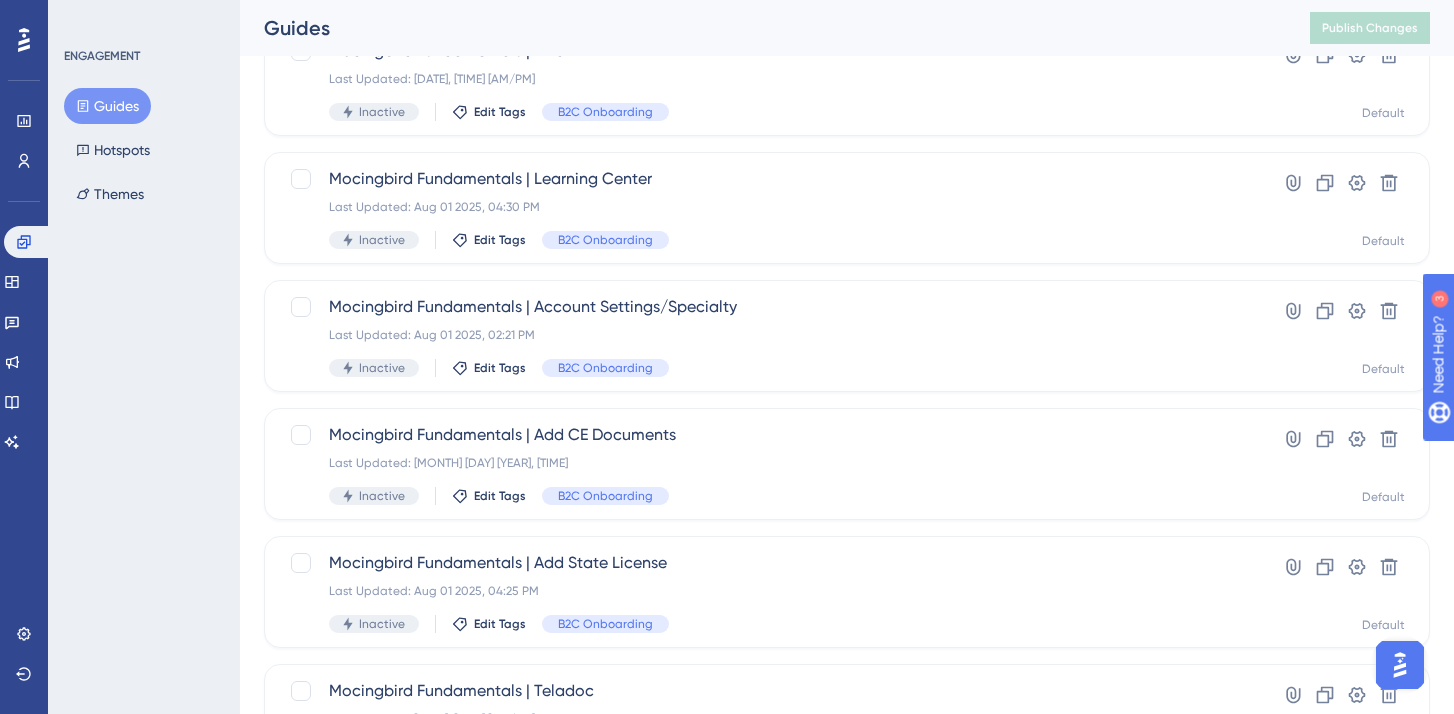 scroll, scrollTop: 838, scrollLeft: 0, axis: vertical 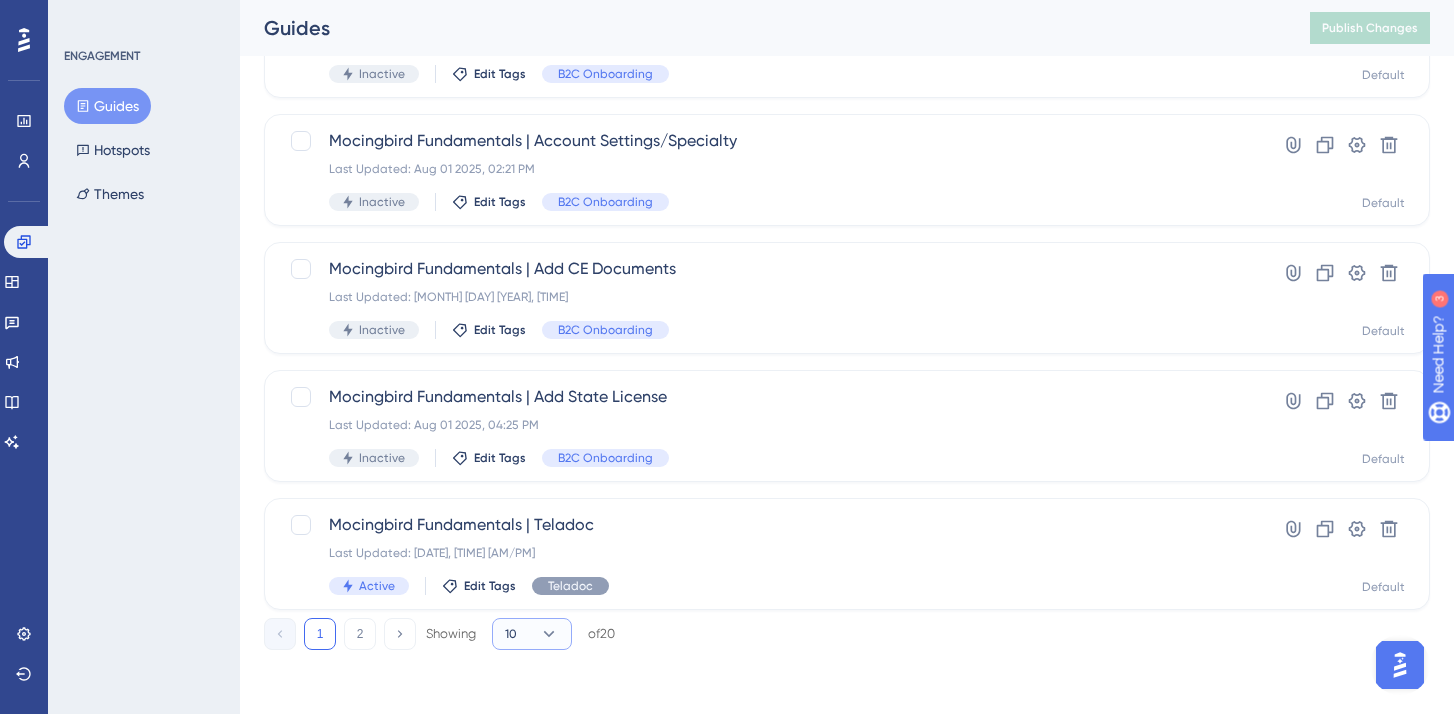 click 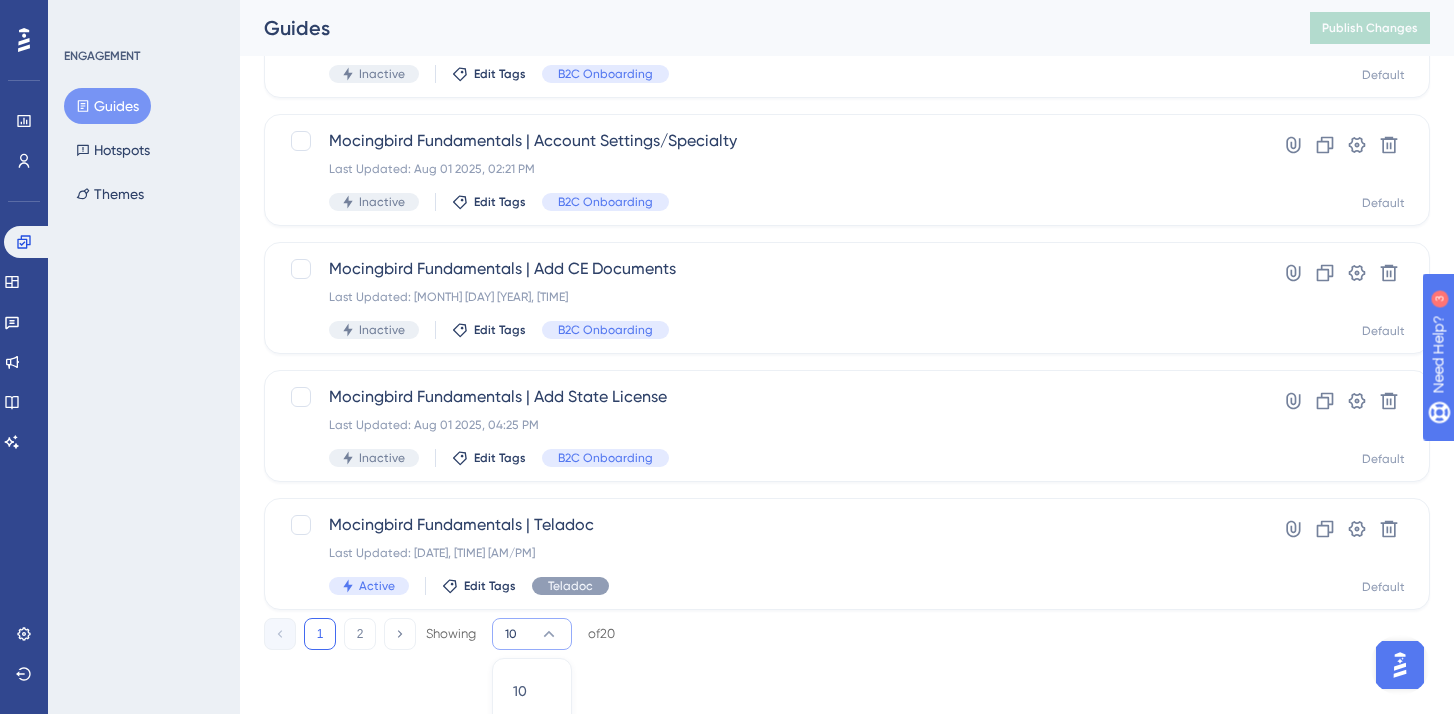 scroll, scrollTop: 888, scrollLeft: 0, axis: vertical 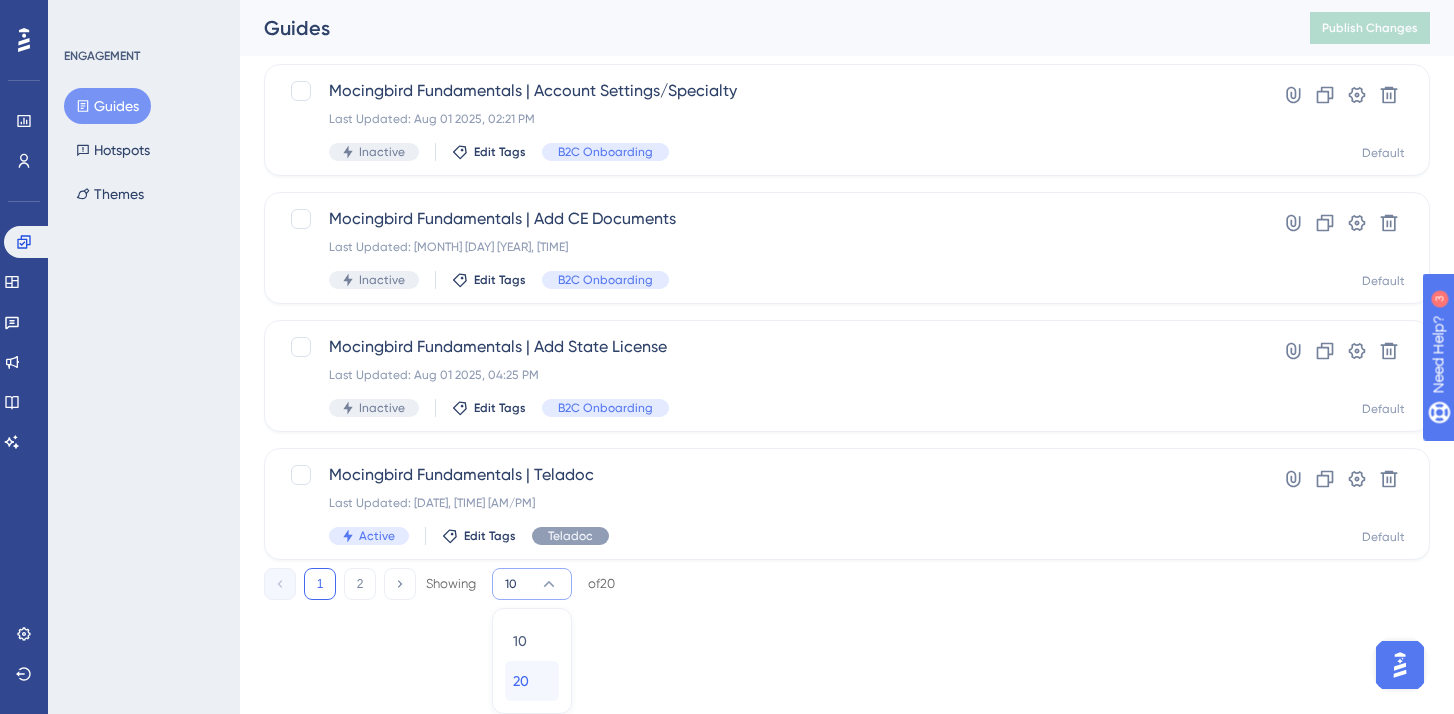 click on "20 20" at bounding box center [532, 681] 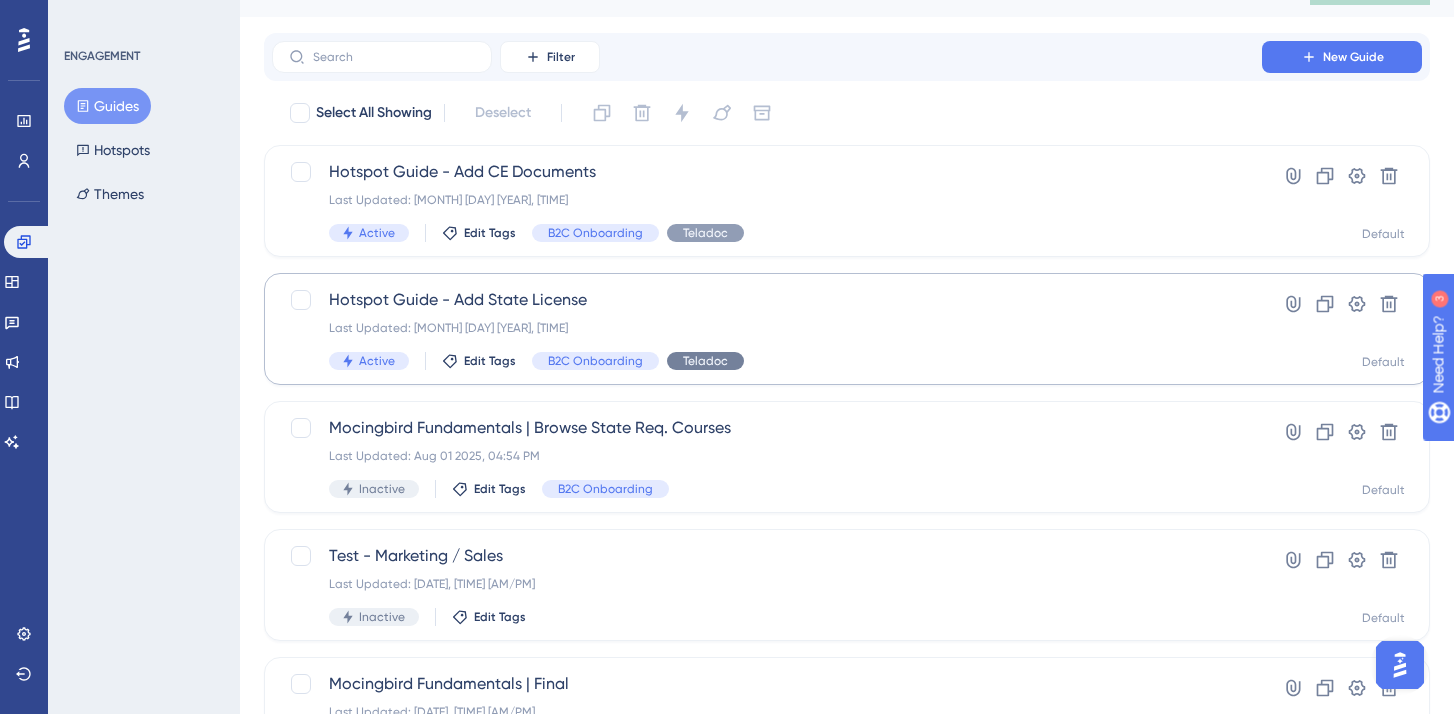 scroll, scrollTop: 0, scrollLeft: 0, axis: both 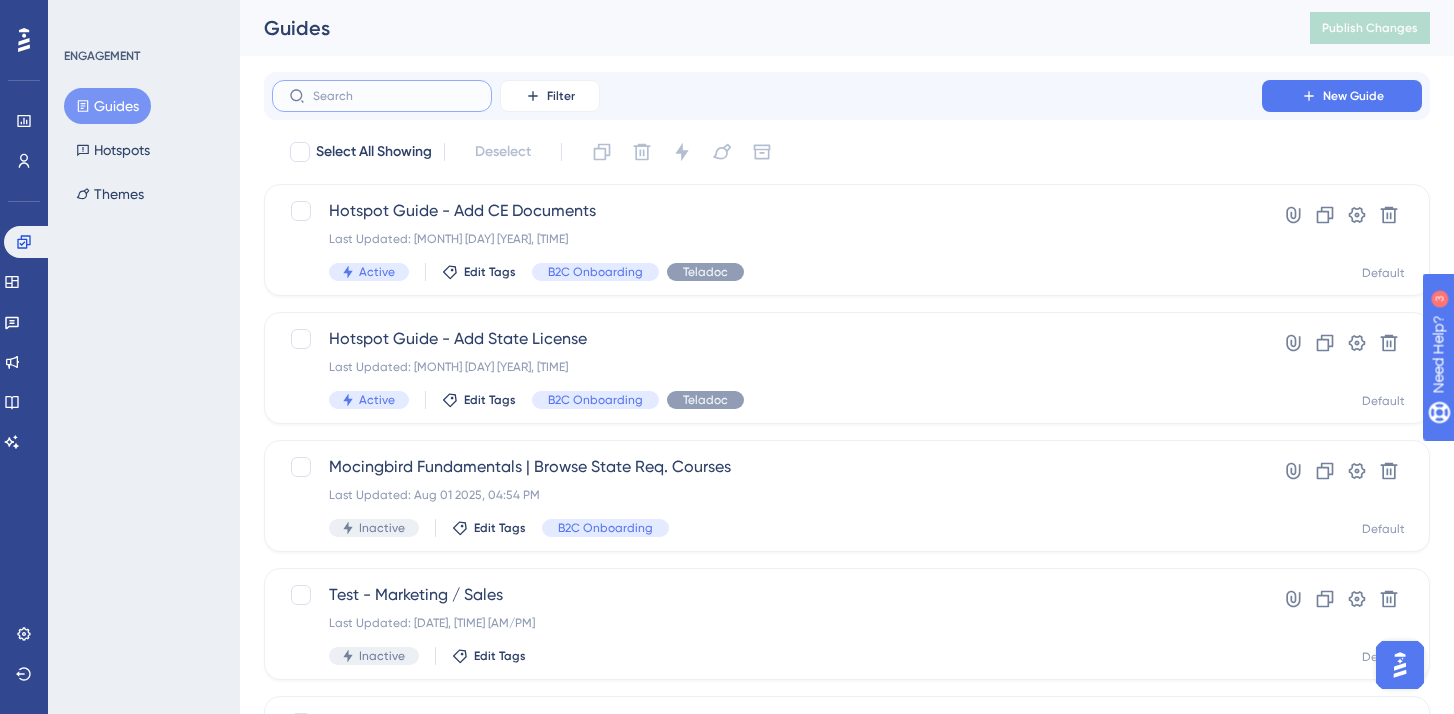 click at bounding box center [394, 96] 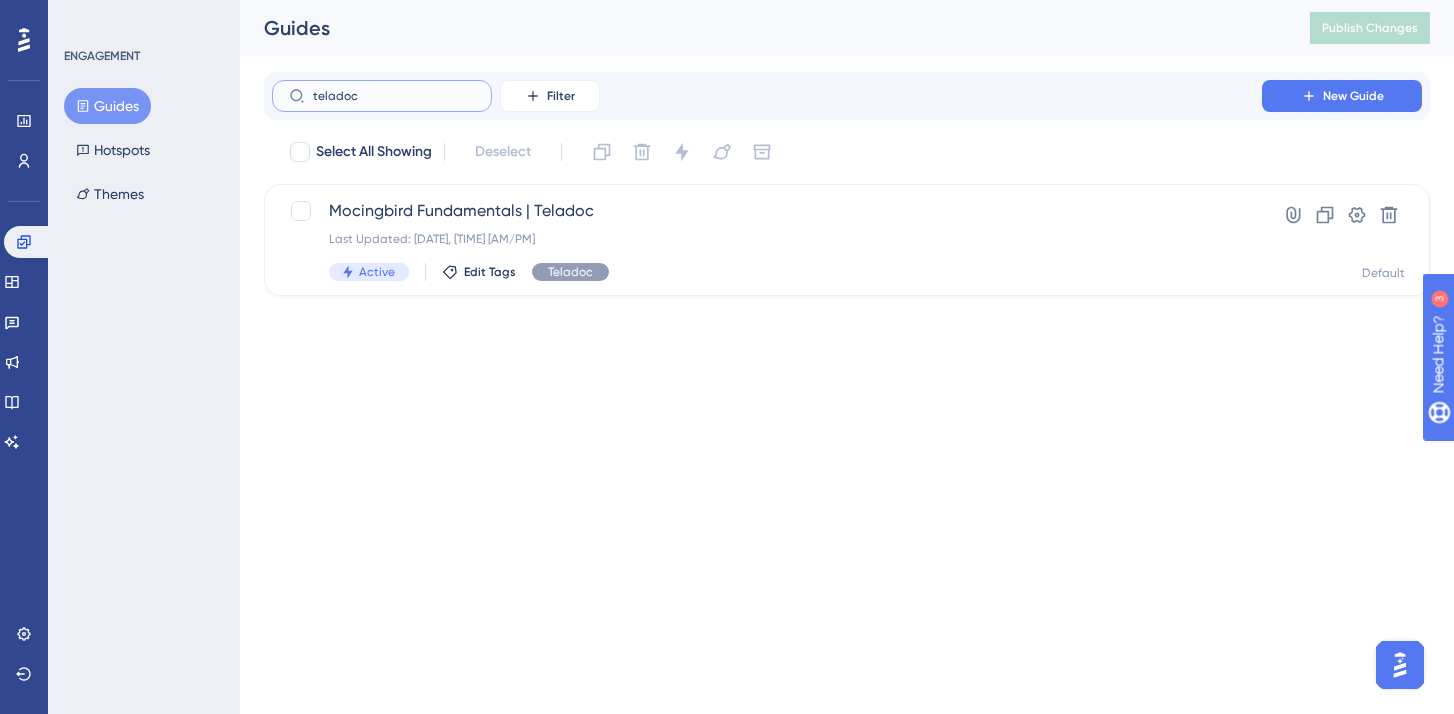 type on "teladoc" 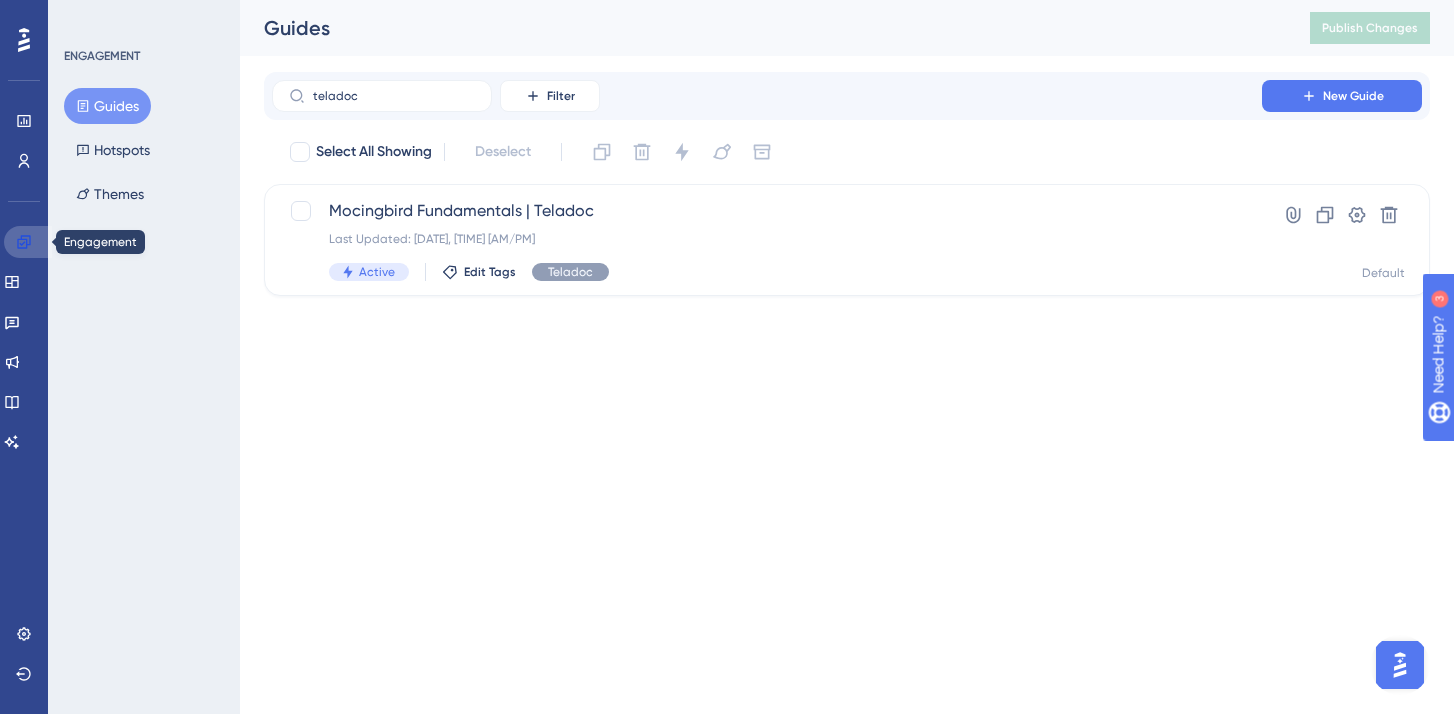click 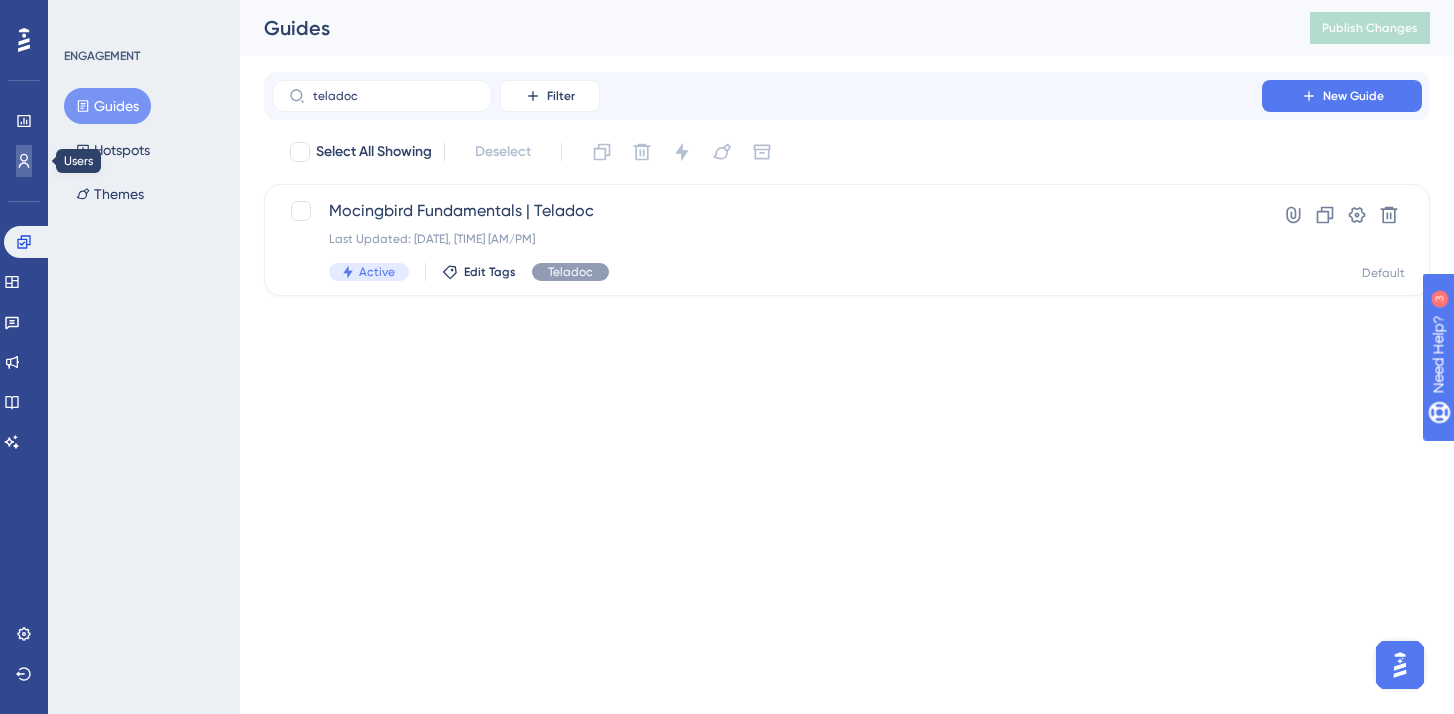 click 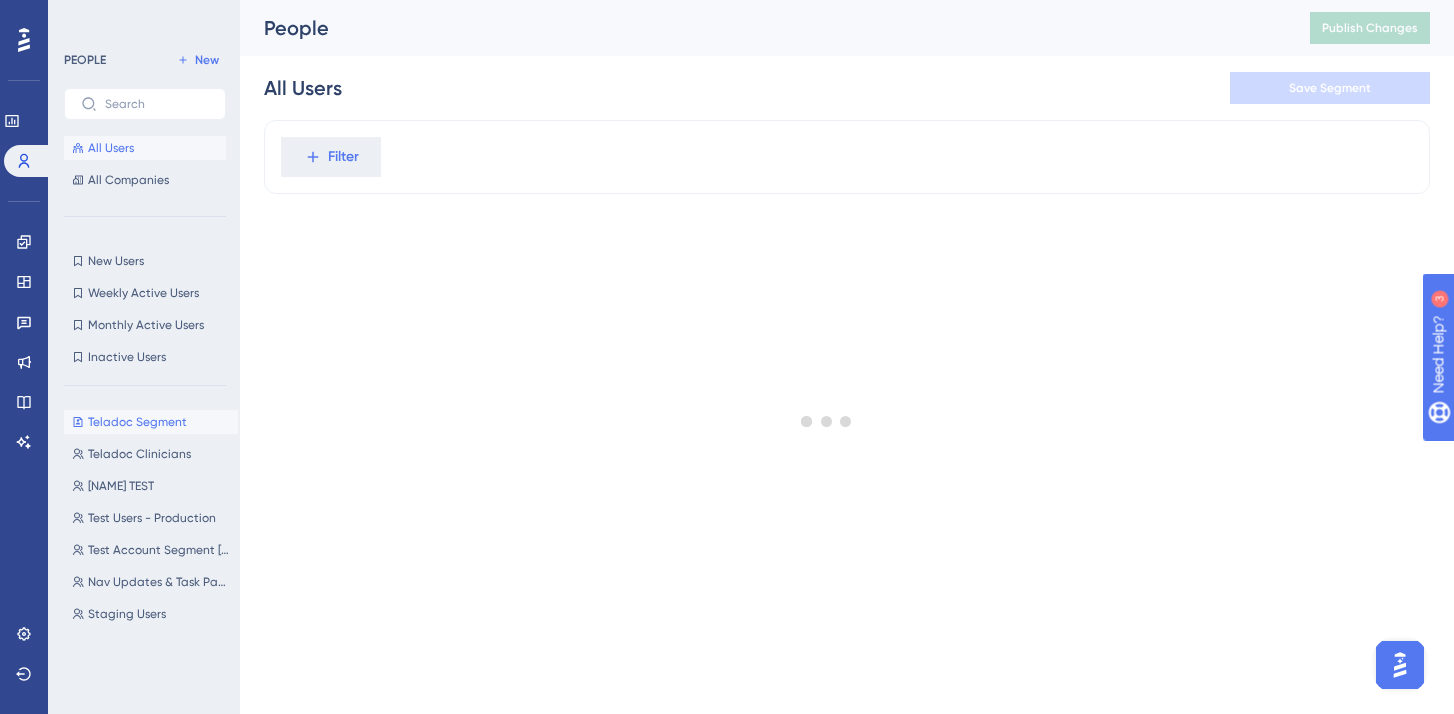 click on "Teladoc Segment" at bounding box center [137, 422] 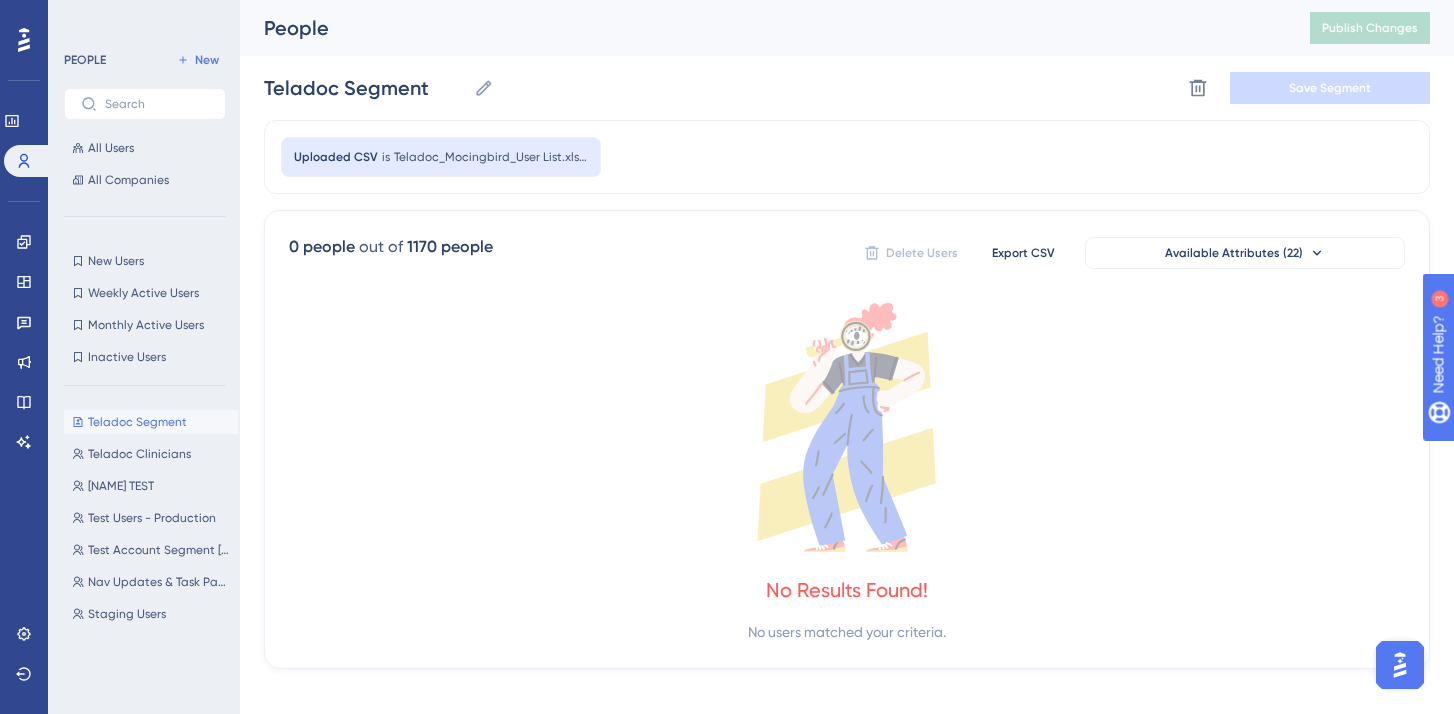 click on "Teladoc_Mocingbird_User List.xlsx - Sheet2 (1)" at bounding box center (491, 157) 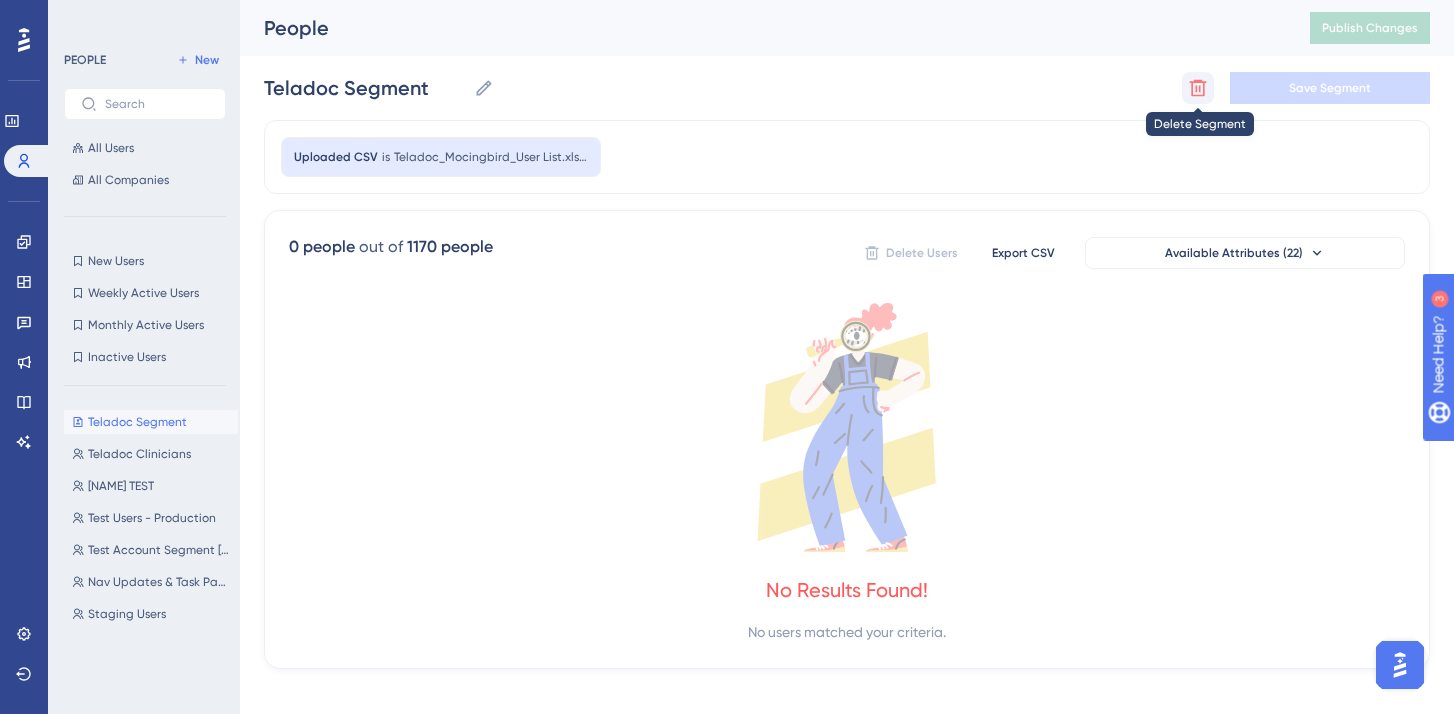 click 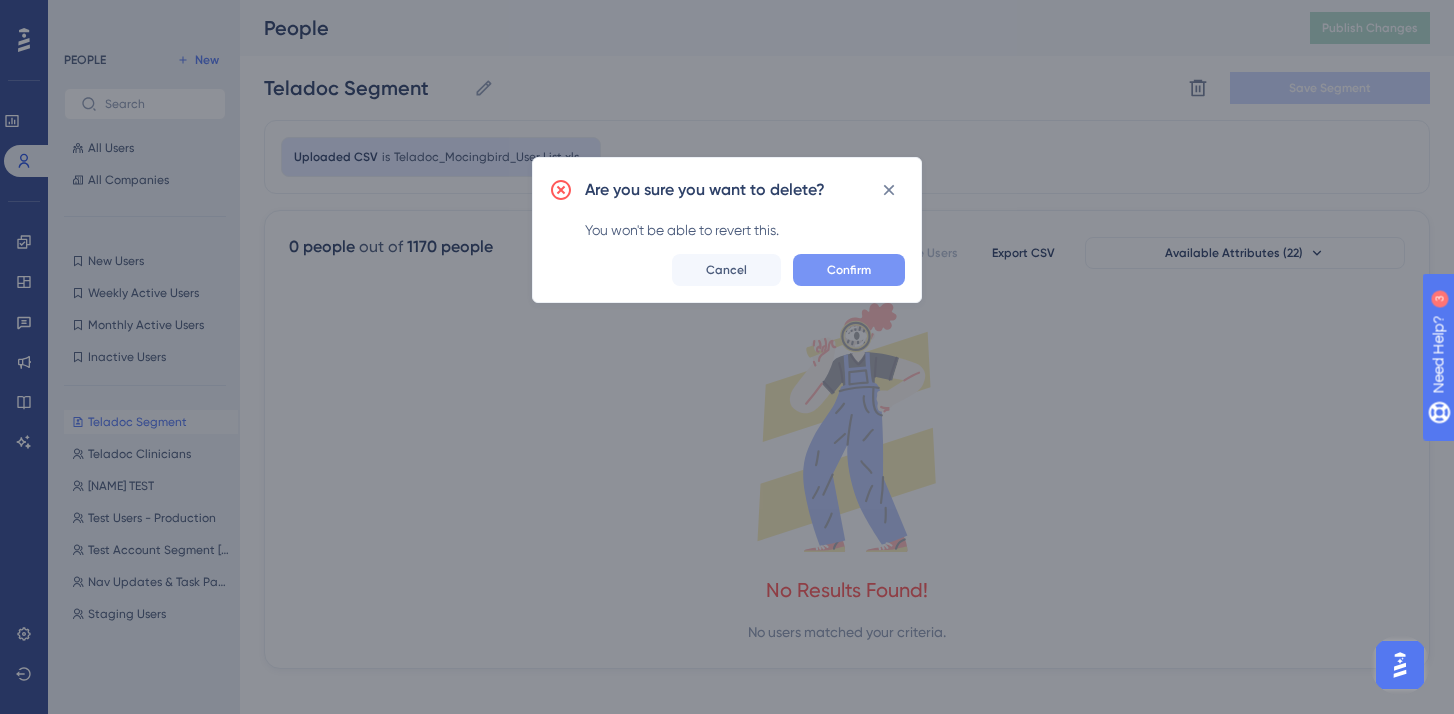 click on "Confirm" at bounding box center (849, 270) 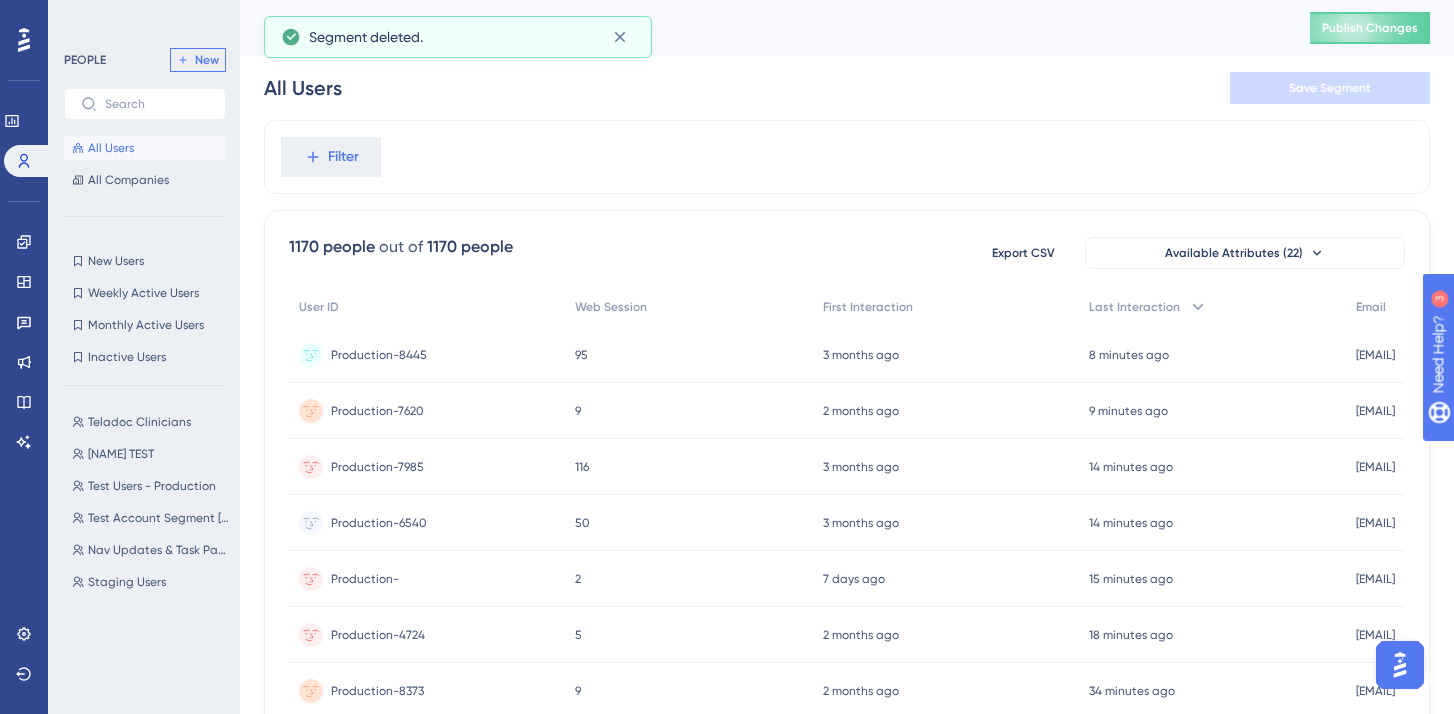 click 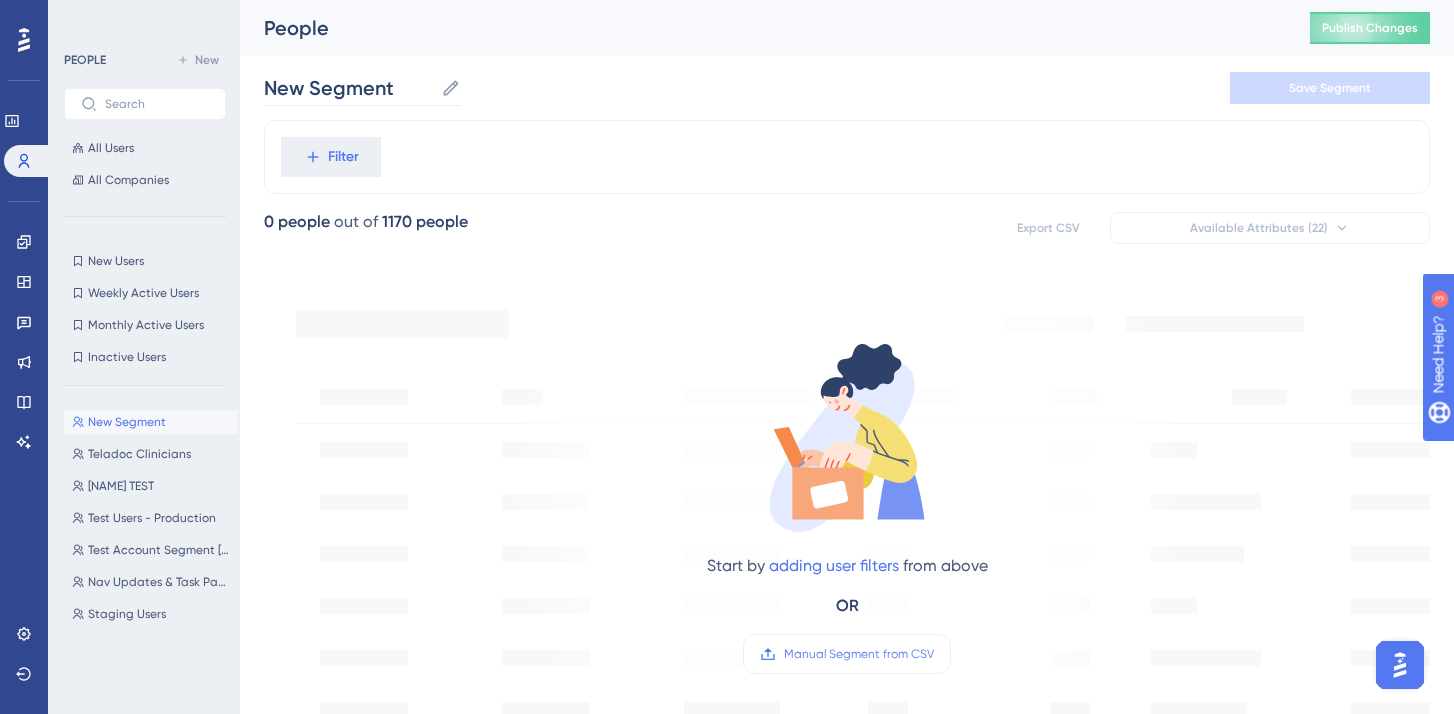 click 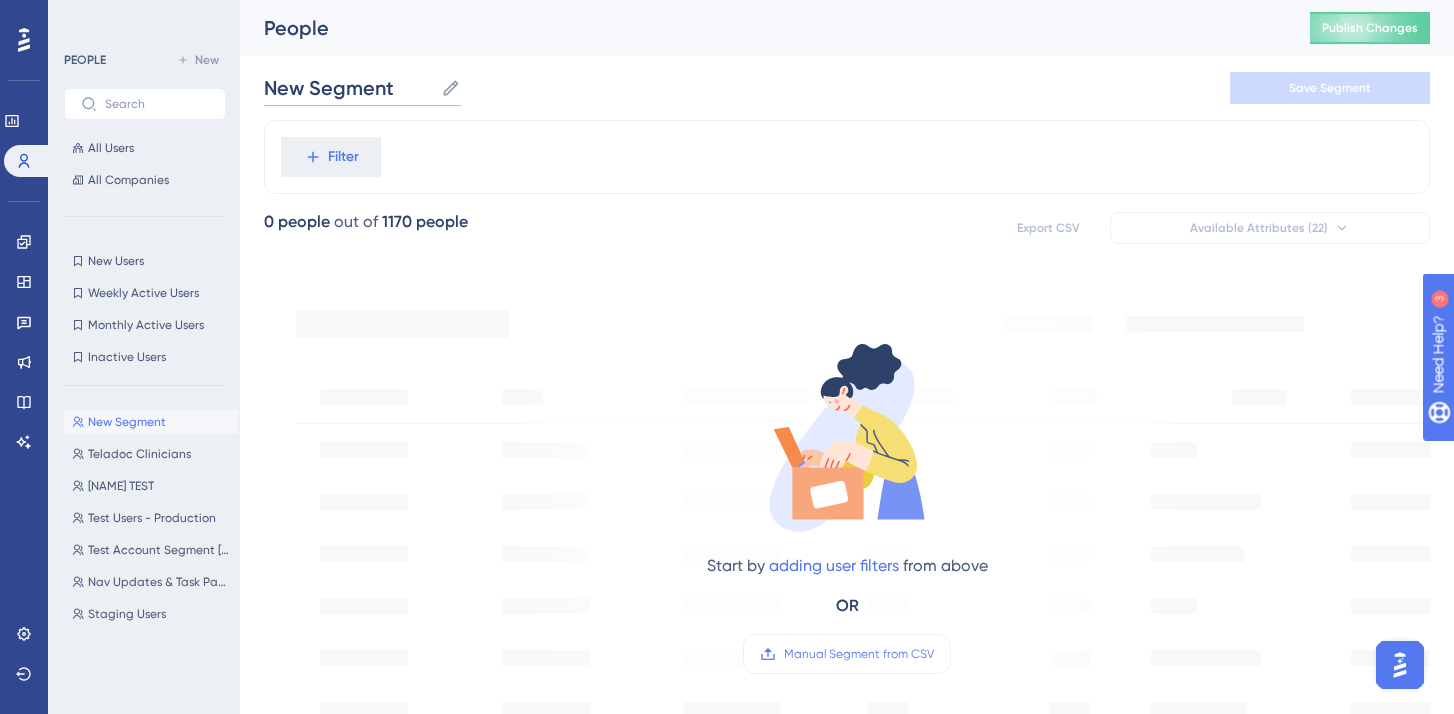 click on "New Segment" at bounding box center (348, 88) 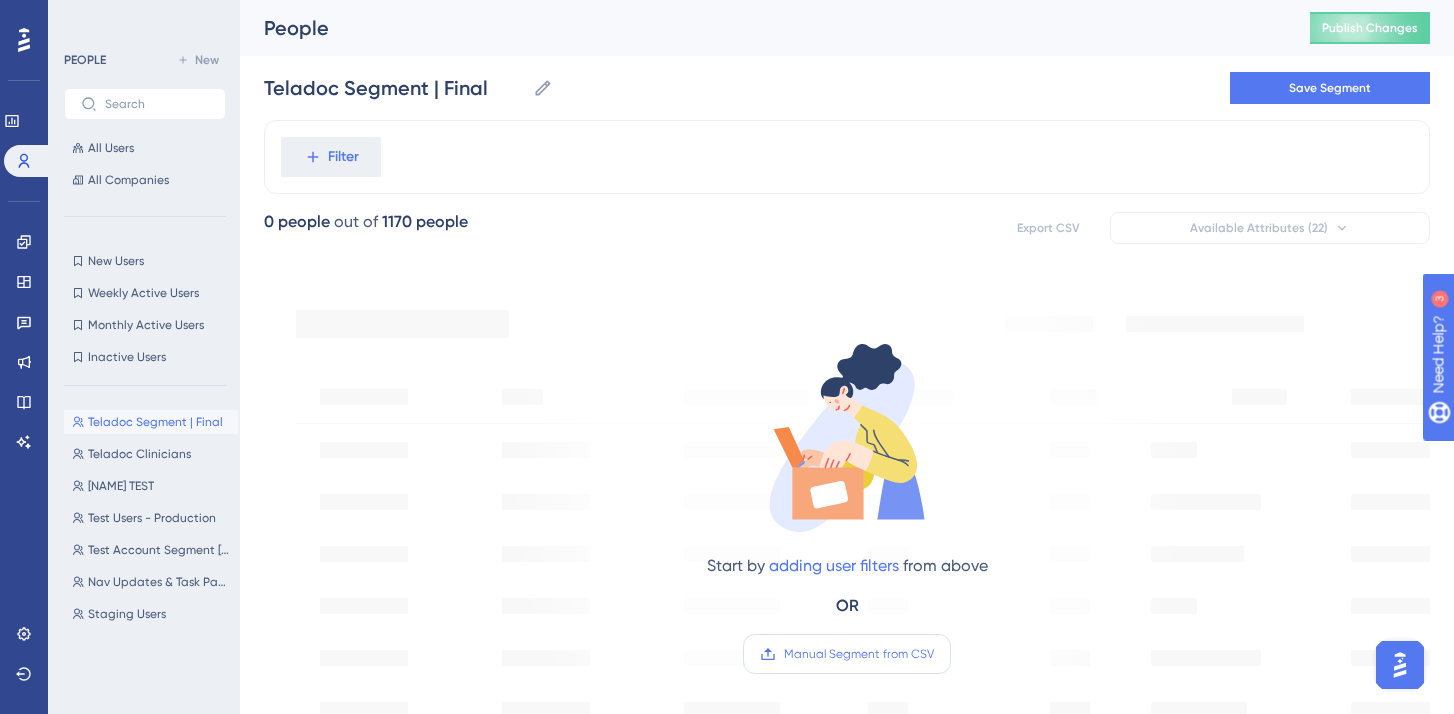 click on "Manual Segment from CSV" at bounding box center (859, 654) 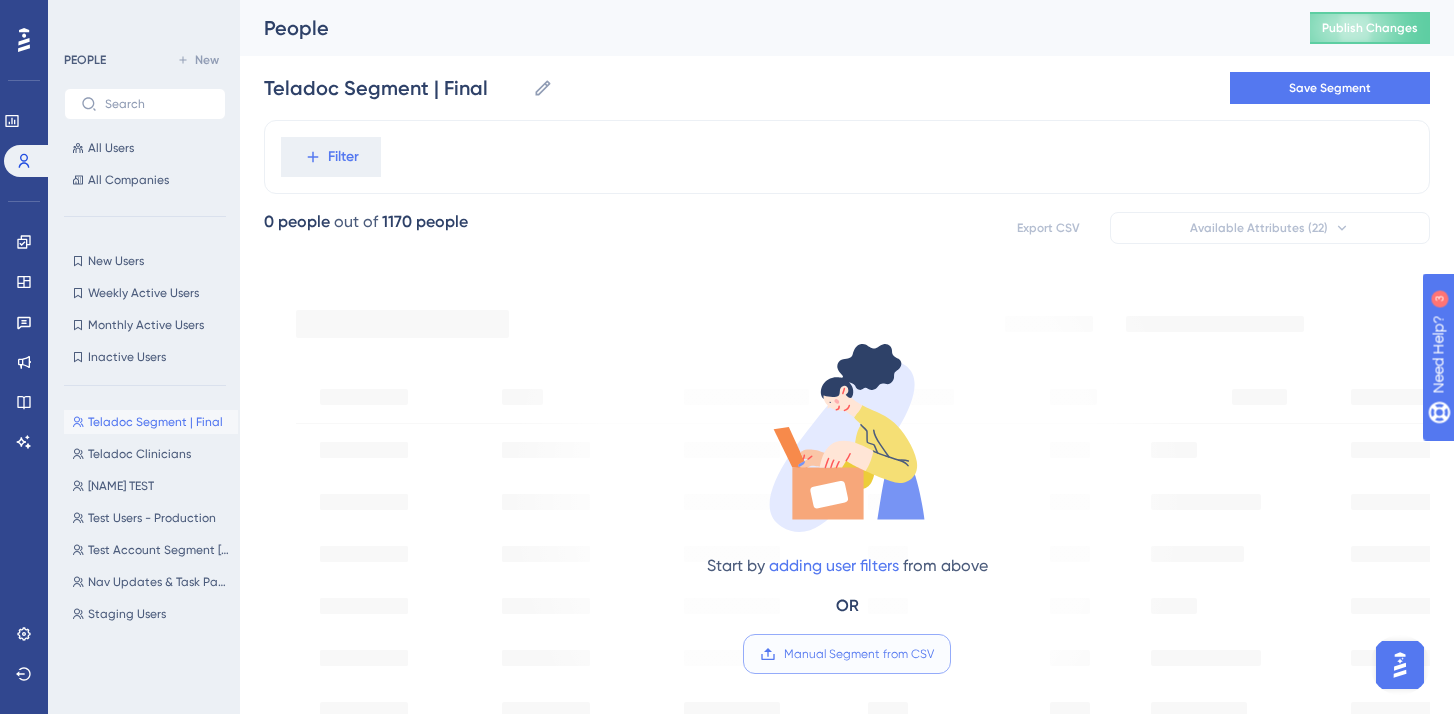 click on "Manual Segment from CSV" at bounding box center [934, 654] 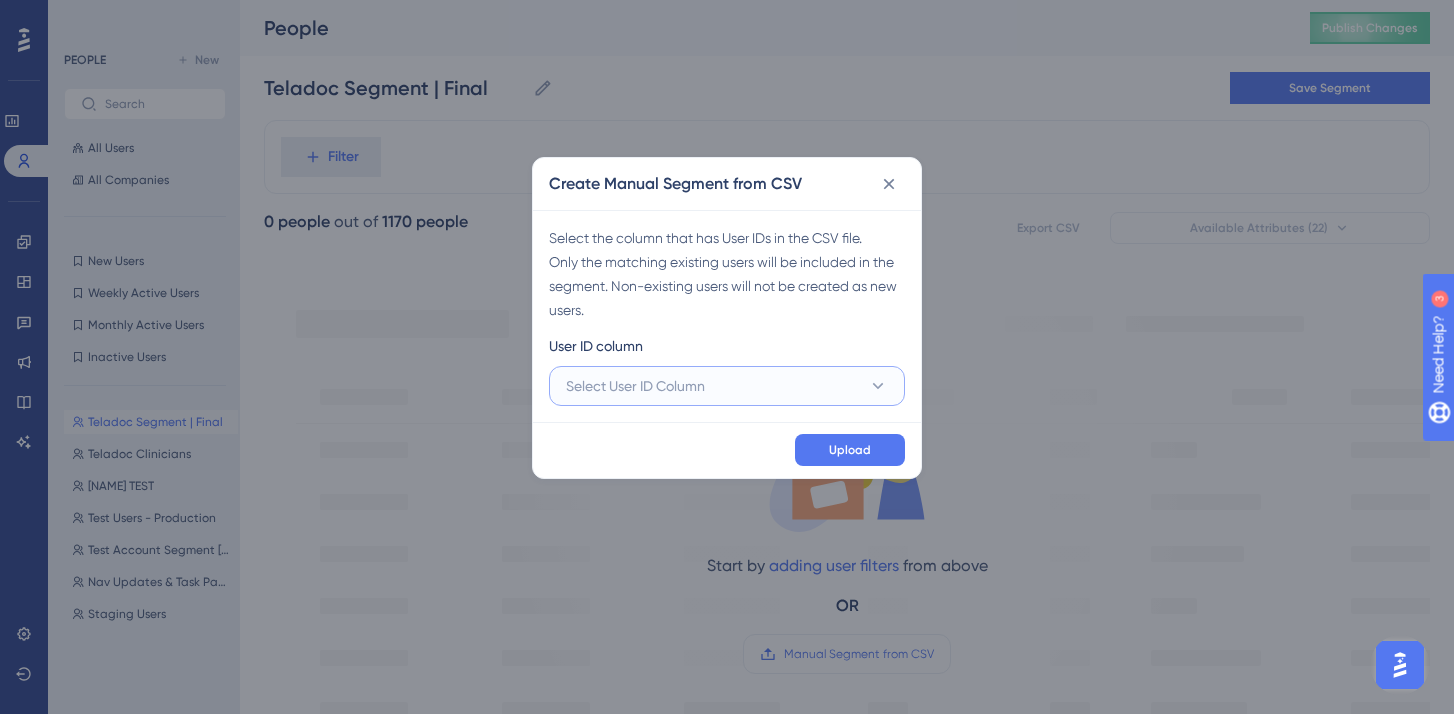 click on "Select User ID Column" at bounding box center (727, 386) 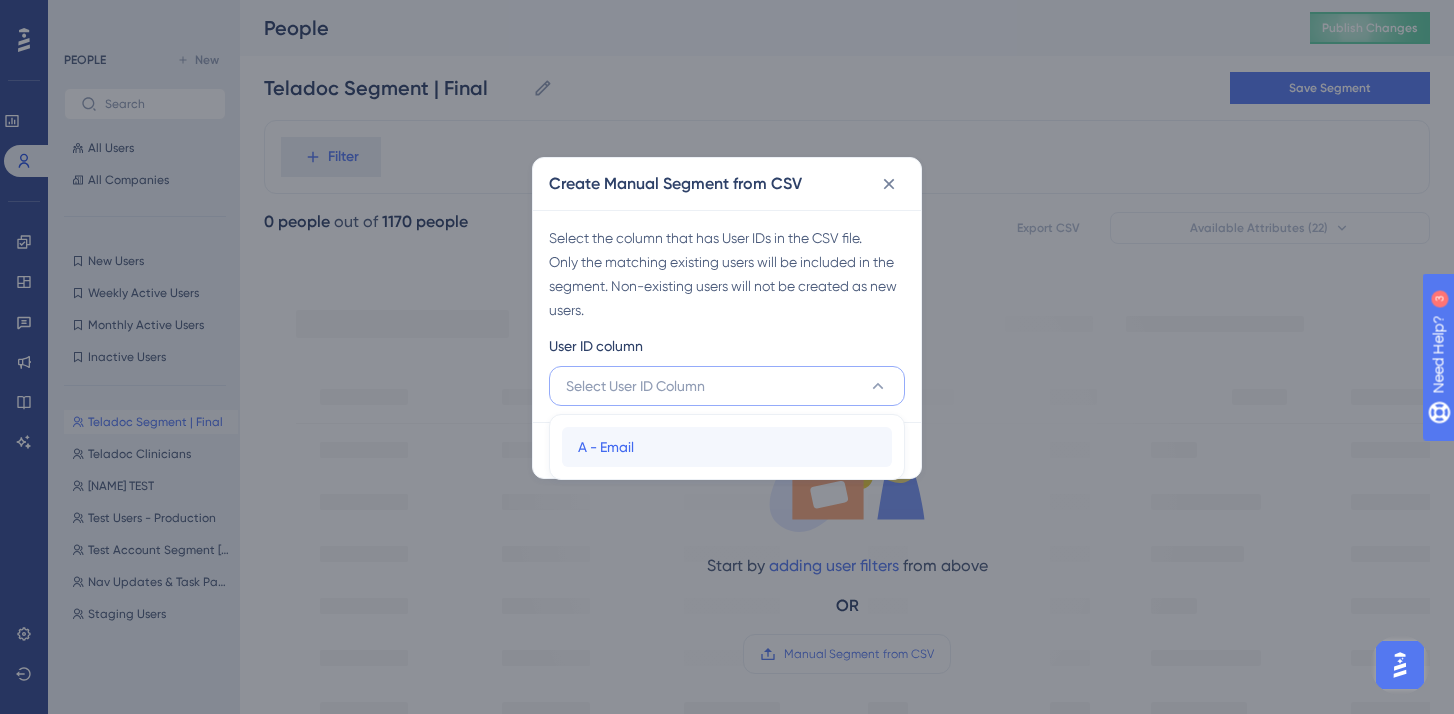 click on "A - [EMAIL]" at bounding box center (727, 447) 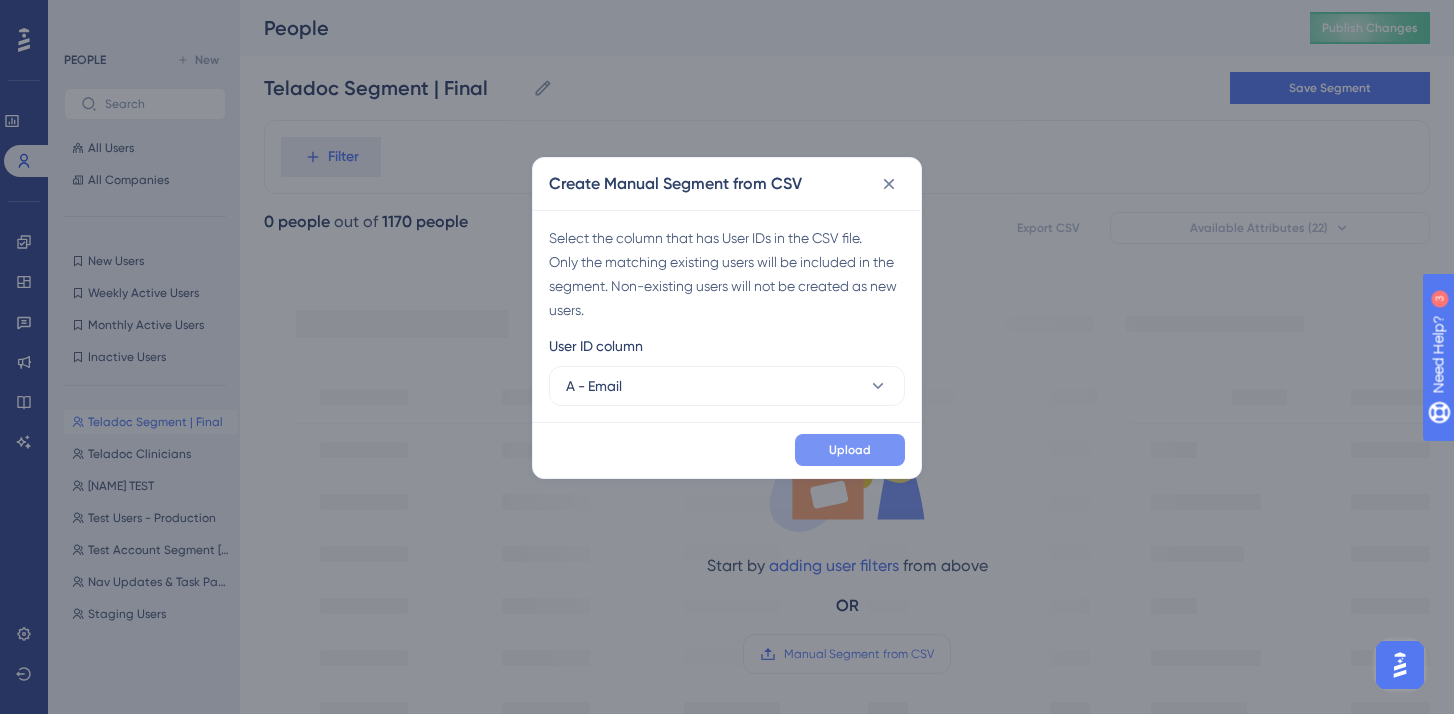 click on "Upload" at bounding box center [850, 450] 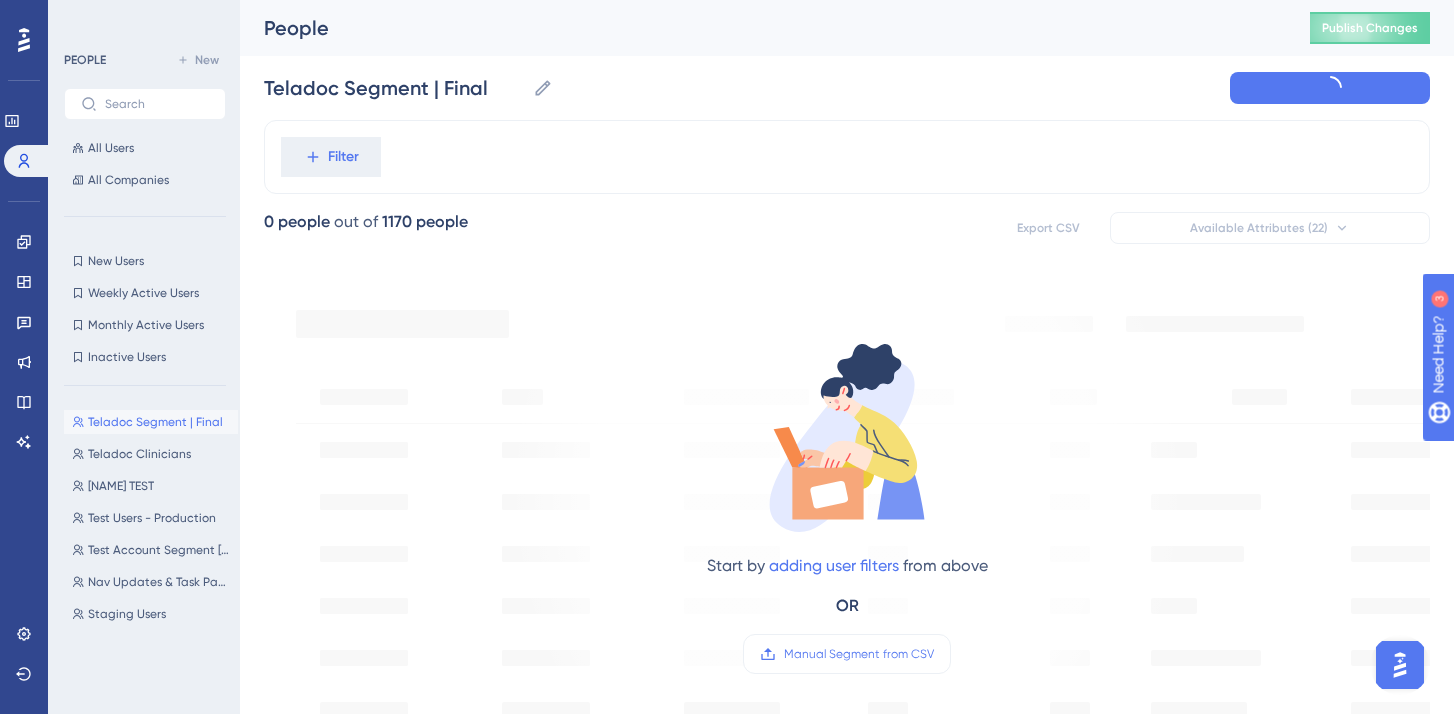 type on "New Segment" 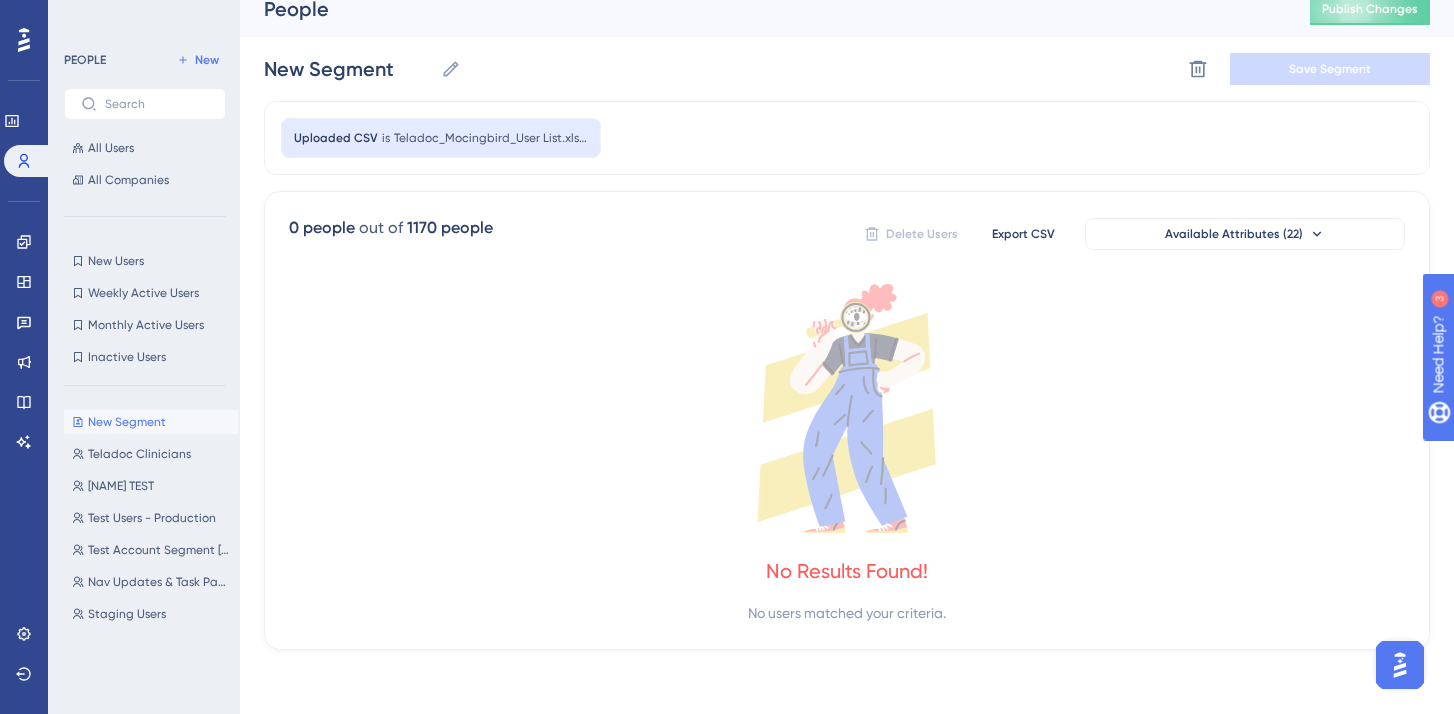 scroll, scrollTop: 0, scrollLeft: 0, axis: both 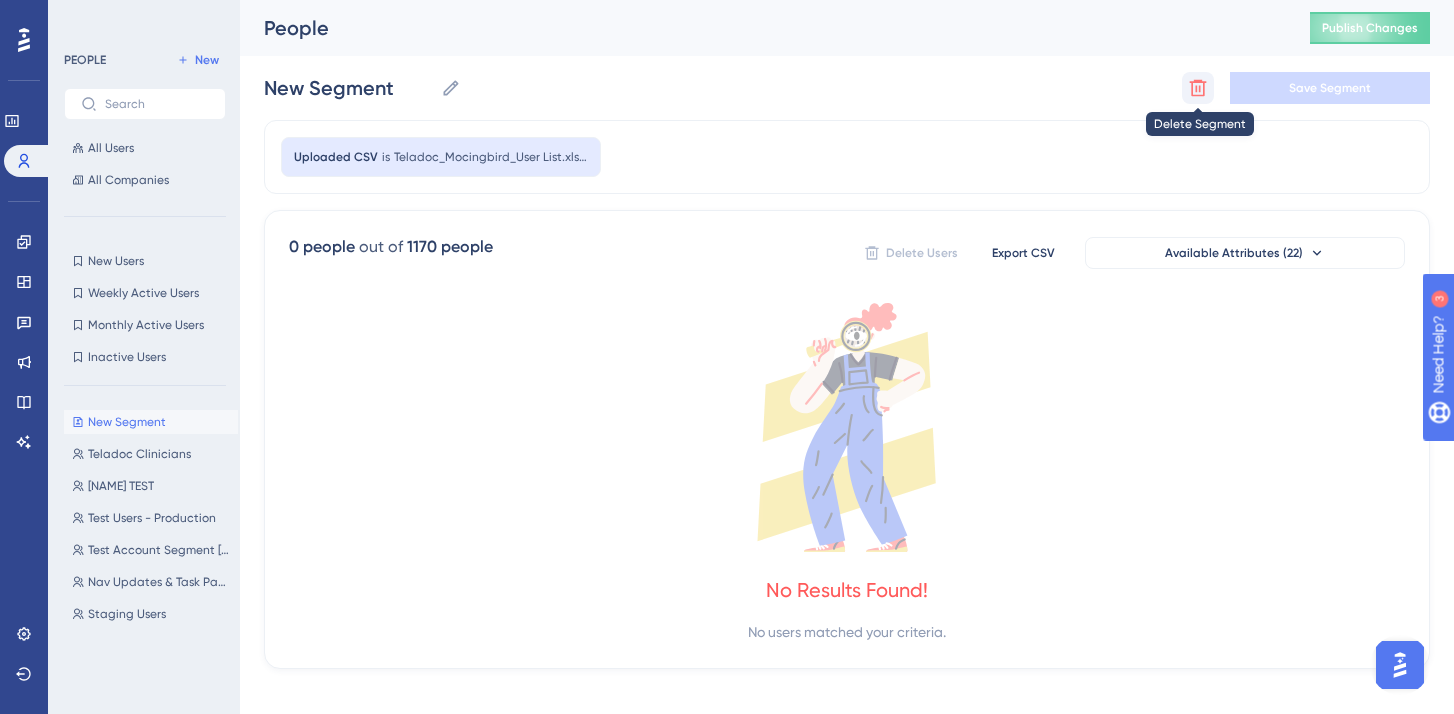 click 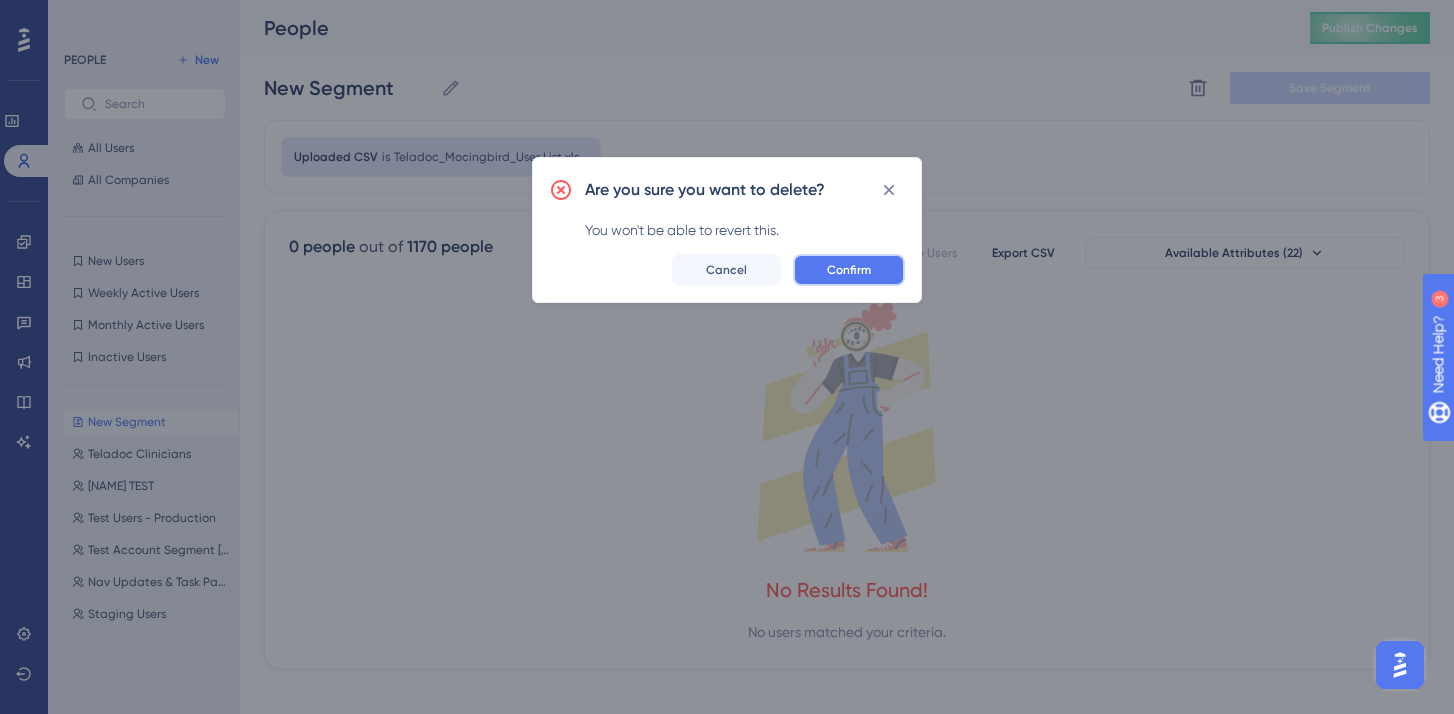 click on "Confirm" at bounding box center [849, 270] 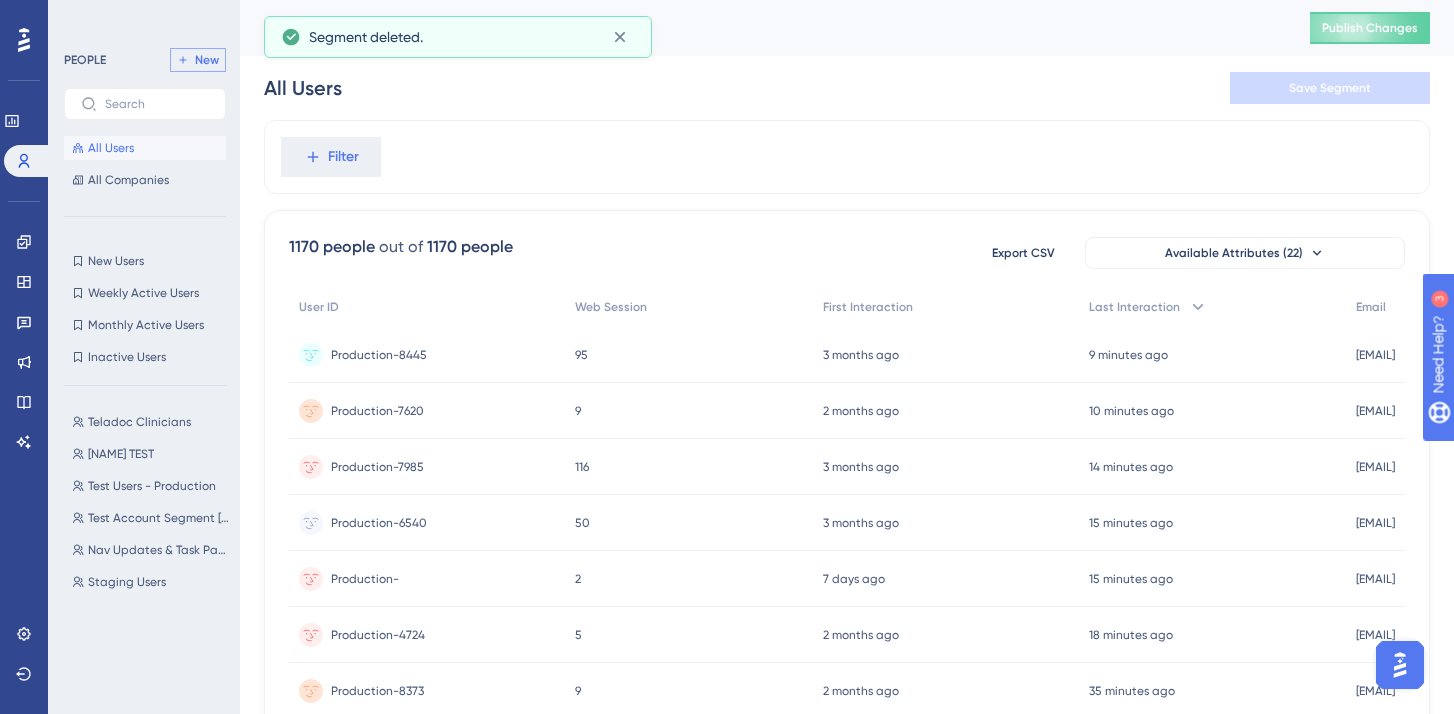 click on "New" at bounding box center (198, 60) 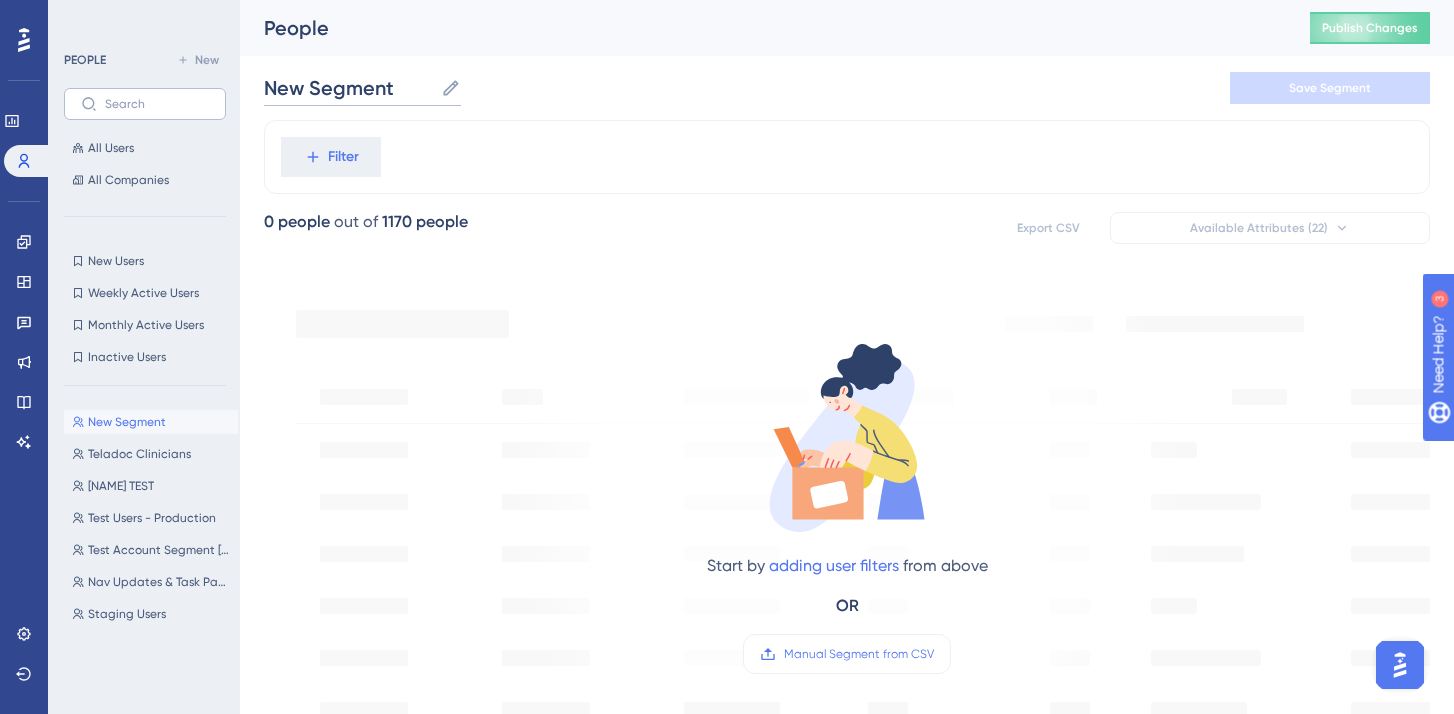 drag, startPoint x: 388, startPoint y: 91, endPoint x: 112, endPoint y: 90, distance: 276.0018 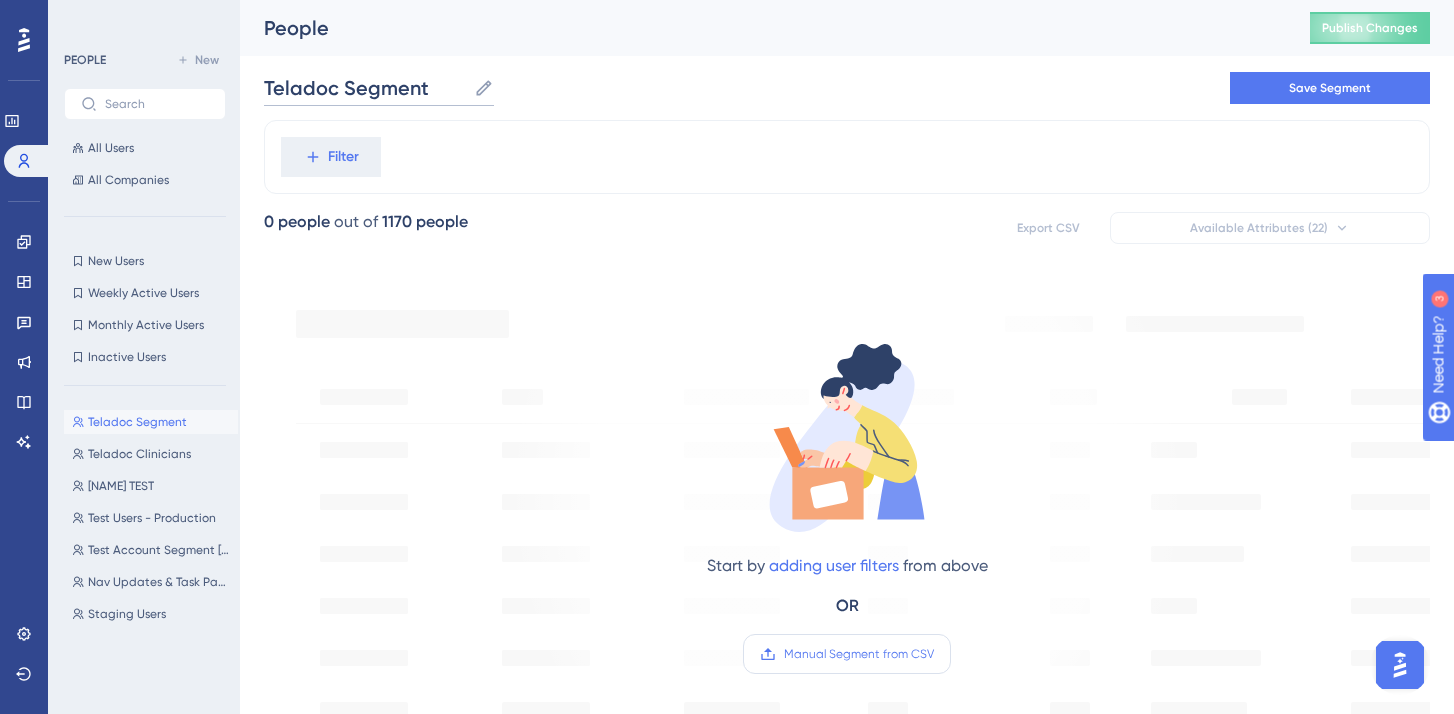 type on "Teladoc Segment" 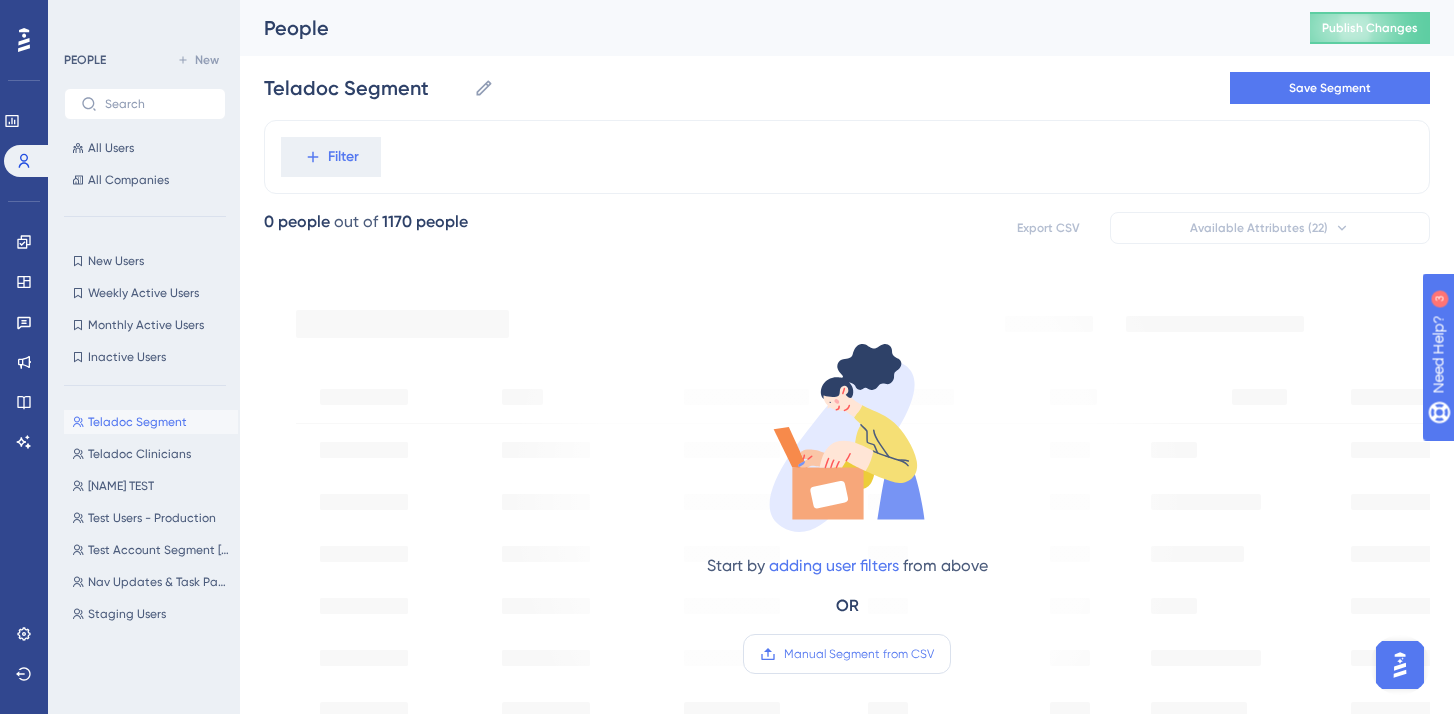 click on "Manual Segment from CSV" at bounding box center [859, 654] 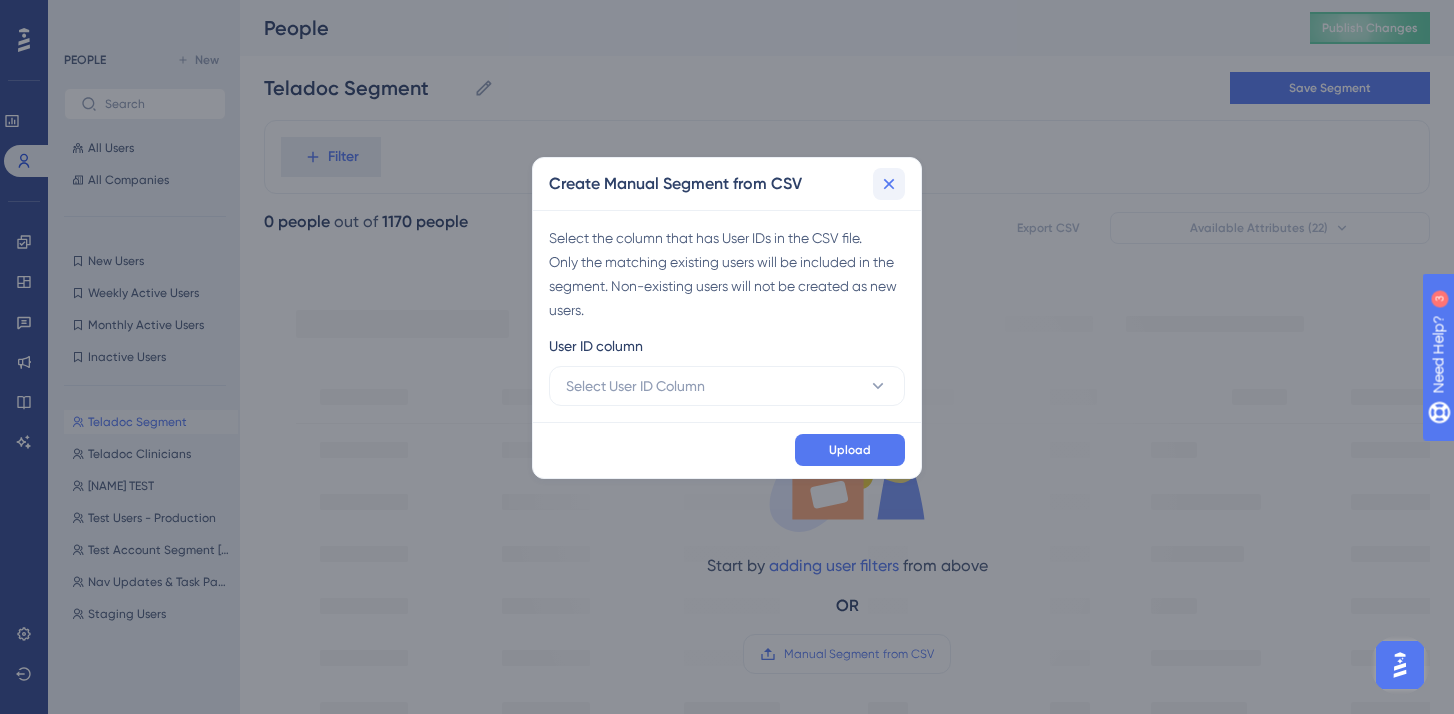 click 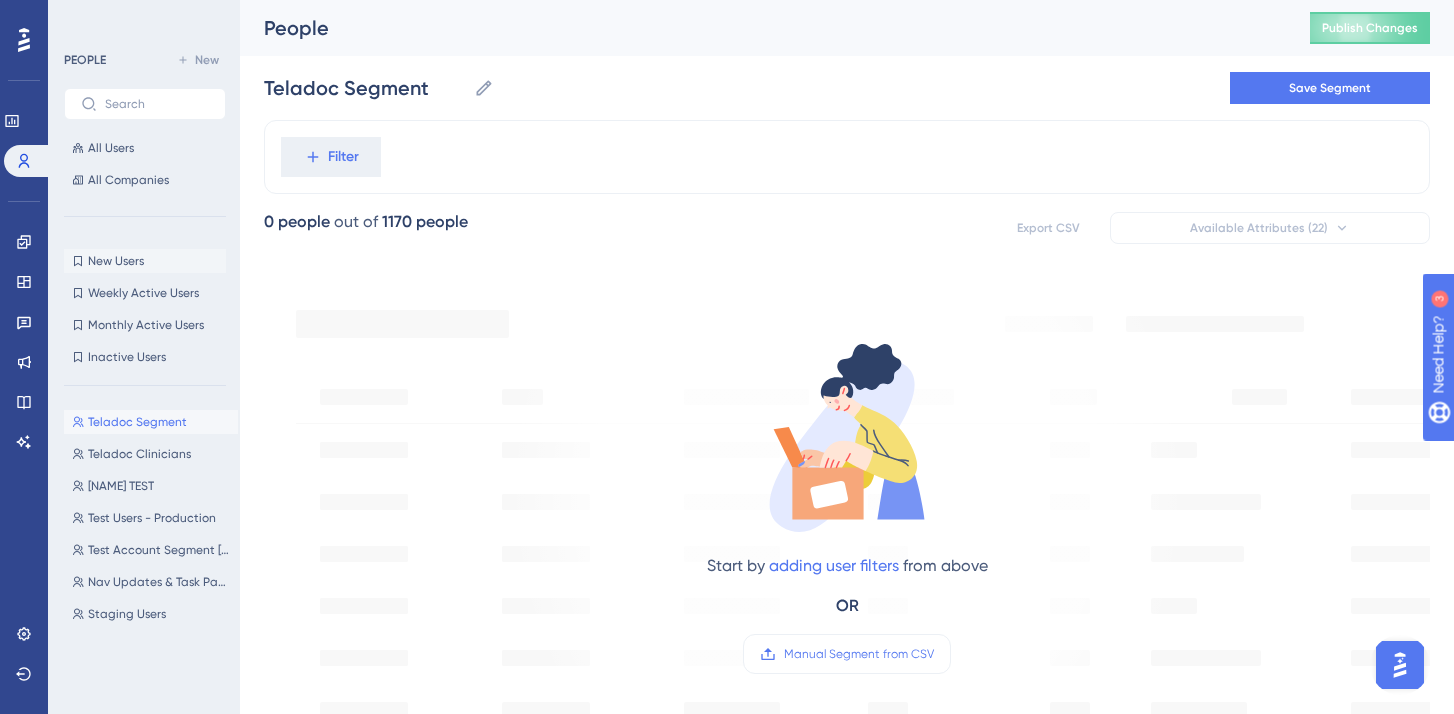 click on "New Users" at bounding box center [116, 261] 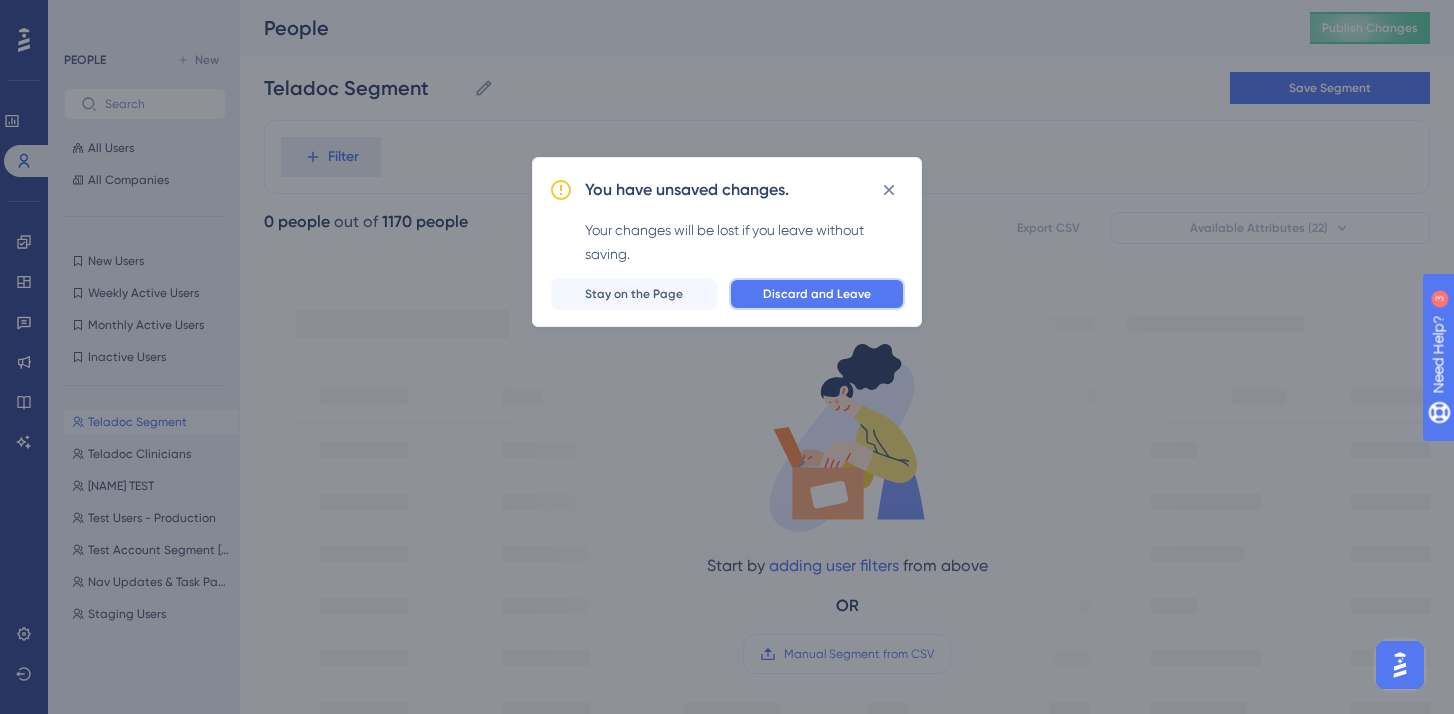 click on "Discard and Leave" at bounding box center (817, 294) 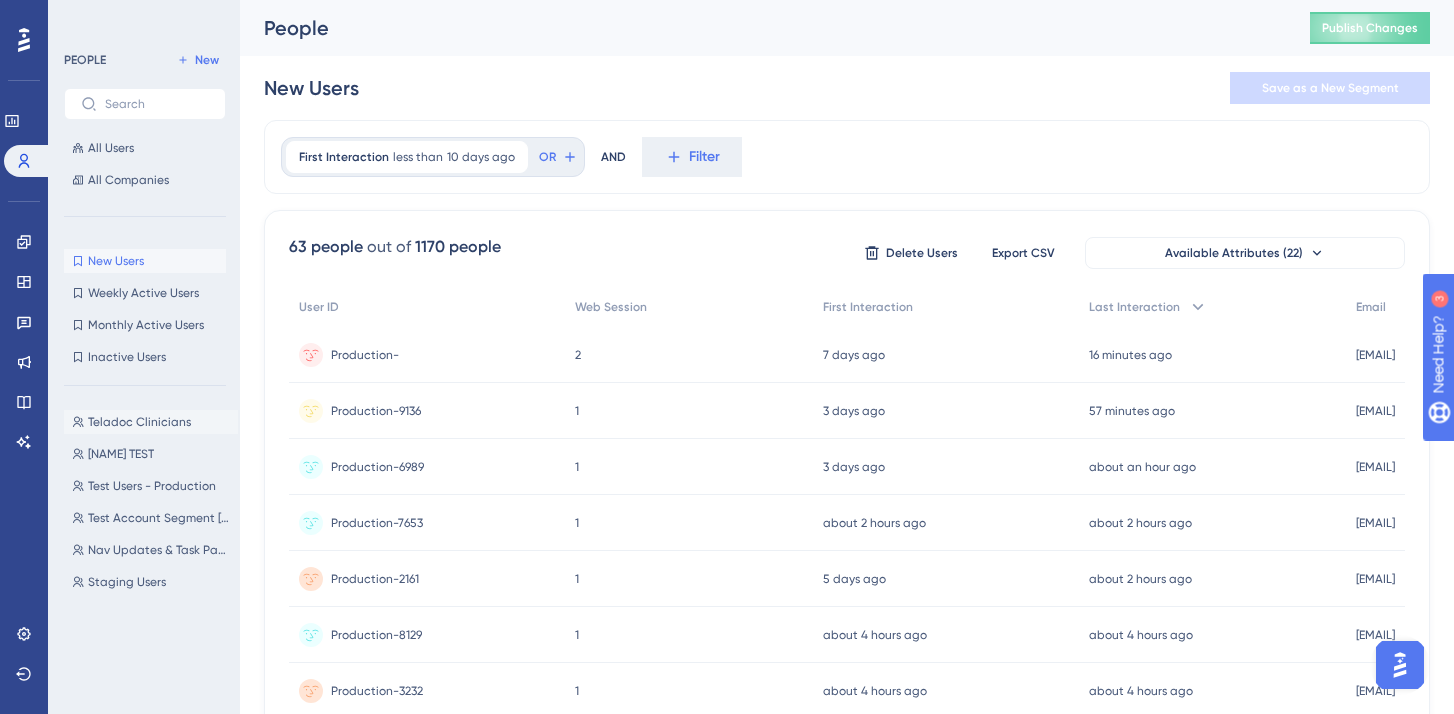 click on "Teladoc Clinicians" at bounding box center (139, 422) 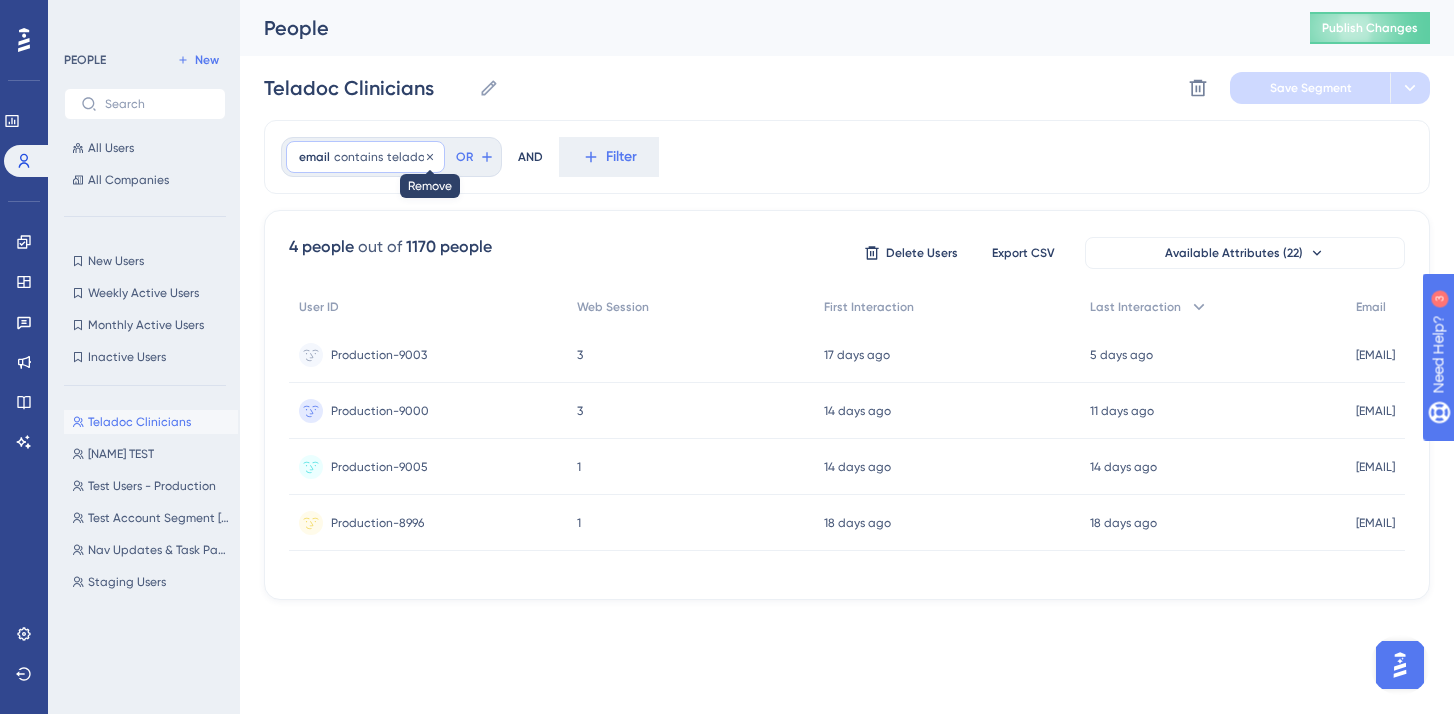 click 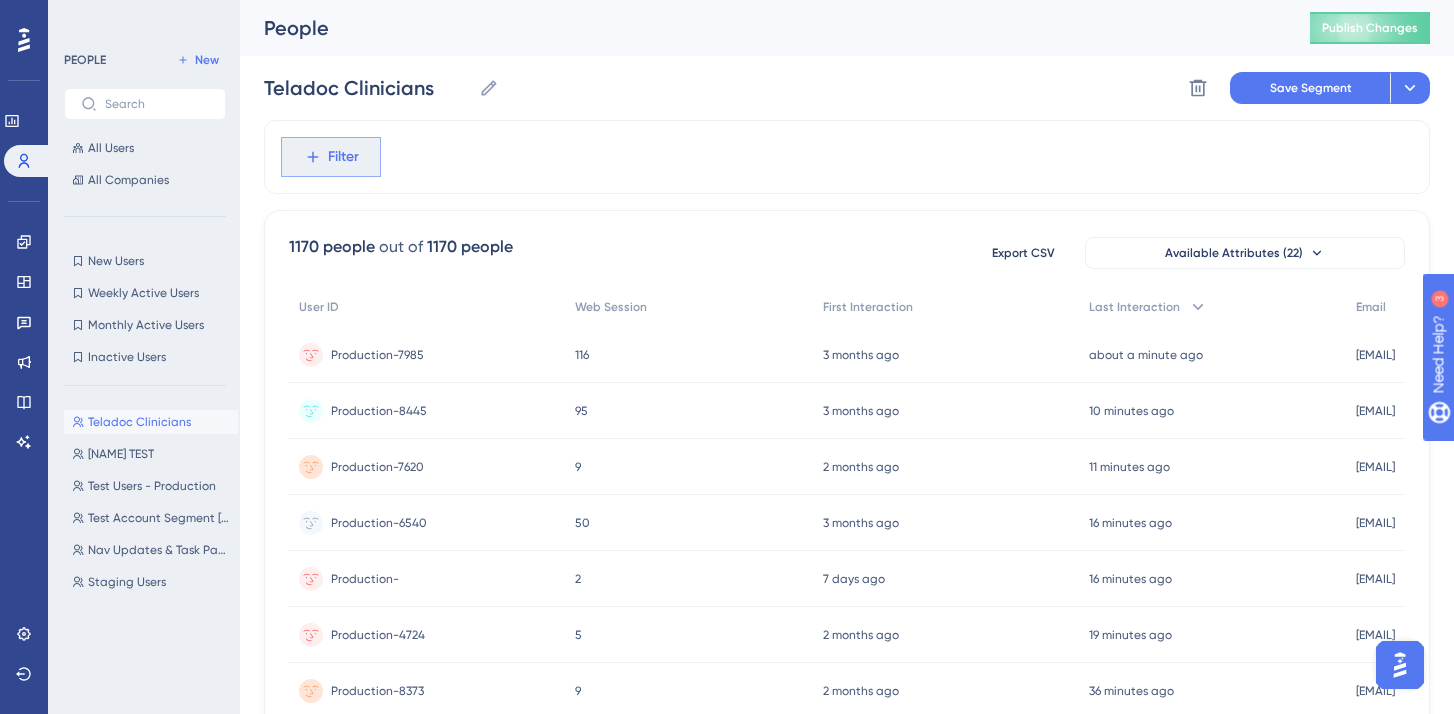 click on "Filter" at bounding box center [331, 157] 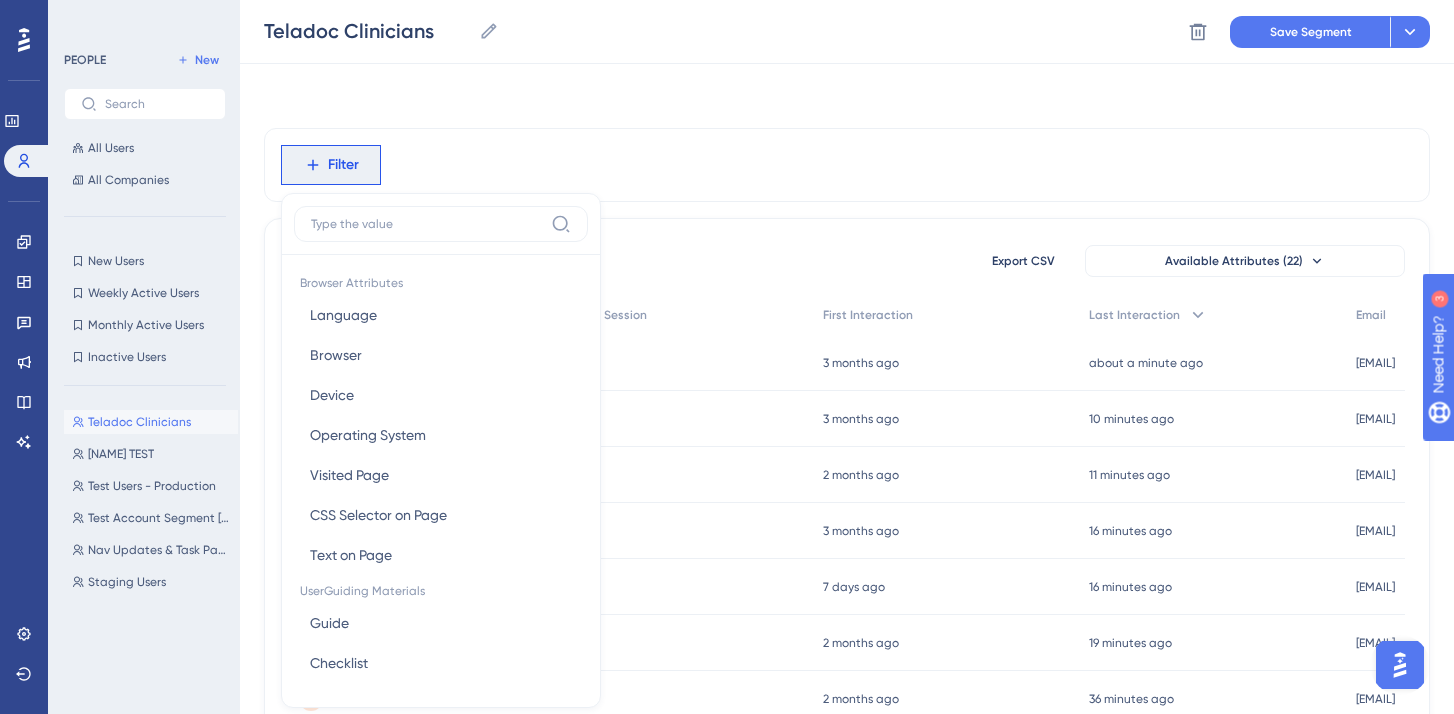 scroll, scrollTop: 85, scrollLeft: 0, axis: vertical 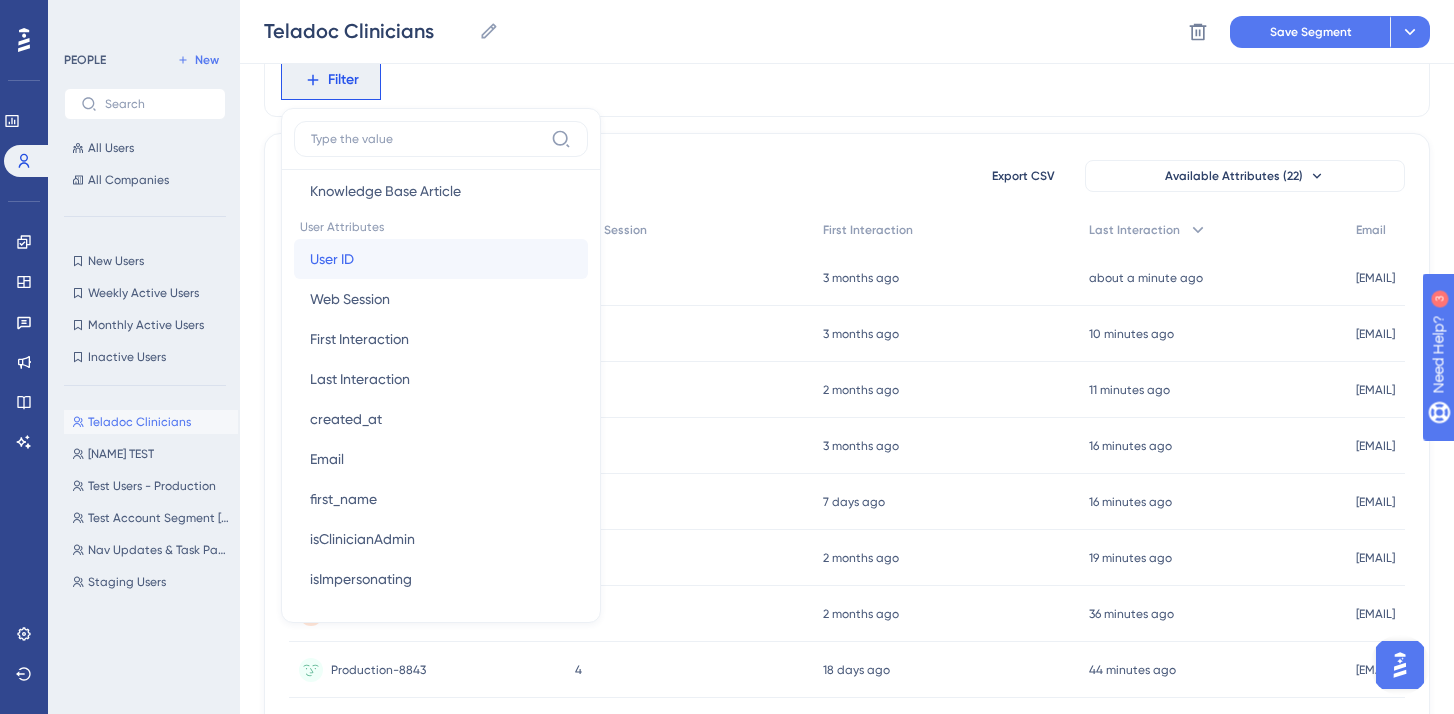 click on "User ID" at bounding box center [332, 259] 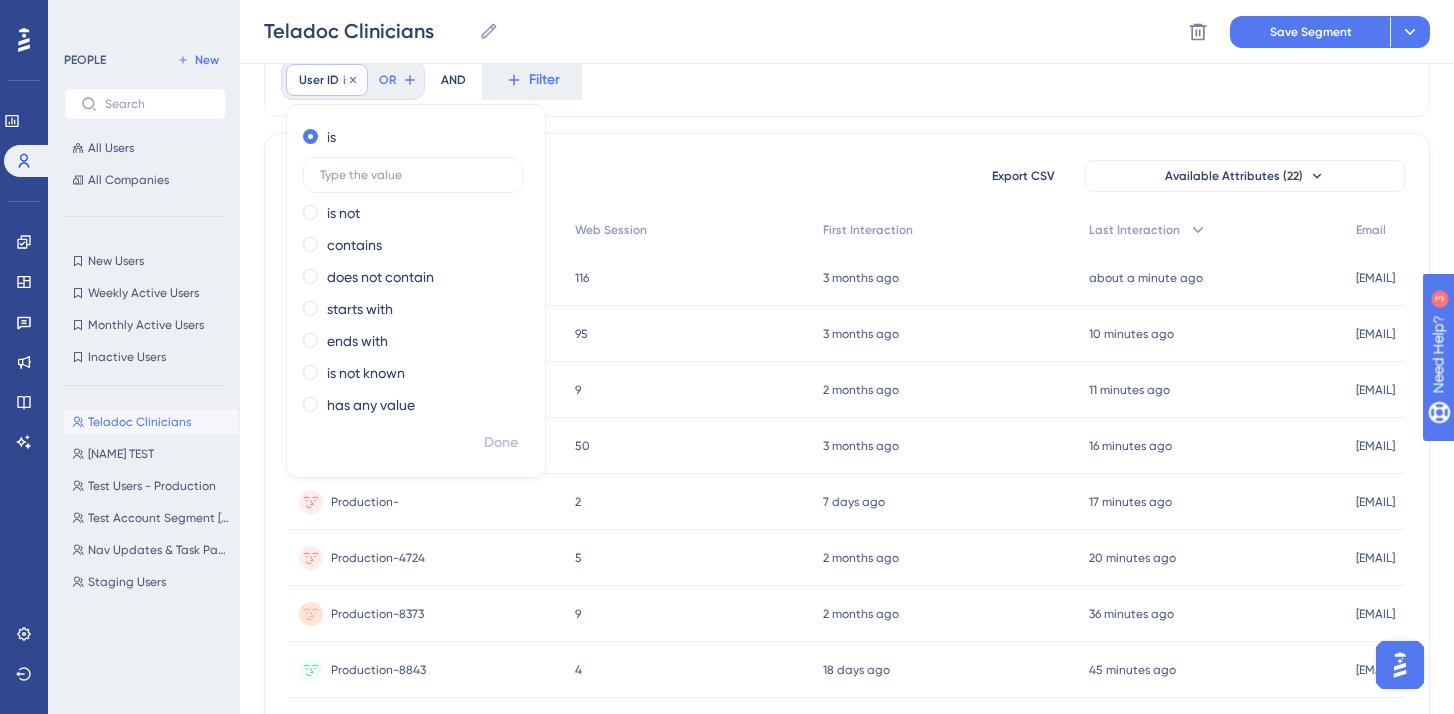 click on "User ID is Remove" at bounding box center [327, 80] 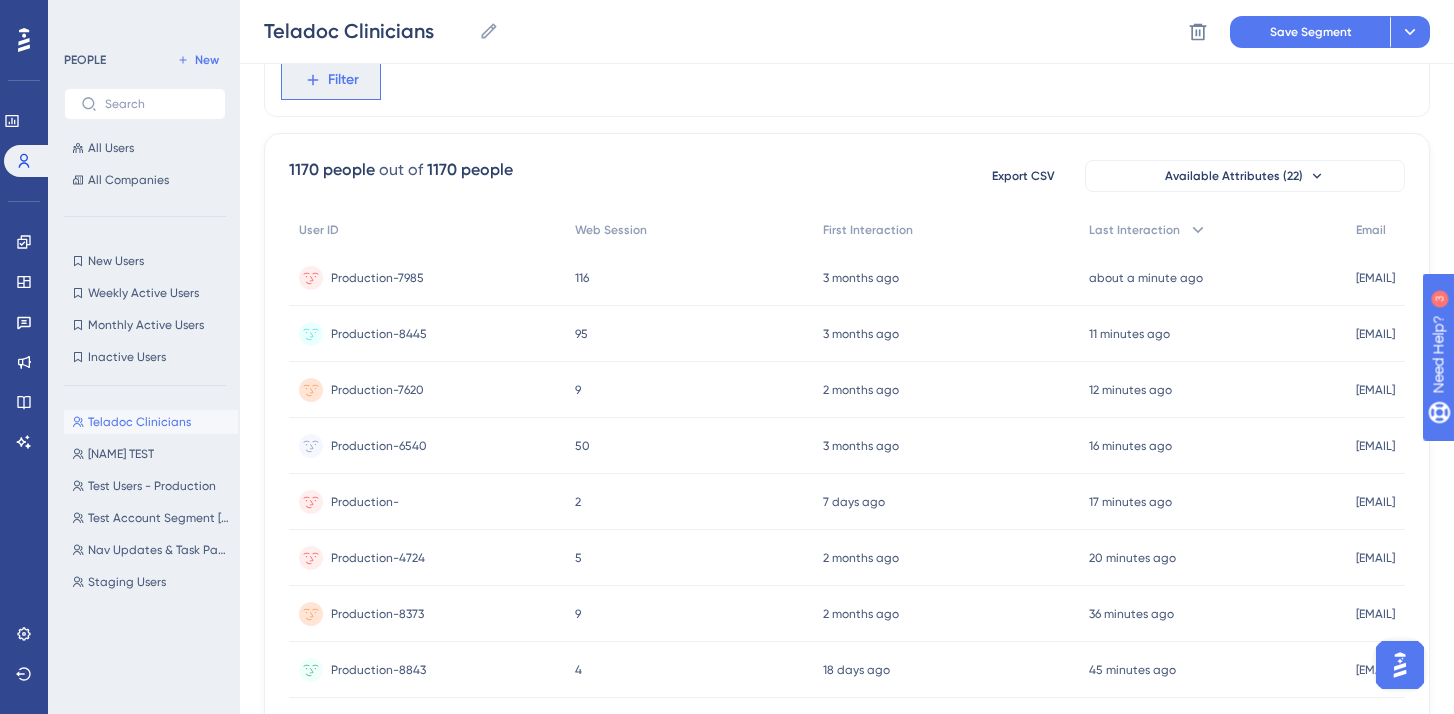 click on "Filter" at bounding box center [331, 80] 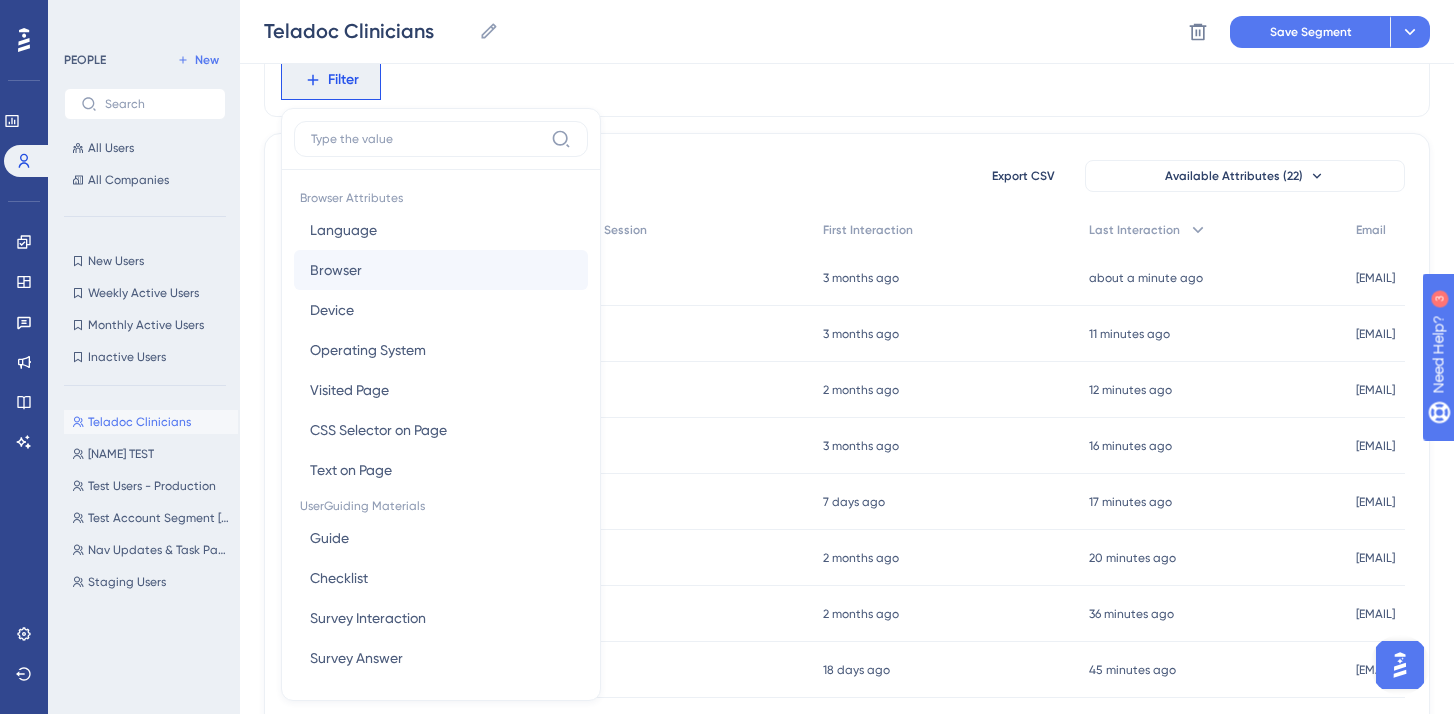 scroll, scrollTop: 132, scrollLeft: 0, axis: vertical 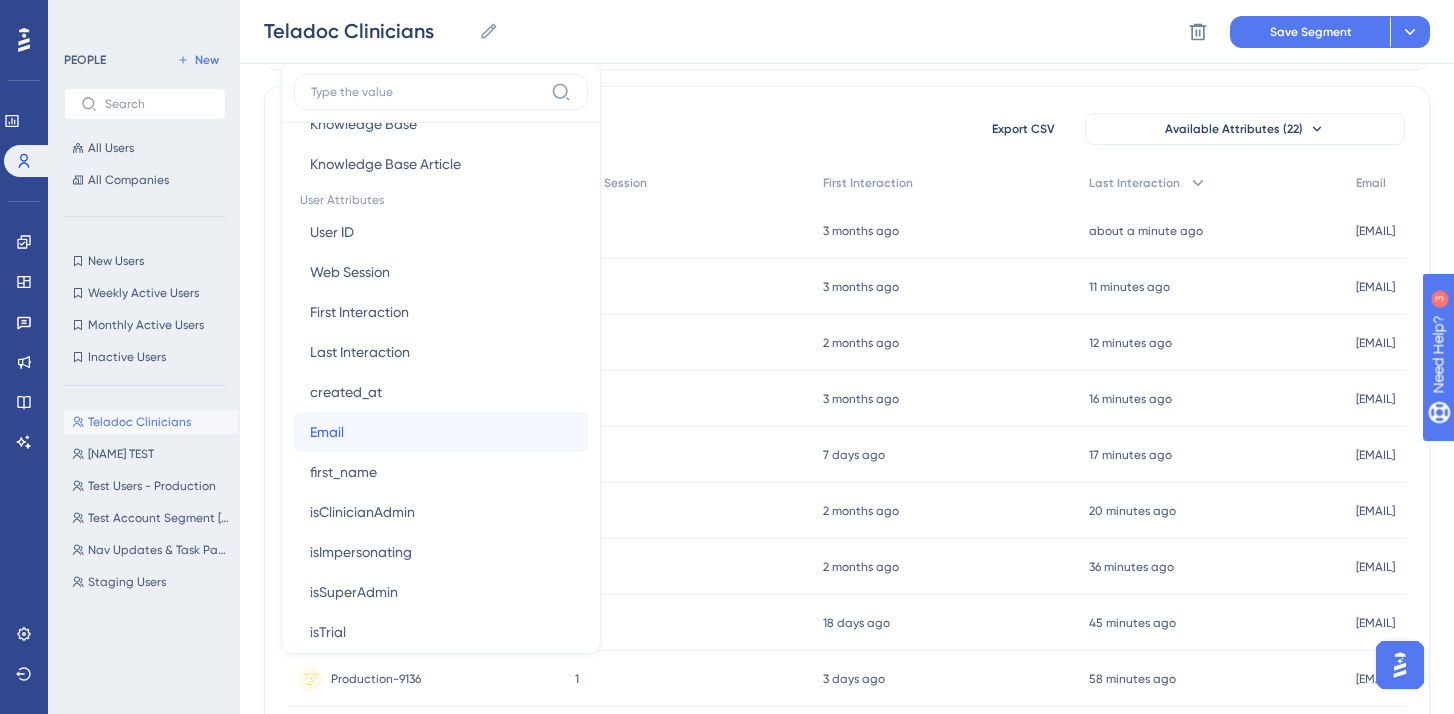 click on "Email Email" at bounding box center [441, 432] 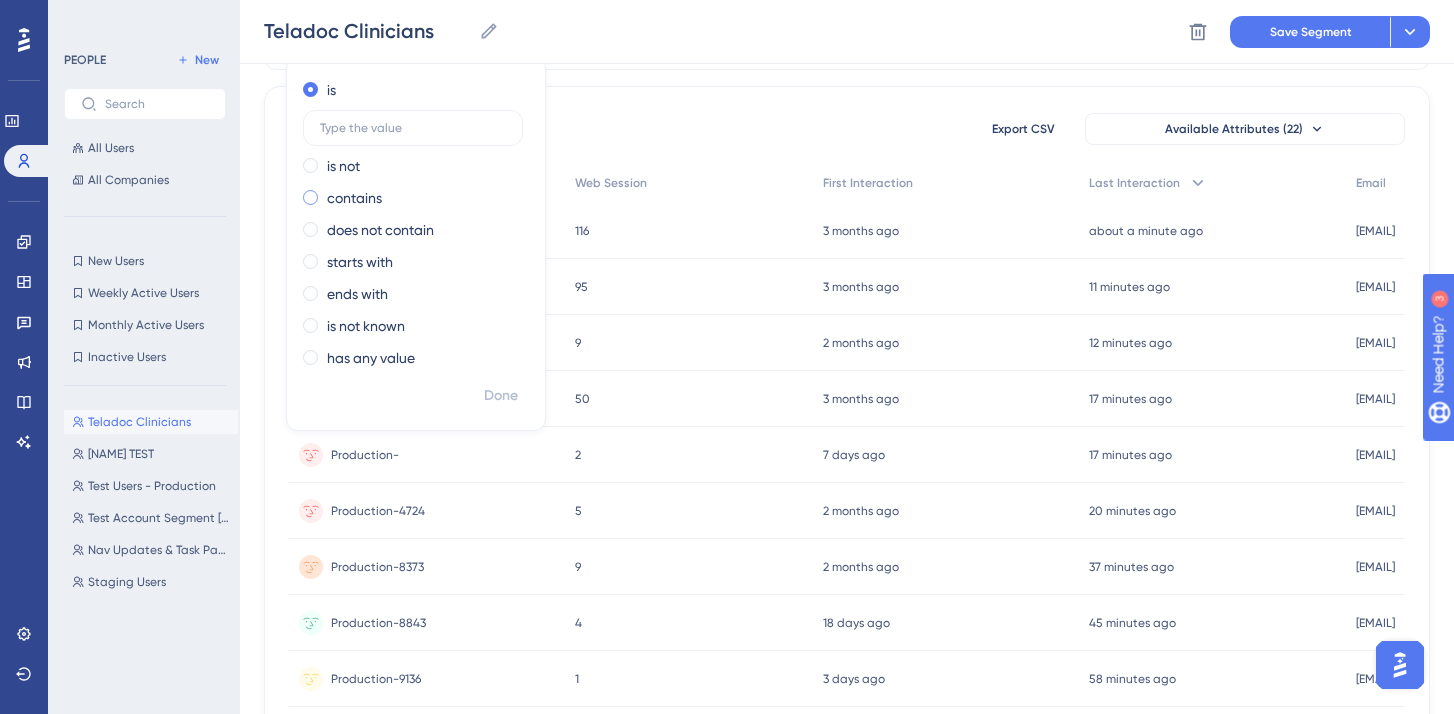 click on "contains" at bounding box center (354, 198) 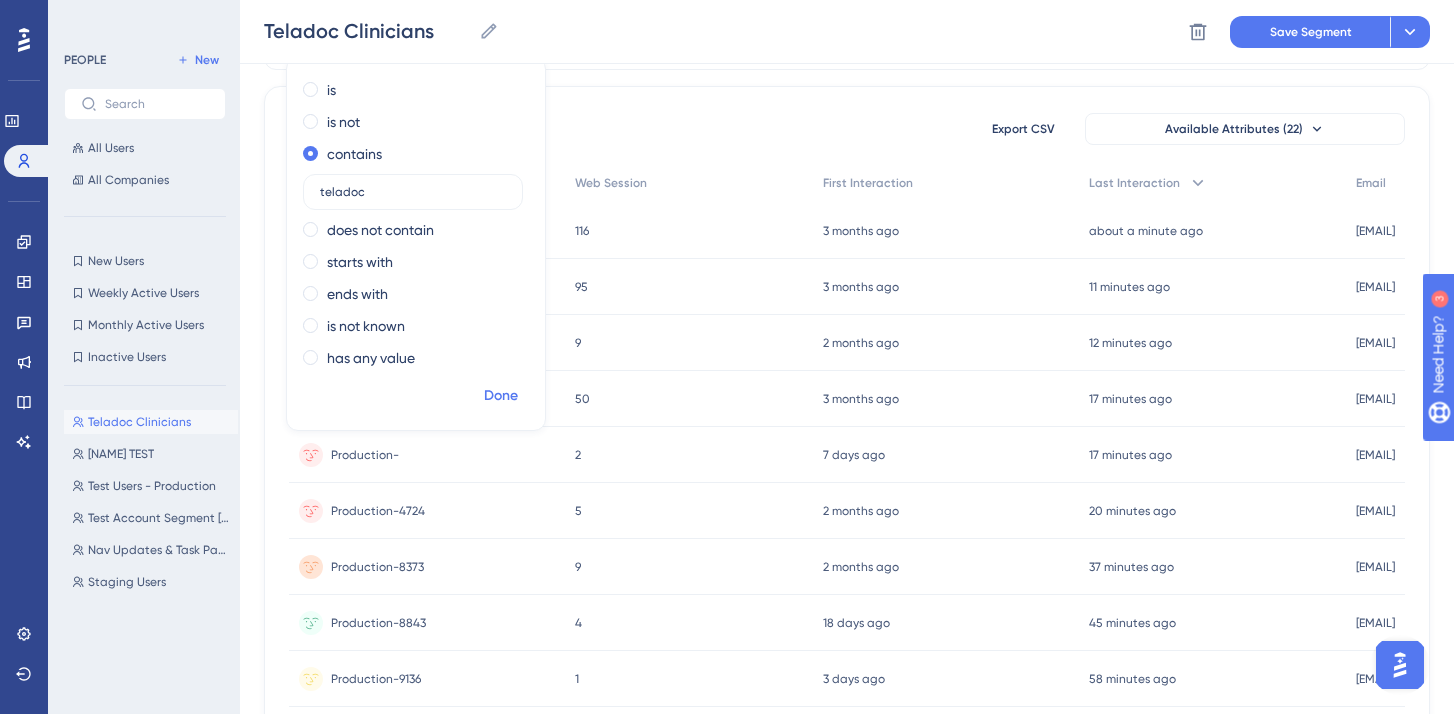 type on "teladoc" 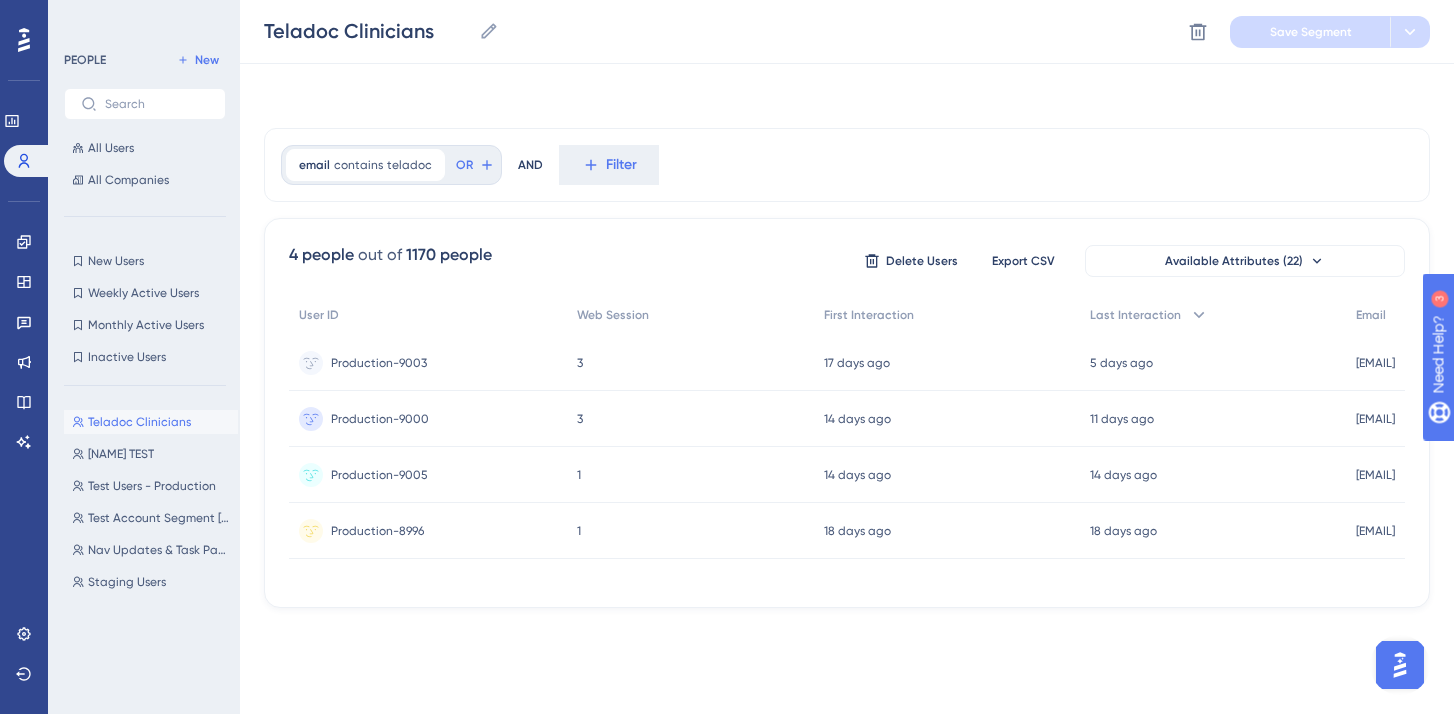 scroll, scrollTop: 0, scrollLeft: 0, axis: both 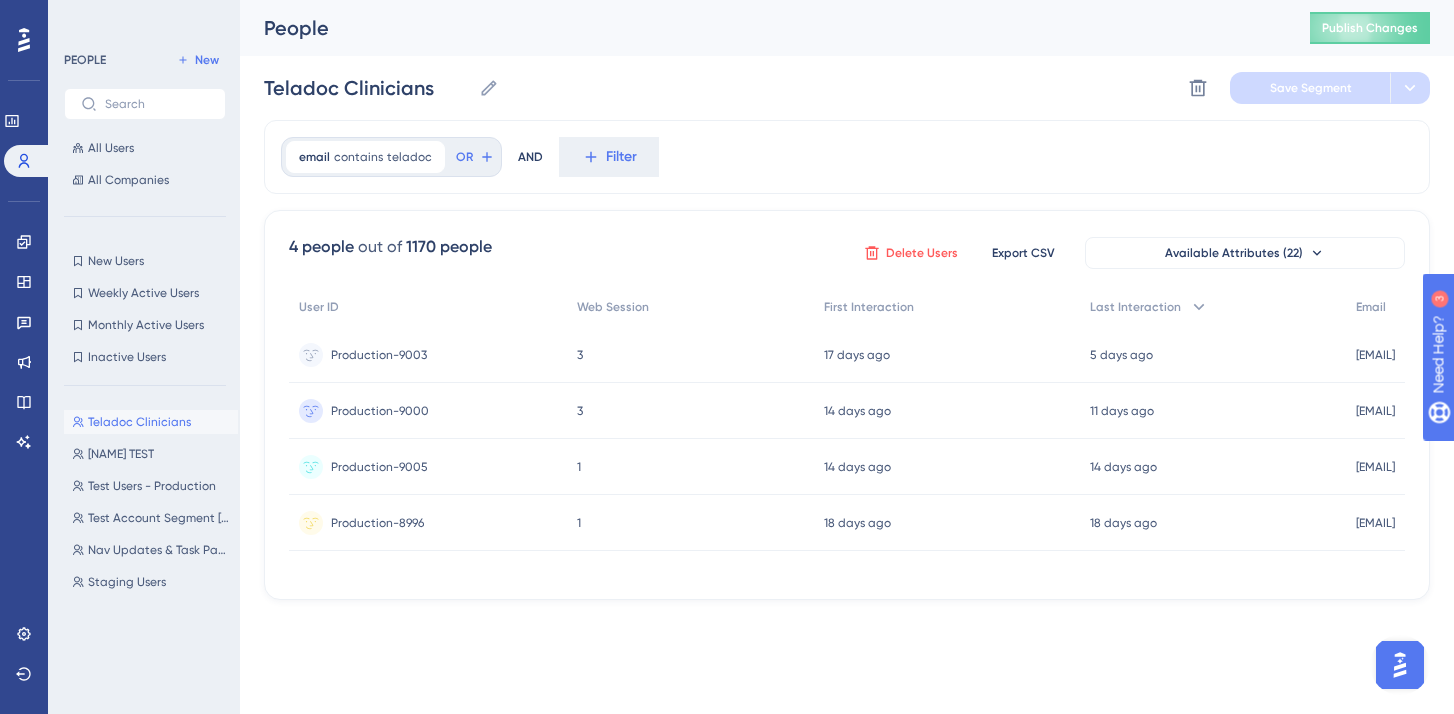 click on "Delete Users" at bounding box center [922, 253] 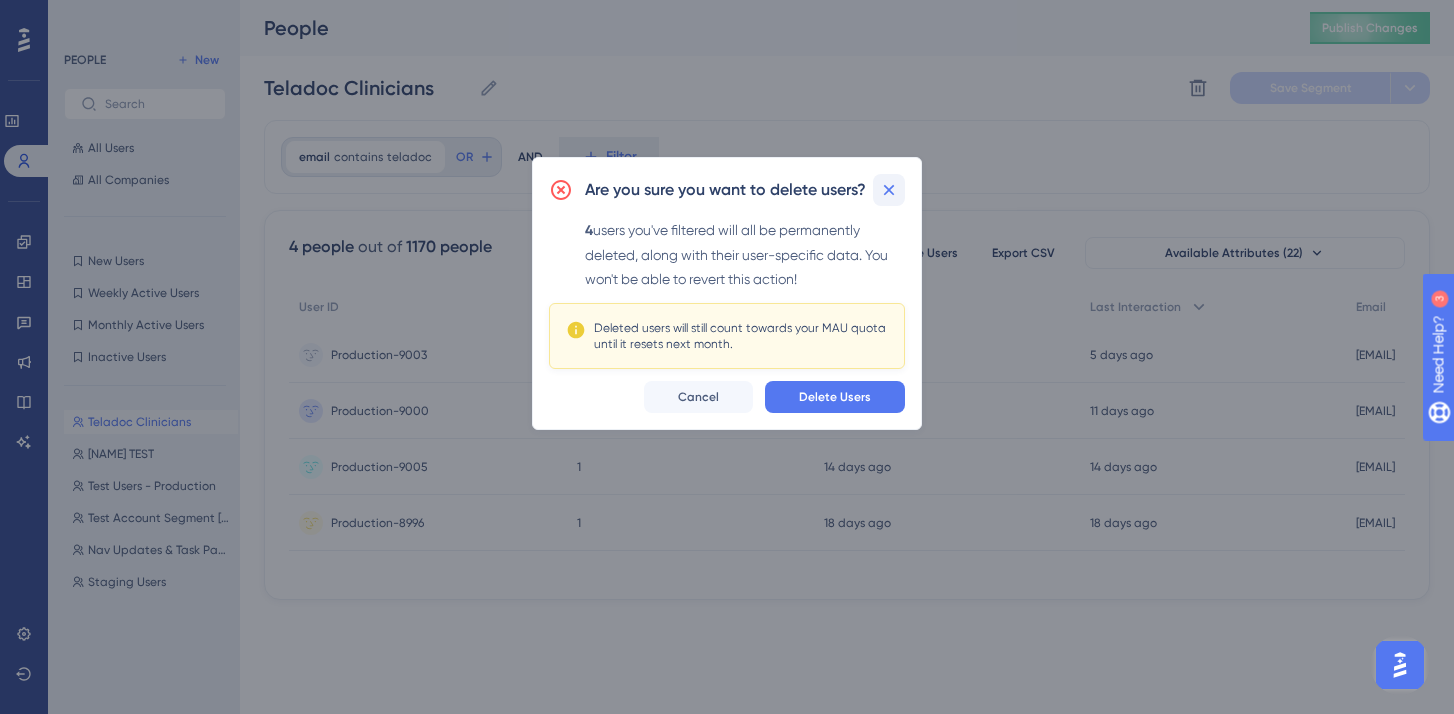 click 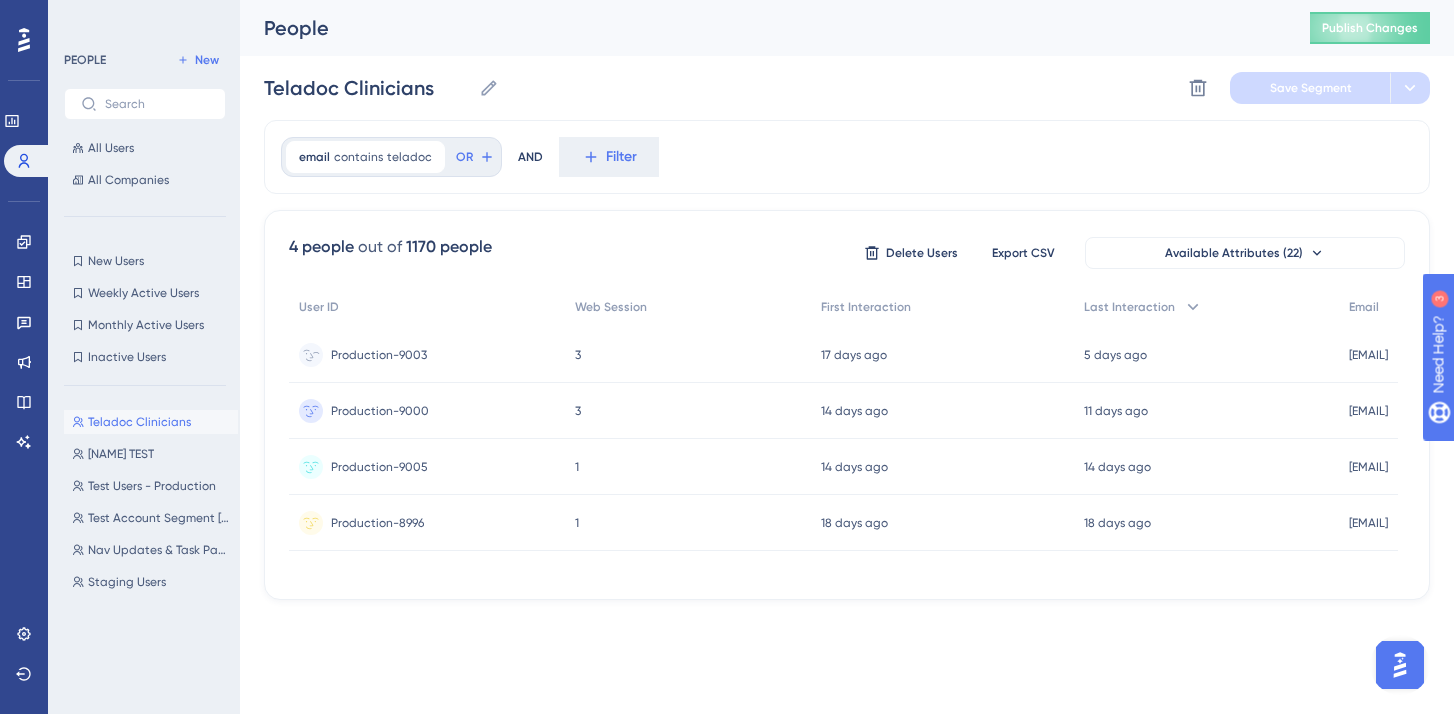 scroll, scrollTop: 0, scrollLeft: 0, axis: both 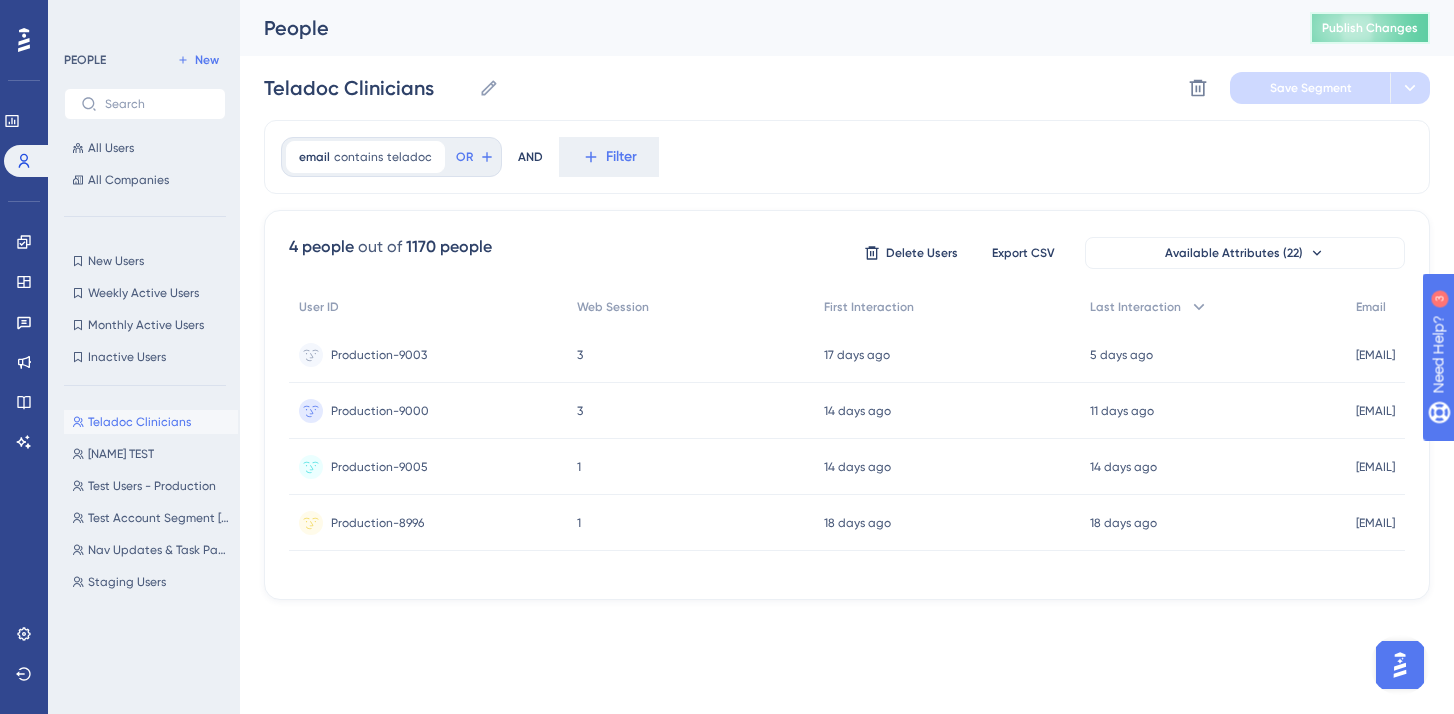 click on "Publish Changes" at bounding box center (1370, 28) 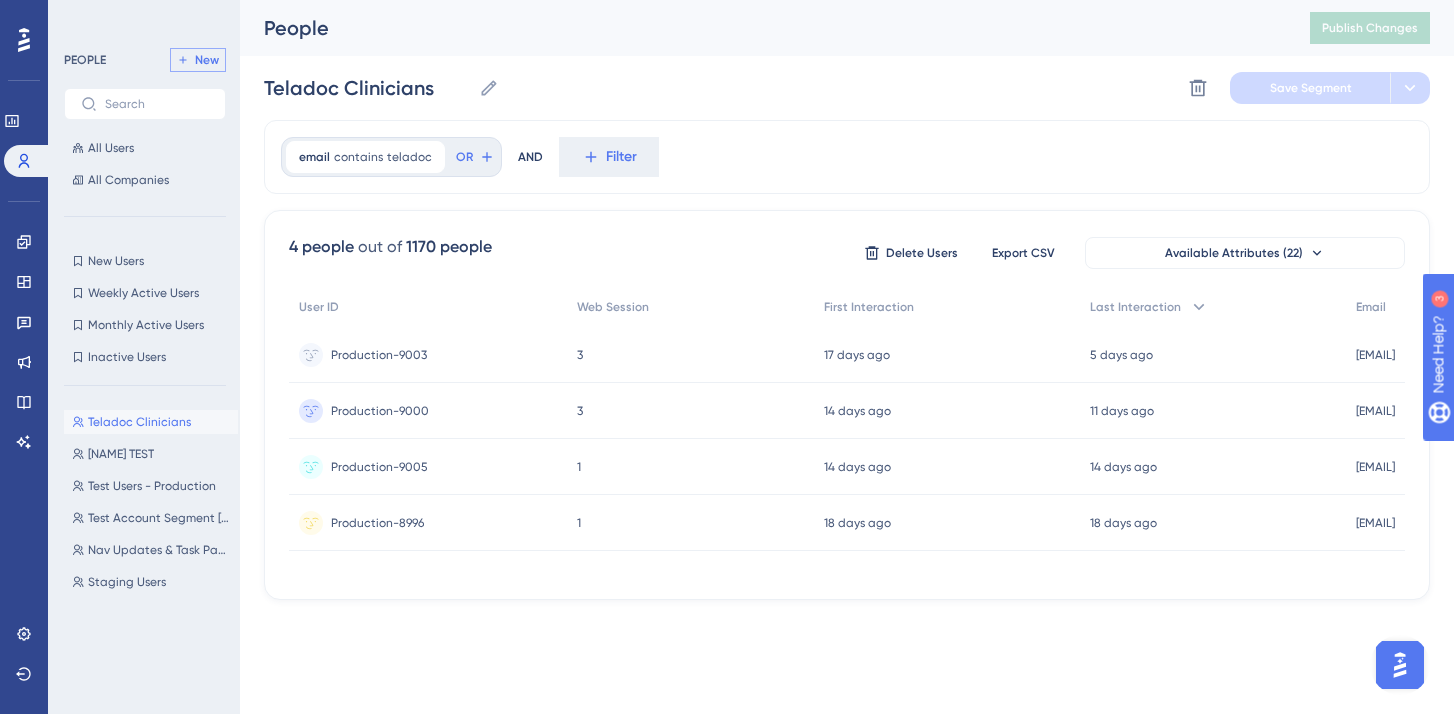 click on "New" at bounding box center (207, 60) 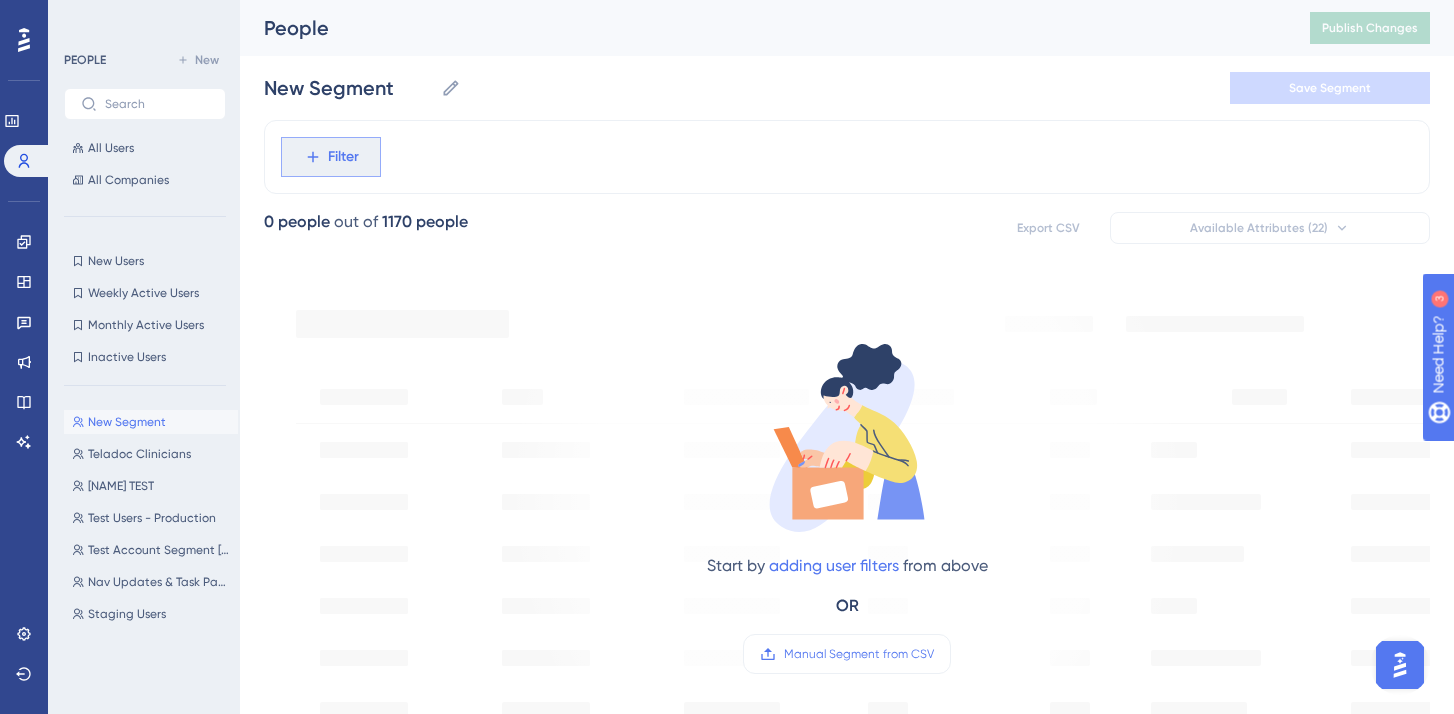 click on "Filter" at bounding box center (343, 157) 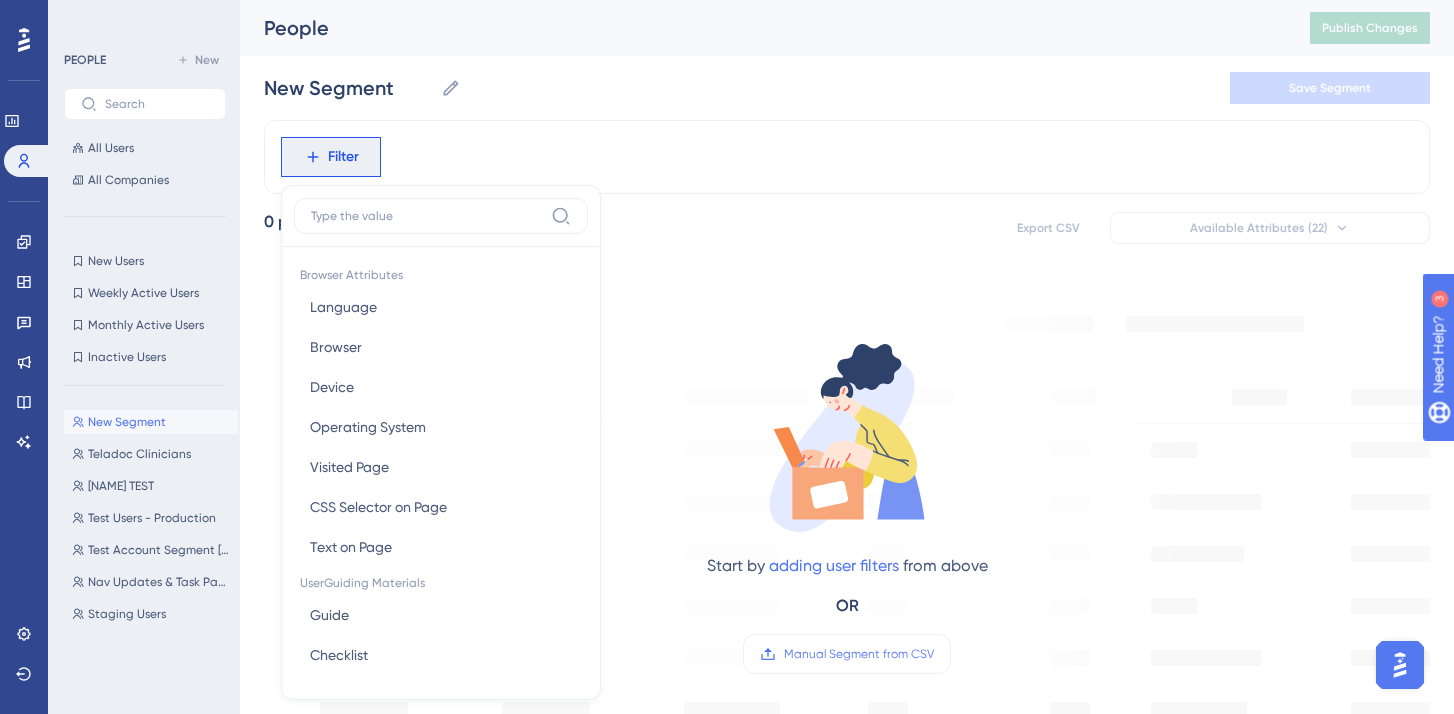 scroll, scrollTop: 85, scrollLeft: 0, axis: vertical 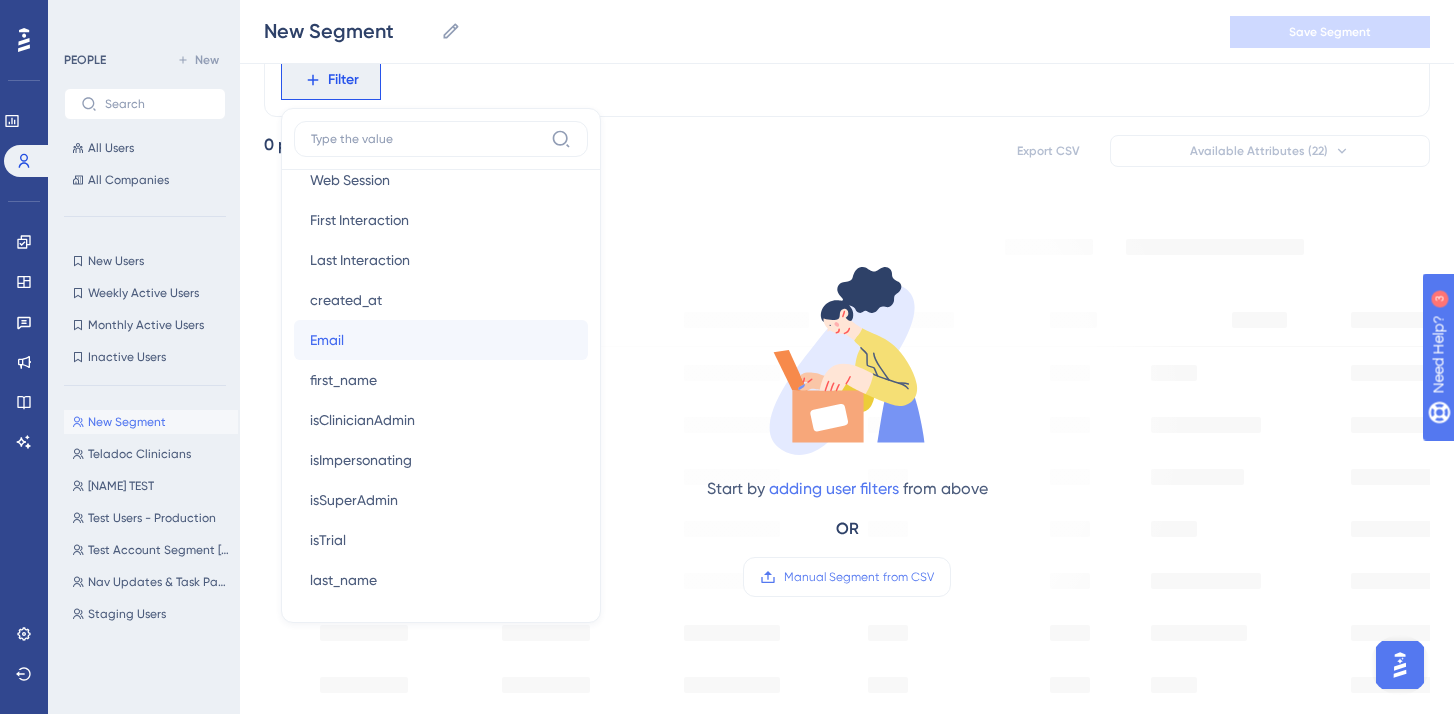 click on "Email Email" at bounding box center (441, 340) 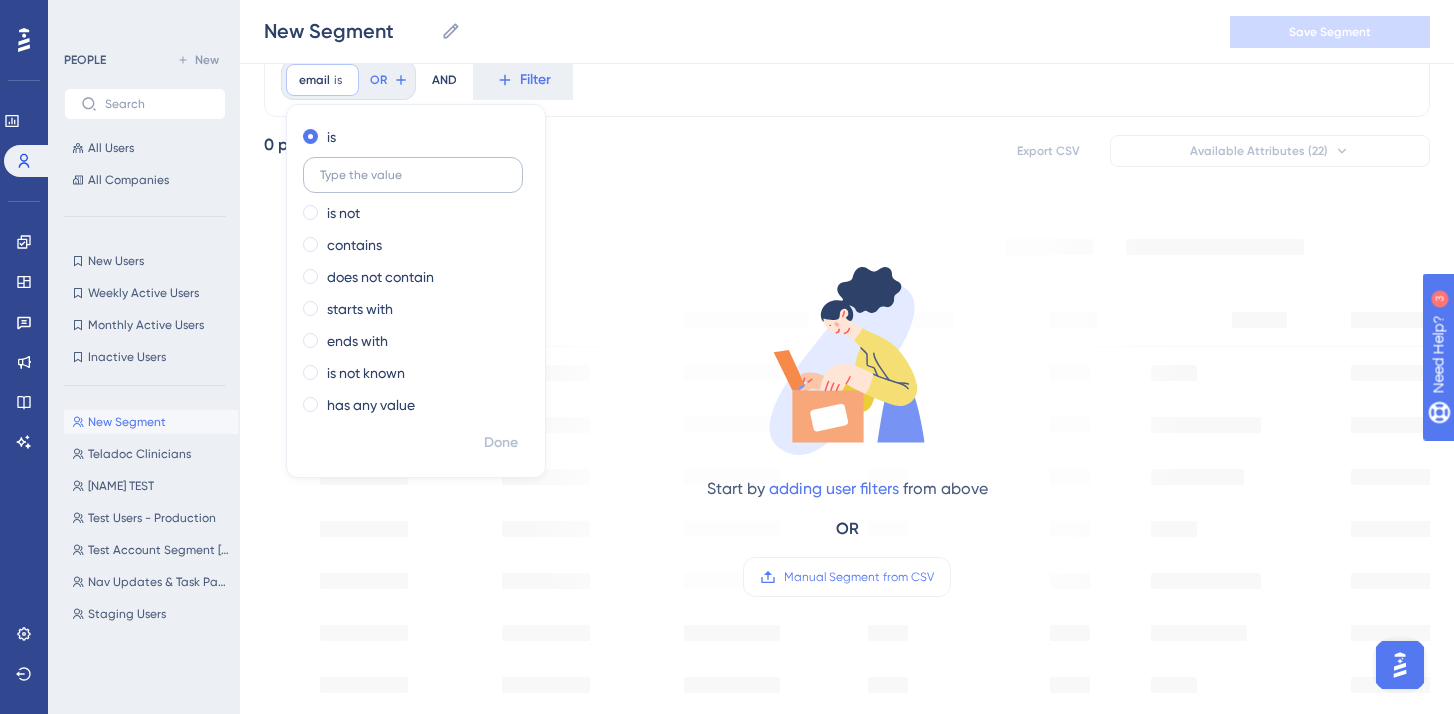 type on "[EMAIL]" 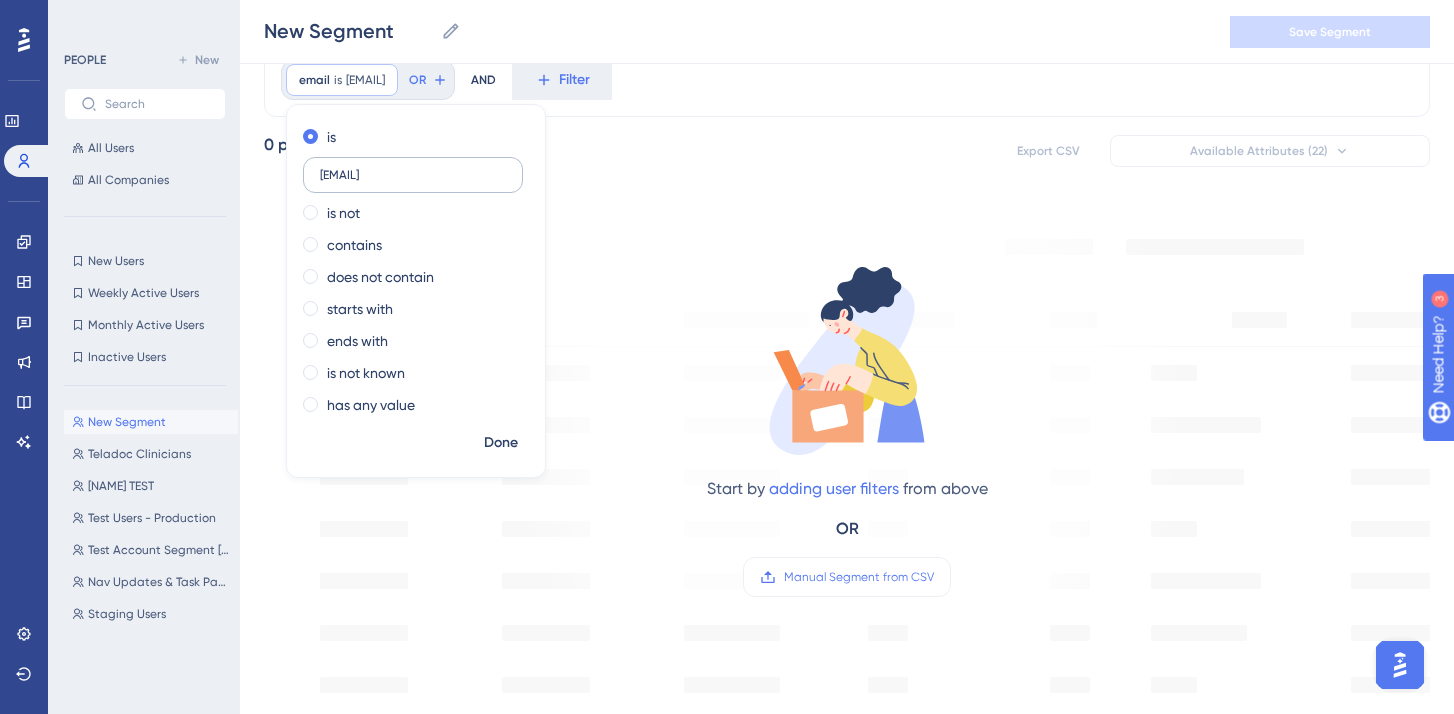 scroll, scrollTop: 0, scrollLeft: 24, axis: horizontal 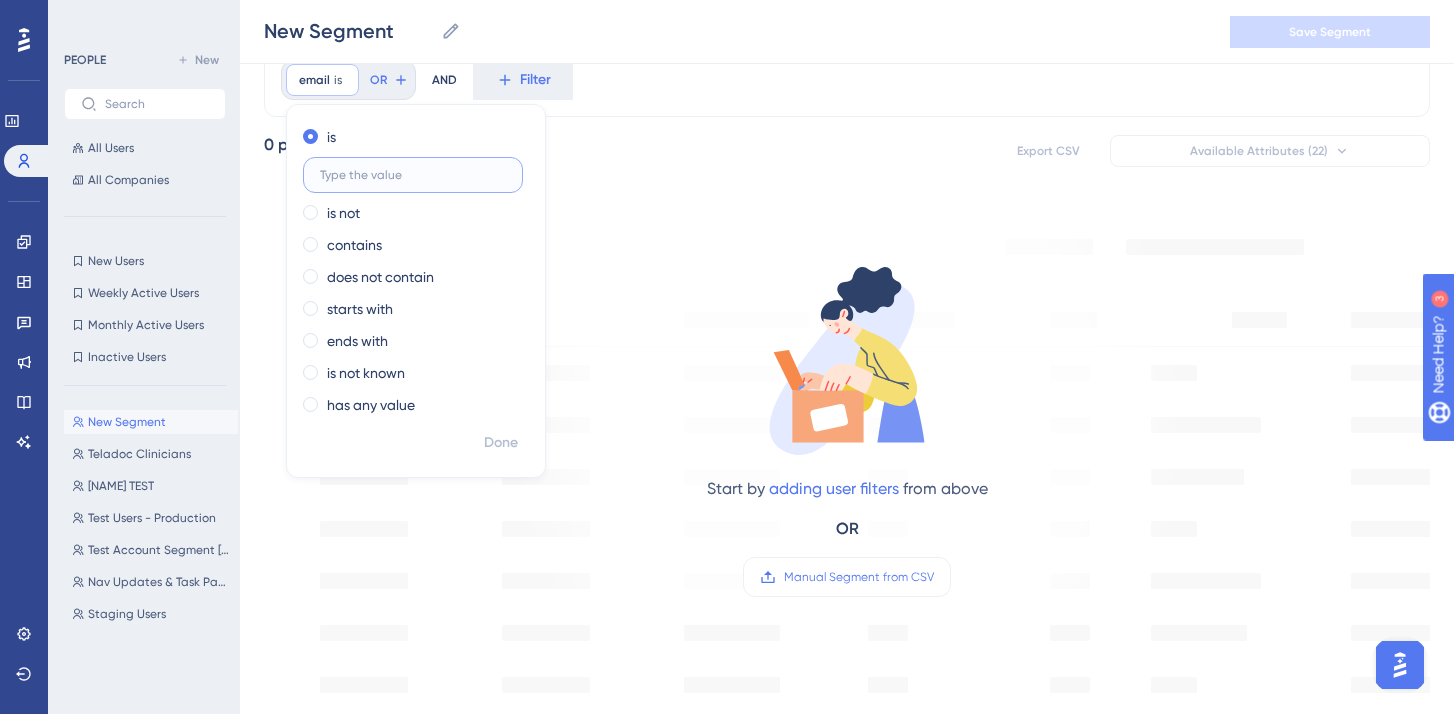 paste on "[EMAIL]" 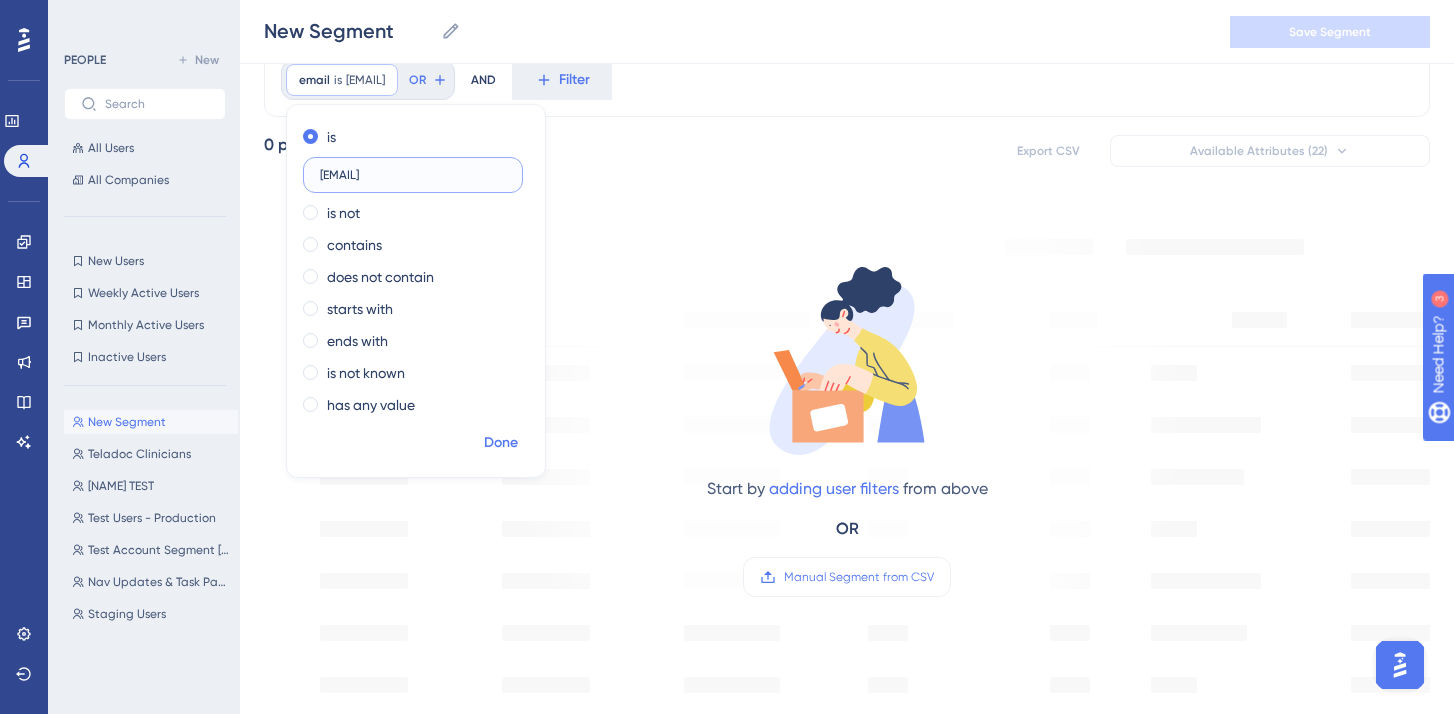 type on "[EMAIL]" 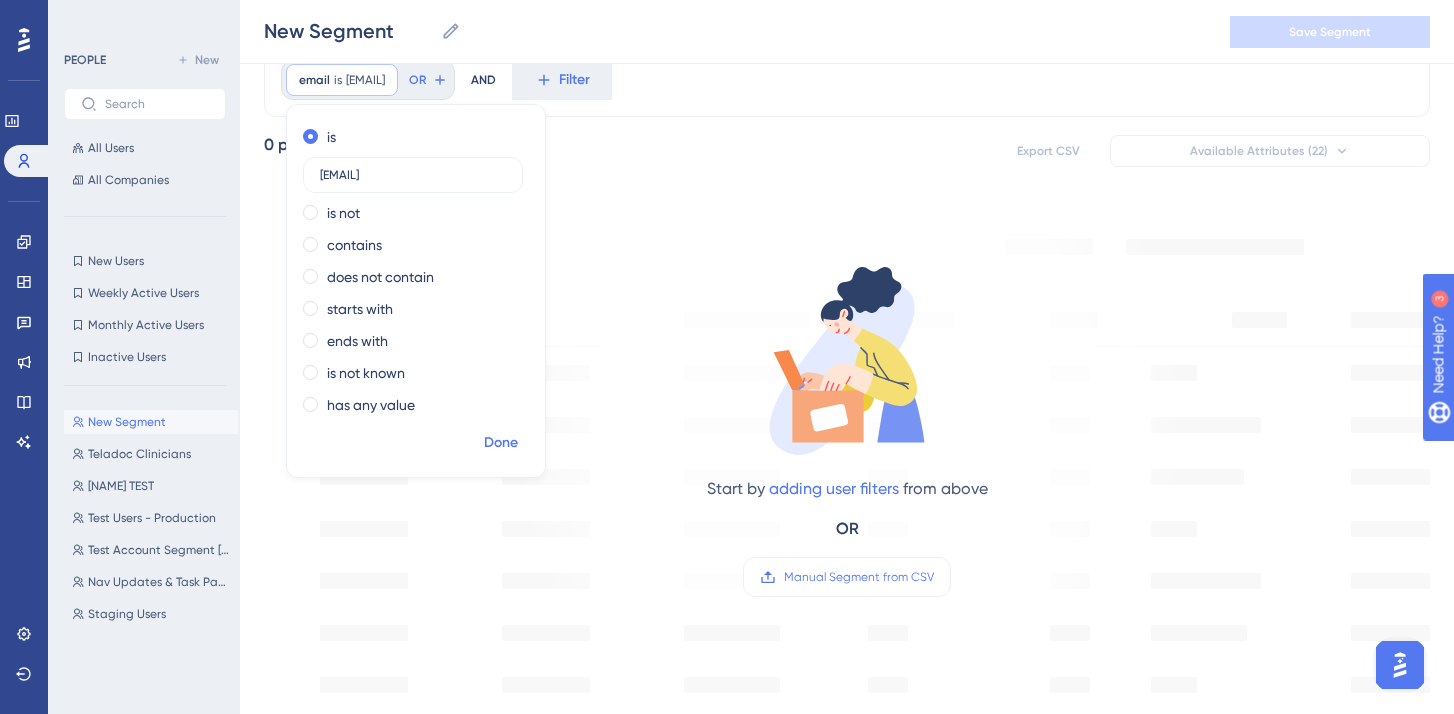 click on "Done" at bounding box center (501, 443) 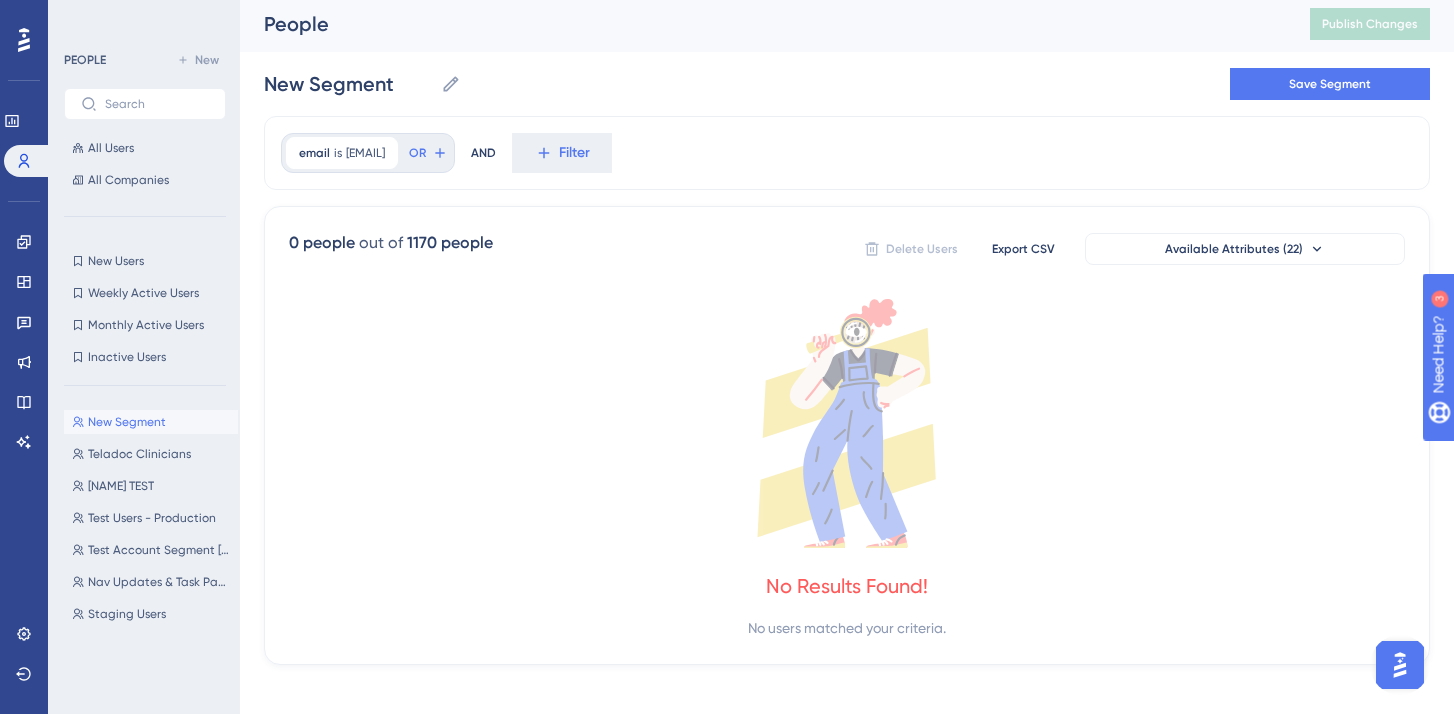 scroll, scrollTop: 0, scrollLeft: 0, axis: both 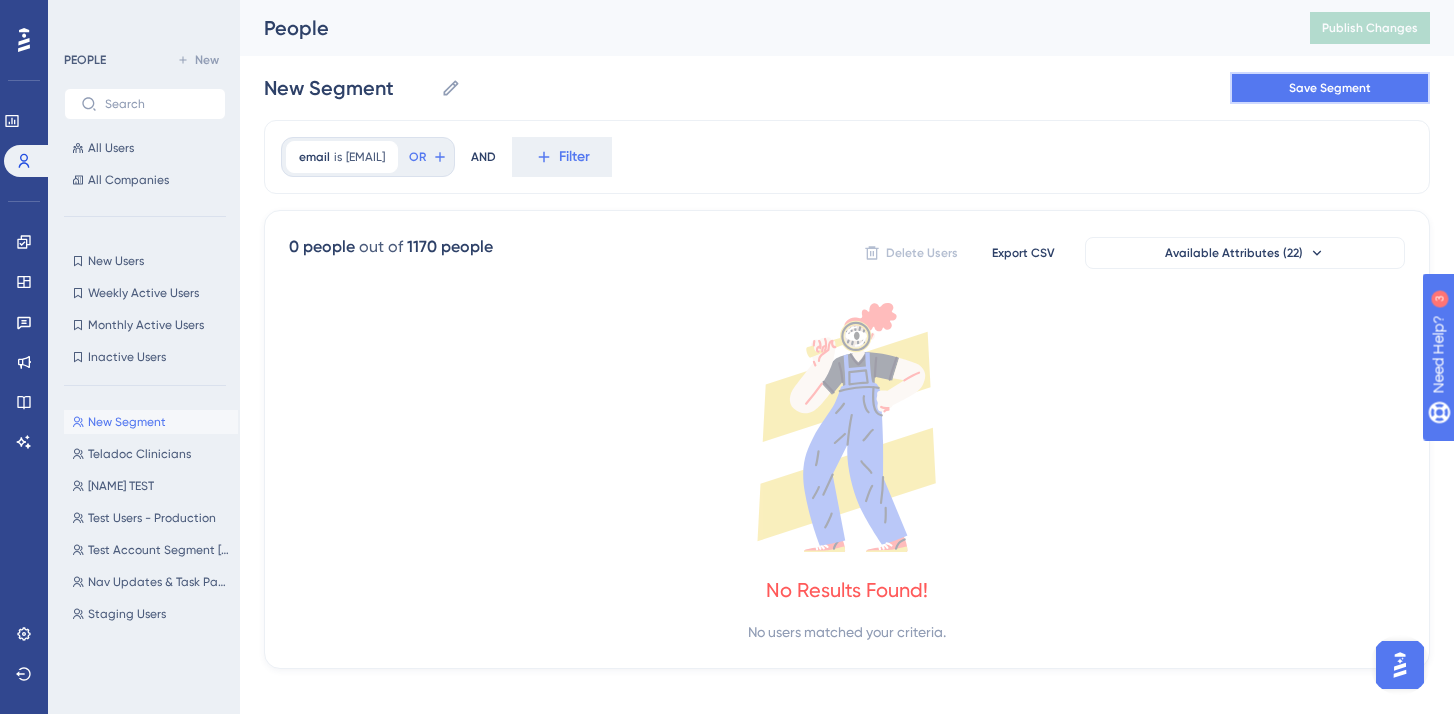 click on "Save Segment" at bounding box center [1330, 88] 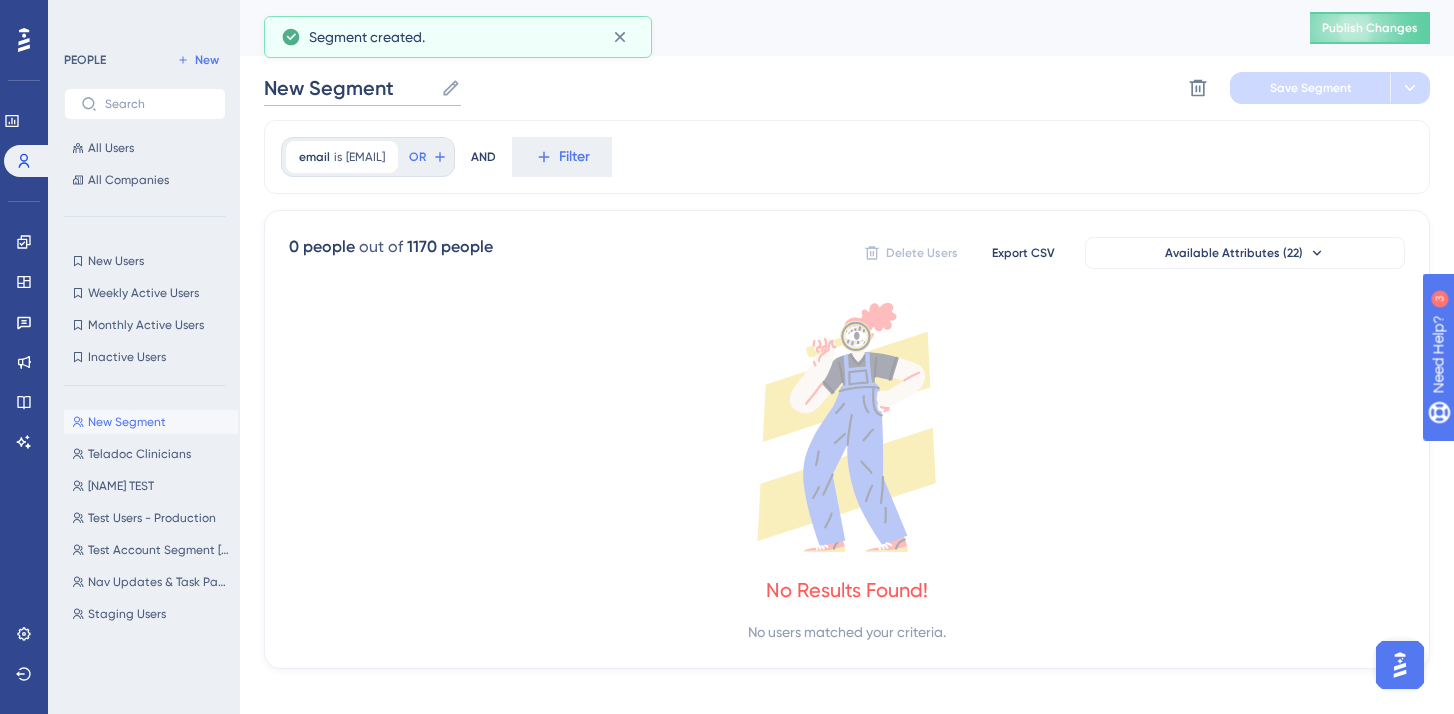 click on "New Segment" at bounding box center [348, 88] 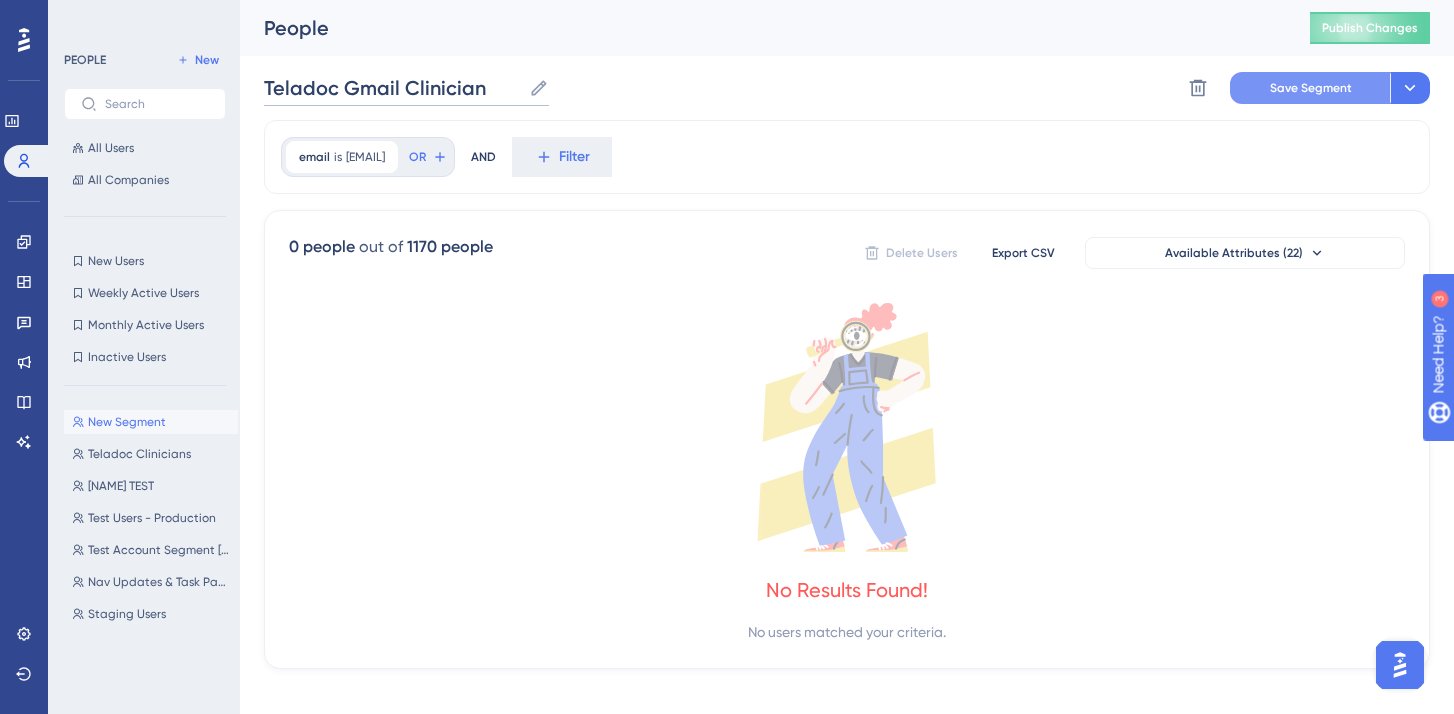 type on "Teladoc Gmail Clinician" 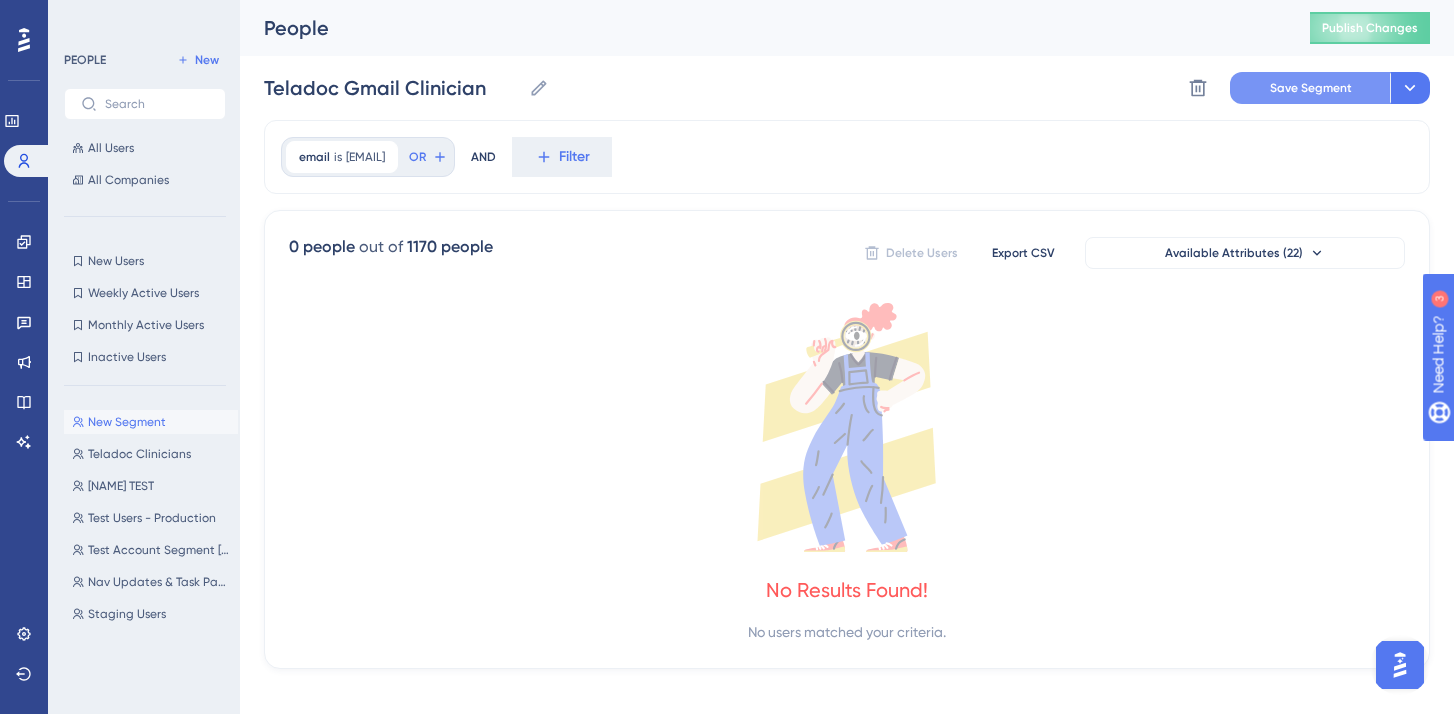 click on "Save Segment" at bounding box center [1311, 88] 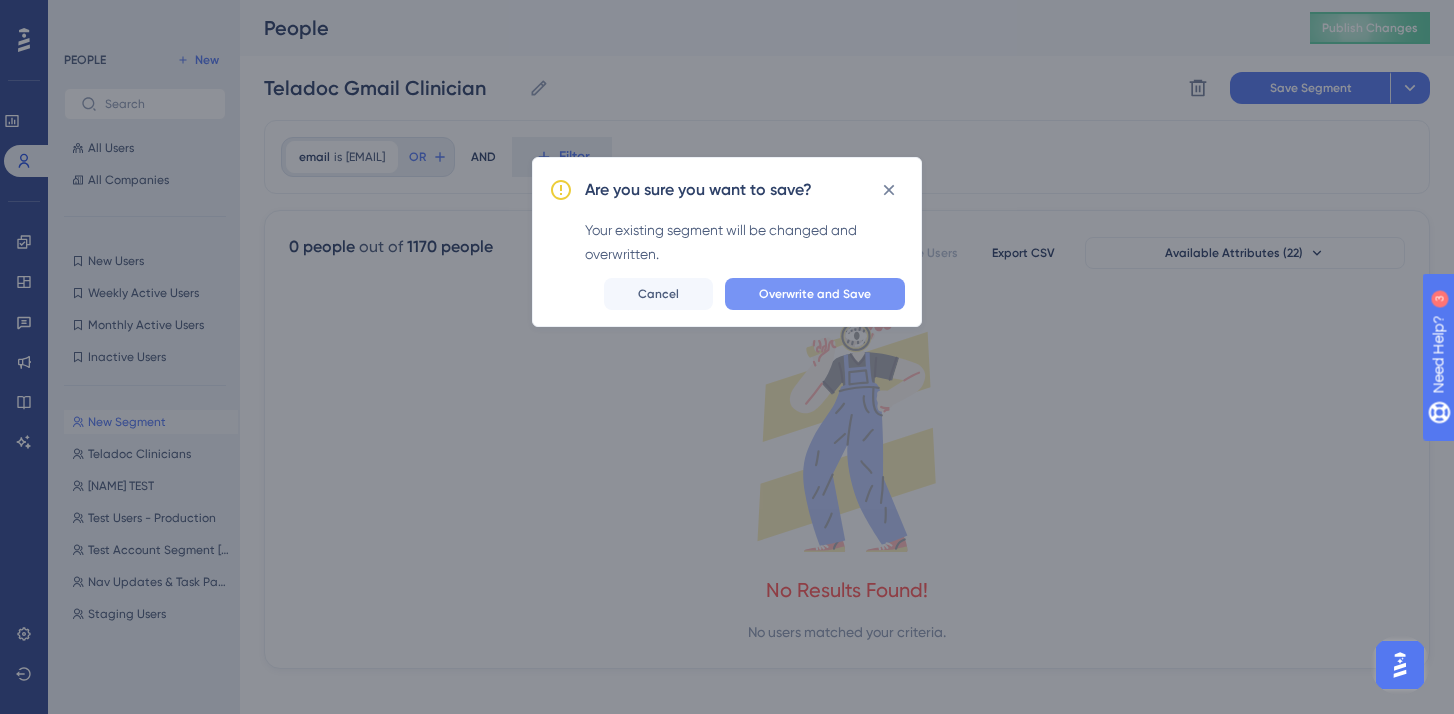 click on "Overwrite and Save" at bounding box center (815, 294) 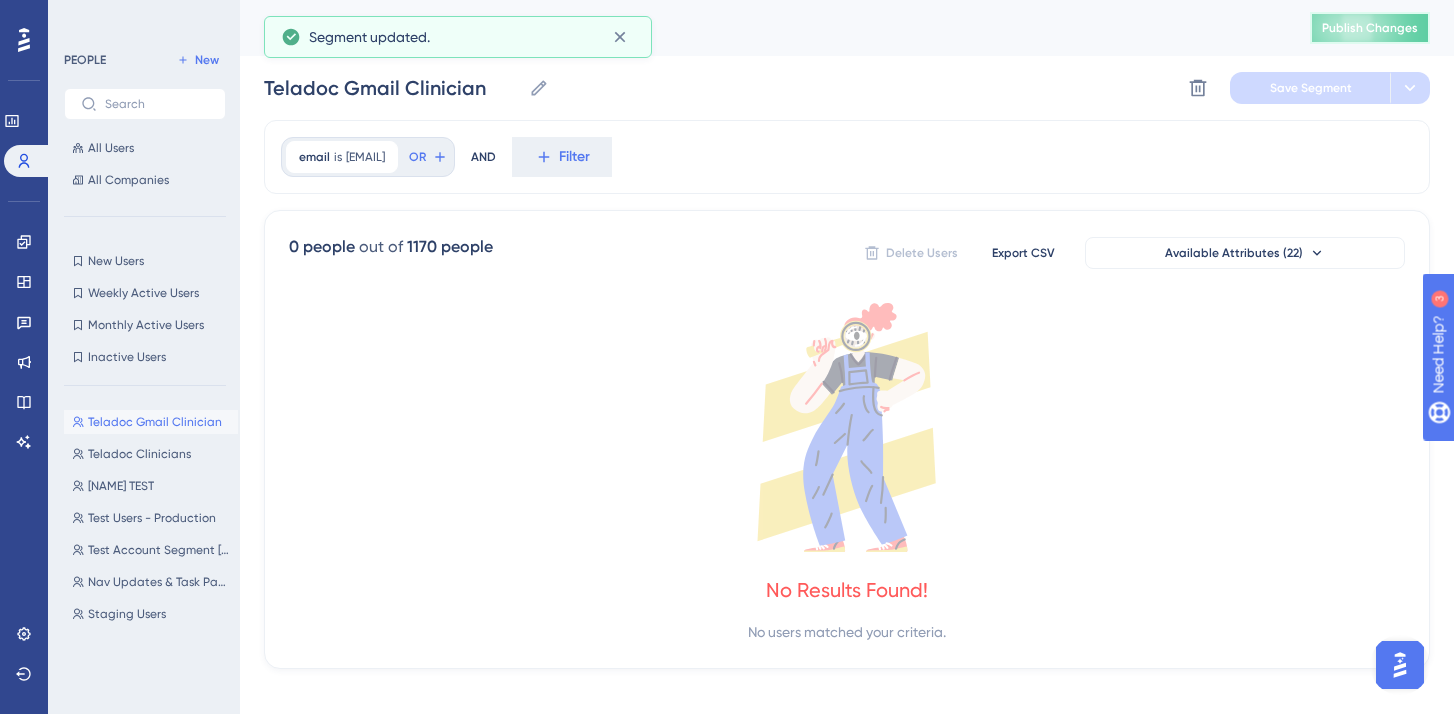 click on "Publish Changes" at bounding box center [1370, 28] 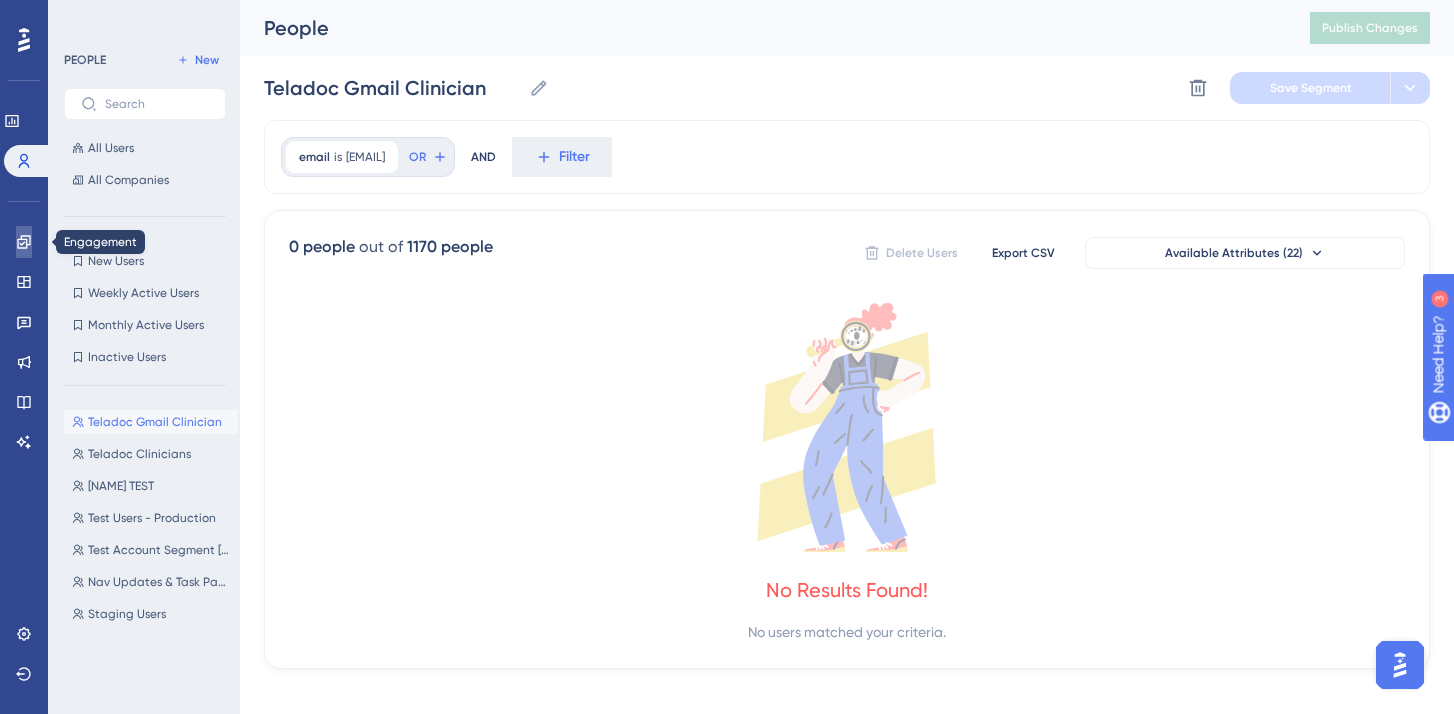 click 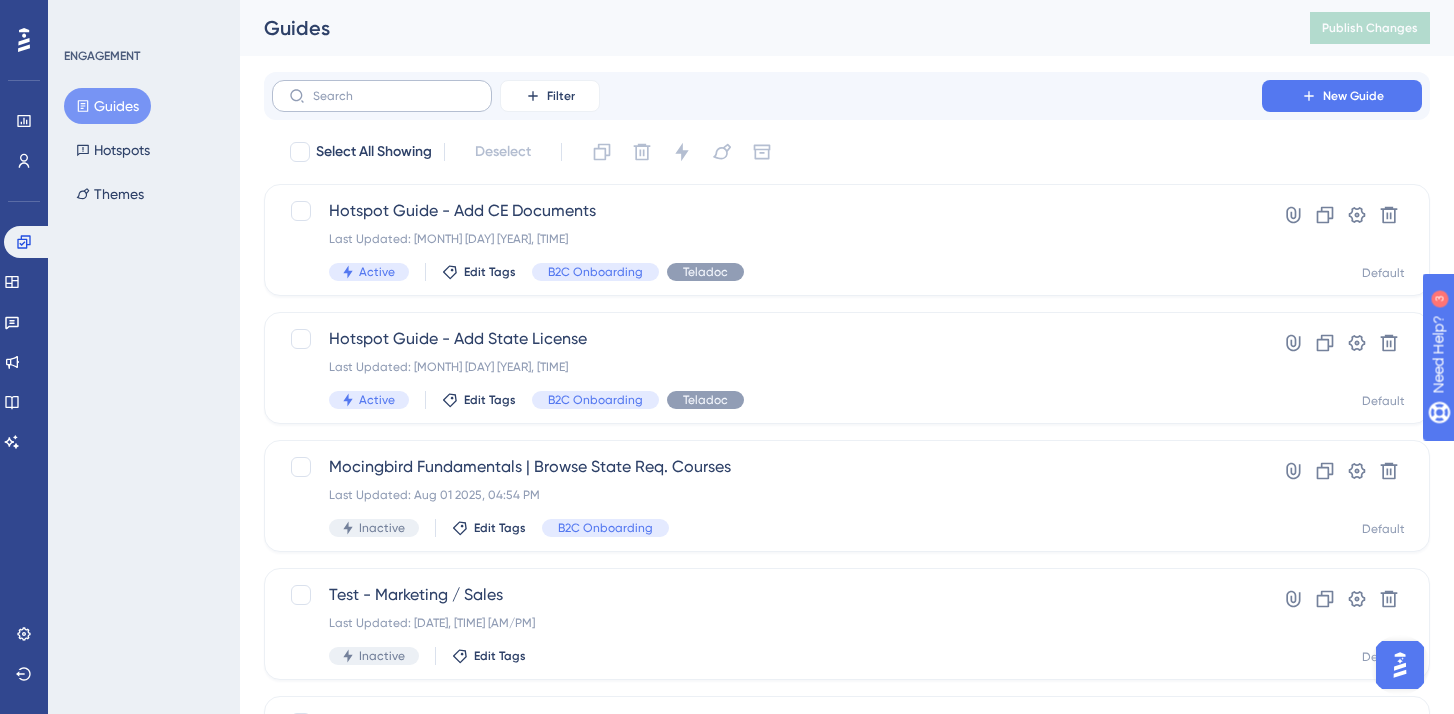 click at bounding box center (382, 96) 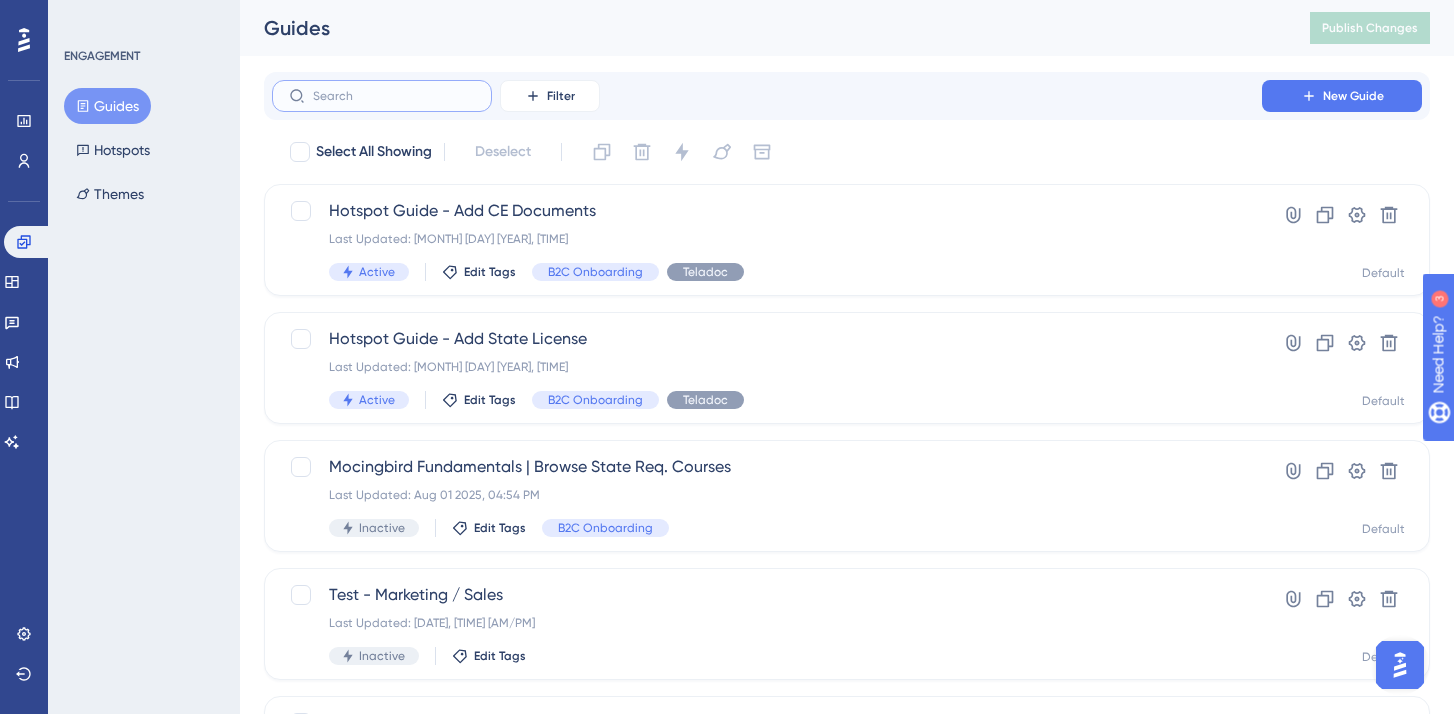 click at bounding box center (394, 96) 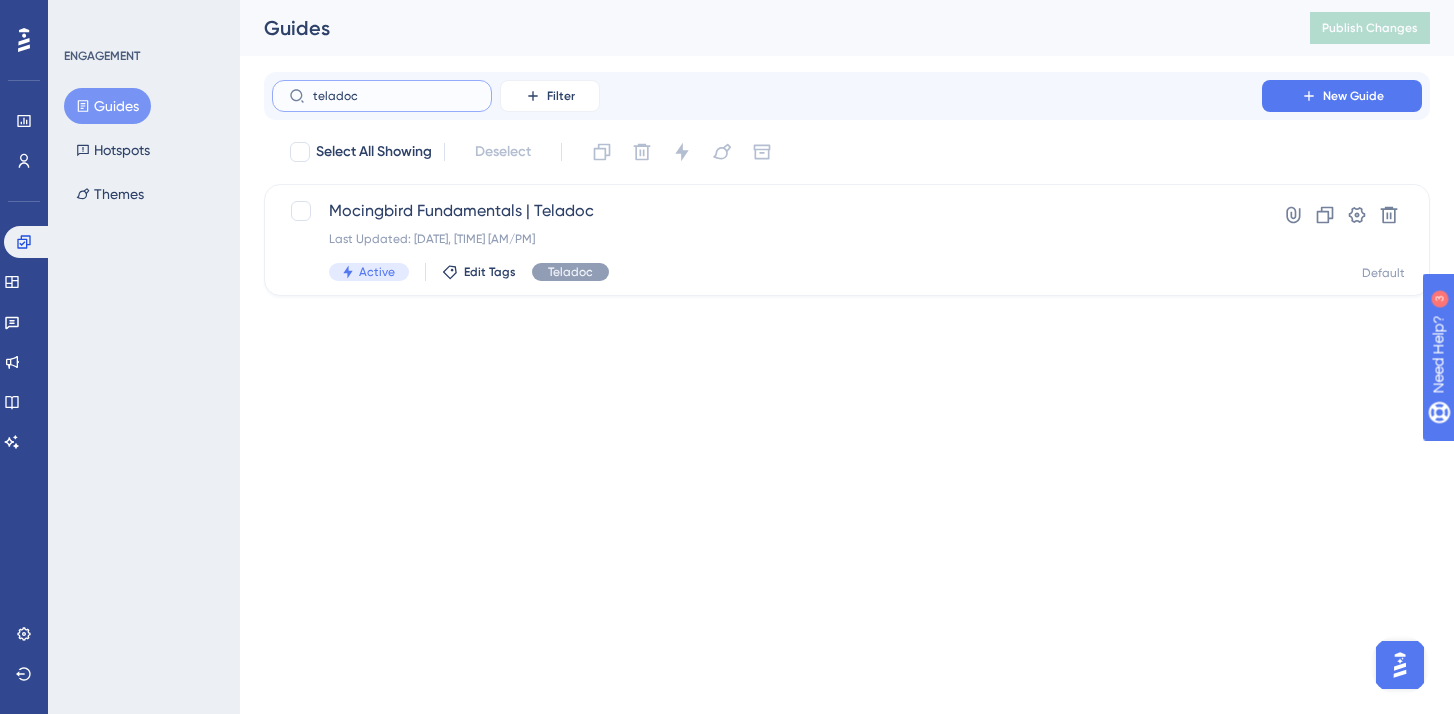 type on "teladoc" 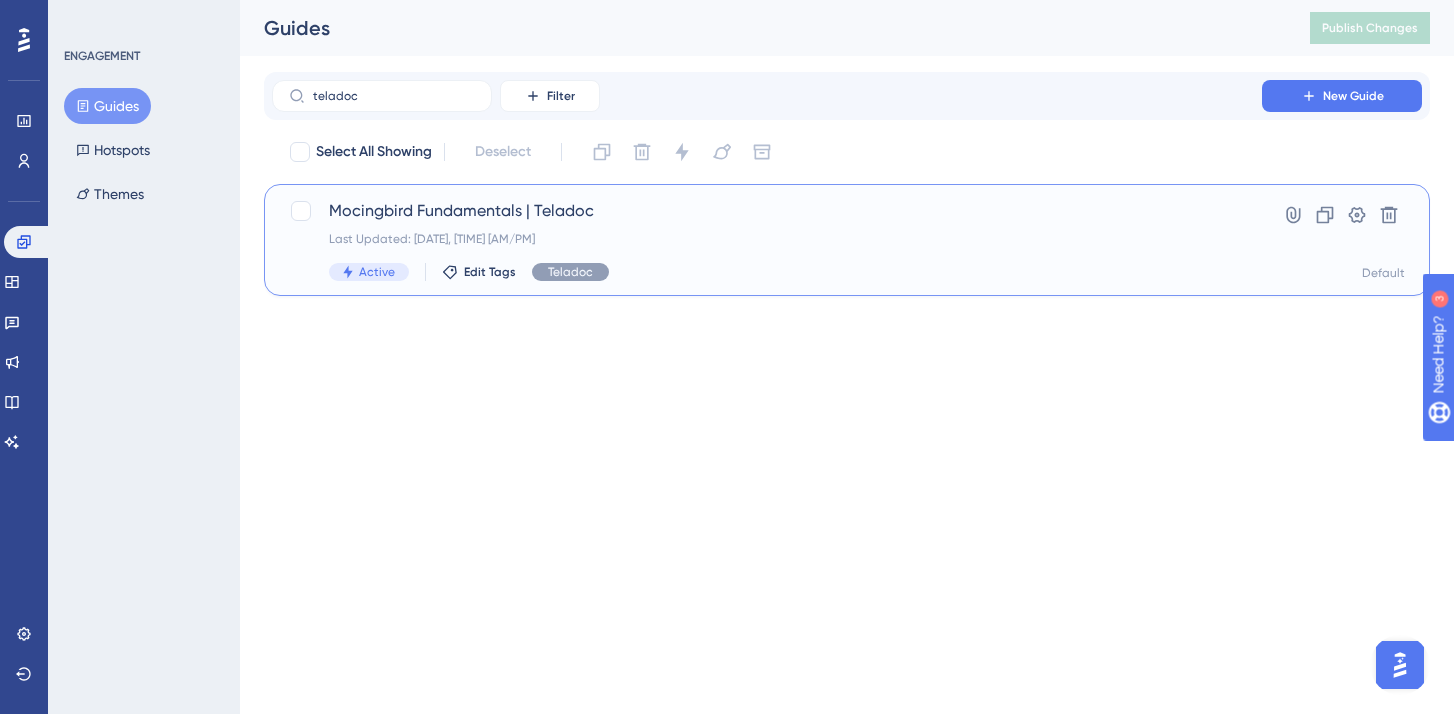 click on "Last Updated: [DATE], [TIME] [AM/PM]" at bounding box center (767, 239) 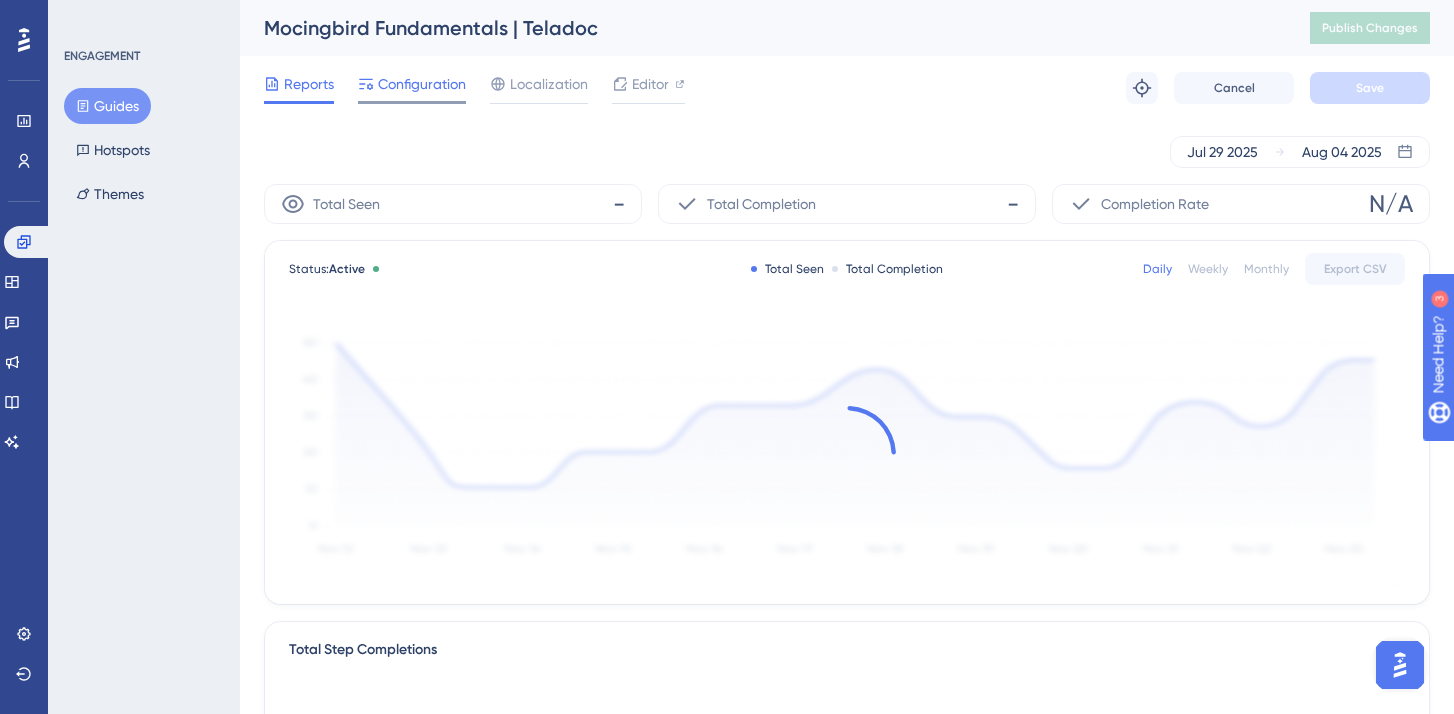 click on "Configuration" at bounding box center (422, 84) 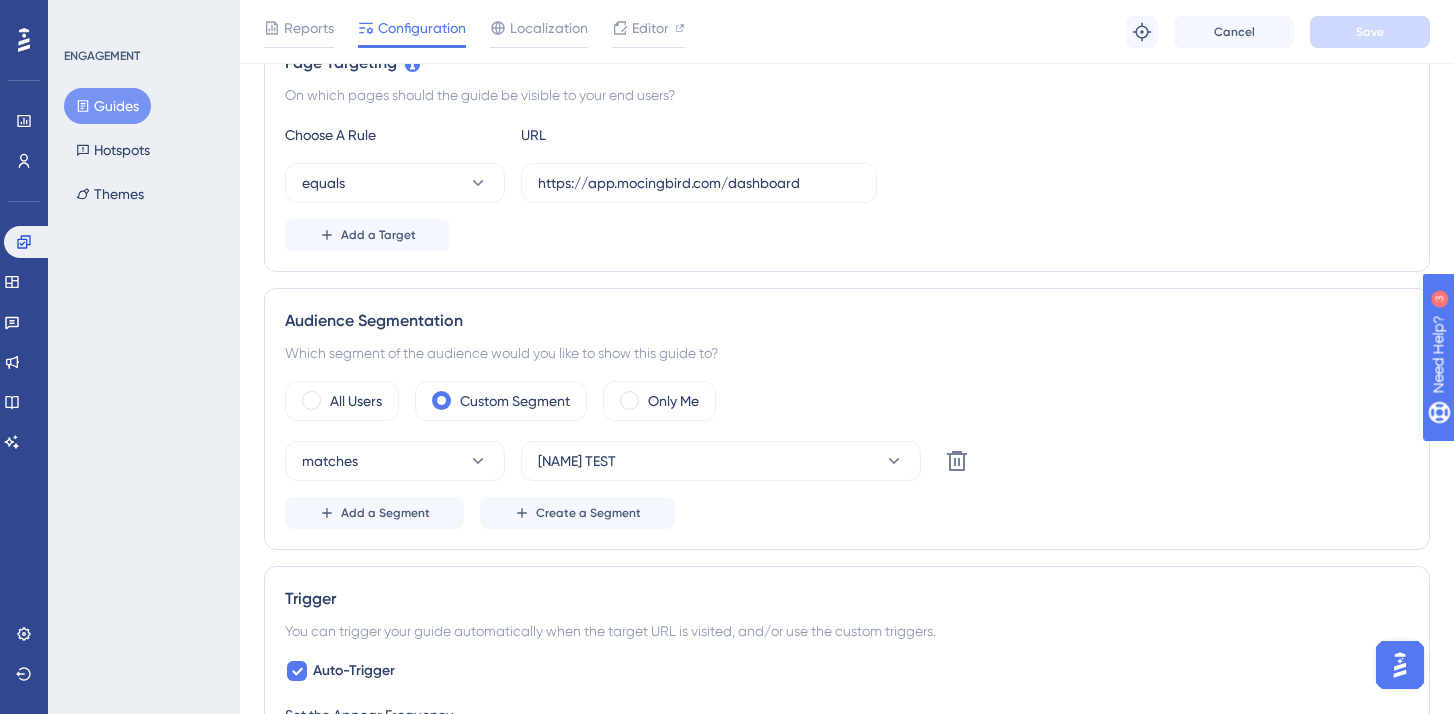 scroll, scrollTop: 500, scrollLeft: 0, axis: vertical 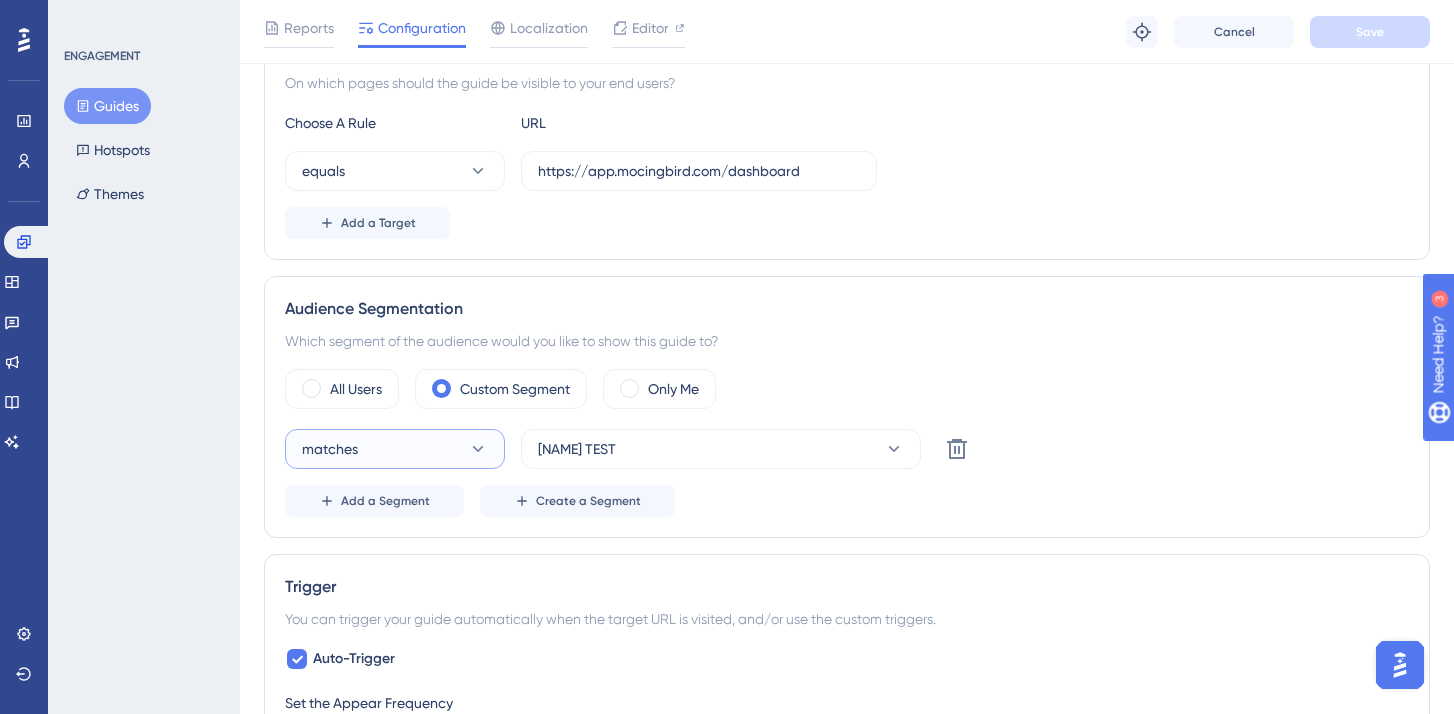 click on "matches" at bounding box center (395, 449) 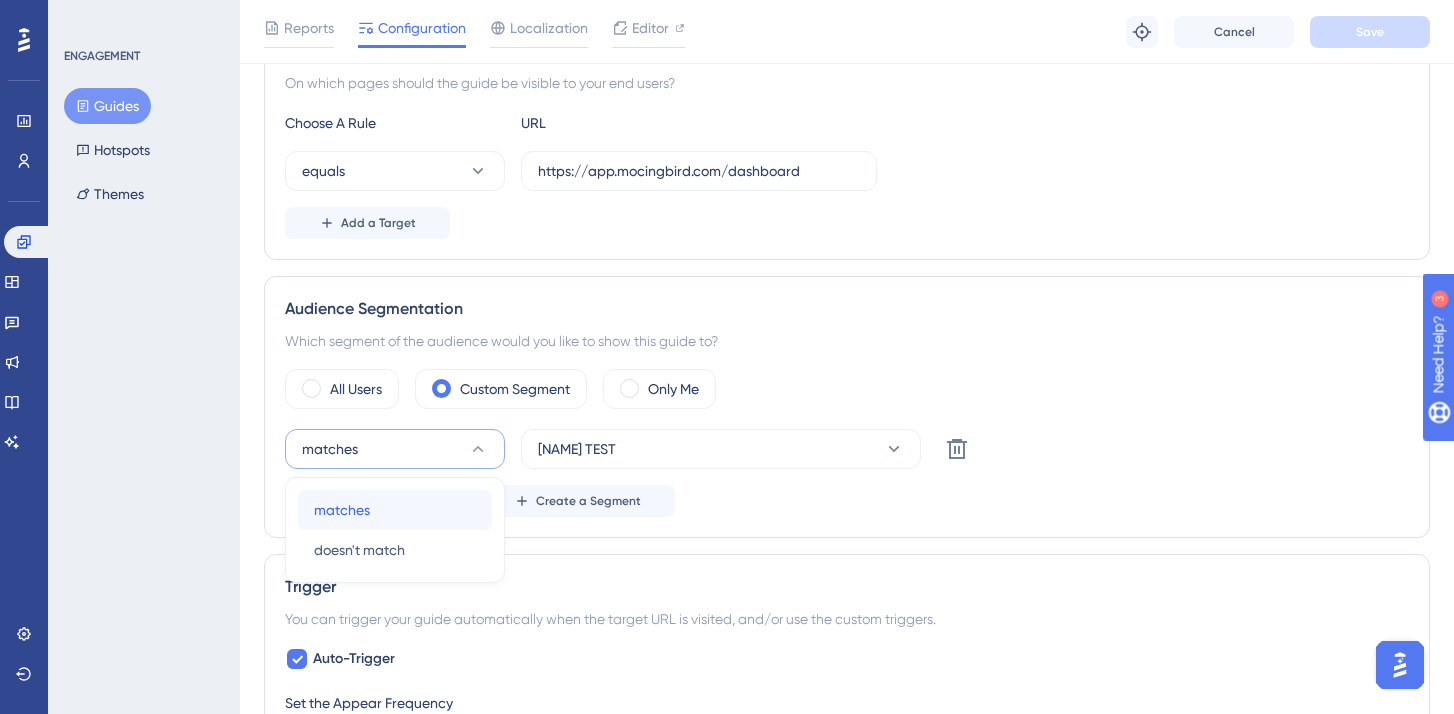 click on "matches matches" at bounding box center [395, 510] 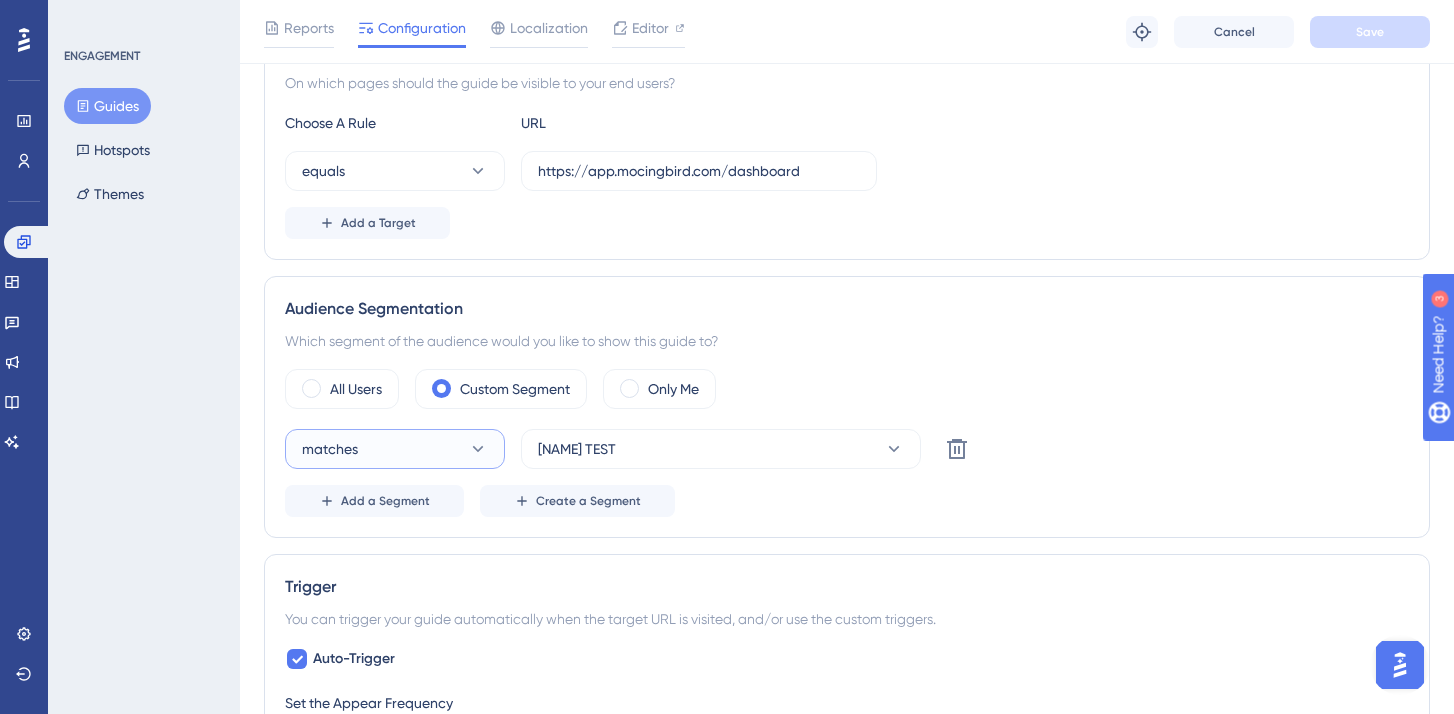 click on "matches" at bounding box center (395, 449) 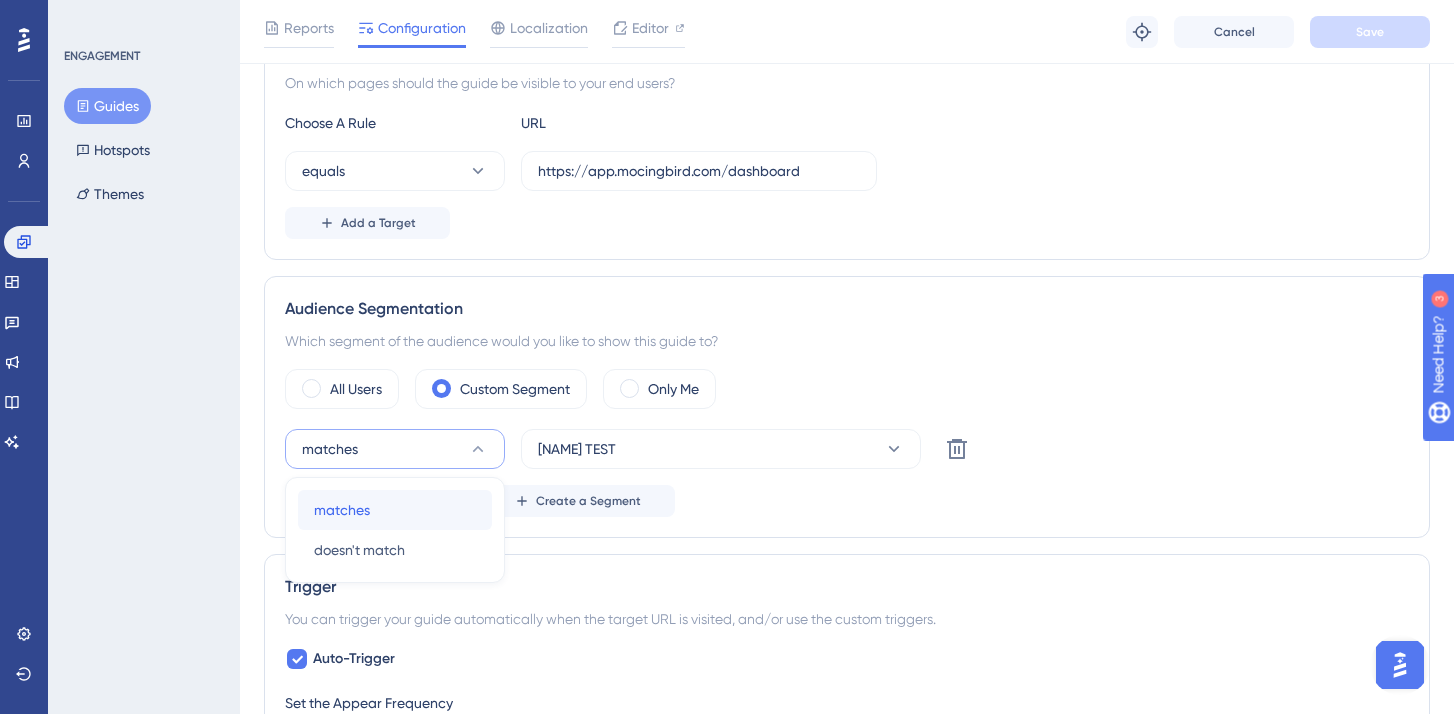 click on "matches matches" at bounding box center (395, 510) 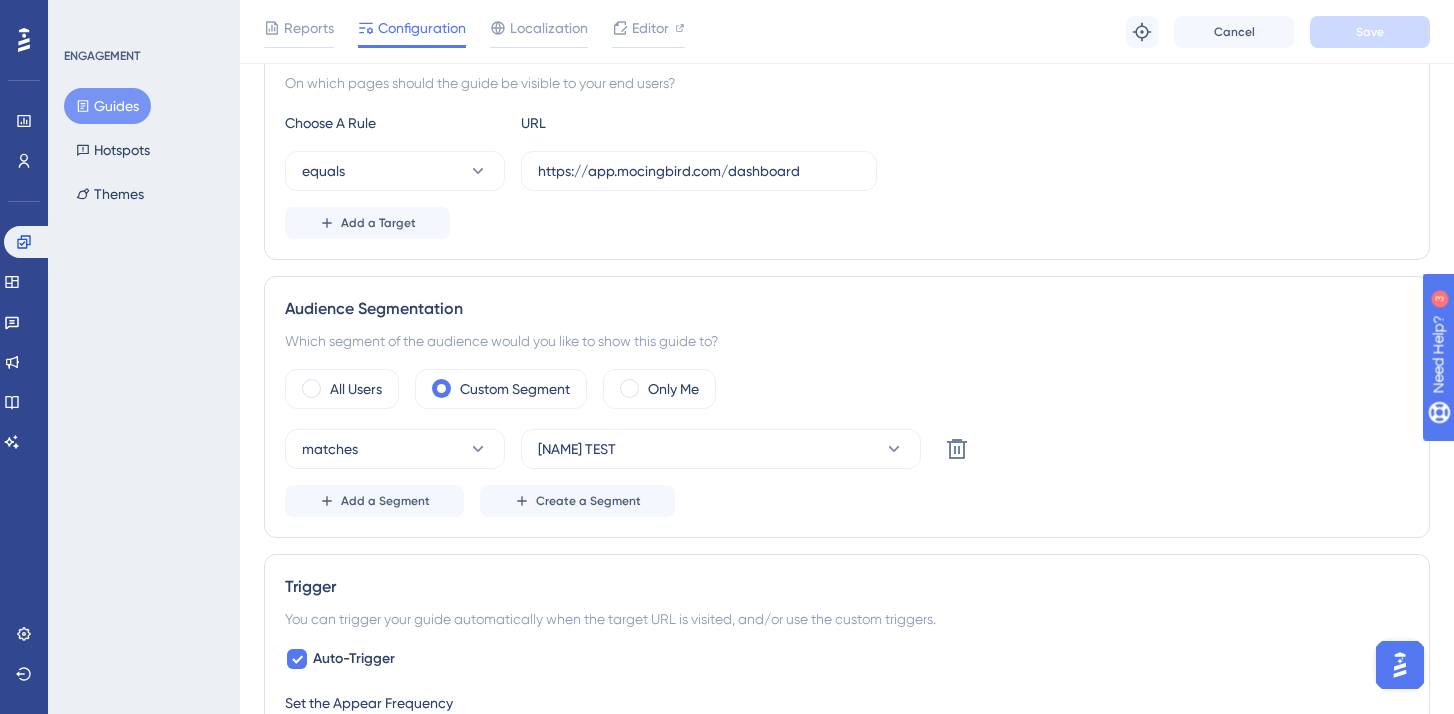 click on "Add a Segment Create a Segment" at bounding box center (847, 501) 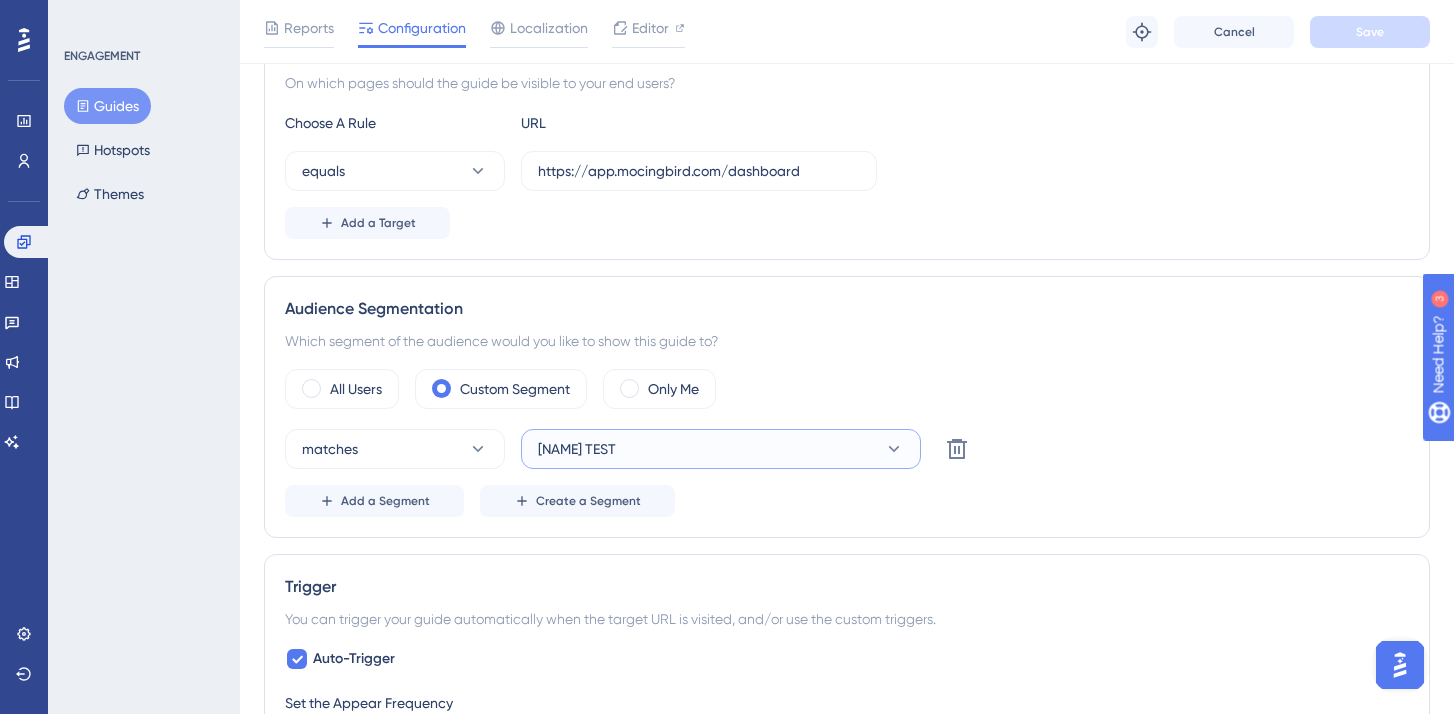 click on "[NAME] TEST" at bounding box center (577, 449) 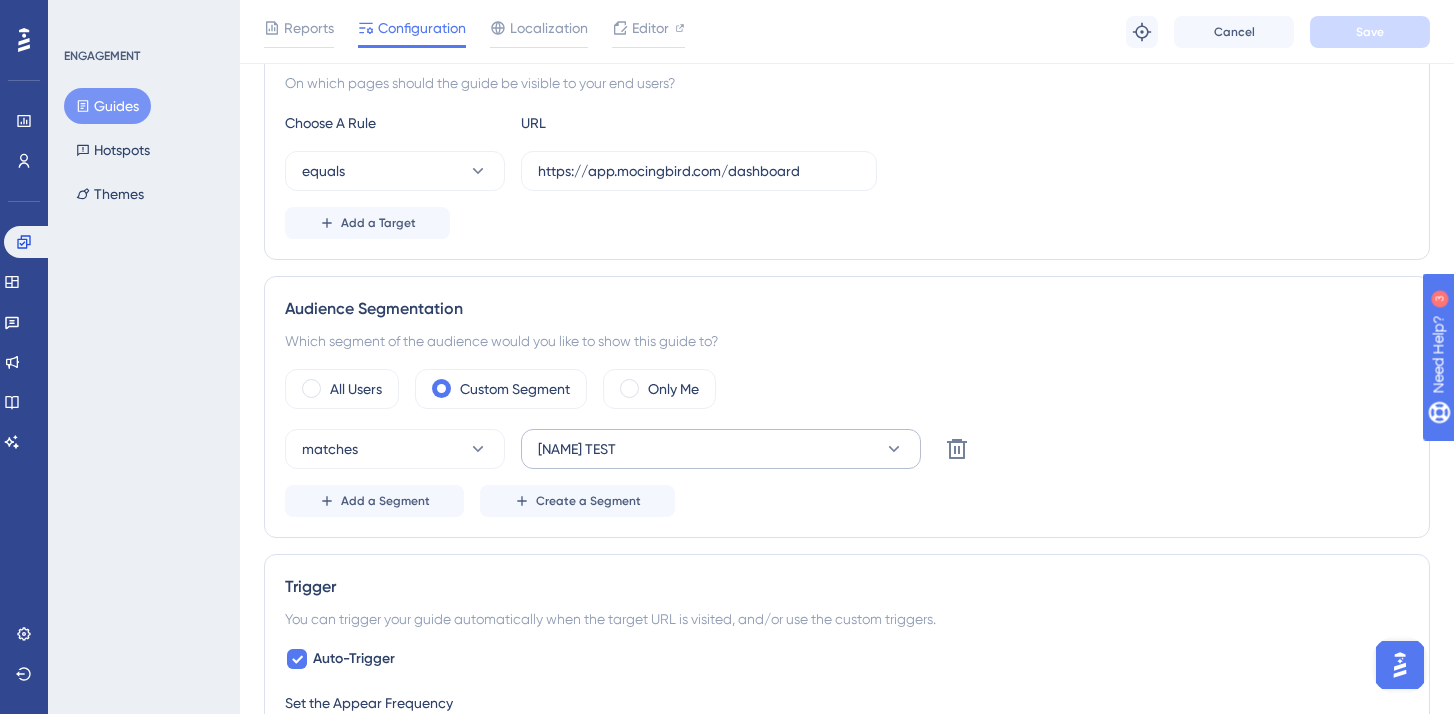scroll, scrollTop: 821, scrollLeft: 0, axis: vertical 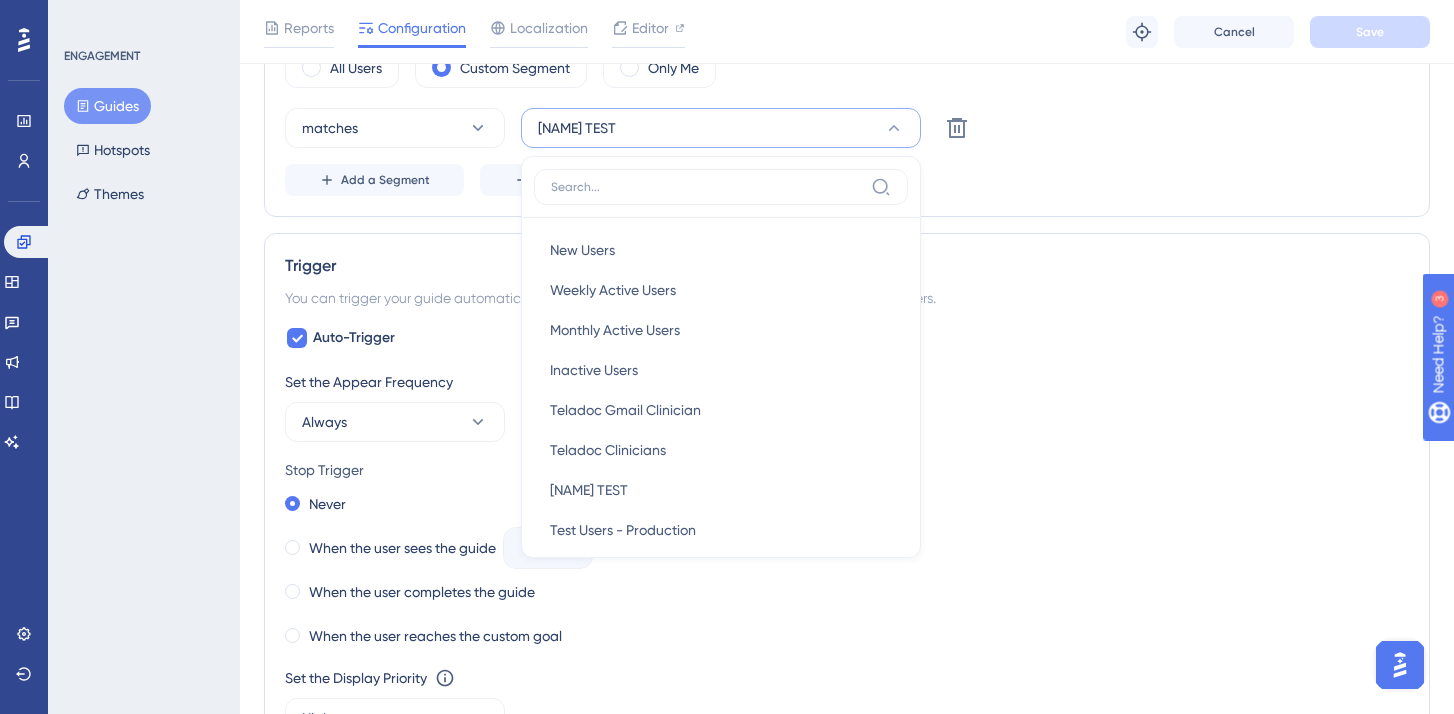 click on "All Users Custom Segment Only Me matches [NAME] New Users New Users Weekly Active Users Weekly Active Users Monthly Active Users Monthly Active Users Inactive Users Inactive Users Teladoc Gmail Clinician Teladoc Gmail Clinician Teladoc Clinicians Teladoc Clinicians [NAME] [NAME] Test Users - Production Test Users - Production Test Account Segment [DATE] Test Account Segment [DATE] Nav Updates & Task Page Updates July [YEAR] Nav Updates & Task Page Updates July [YEAR] Staging Users Staging Users Delete Add a Segment Create a Segment" at bounding box center [847, 86] 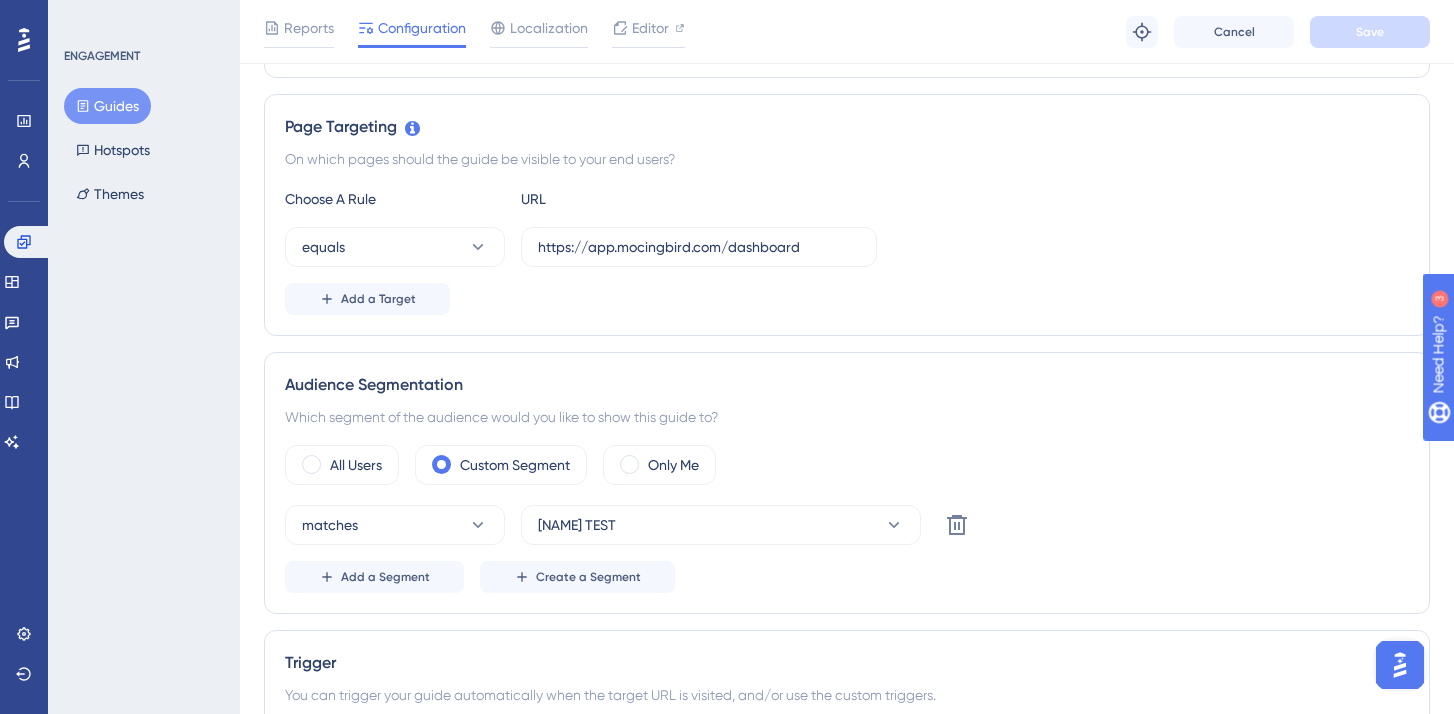 scroll, scrollTop: 382, scrollLeft: 0, axis: vertical 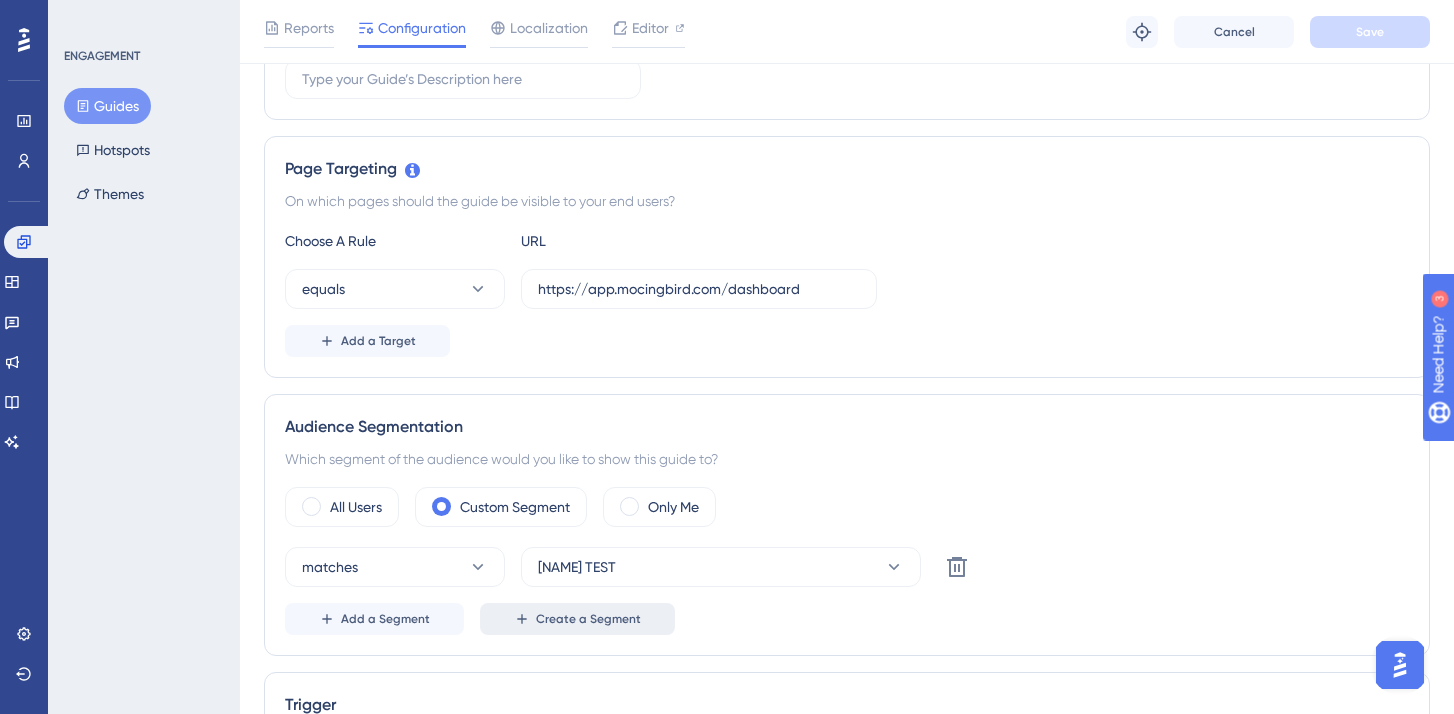 click on "Create a Segment" at bounding box center (588, 619) 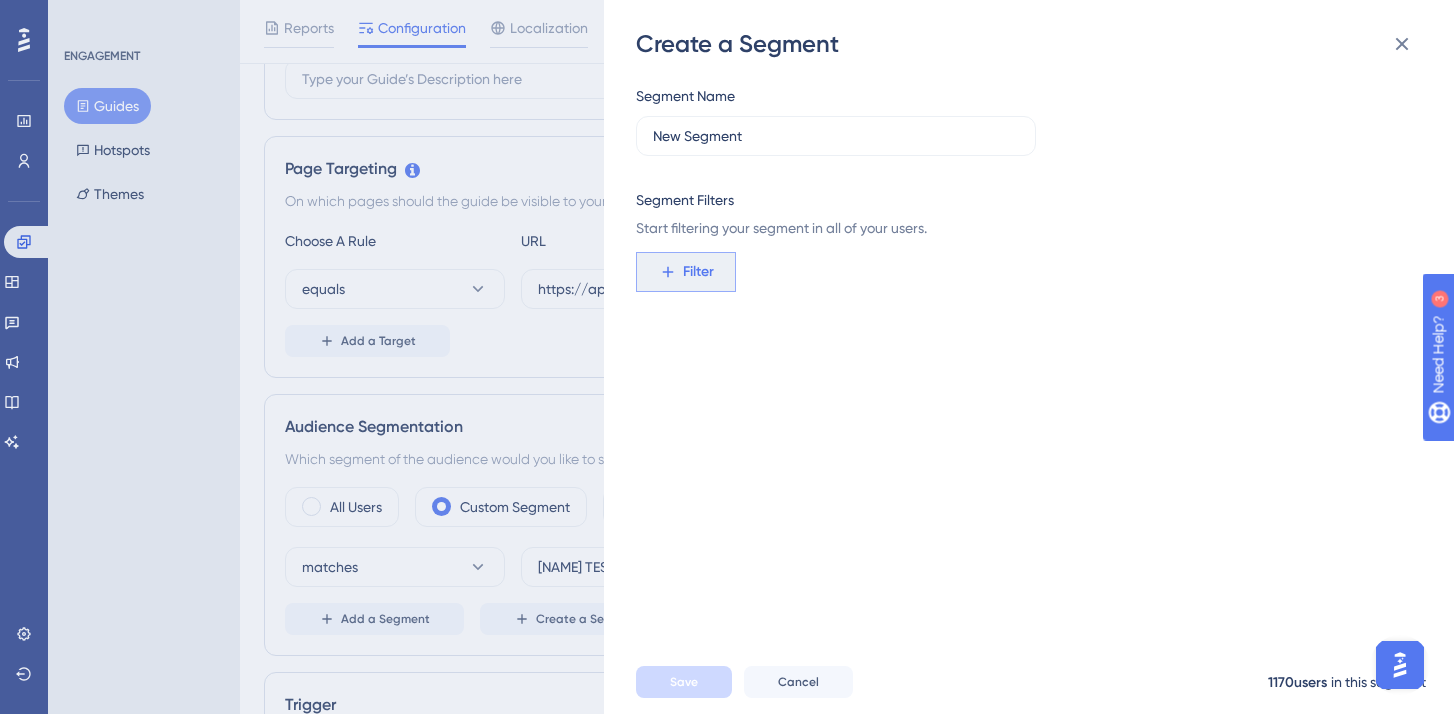 click on "Filter" at bounding box center (698, 272) 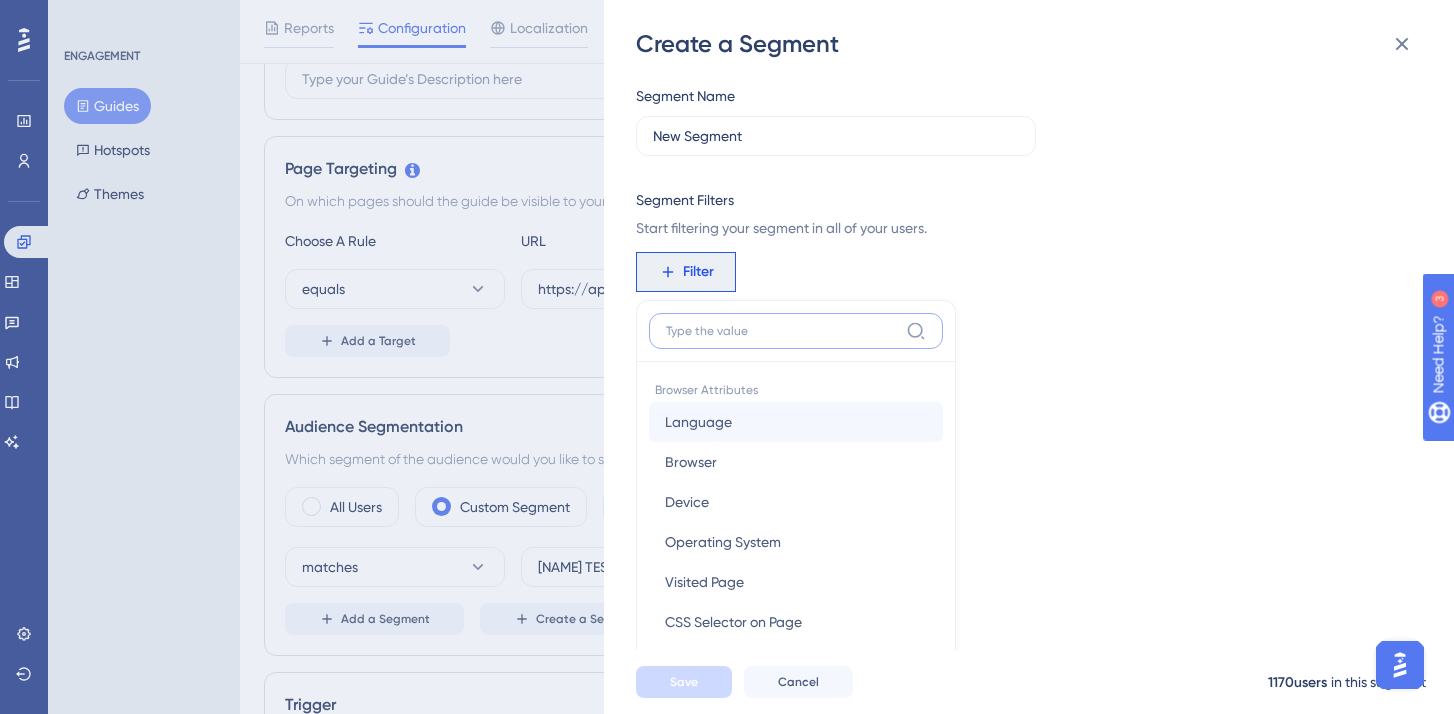 scroll, scrollTop: 146, scrollLeft: 0, axis: vertical 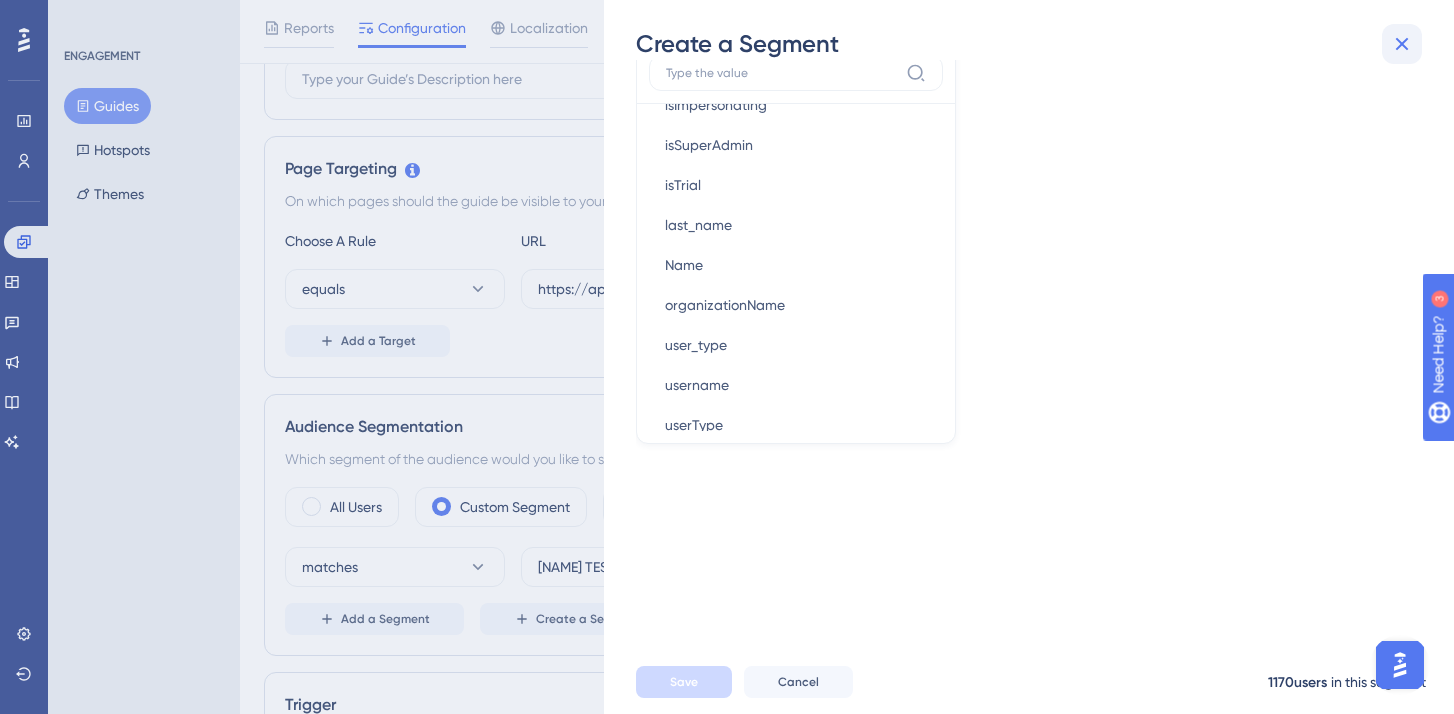 click 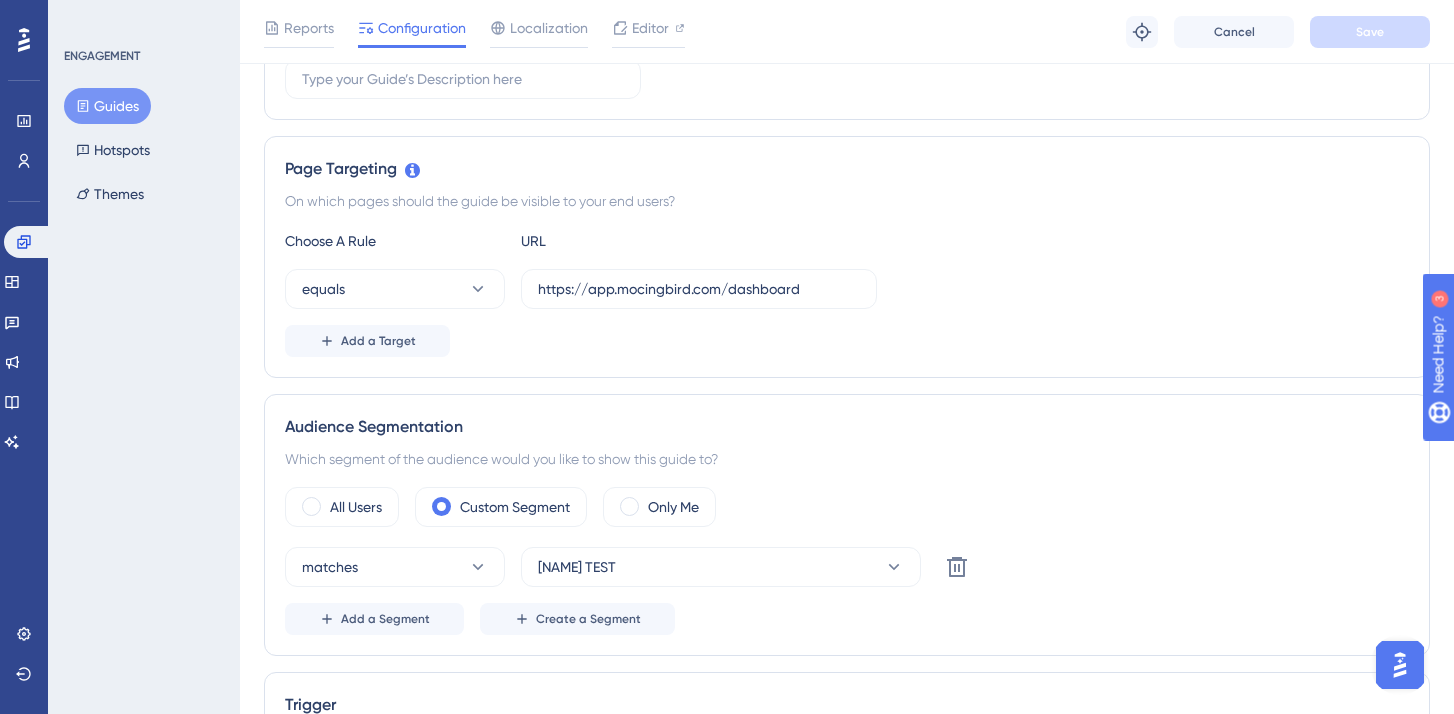 click on "All Users Custom Segment Only Me matches [NAME] TEST Delete Add a Segment Create a Segment" at bounding box center [847, 525] 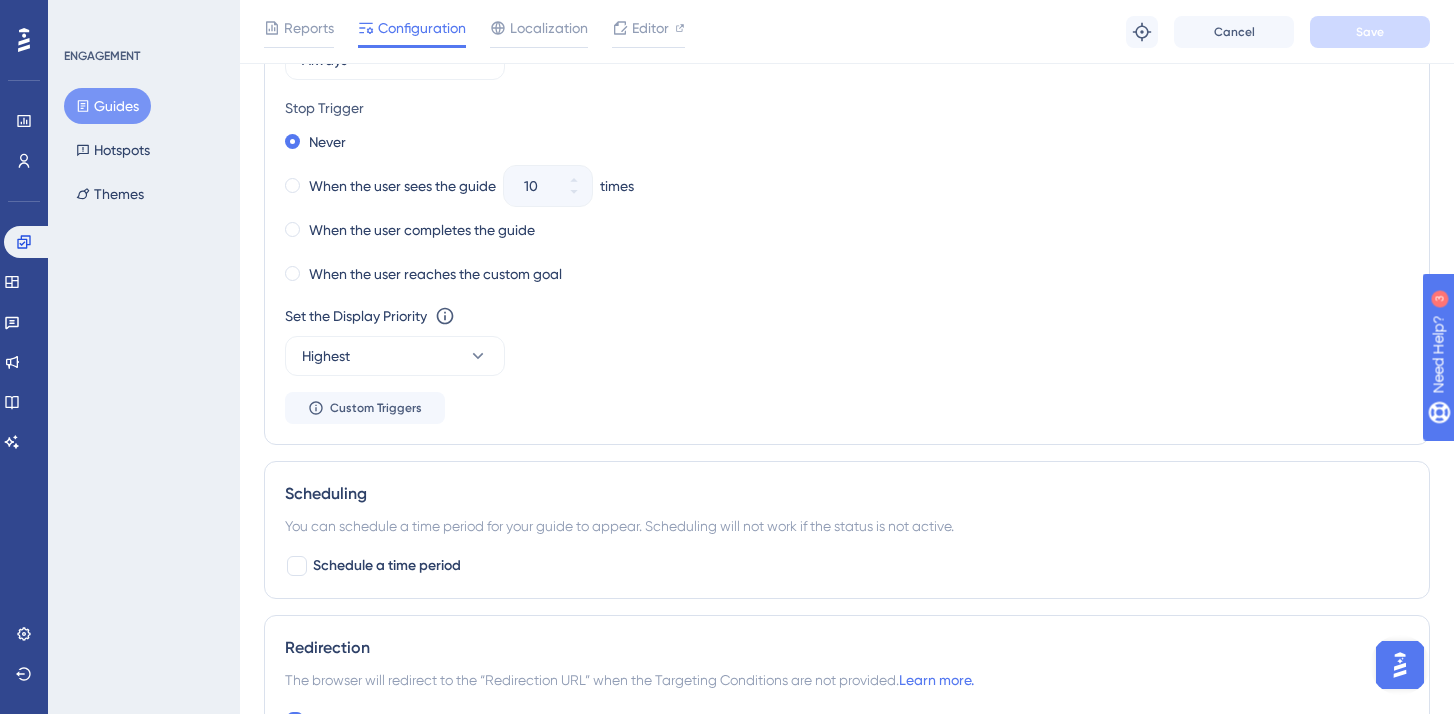 scroll, scrollTop: 1222, scrollLeft: 0, axis: vertical 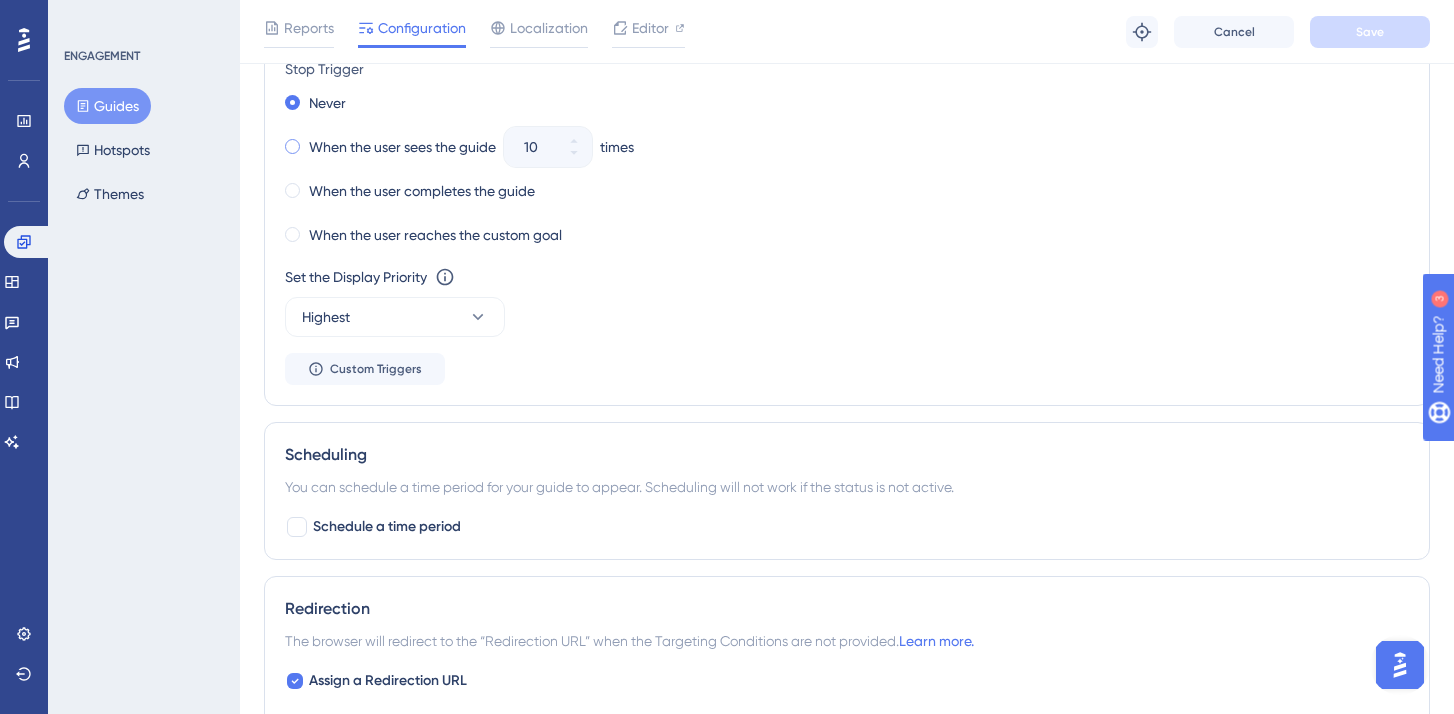click on "When the user sees the guide" at bounding box center [402, 147] 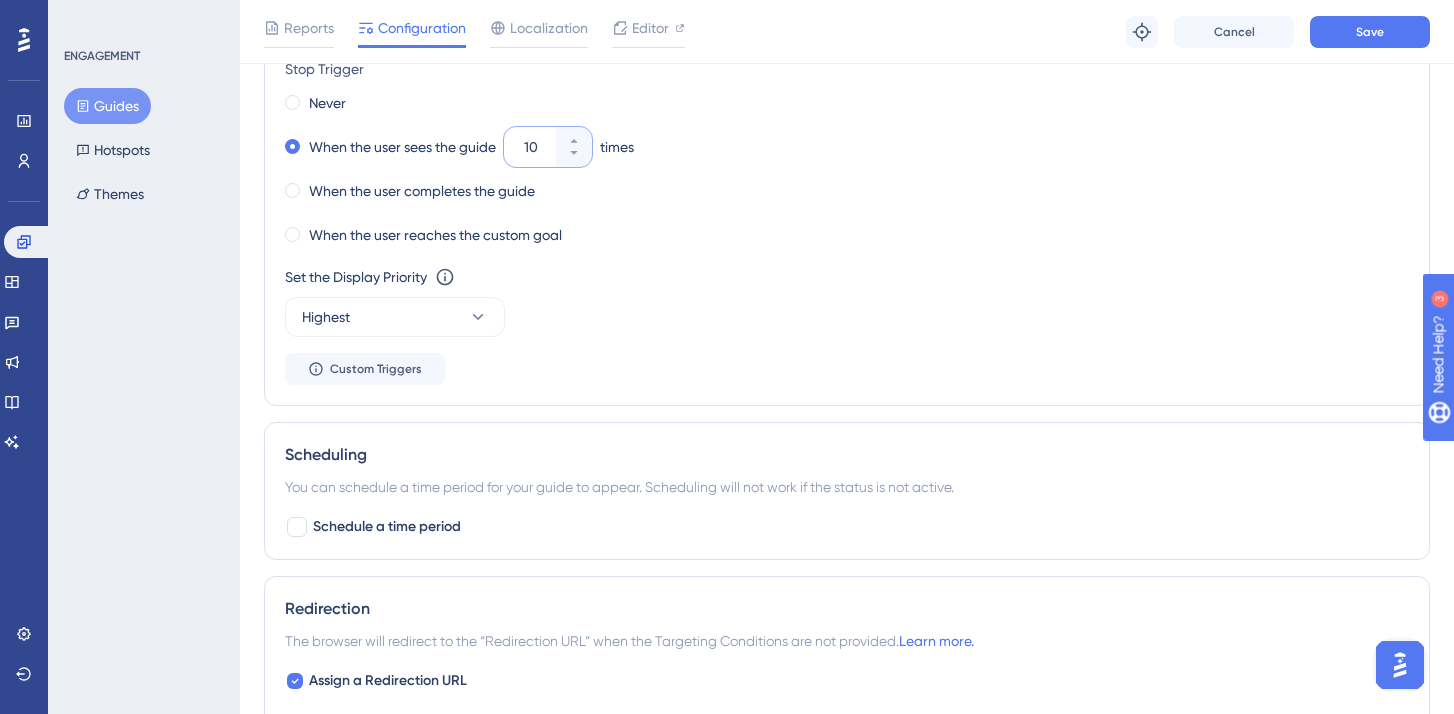 click on "10" at bounding box center (538, 147) 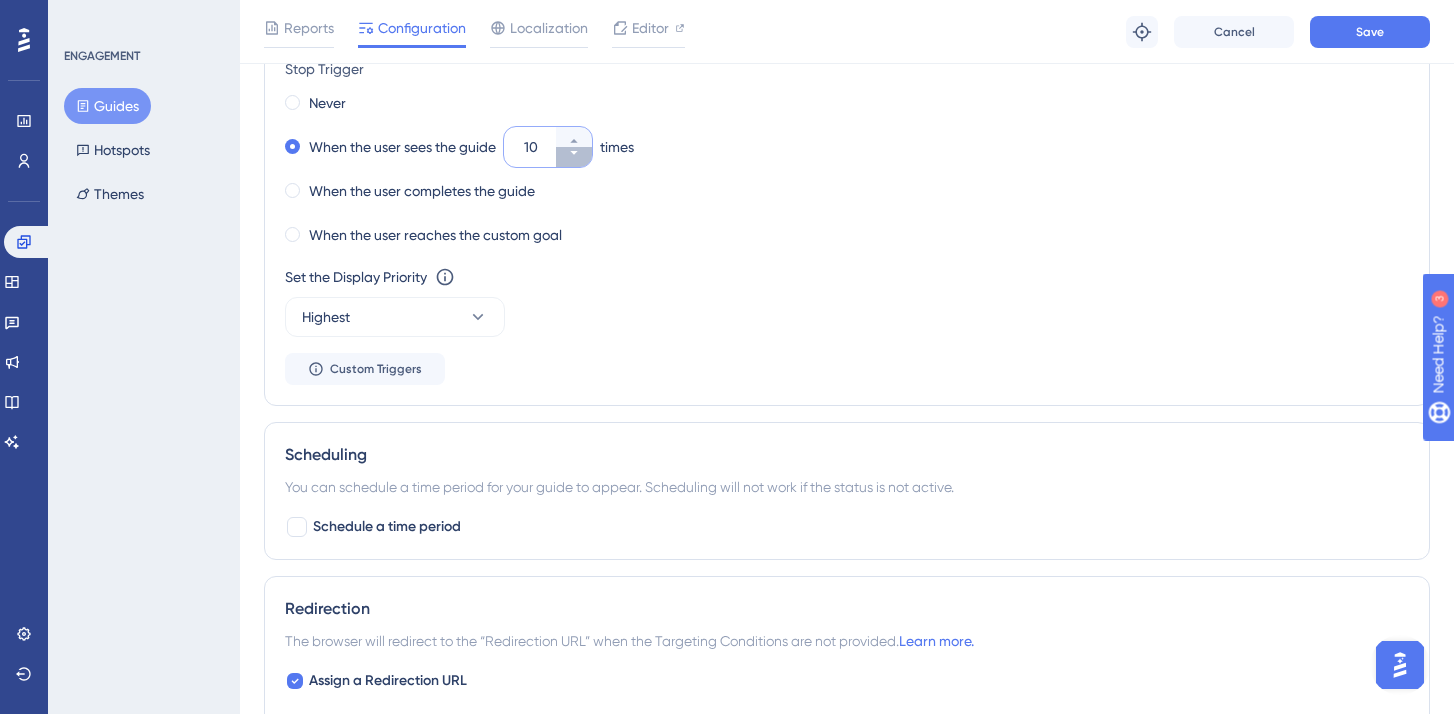 click 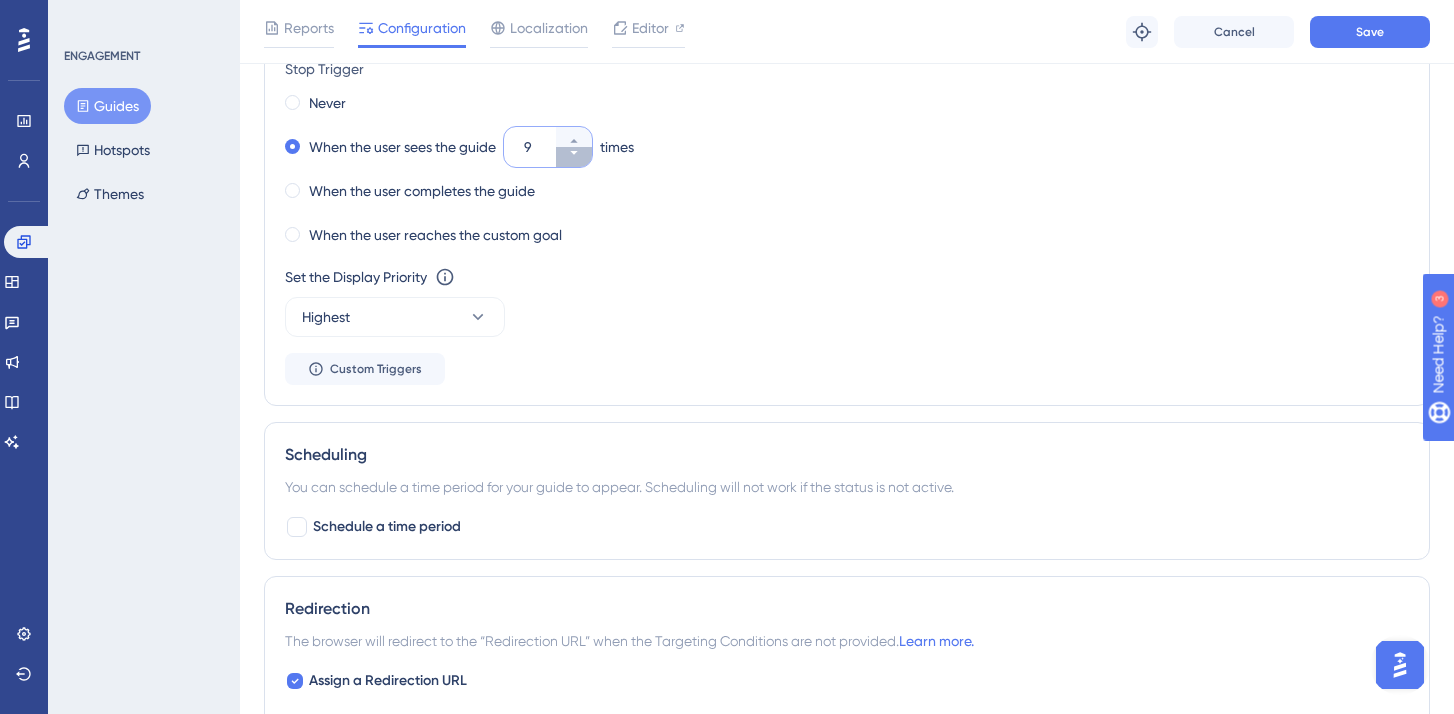 click 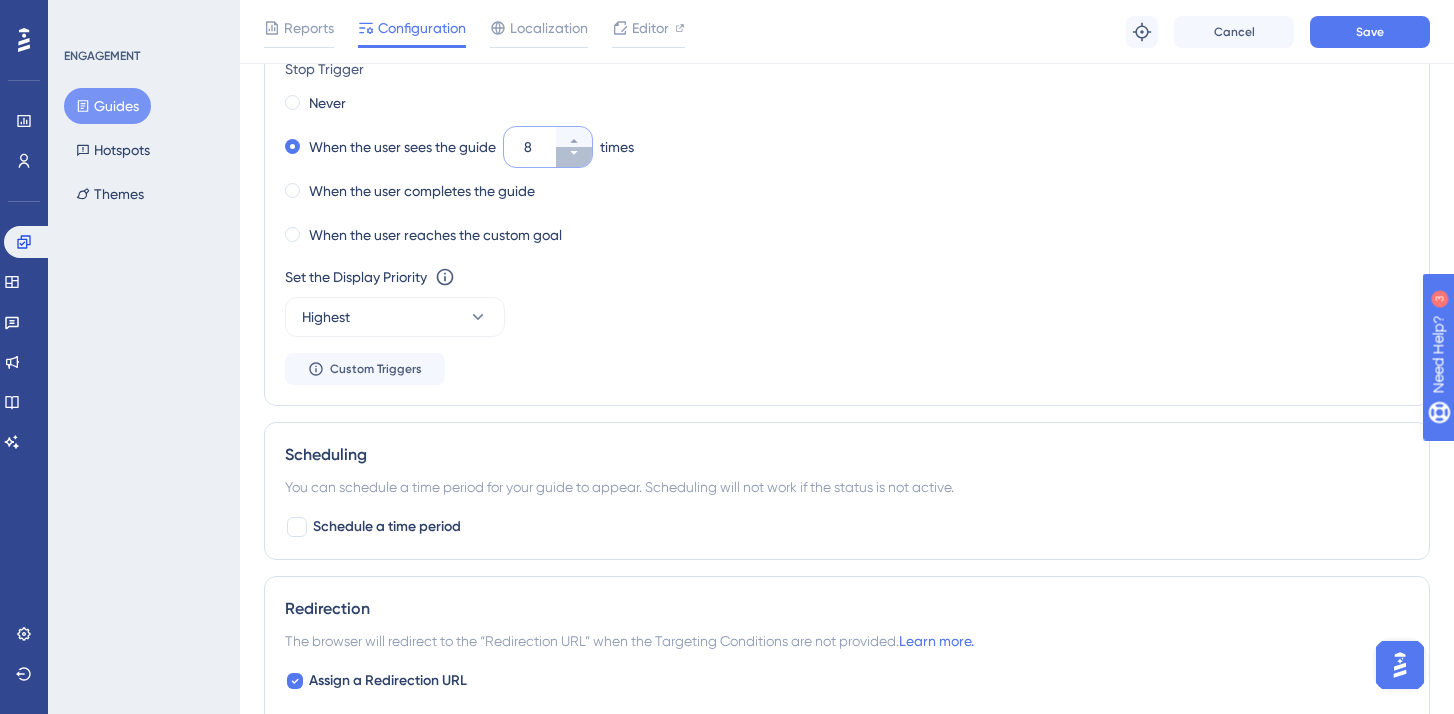 click 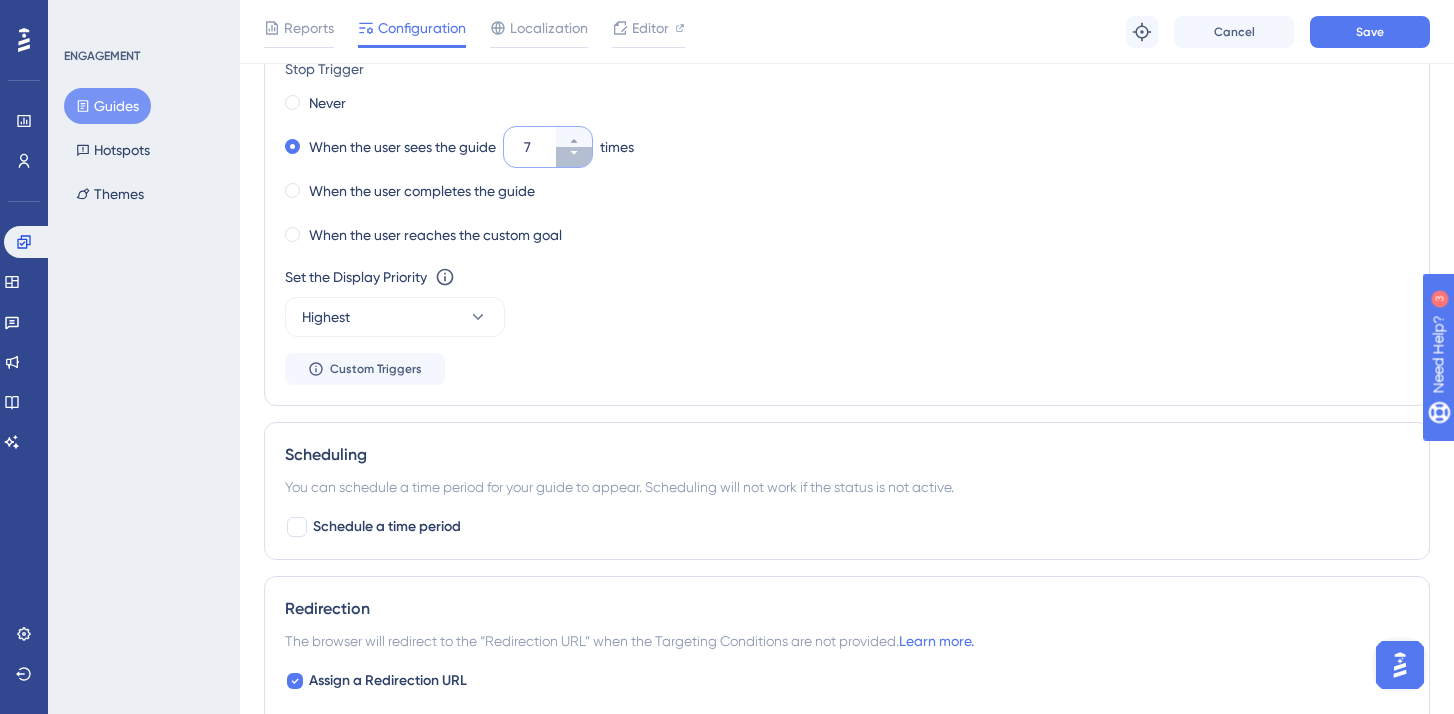 click 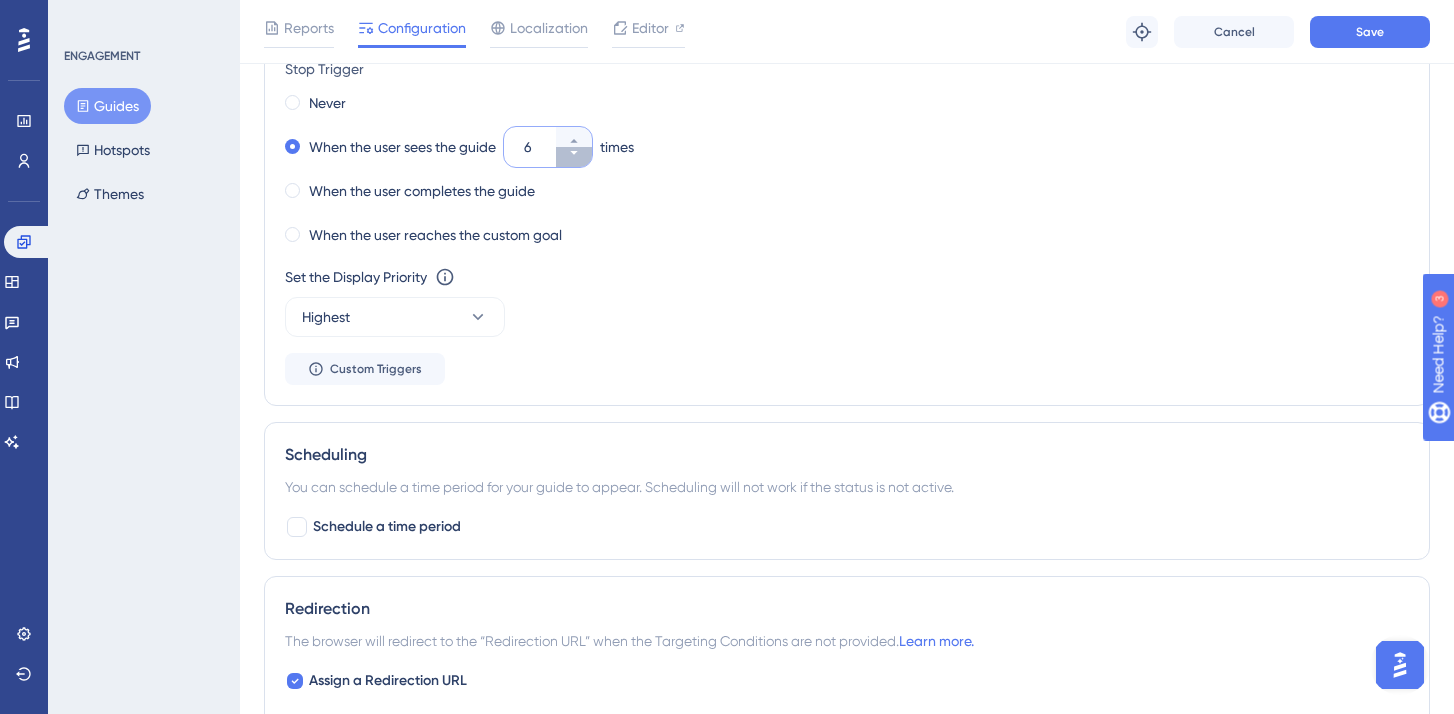 click 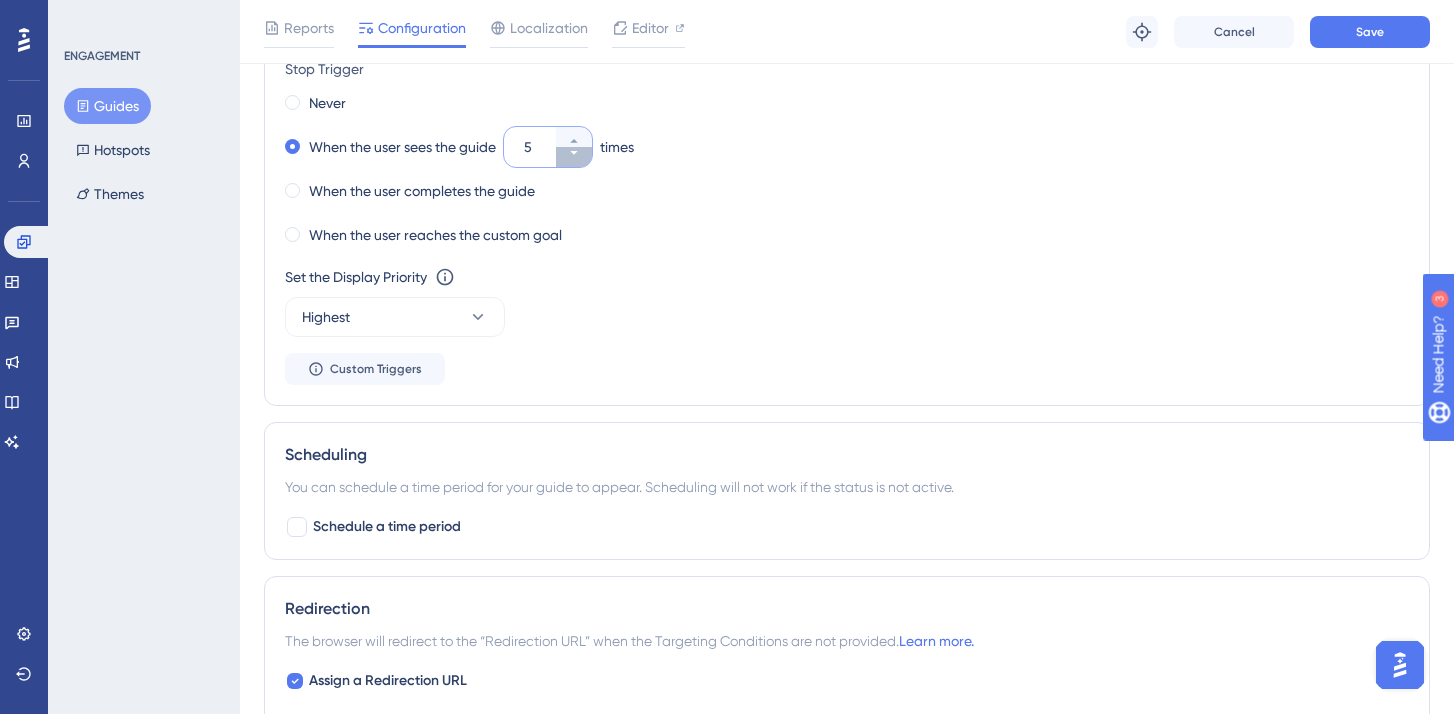 click 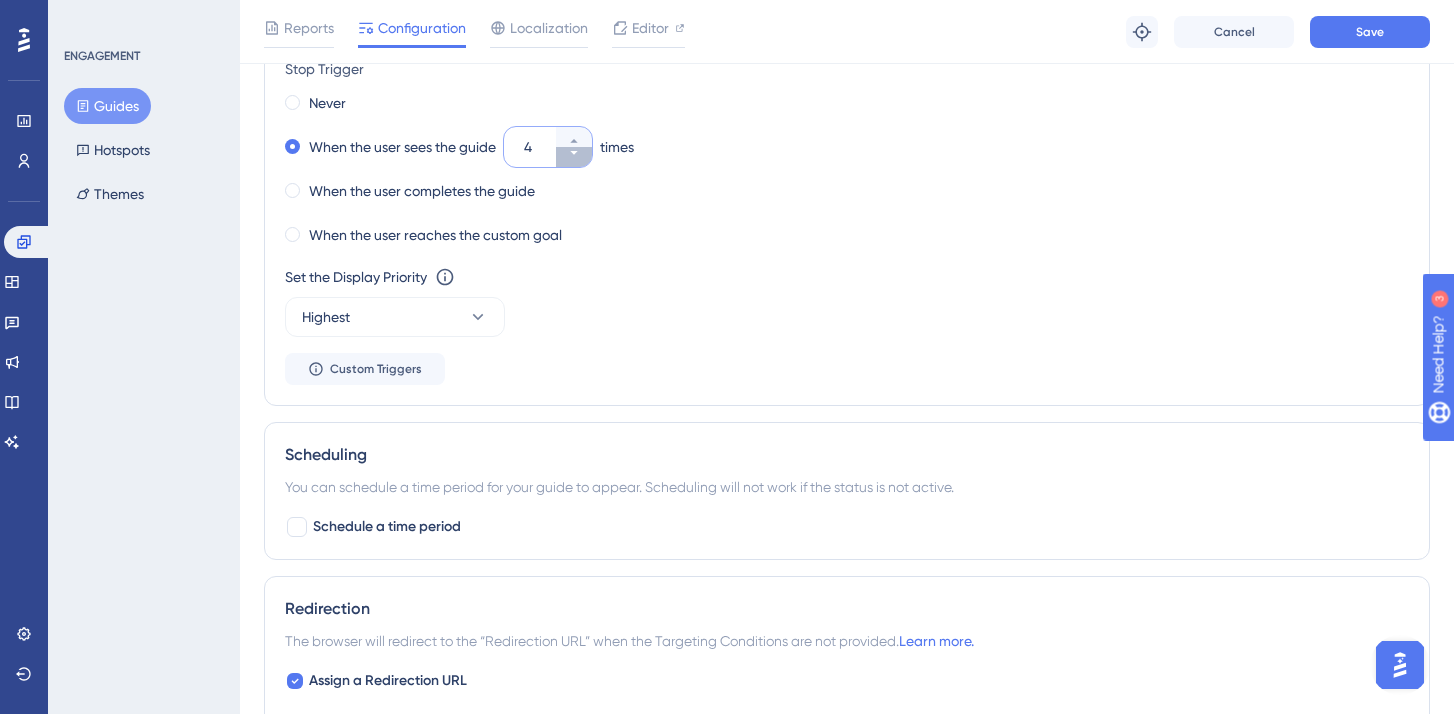 click 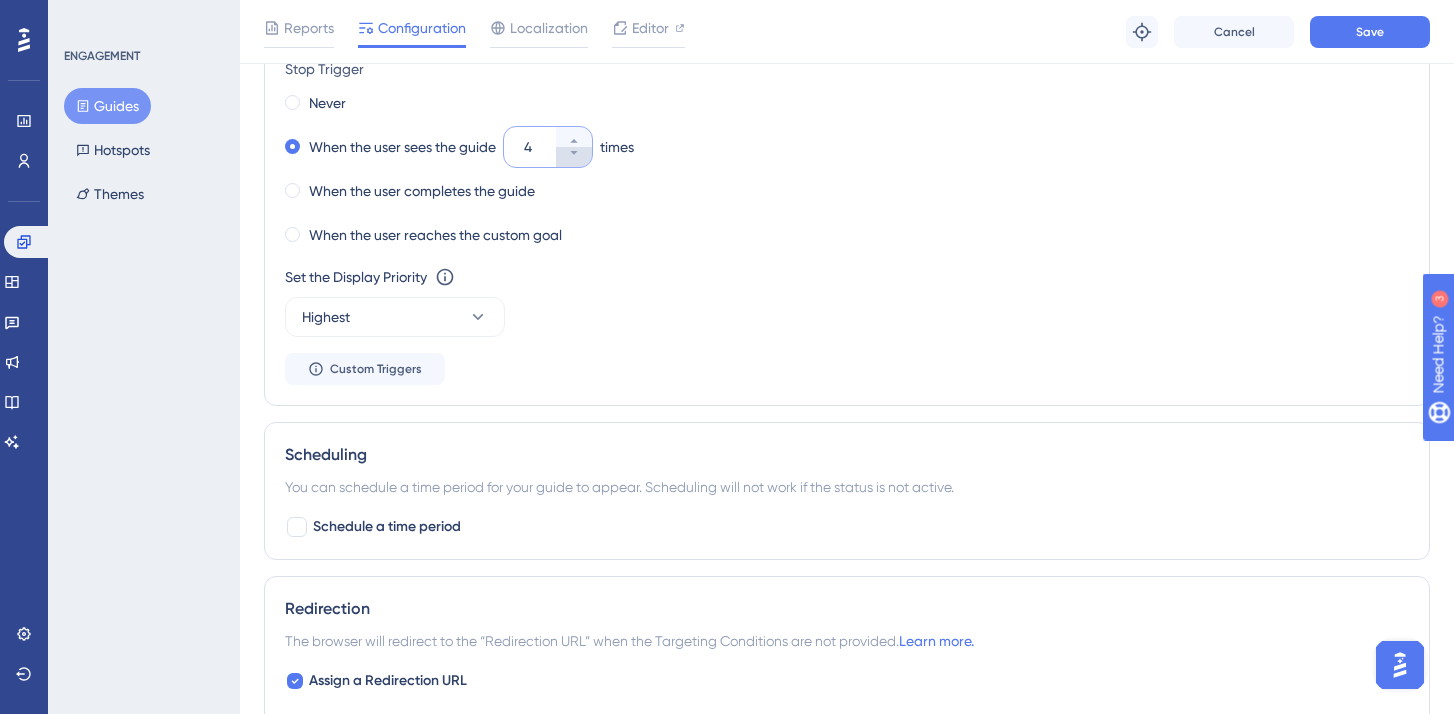 type on "3" 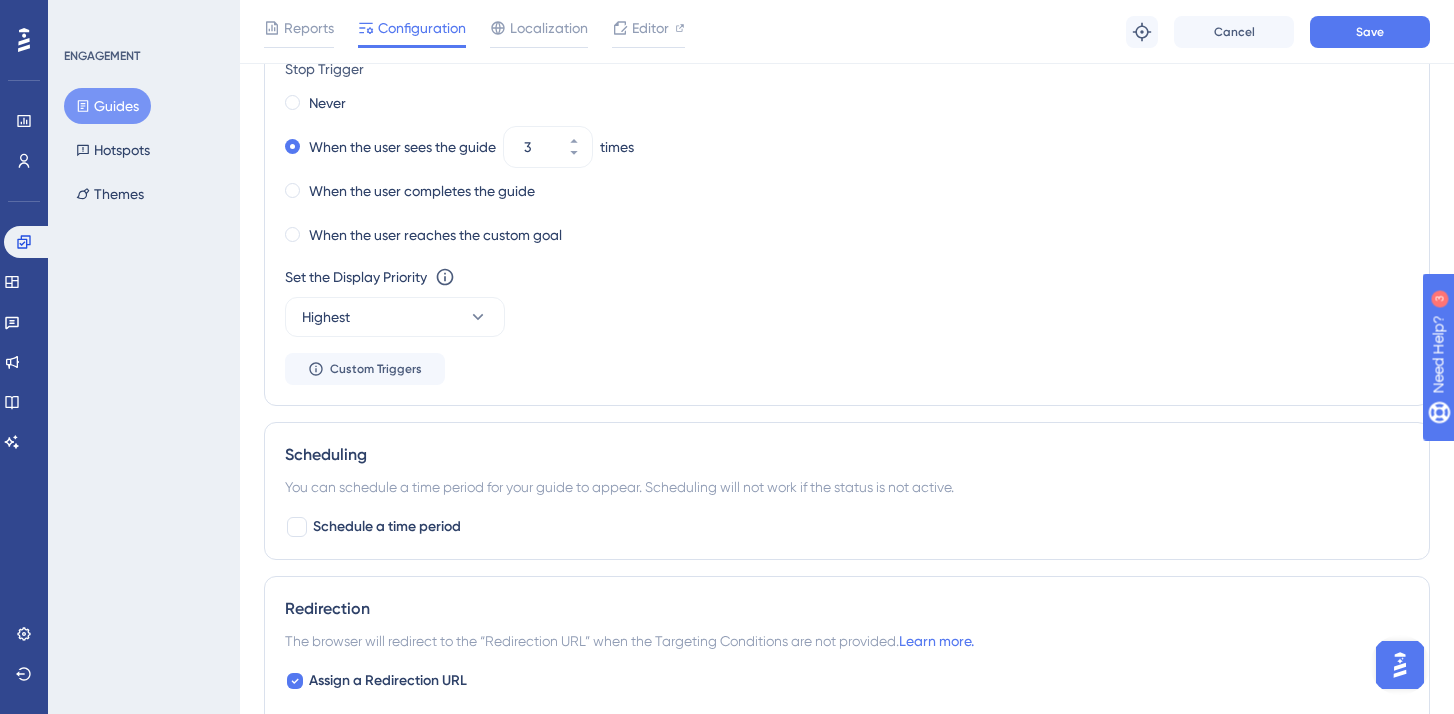 click on "Never When the user sees the guide [NUMBER] times When the user completes the guide When the user reaches the custom goal" at bounding box center [847, 169] 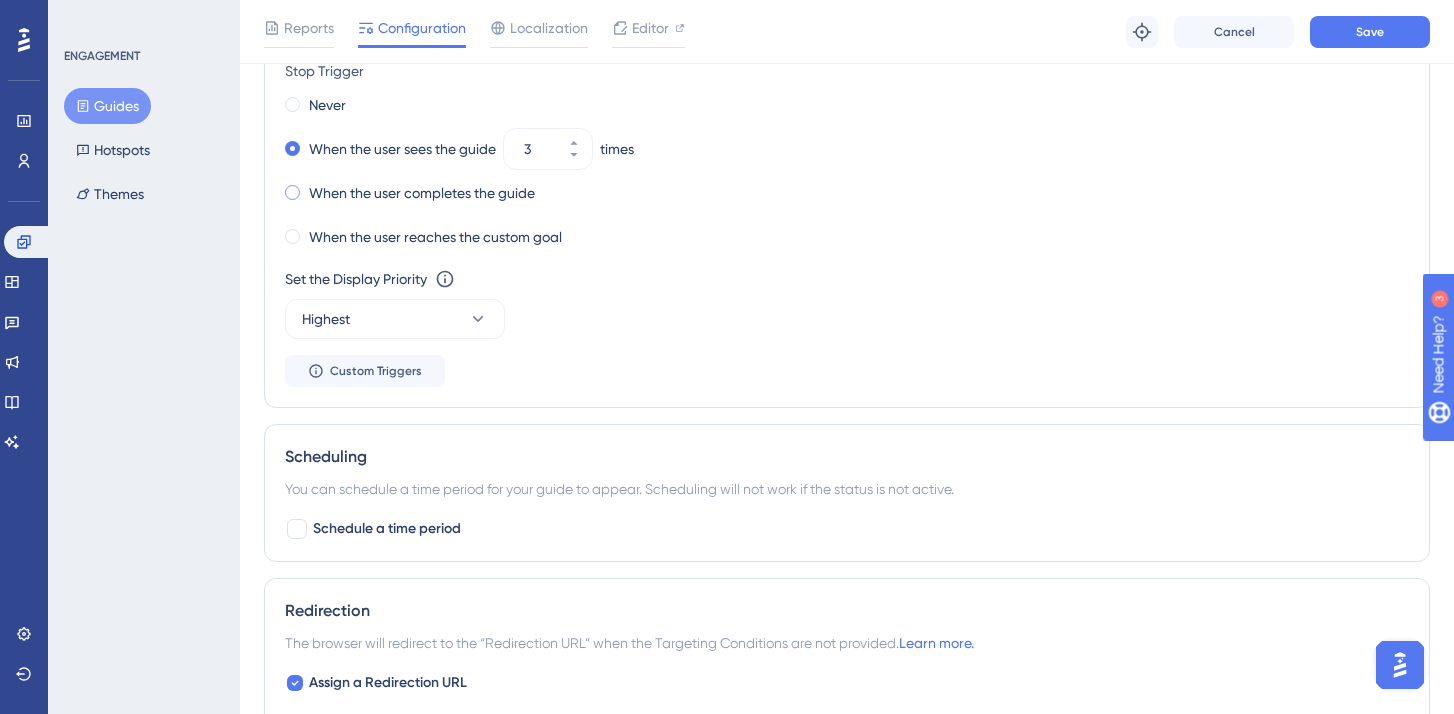 scroll, scrollTop: 1161, scrollLeft: 0, axis: vertical 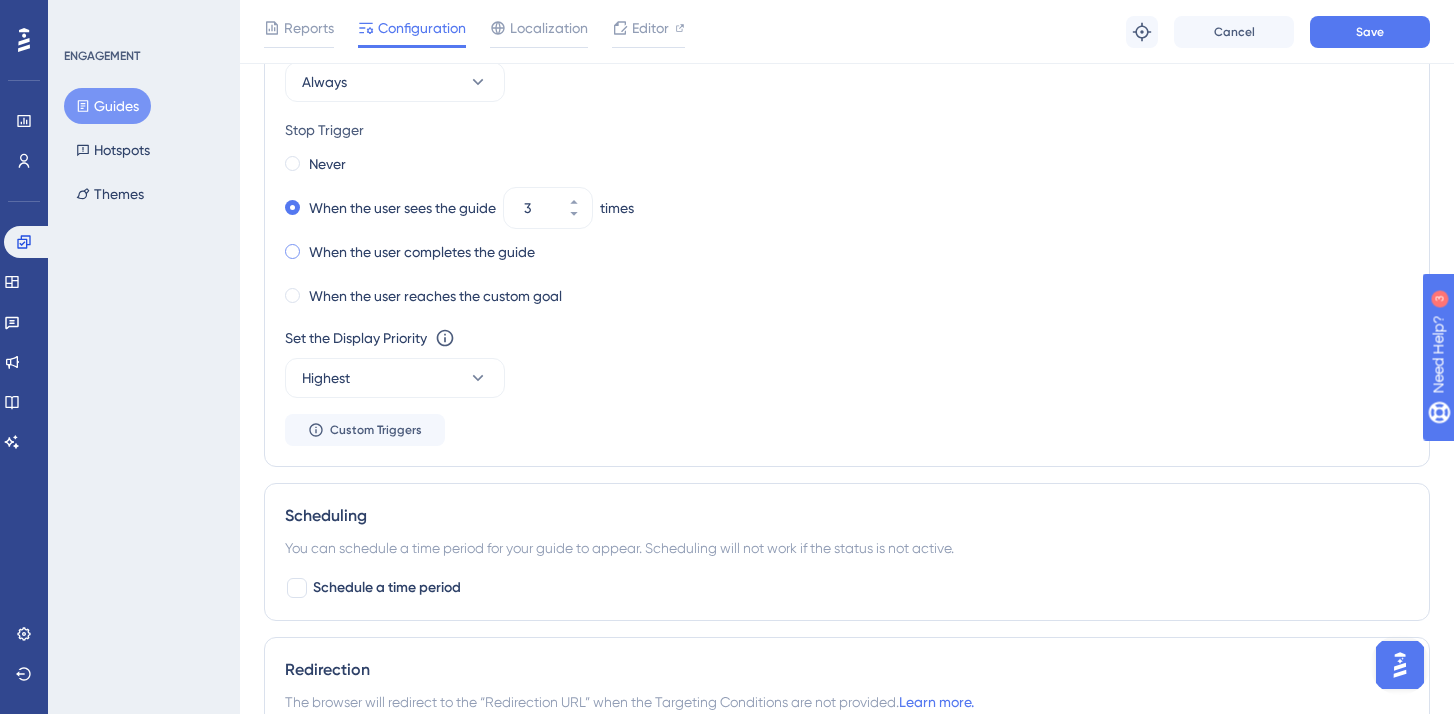 click on "When the user completes the guide" at bounding box center [422, 252] 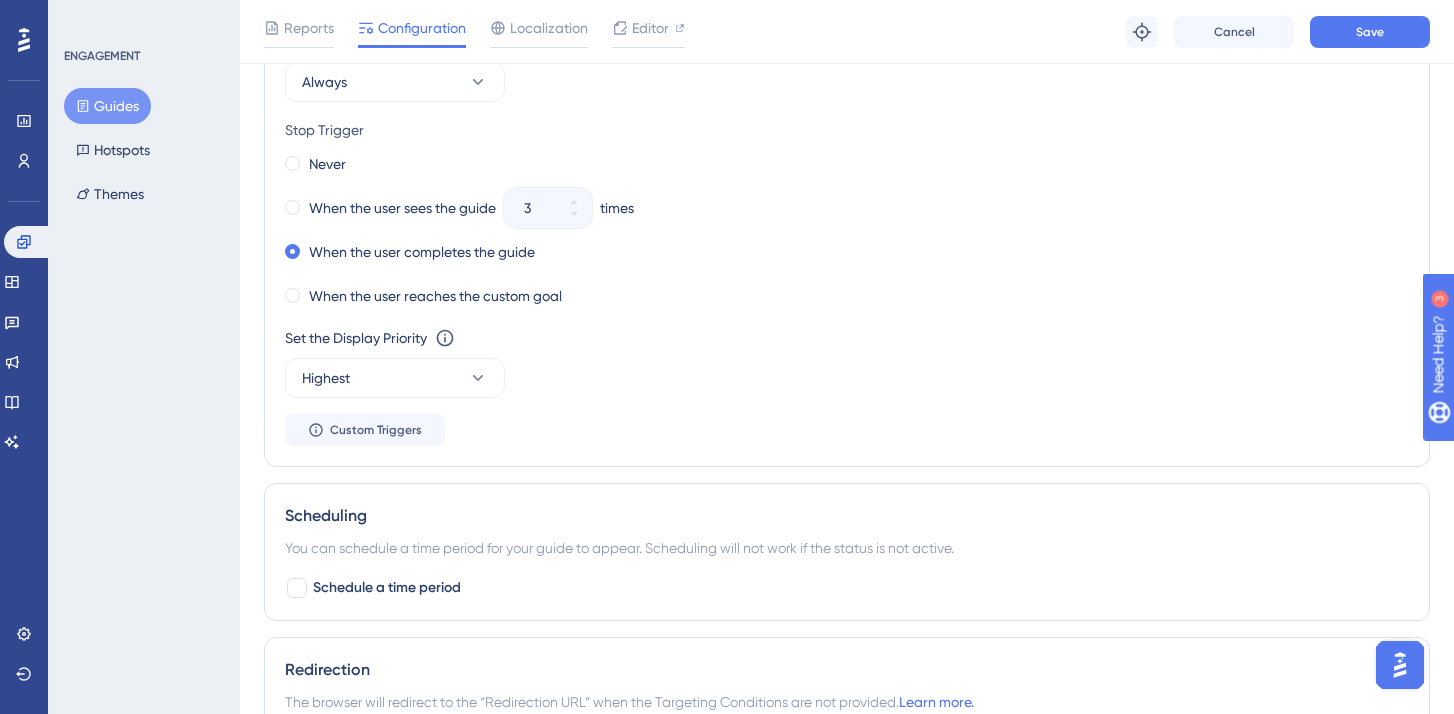 click on "When the user completes the guide" at bounding box center [847, 252] 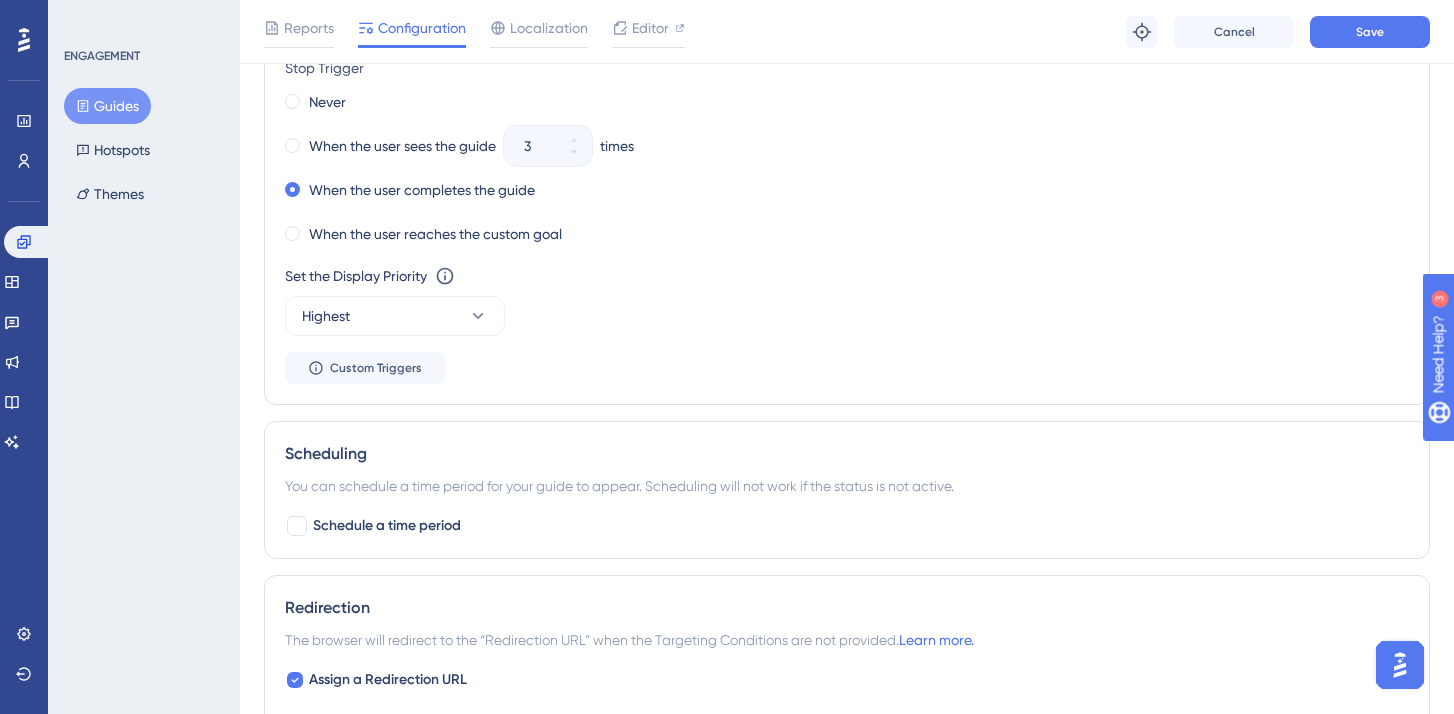 scroll, scrollTop: 1071, scrollLeft: 0, axis: vertical 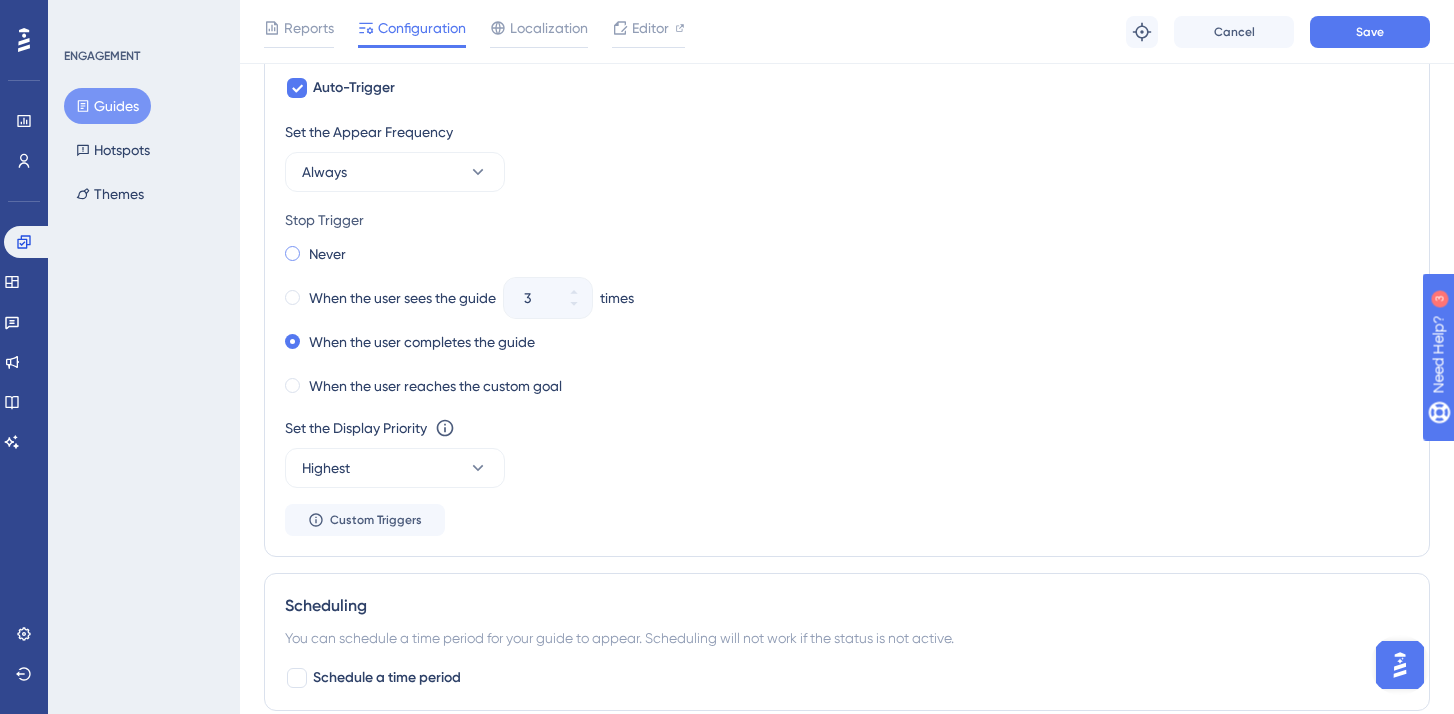 click on "Never" at bounding box center (327, 254) 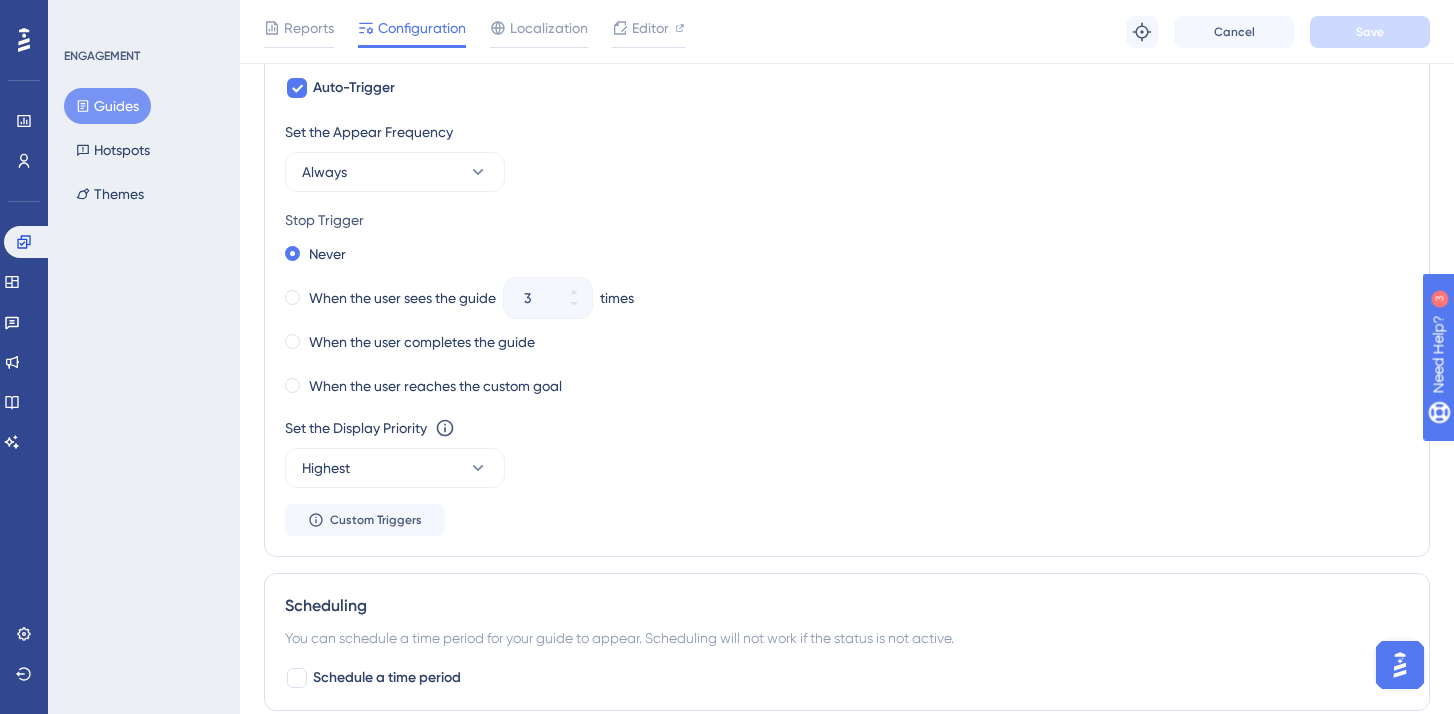click on "Stop Trigger" at bounding box center [847, 220] 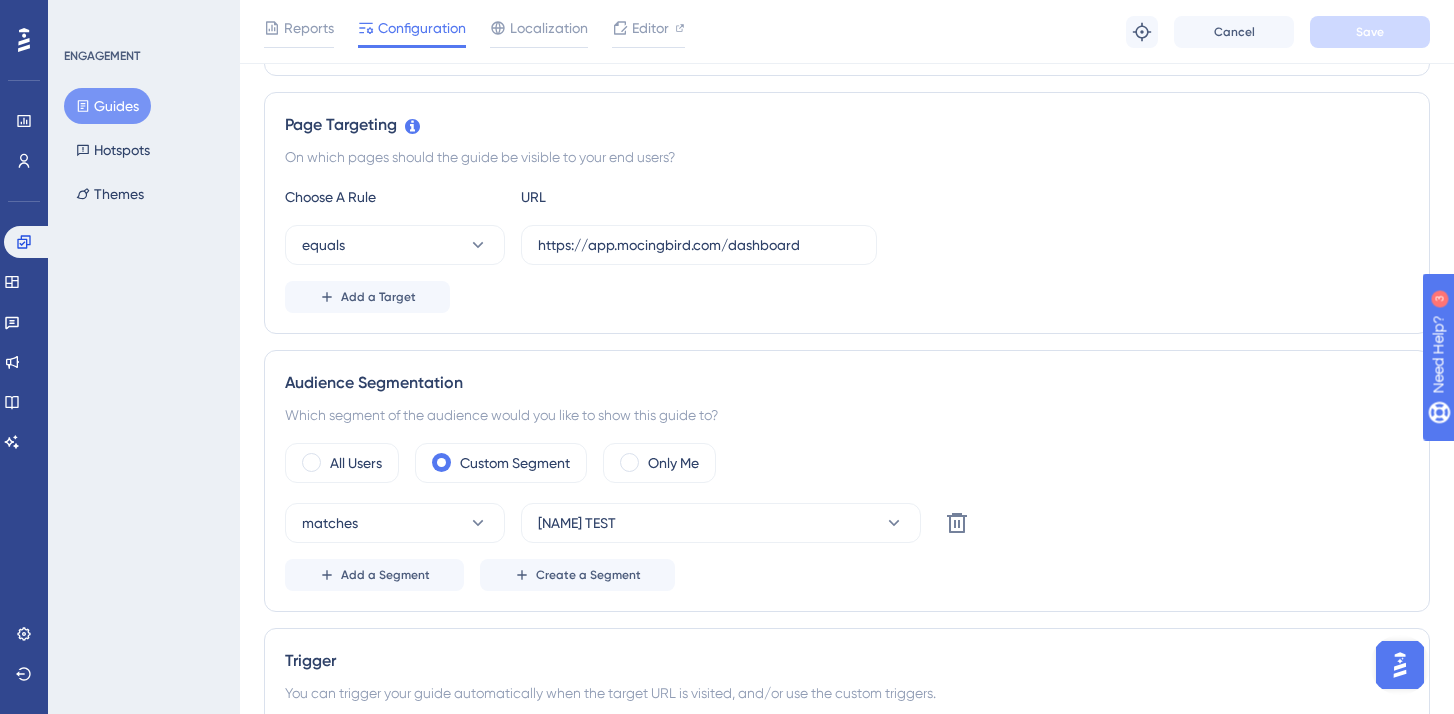 scroll, scrollTop: 0, scrollLeft: 0, axis: both 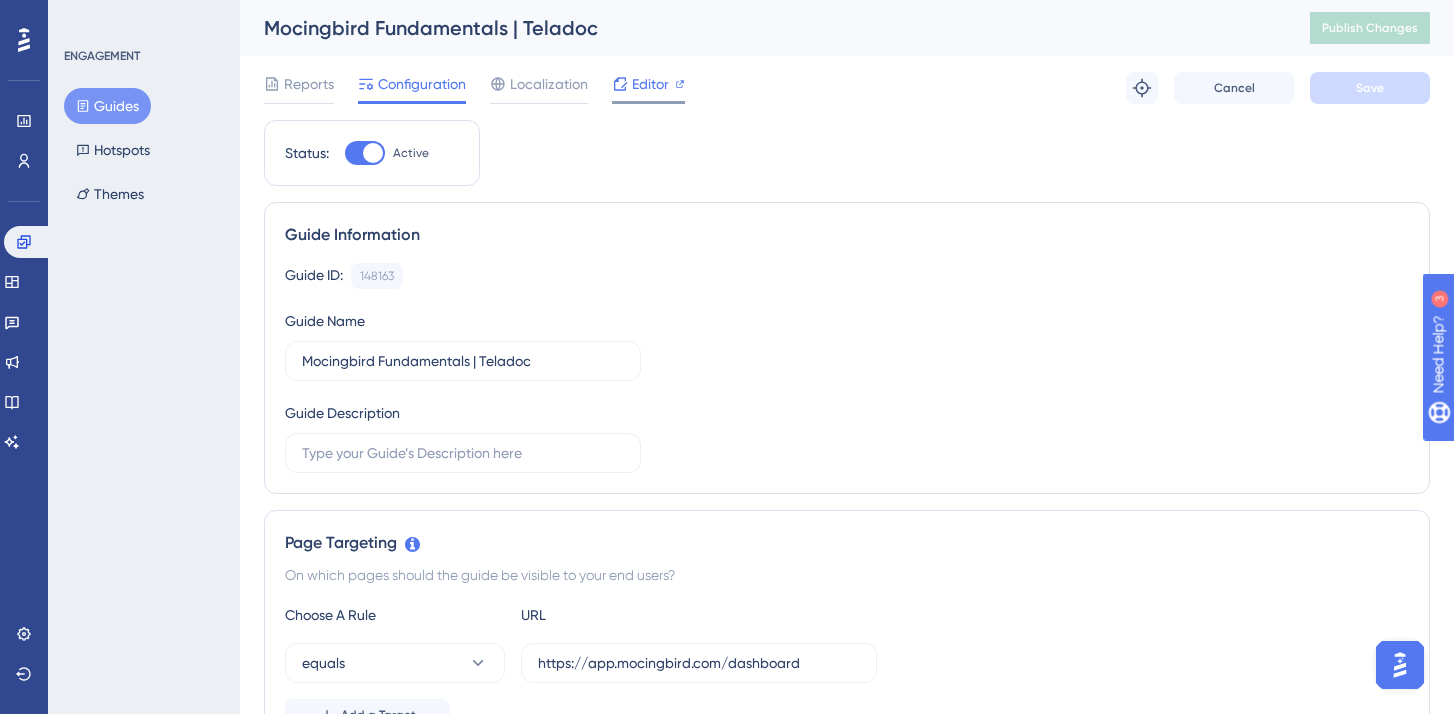 click 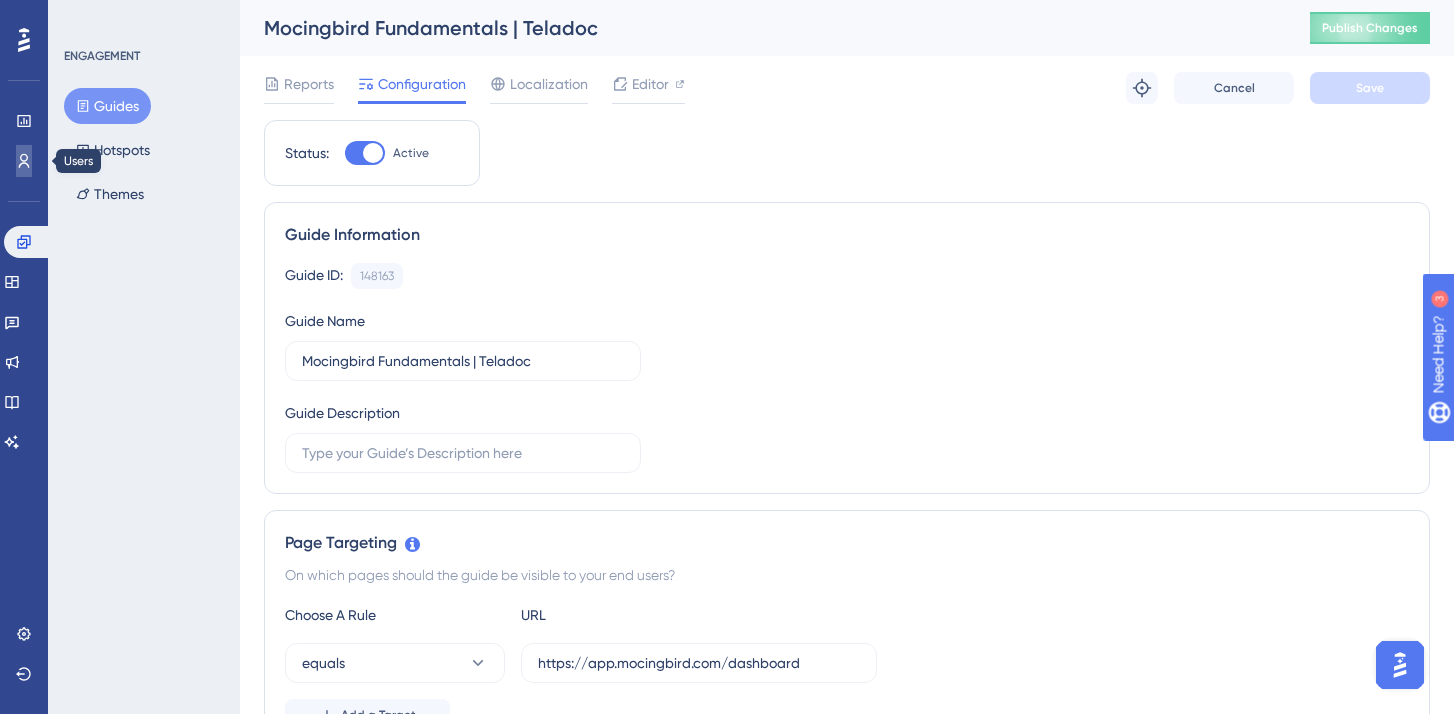 click 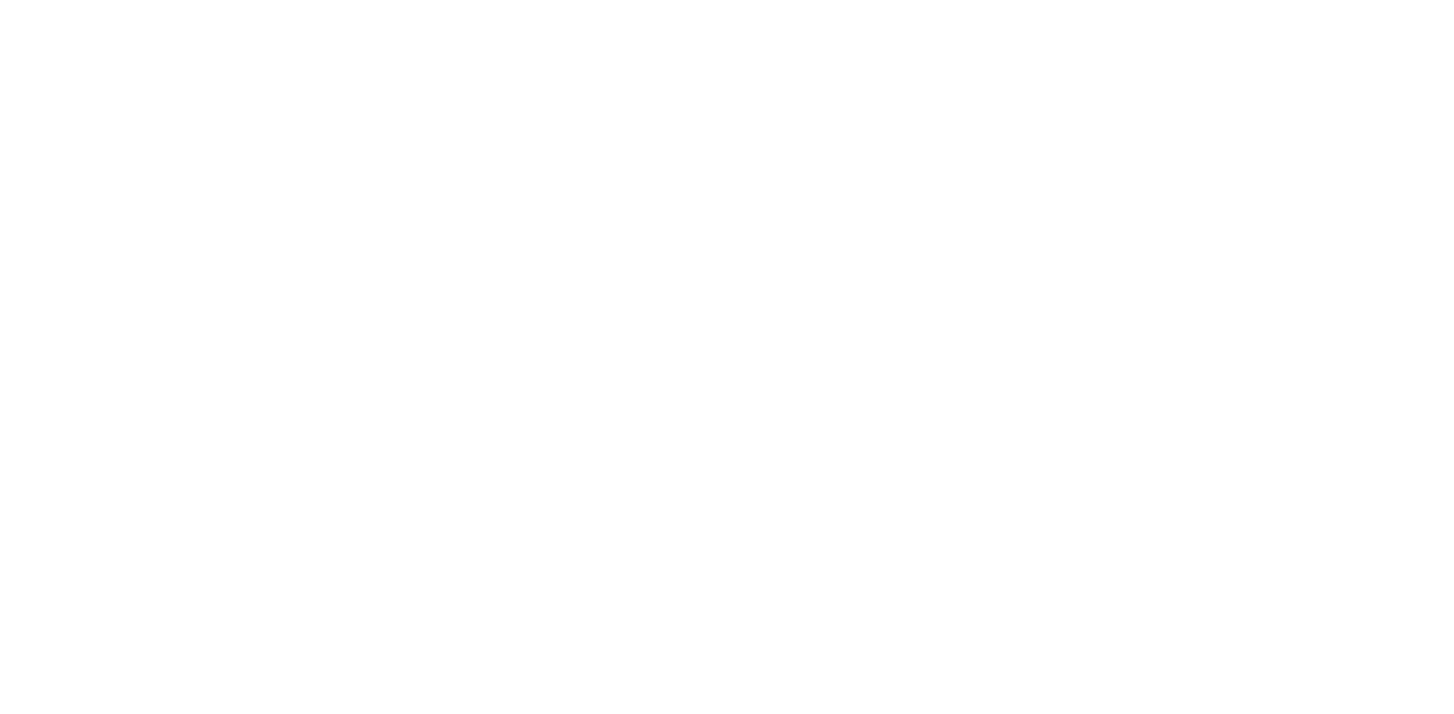 scroll, scrollTop: 0, scrollLeft: 0, axis: both 